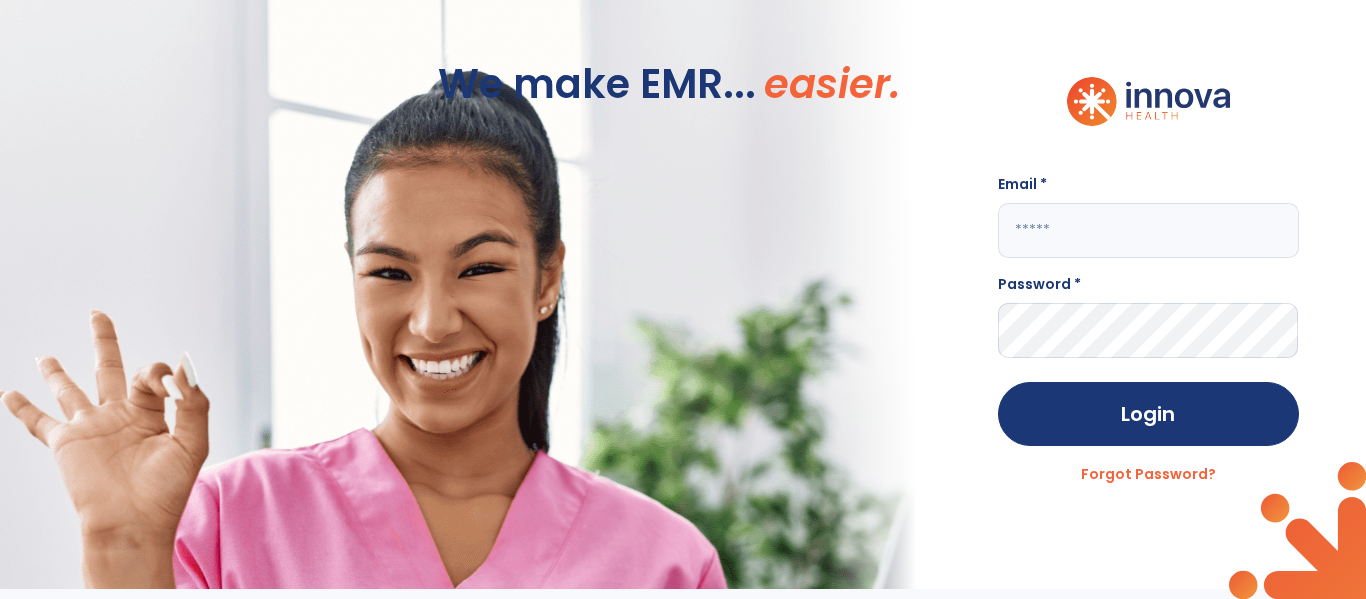 scroll, scrollTop: 0, scrollLeft: 0, axis: both 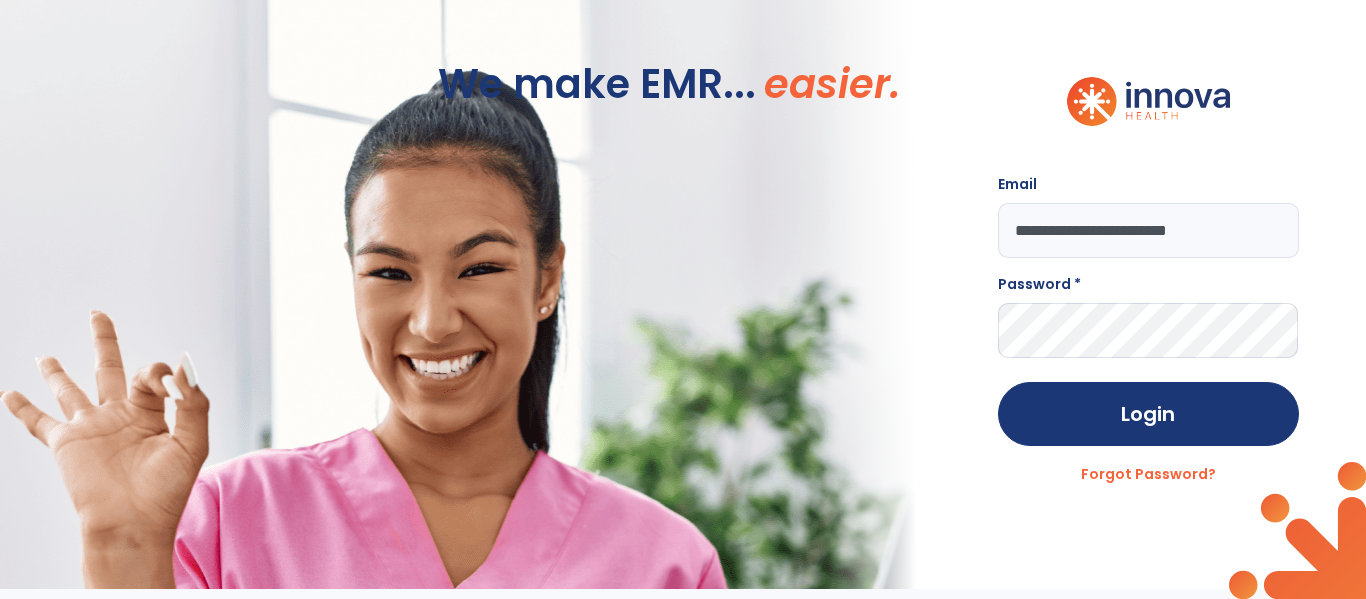 type on "**********" 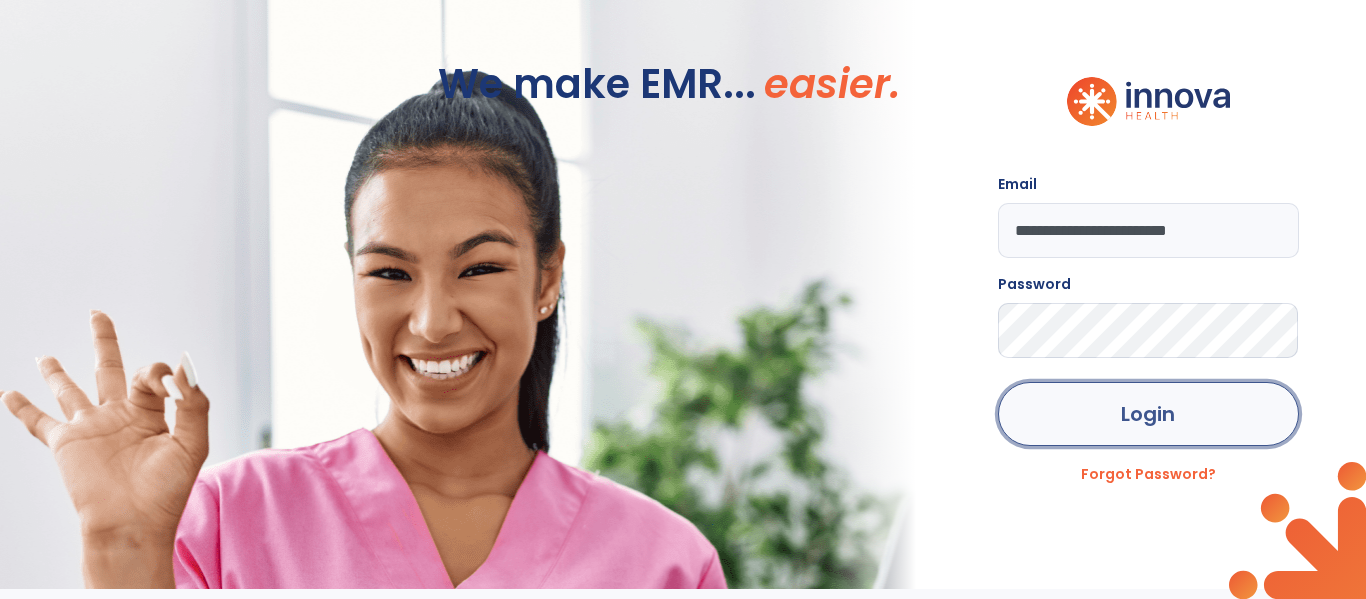 click on "Login" 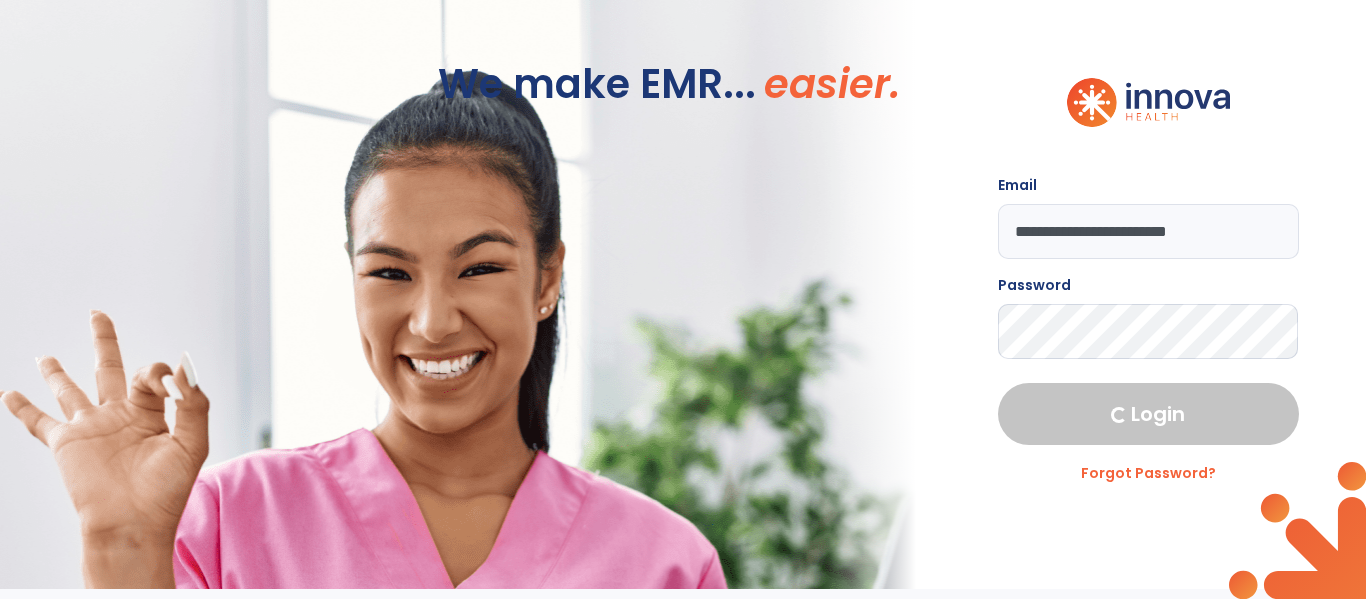select on "****" 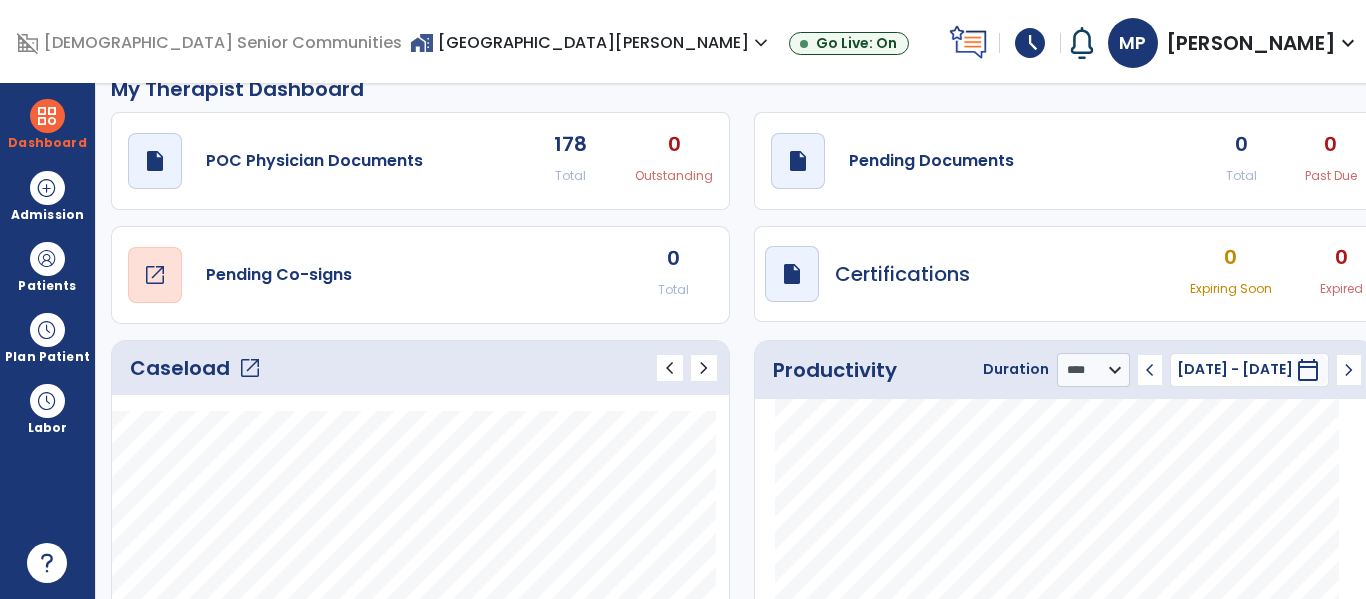 scroll, scrollTop: 30, scrollLeft: 0, axis: vertical 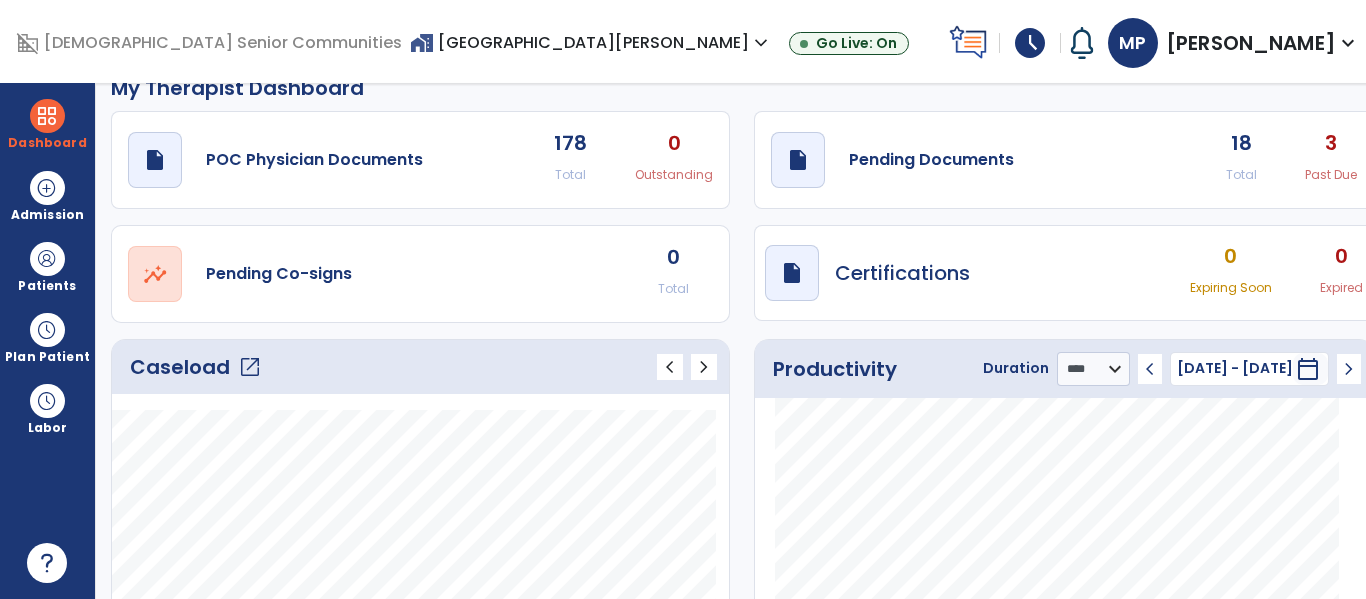 click on "open_in_new" 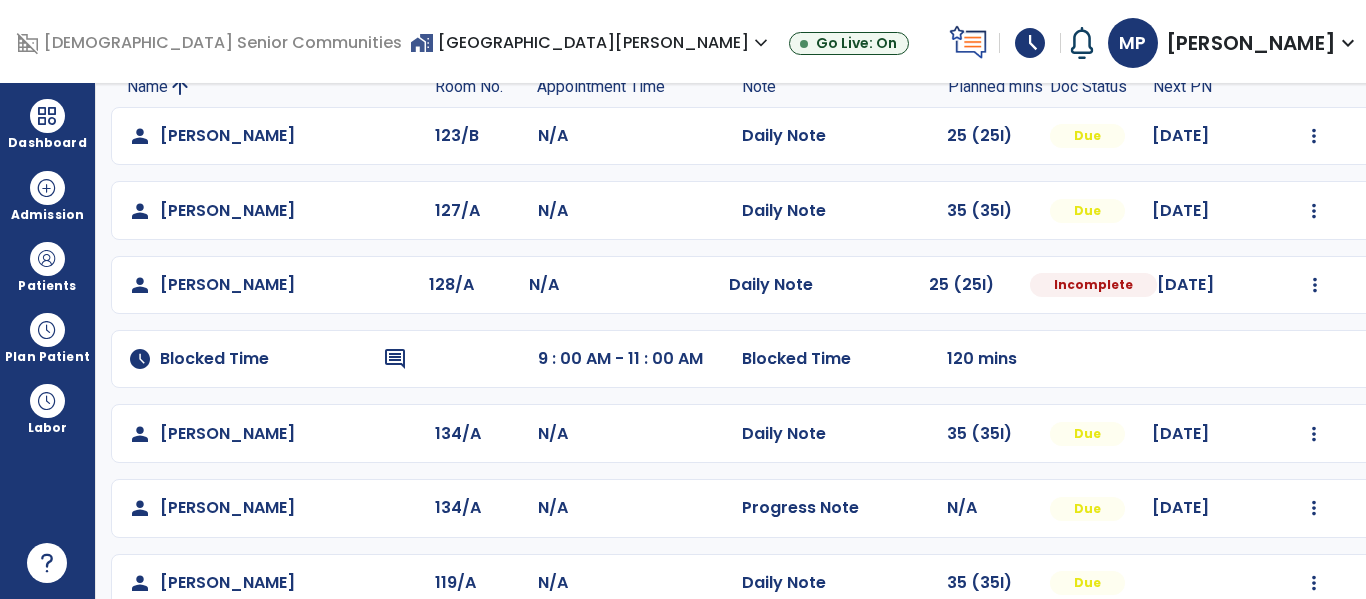 scroll, scrollTop: 150, scrollLeft: 0, axis: vertical 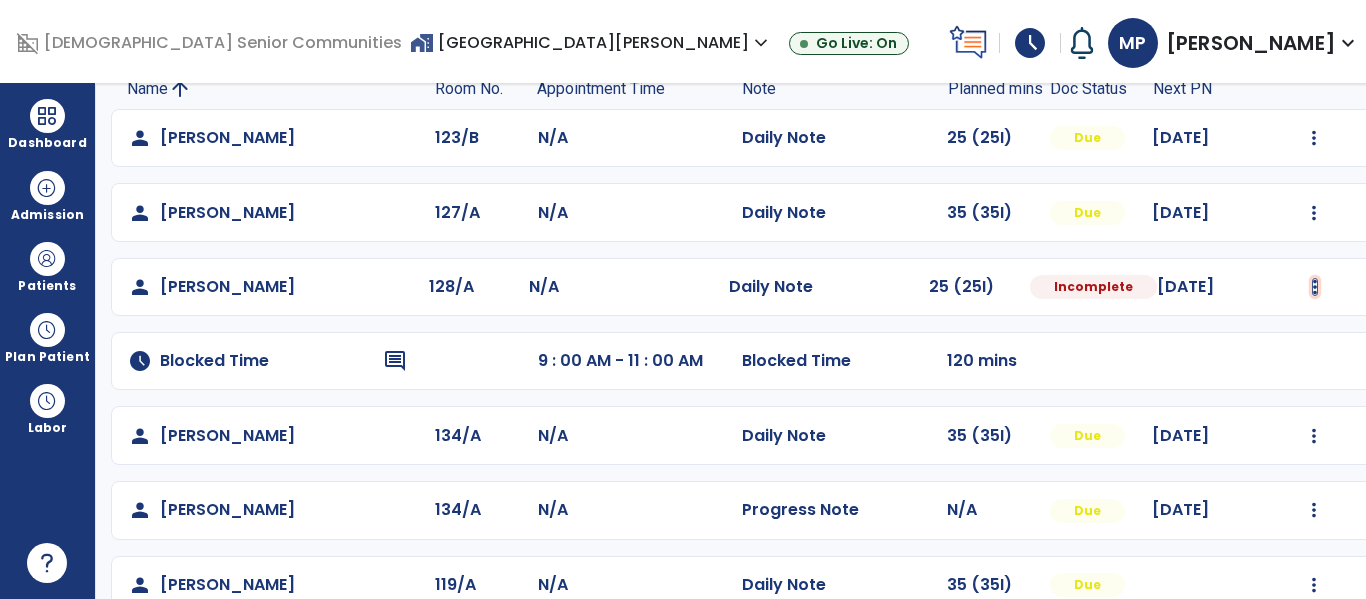 click at bounding box center [1314, 138] 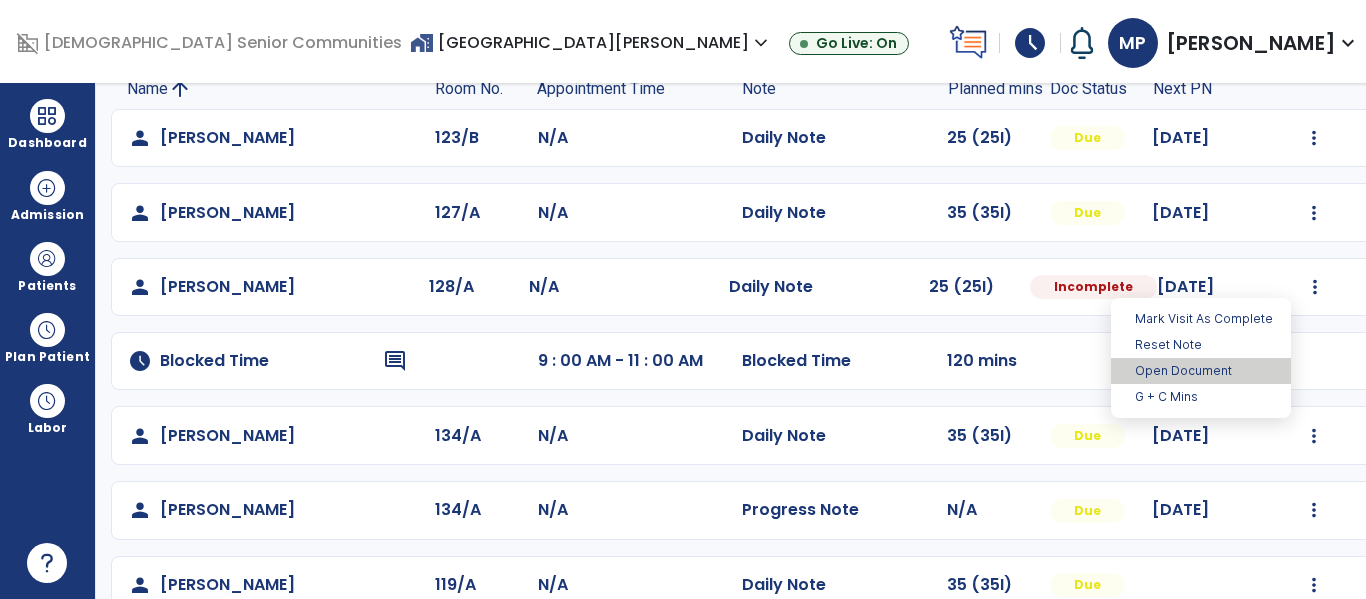 click on "Open Document" at bounding box center [1201, 371] 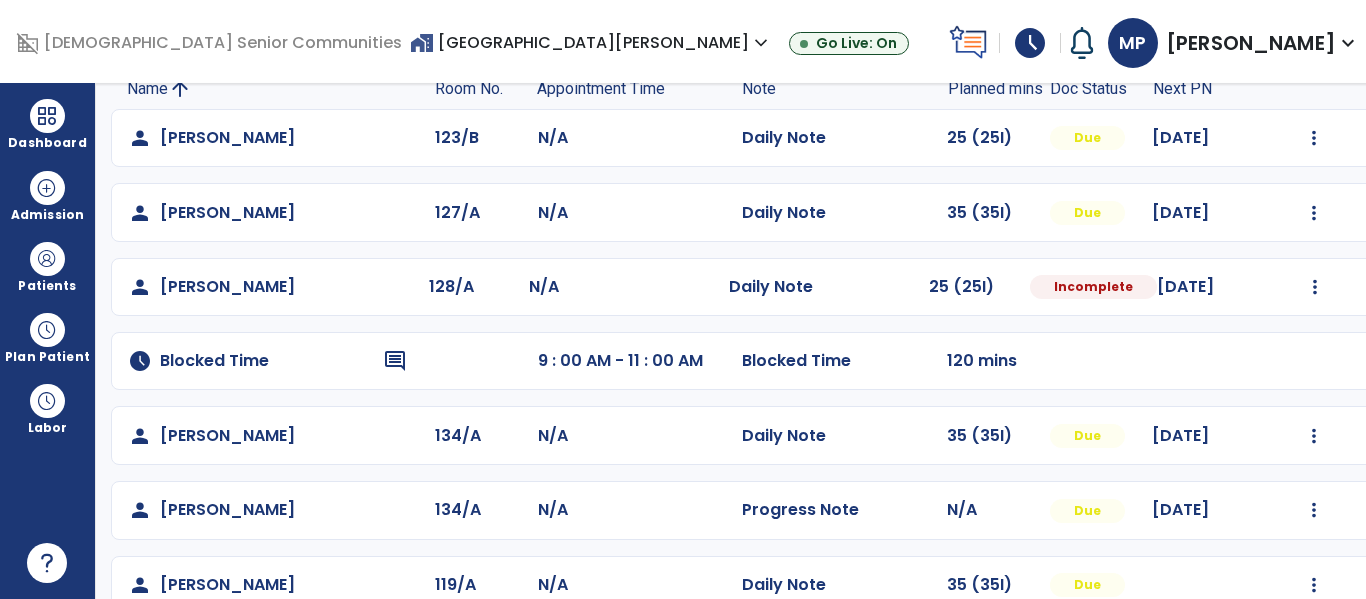 select on "*" 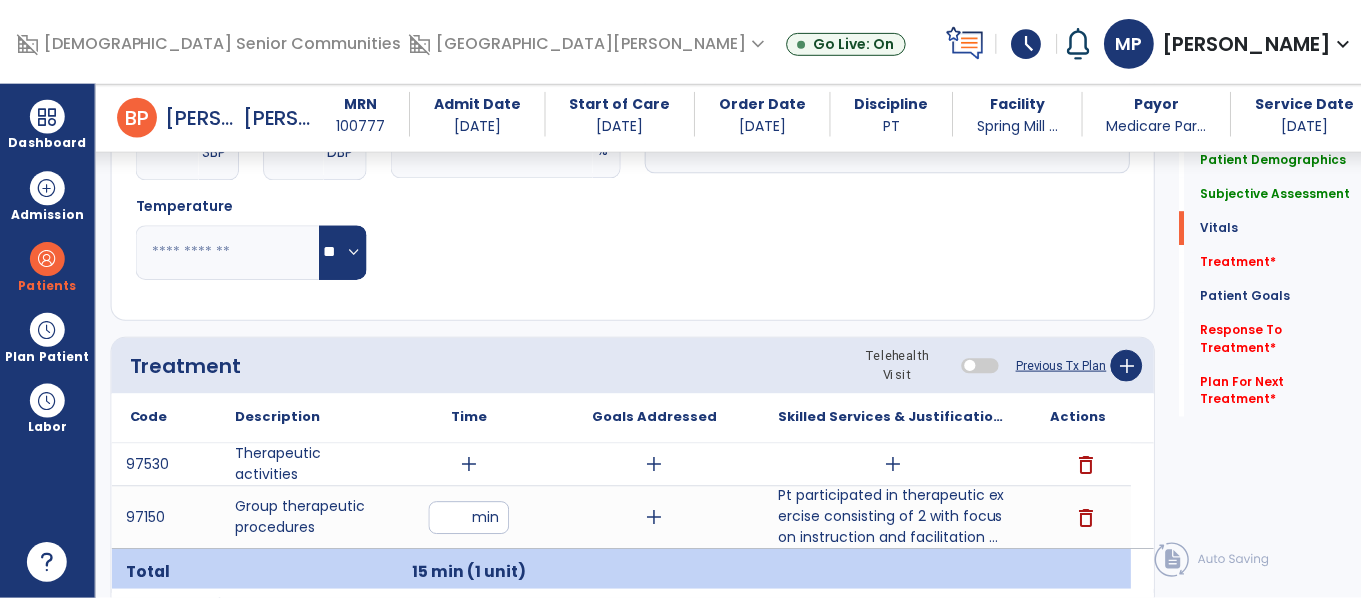 scroll, scrollTop: 962, scrollLeft: 0, axis: vertical 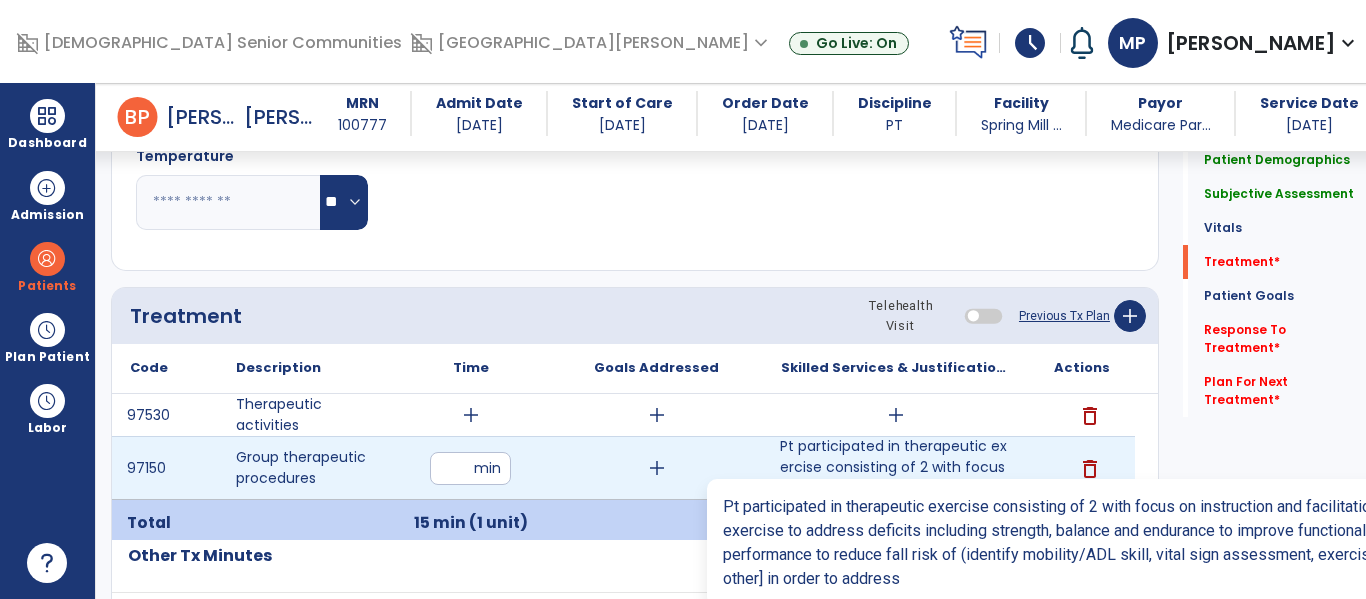 click on "Pt participated in therapeutic exercise  consisting of 2 with focus on instruction and facilitation ..." at bounding box center [896, 467] 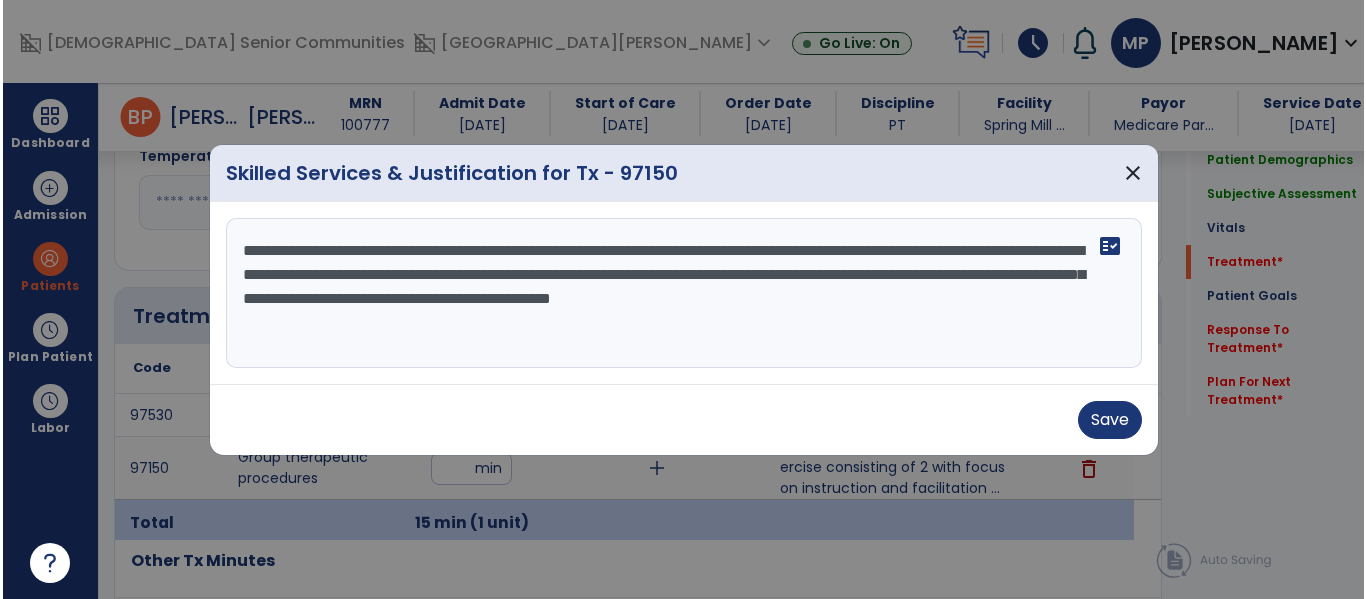 scroll, scrollTop: 962, scrollLeft: 0, axis: vertical 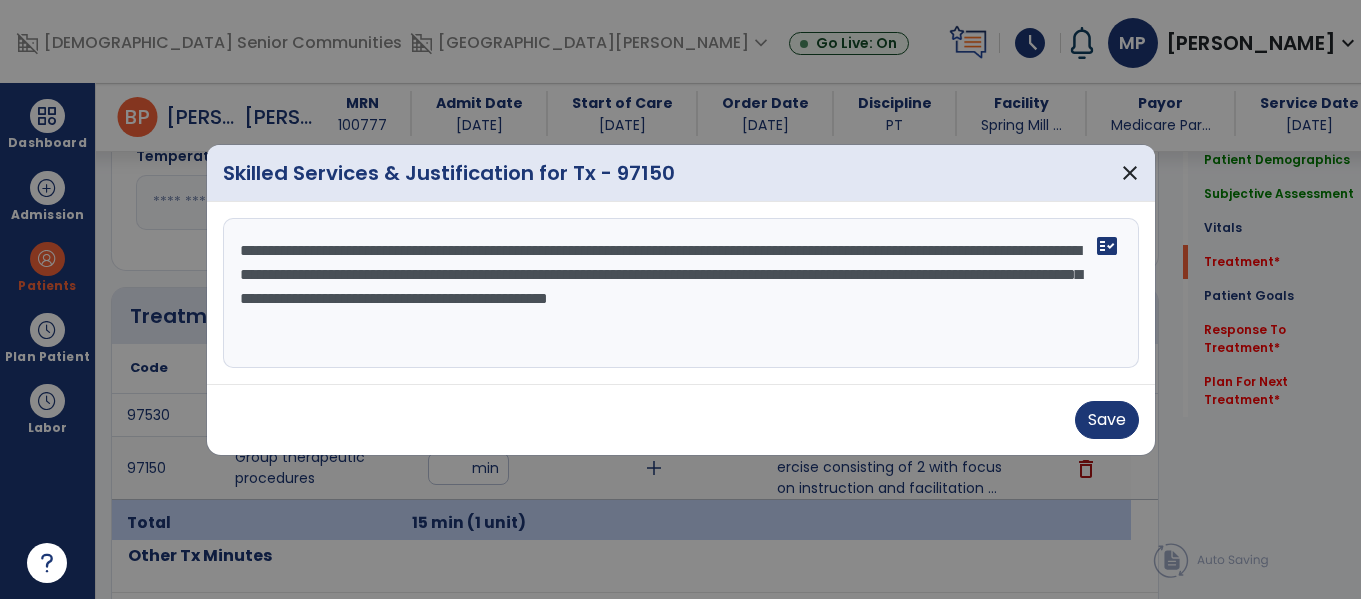 click on "**********" at bounding box center [681, 293] 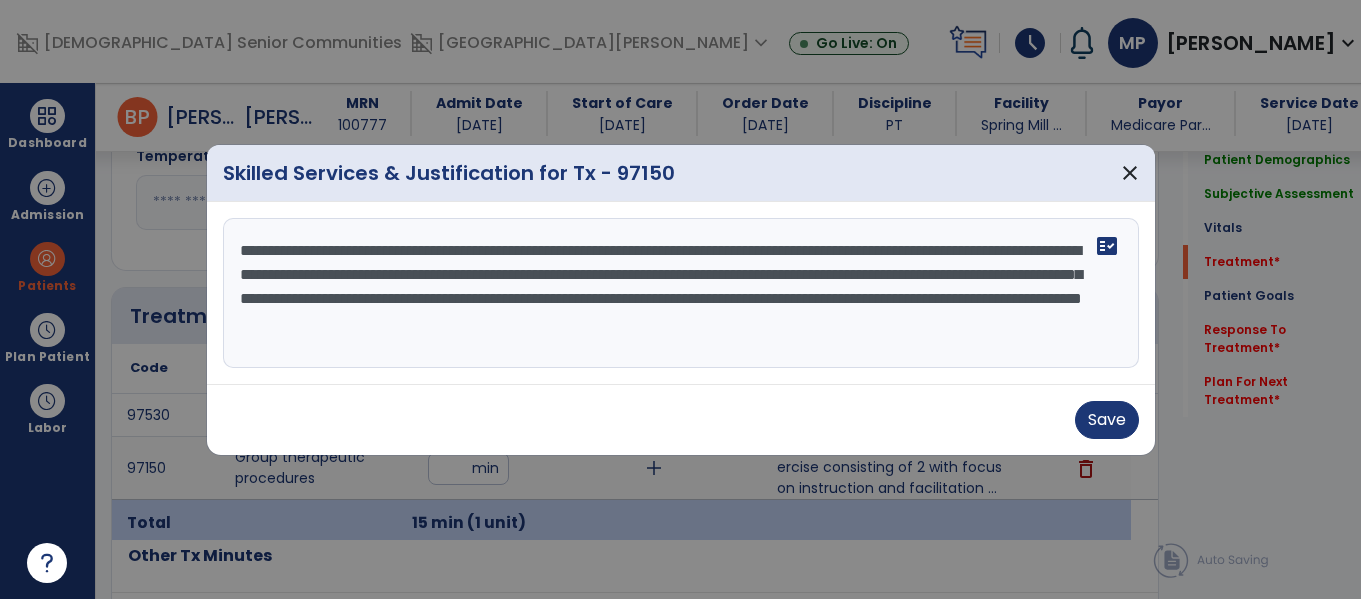 click on "**********" at bounding box center (681, 293) 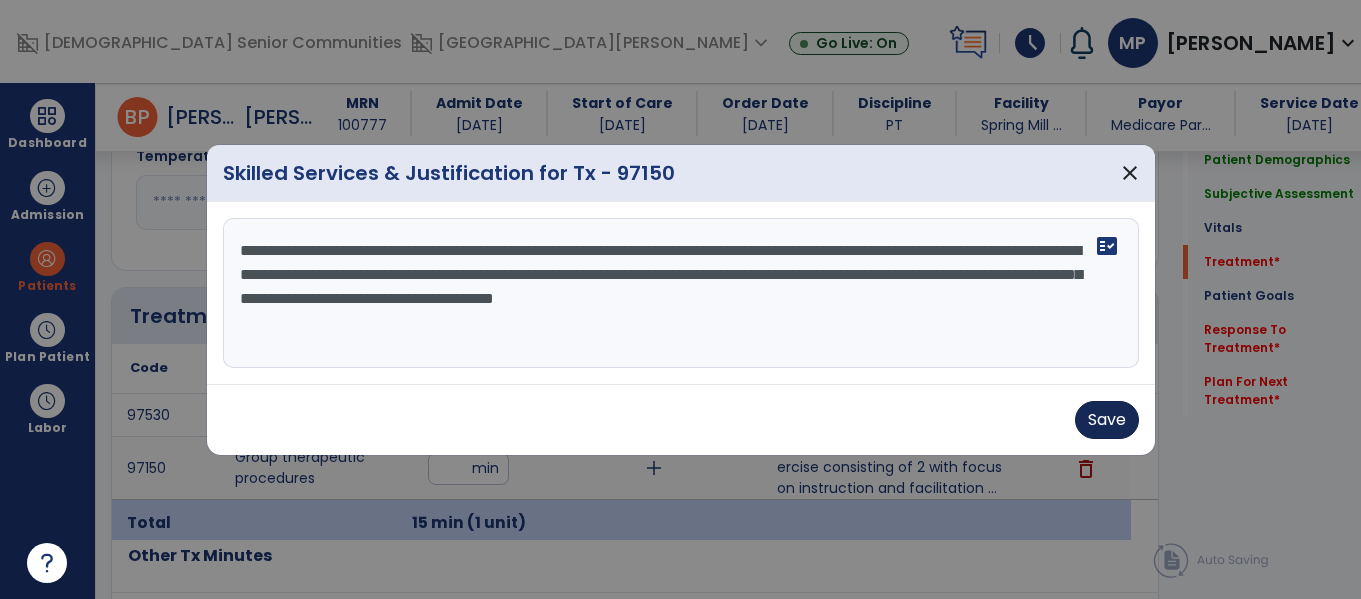 type on "**********" 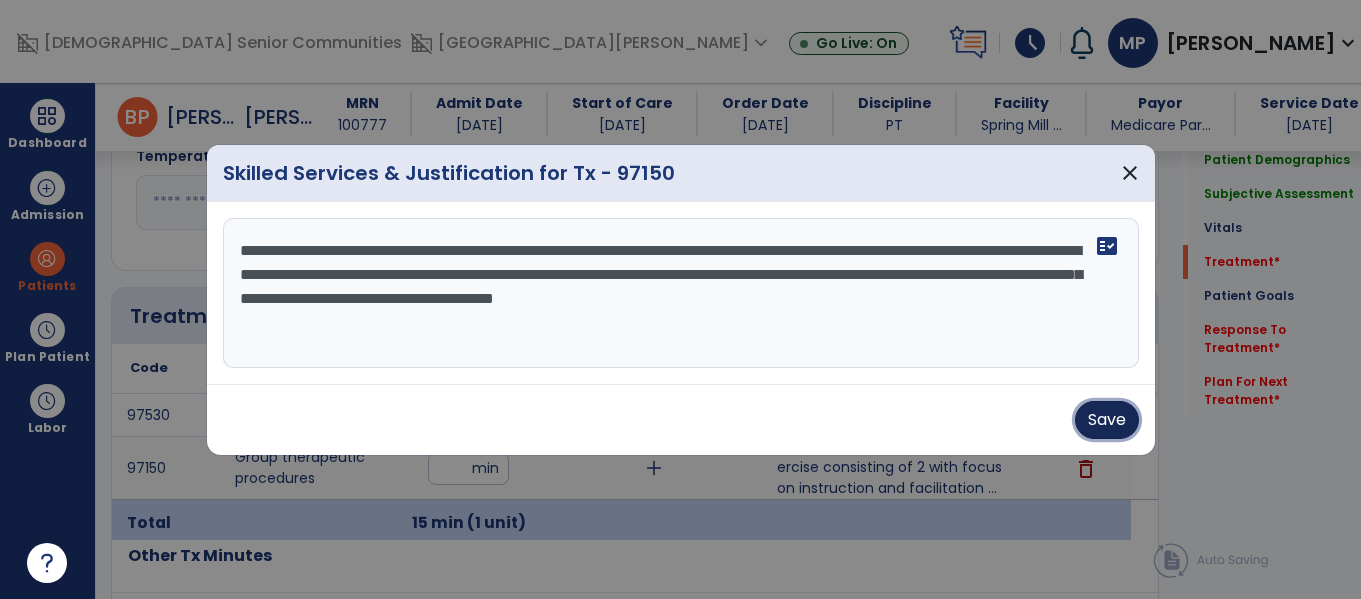 click on "Save" at bounding box center (1107, 420) 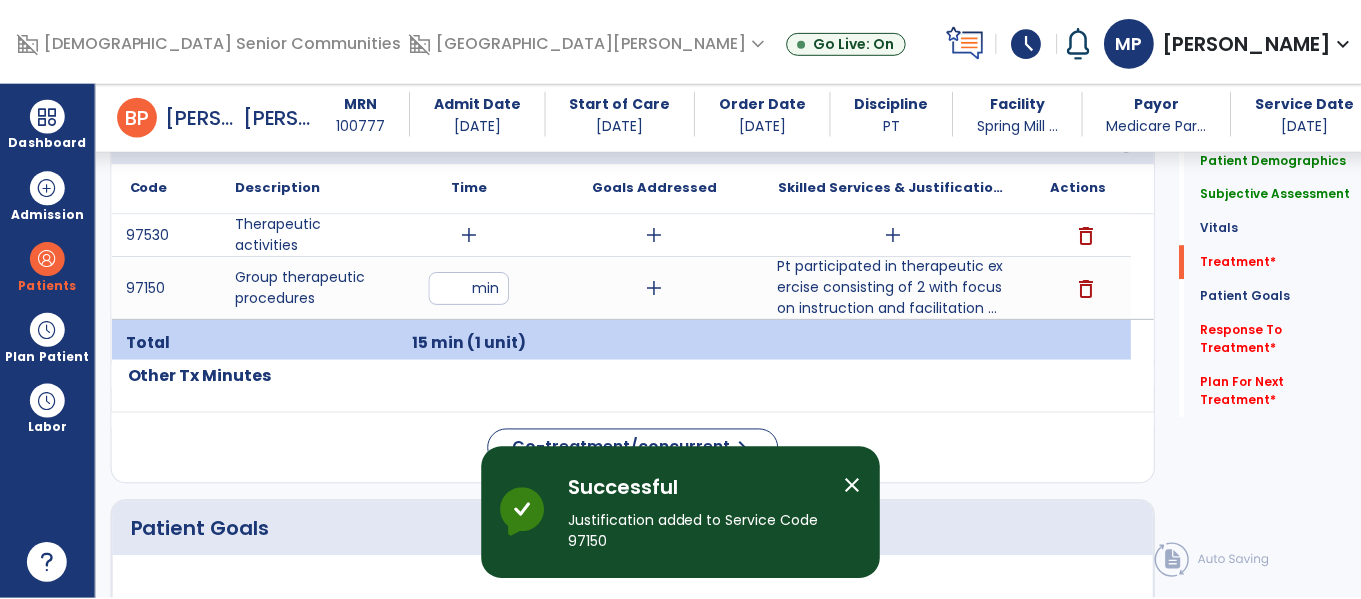 scroll, scrollTop: 1145, scrollLeft: 0, axis: vertical 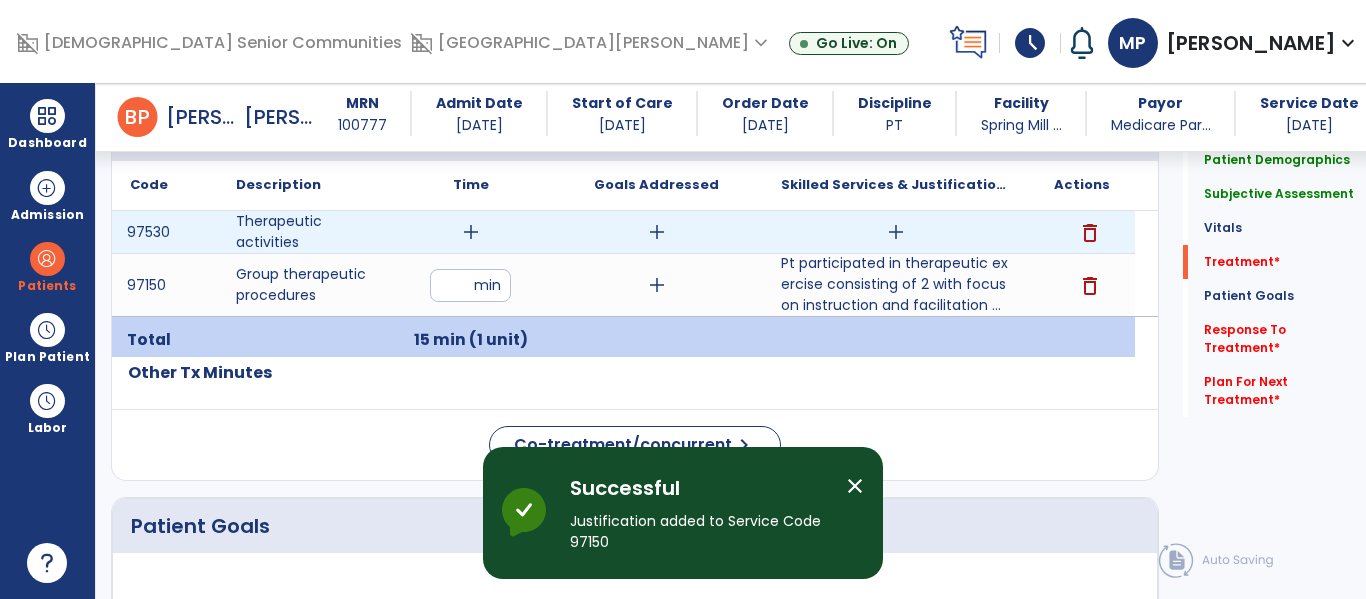 click on "add" at bounding box center [471, 232] 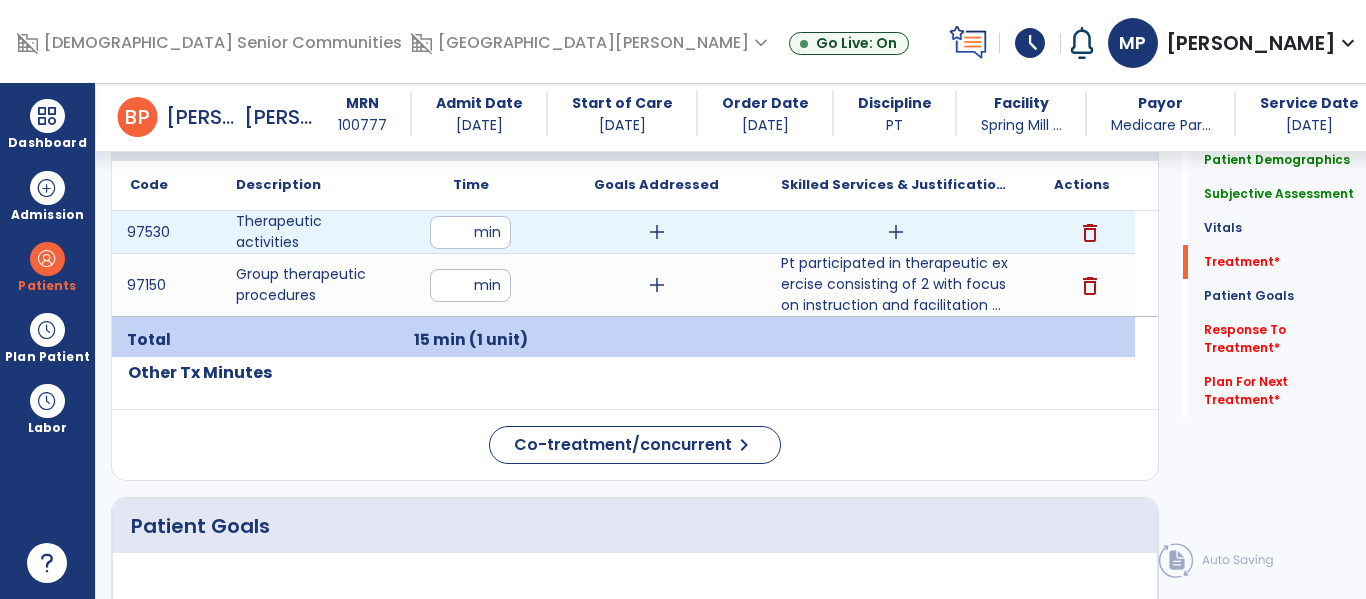 type on "**" 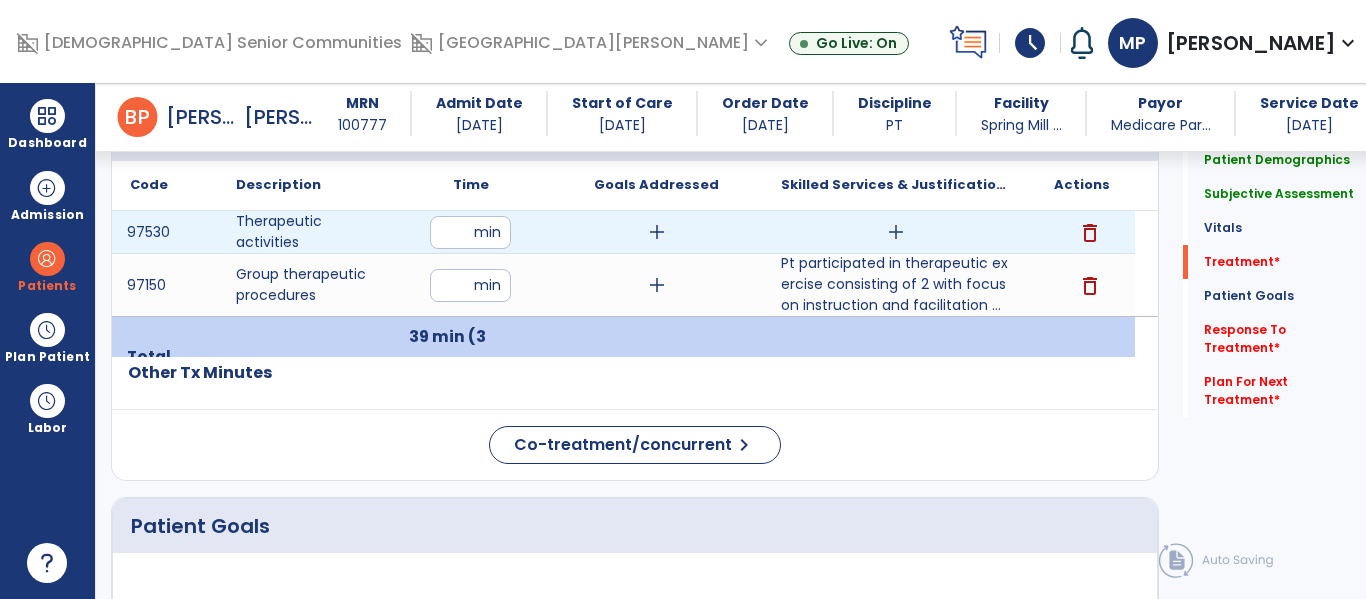 click on "add" at bounding box center (896, 232) 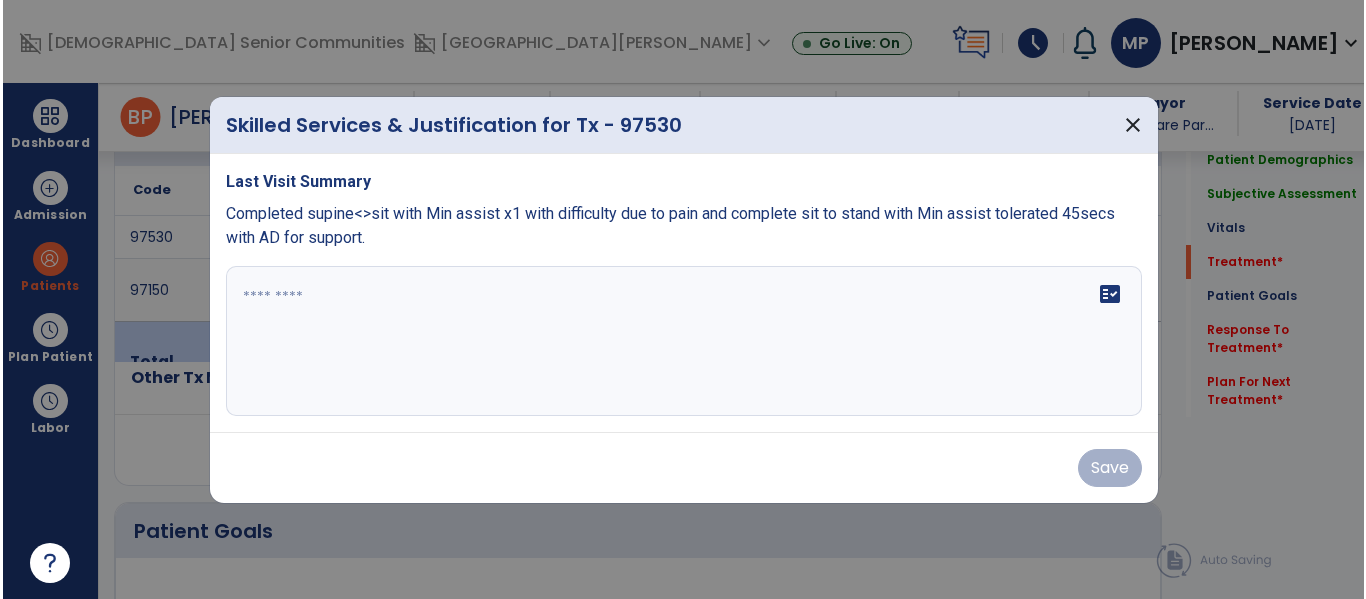 scroll, scrollTop: 1145, scrollLeft: 0, axis: vertical 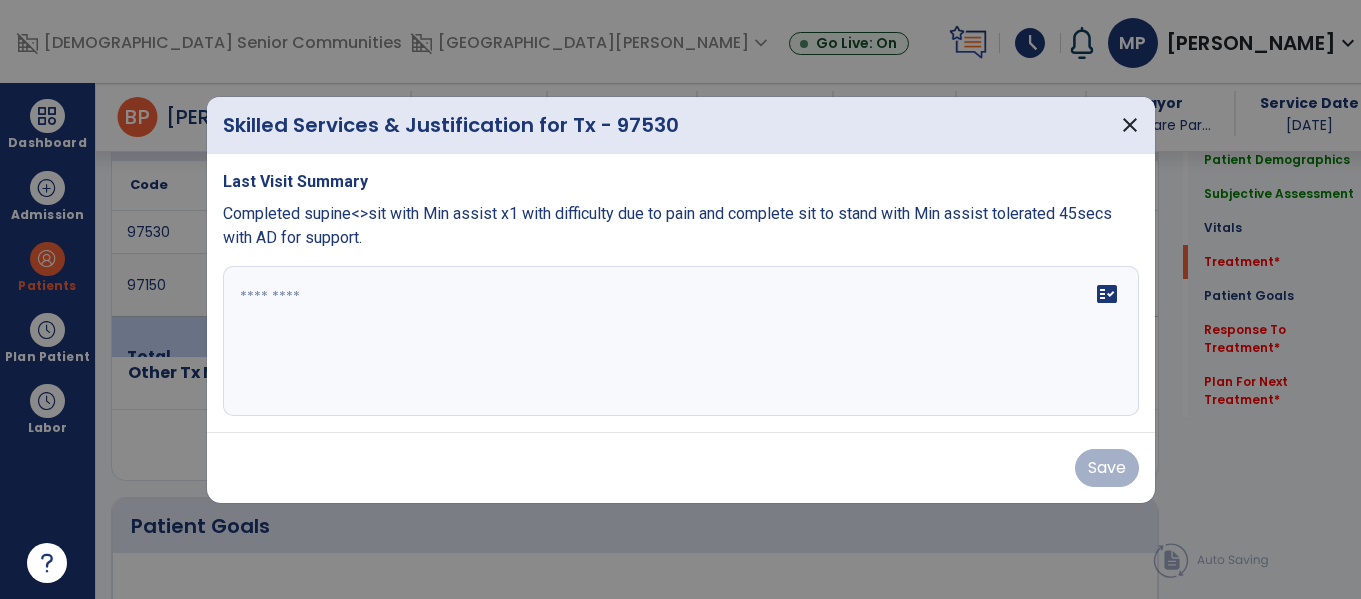 click at bounding box center [681, 341] 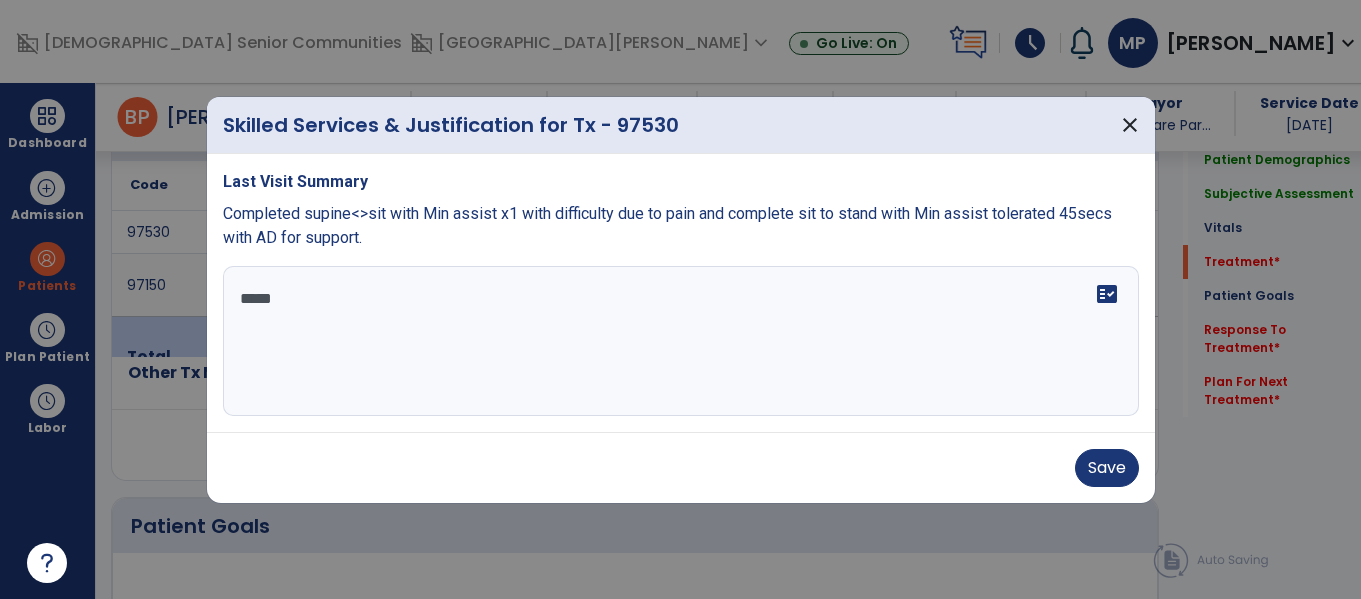type on "******" 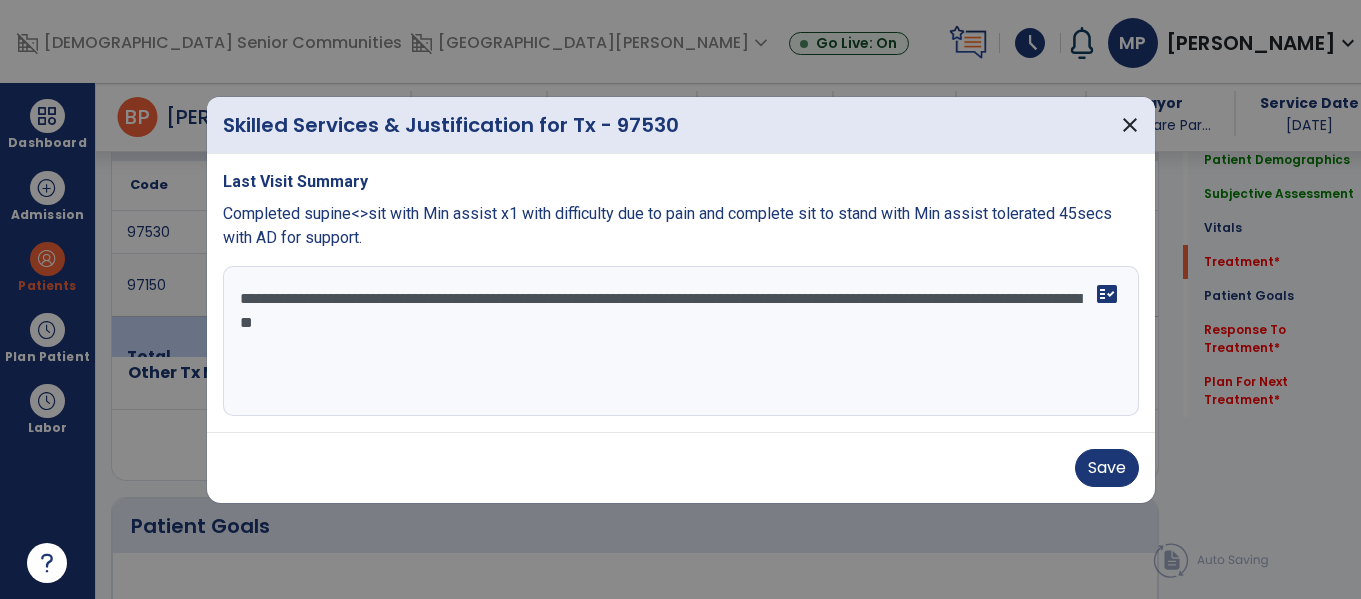 click on "**********" at bounding box center [681, 341] 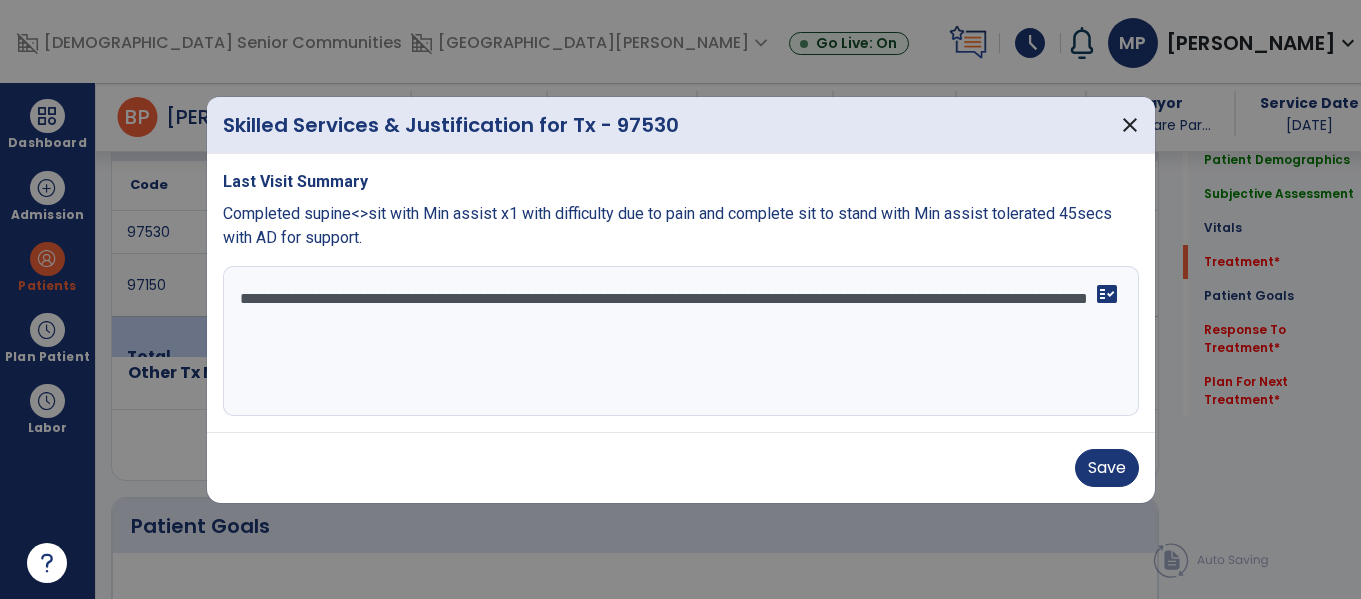 type on "**********" 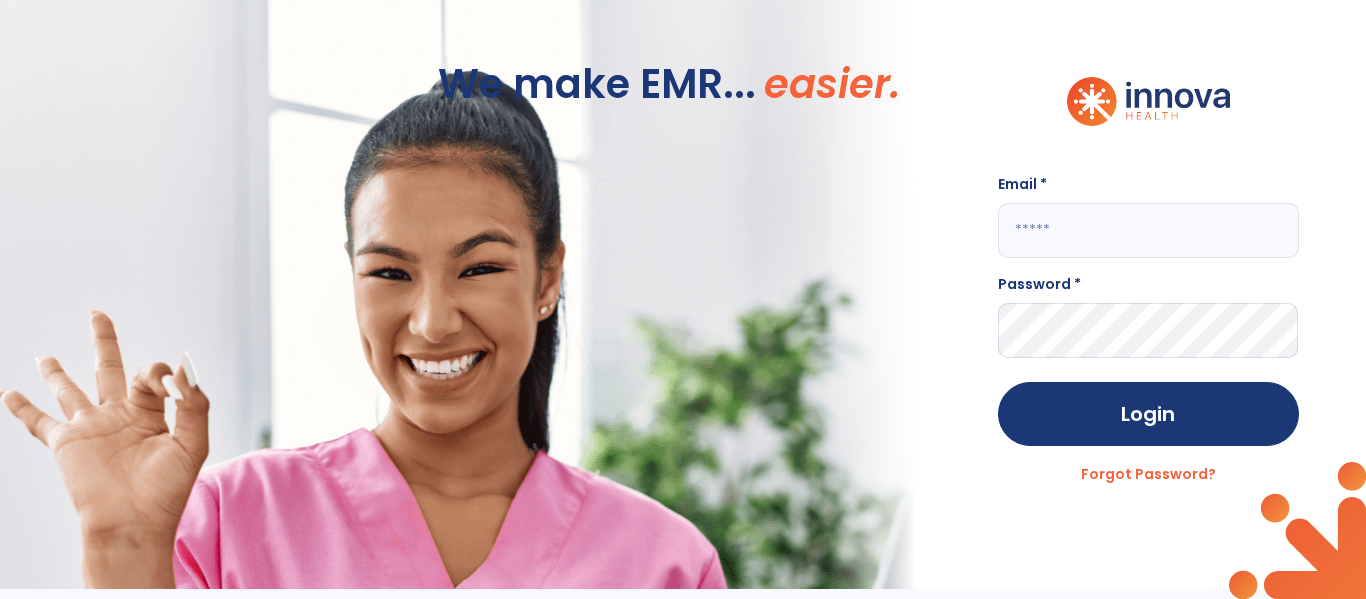 scroll, scrollTop: 0, scrollLeft: 0, axis: both 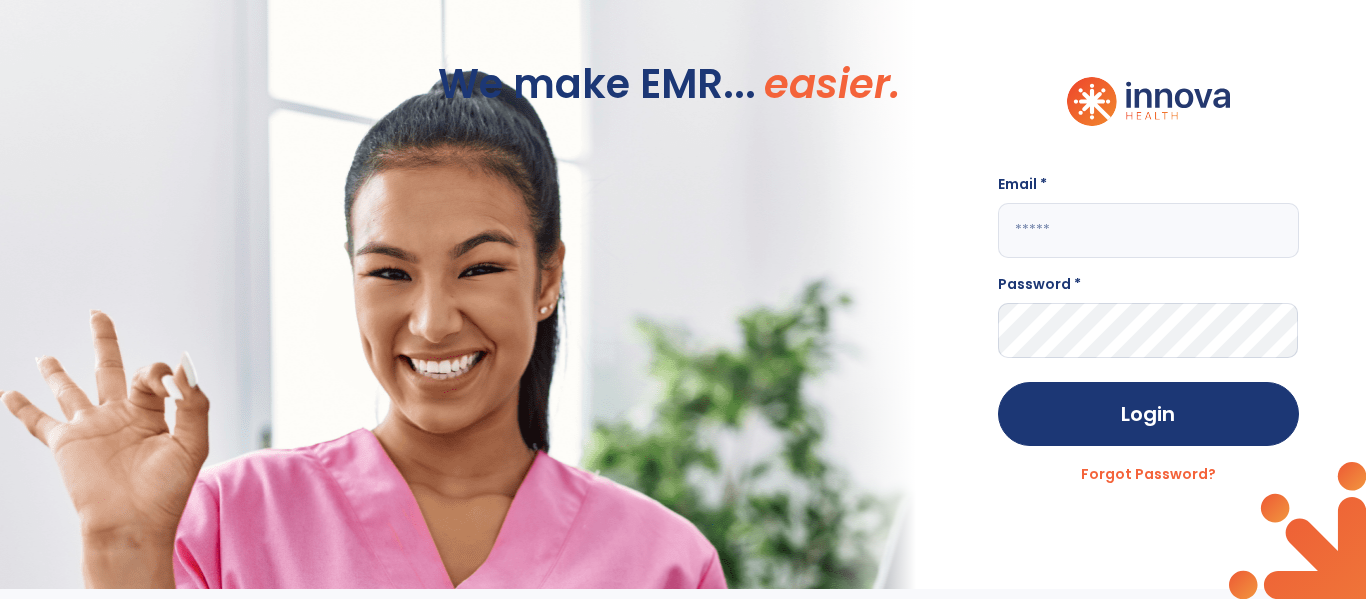 click 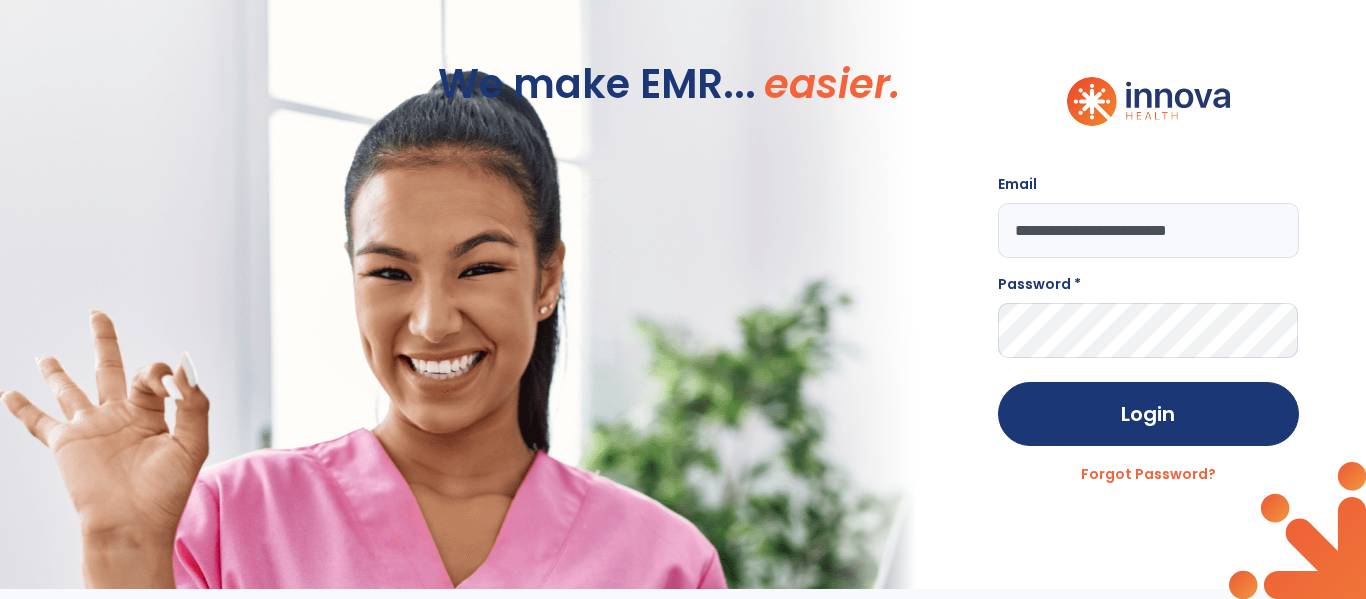 type on "**********" 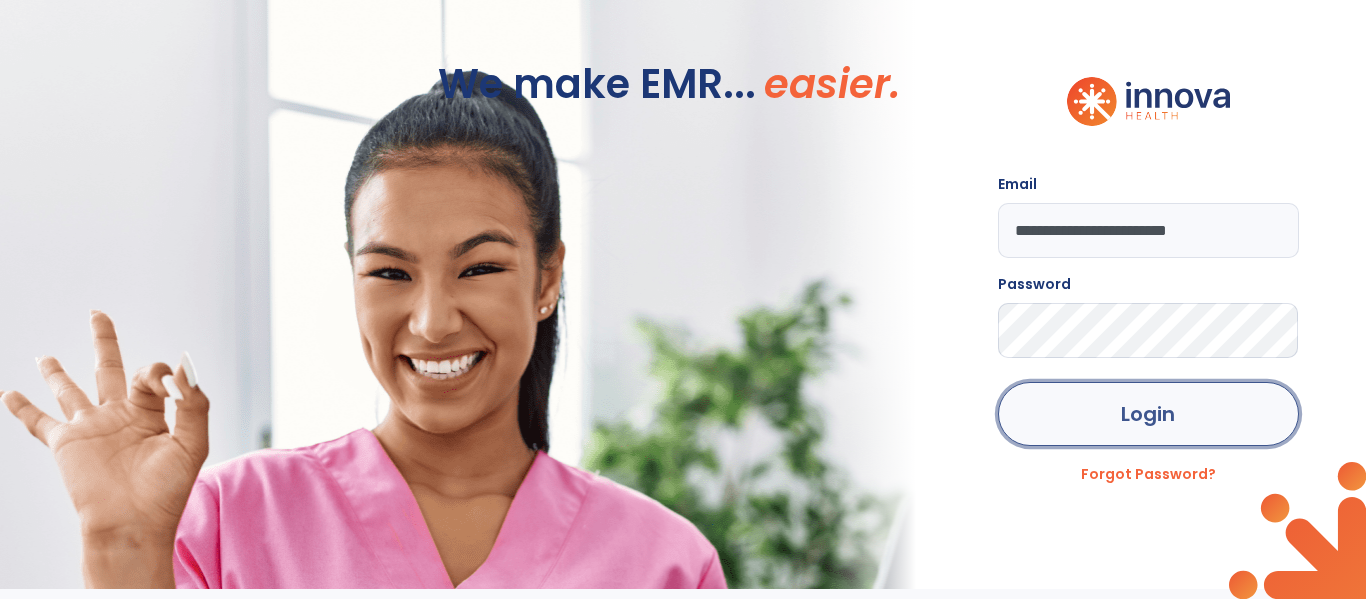 click on "Login" 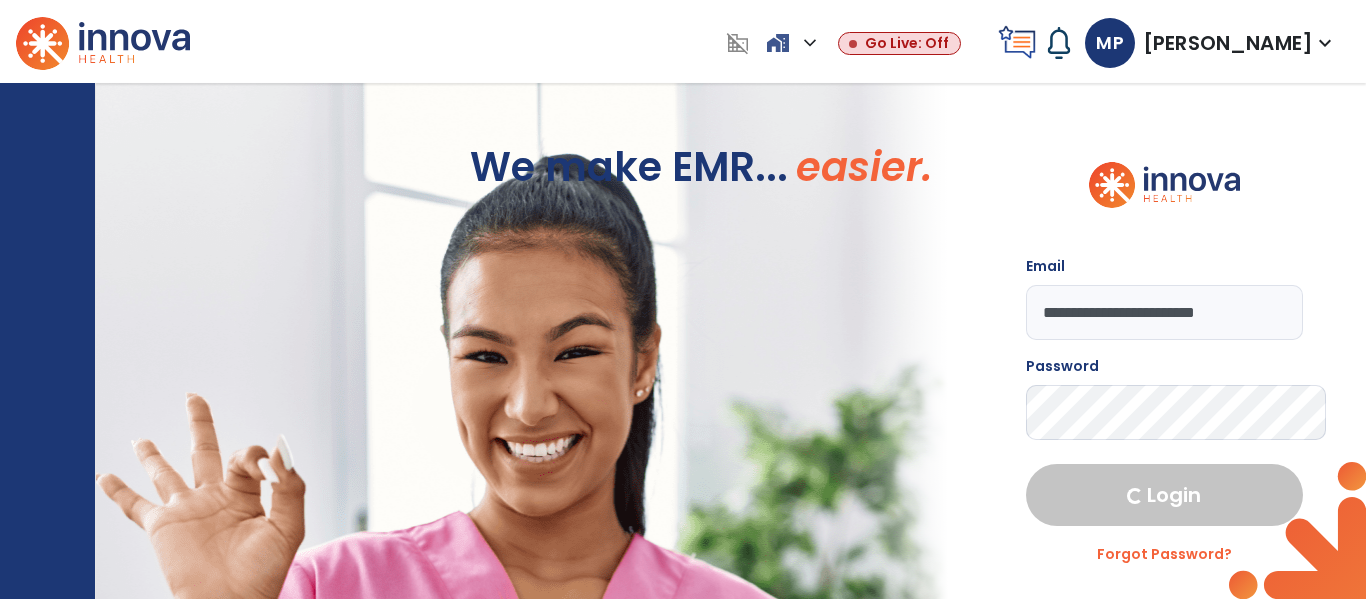 select on "****" 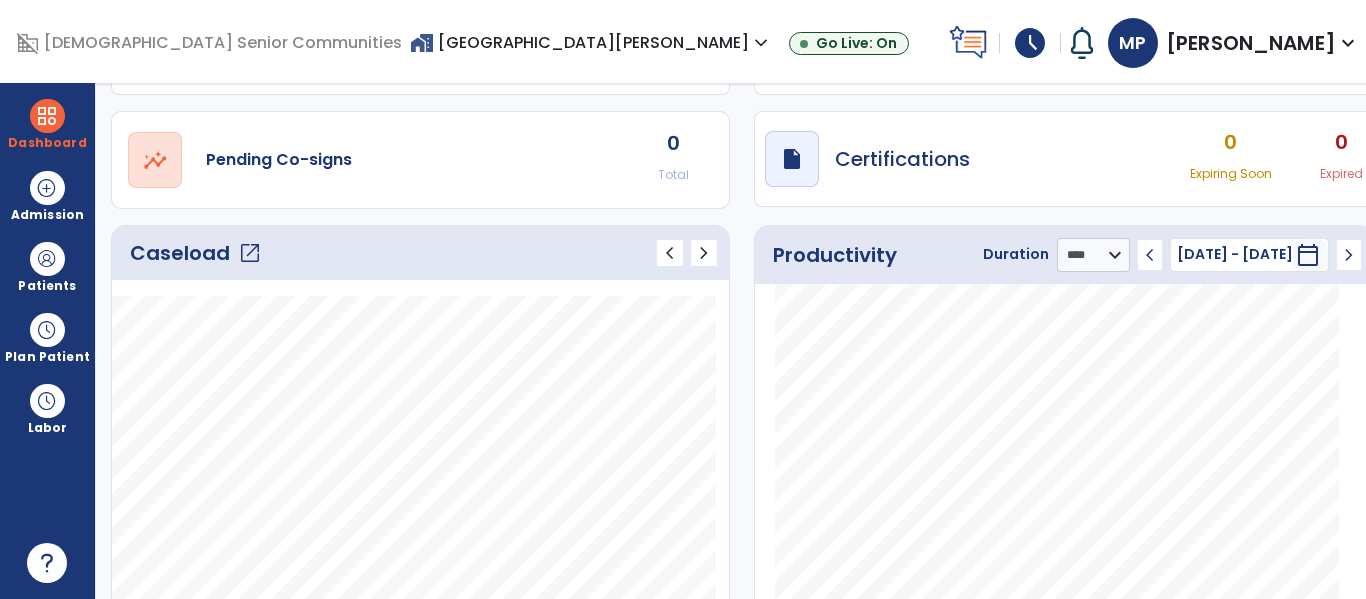 scroll, scrollTop: 72, scrollLeft: 0, axis: vertical 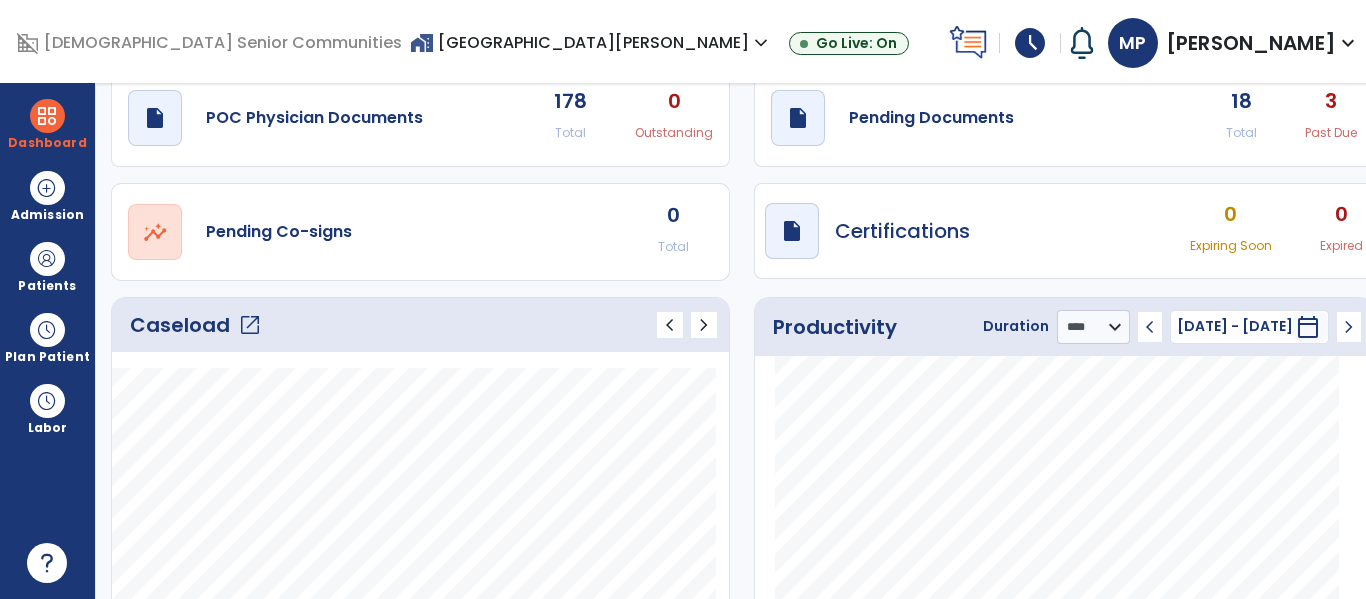 click on "open_in_new" 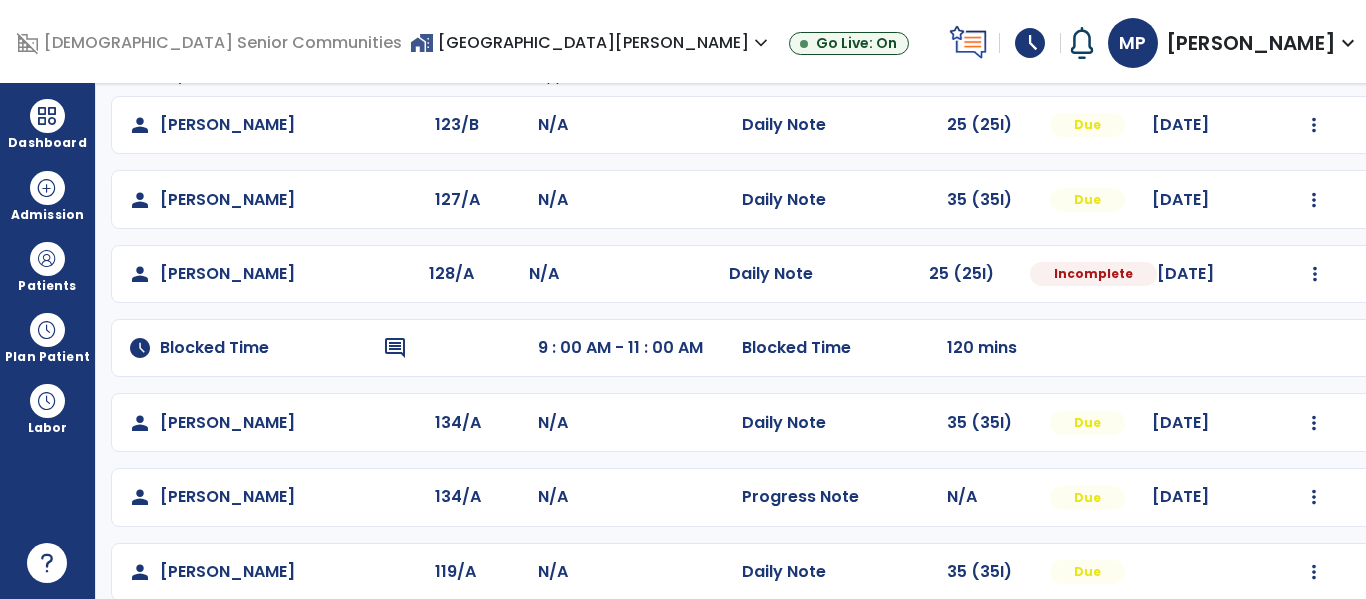 scroll, scrollTop: 159, scrollLeft: 0, axis: vertical 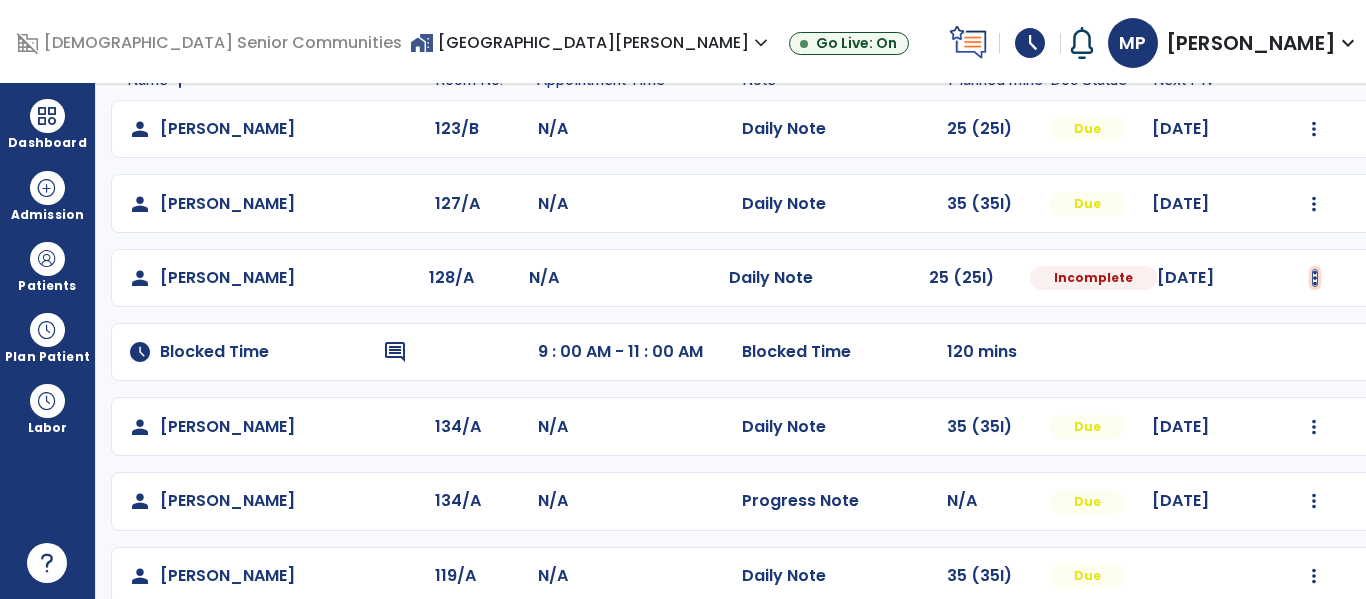 click at bounding box center (1314, 129) 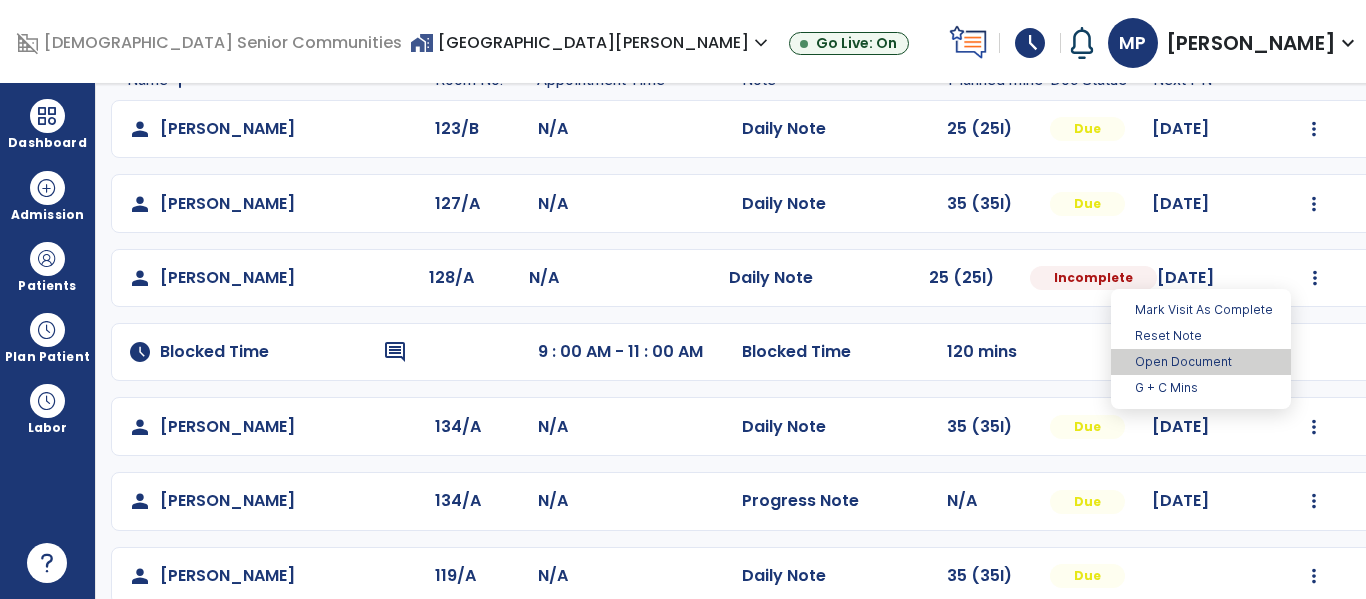 click on "Open Document" at bounding box center (1201, 362) 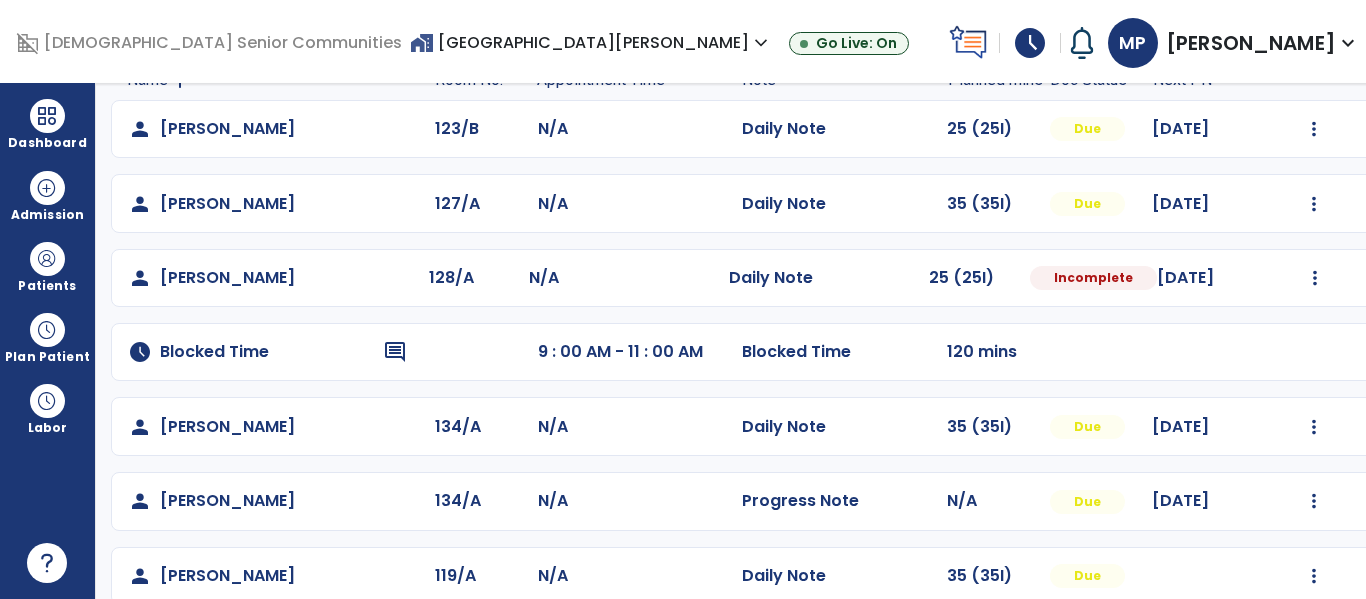 select on "*" 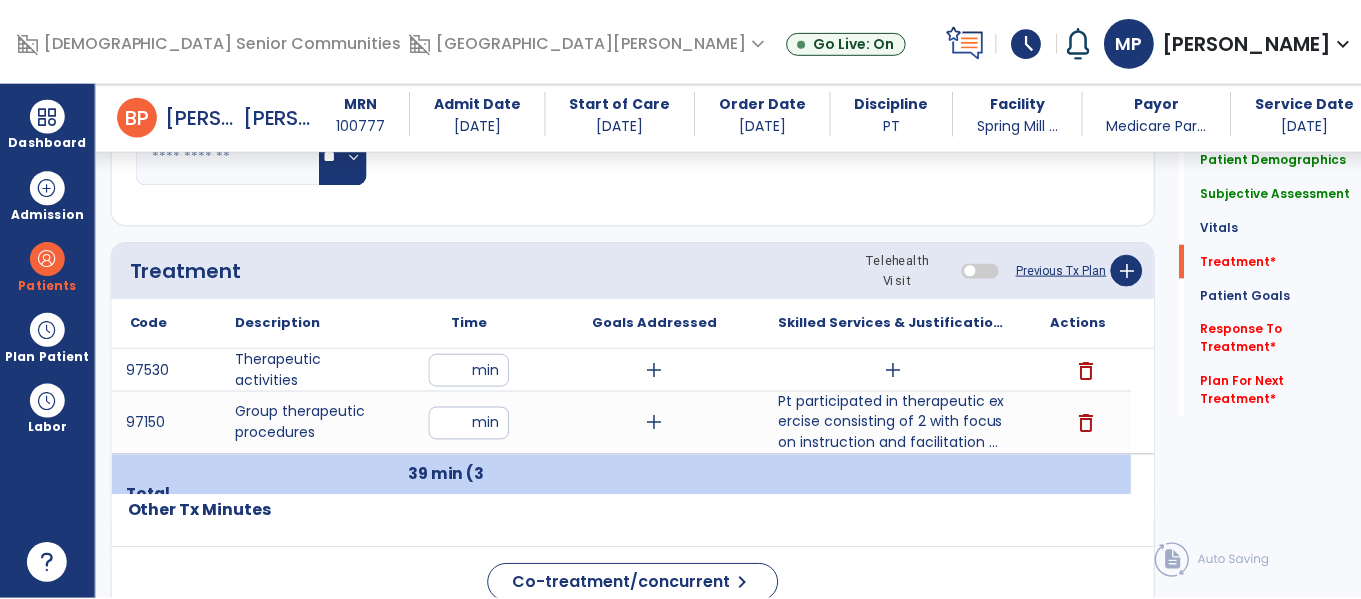 scroll, scrollTop: 1010, scrollLeft: 0, axis: vertical 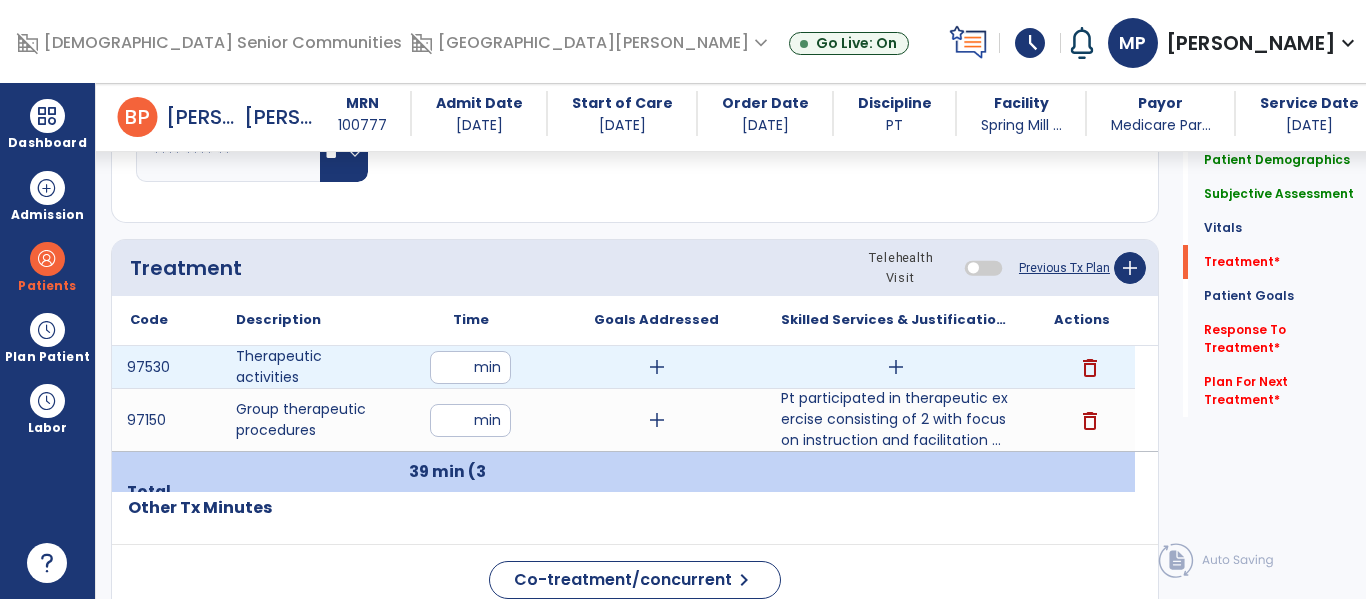 click on "add" at bounding box center [896, 367] 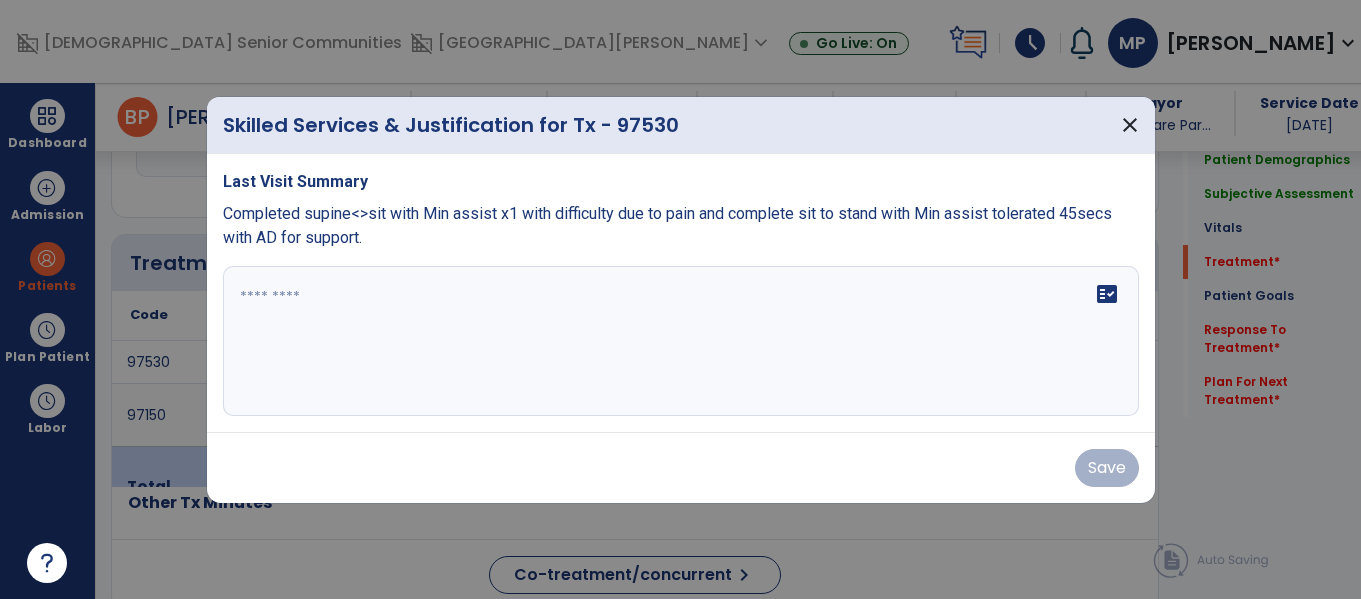 click on "fact_check" at bounding box center (681, 341) 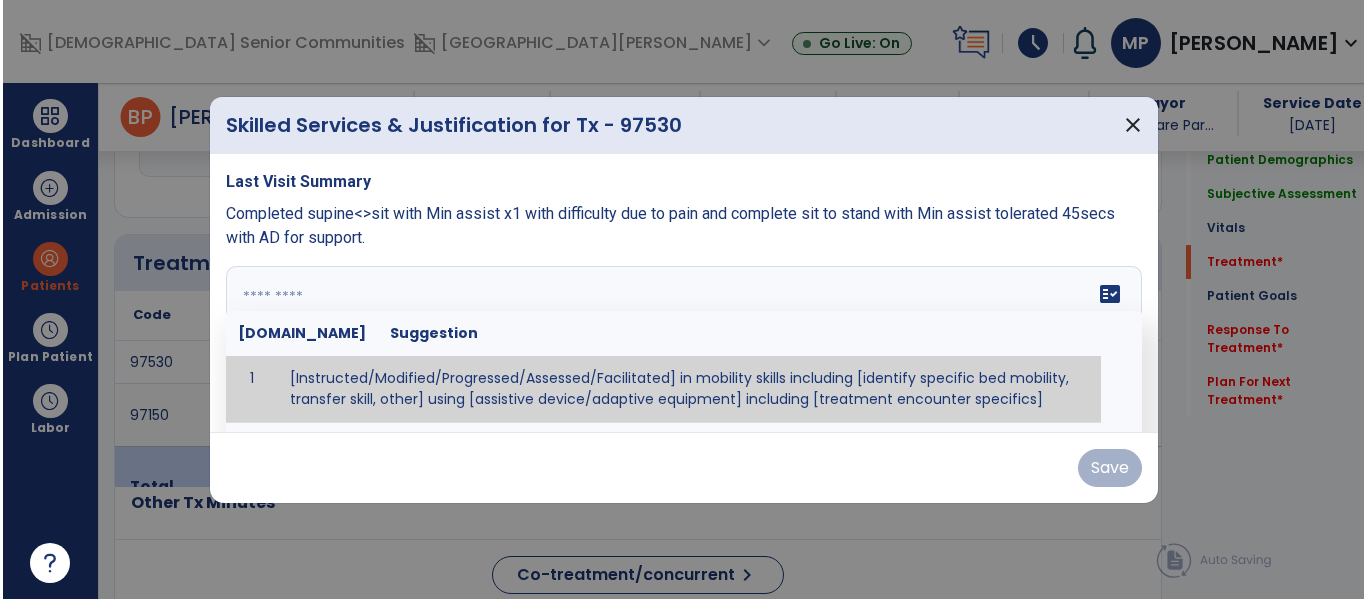 scroll, scrollTop: 1010, scrollLeft: 0, axis: vertical 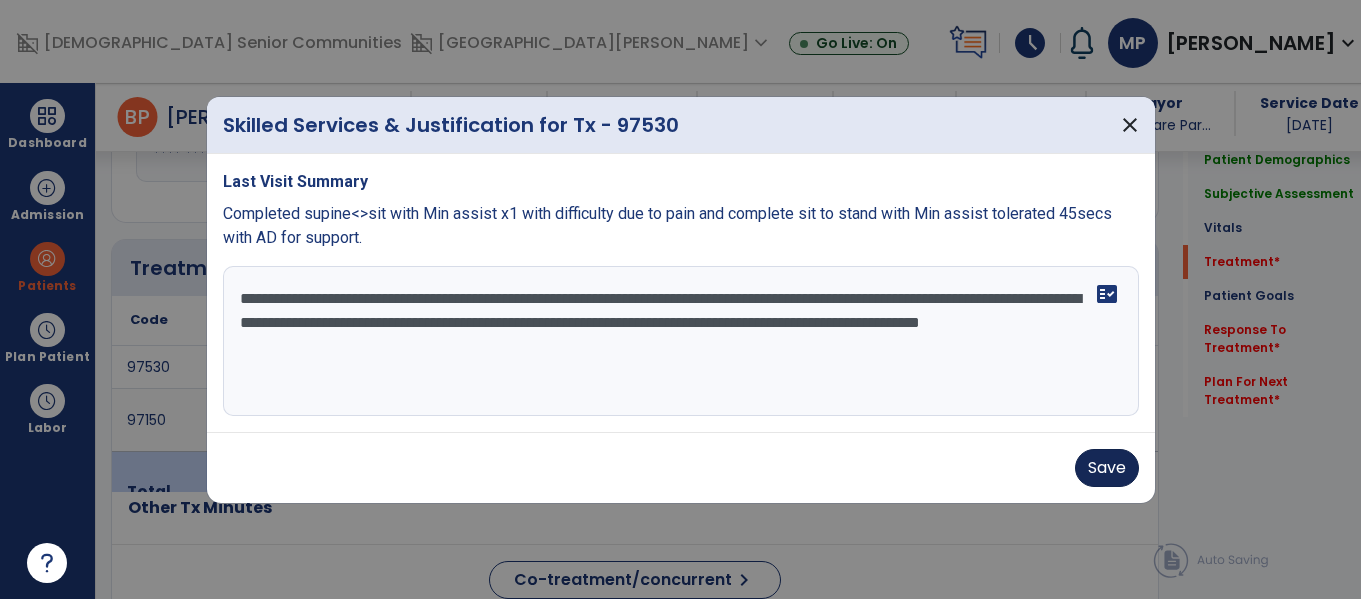 type on "**********" 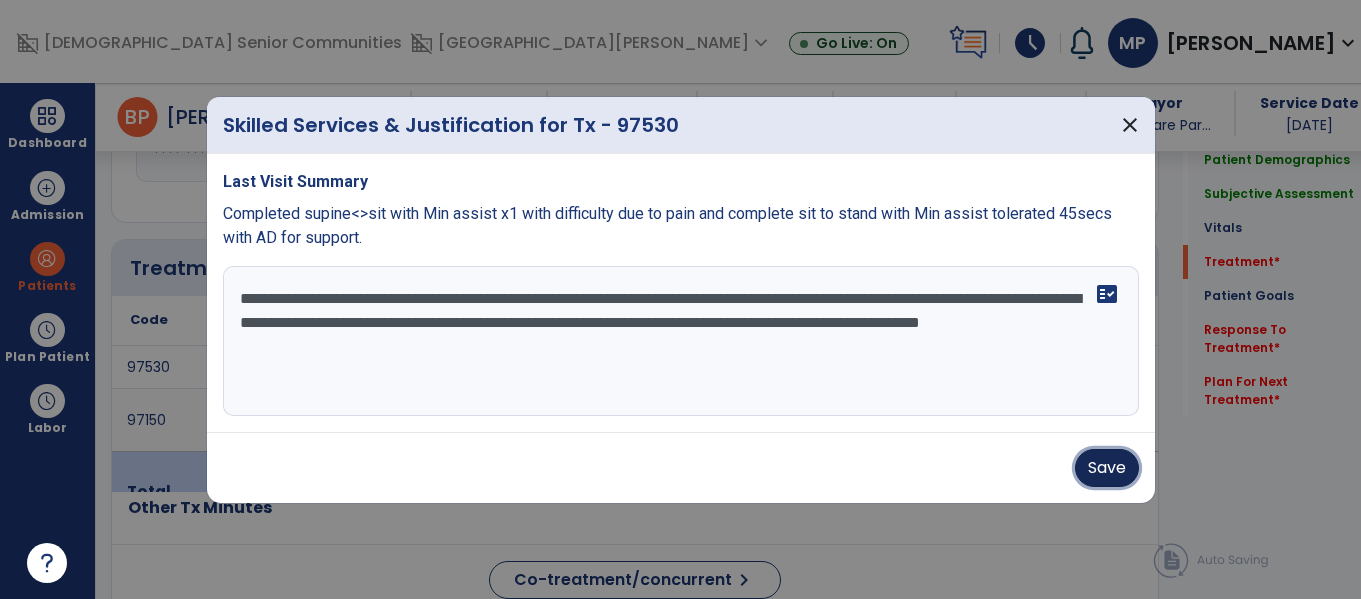 click on "Save" at bounding box center [1107, 468] 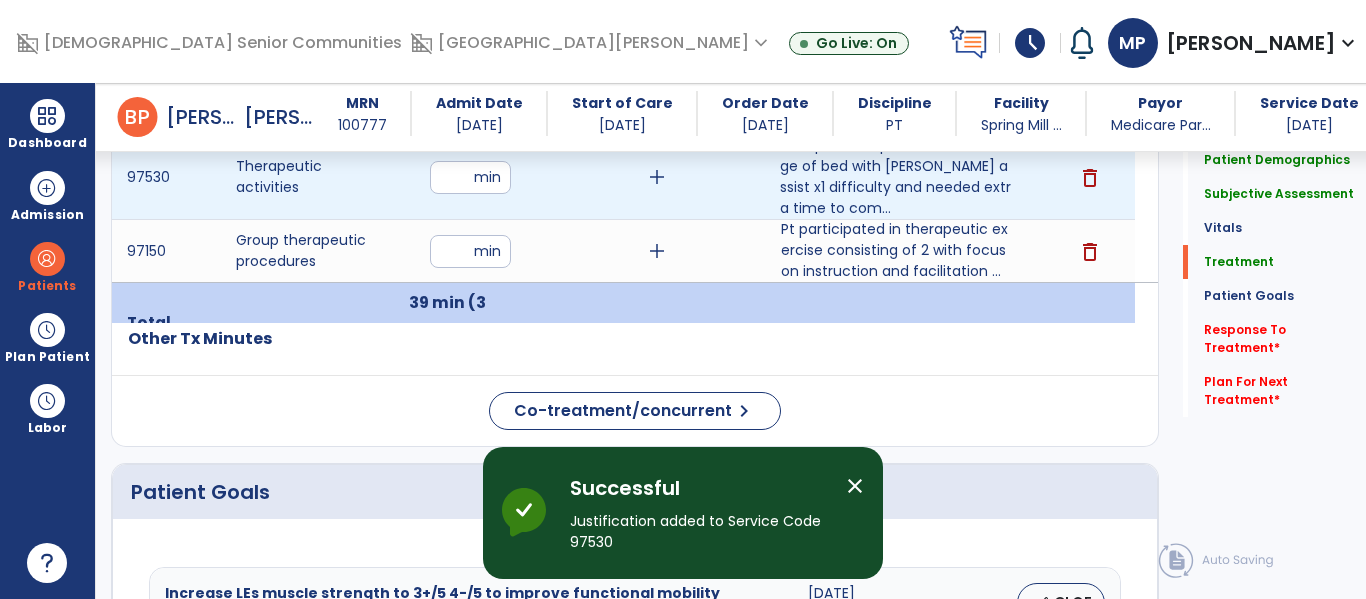 scroll, scrollTop: 1236, scrollLeft: 0, axis: vertical 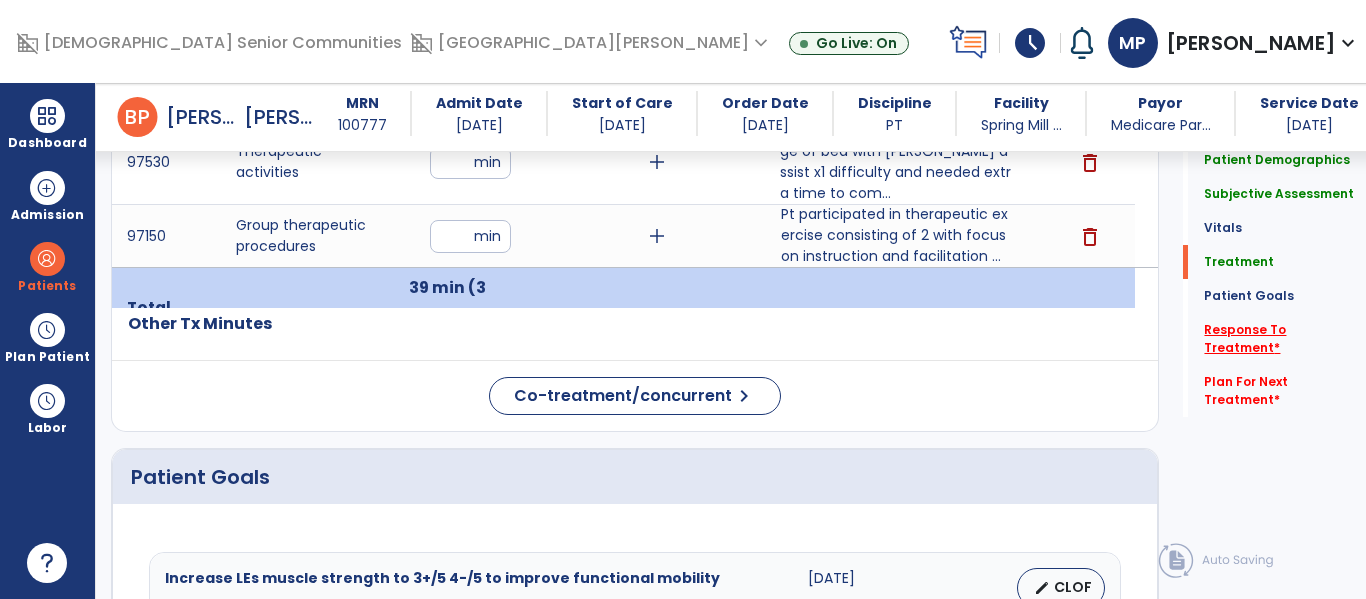 click on "Response To Treatment   *" 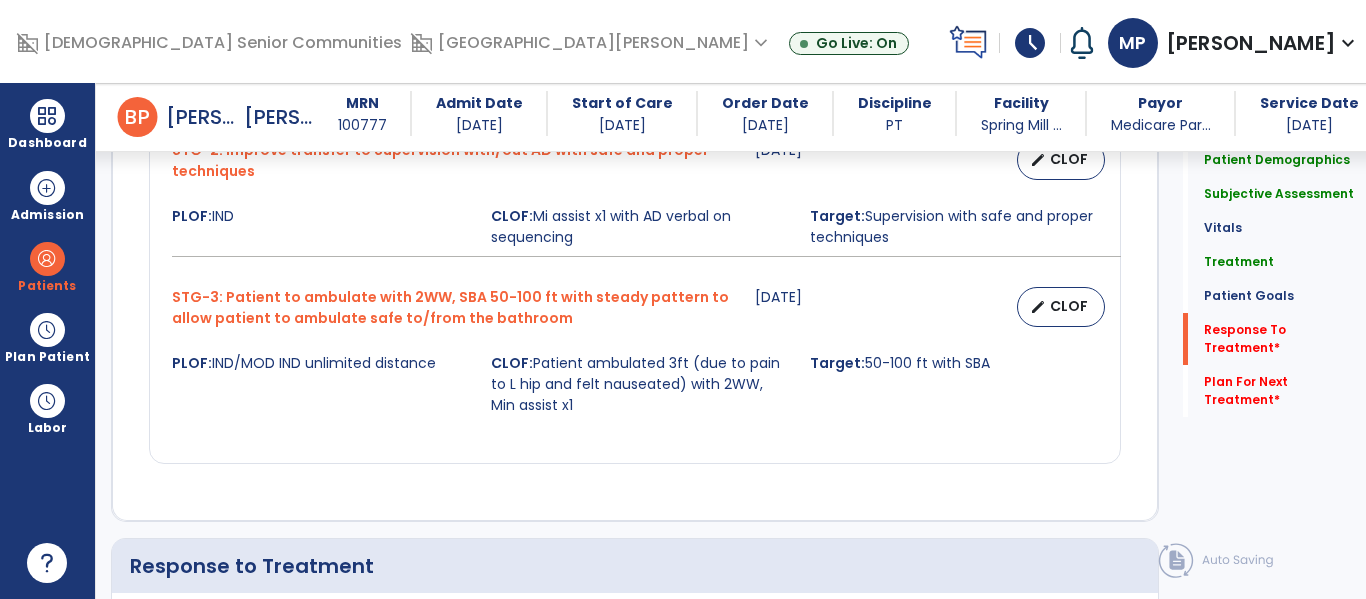 scroll, scrollTop: 2229, scrollLeft: 0, axis: vertical 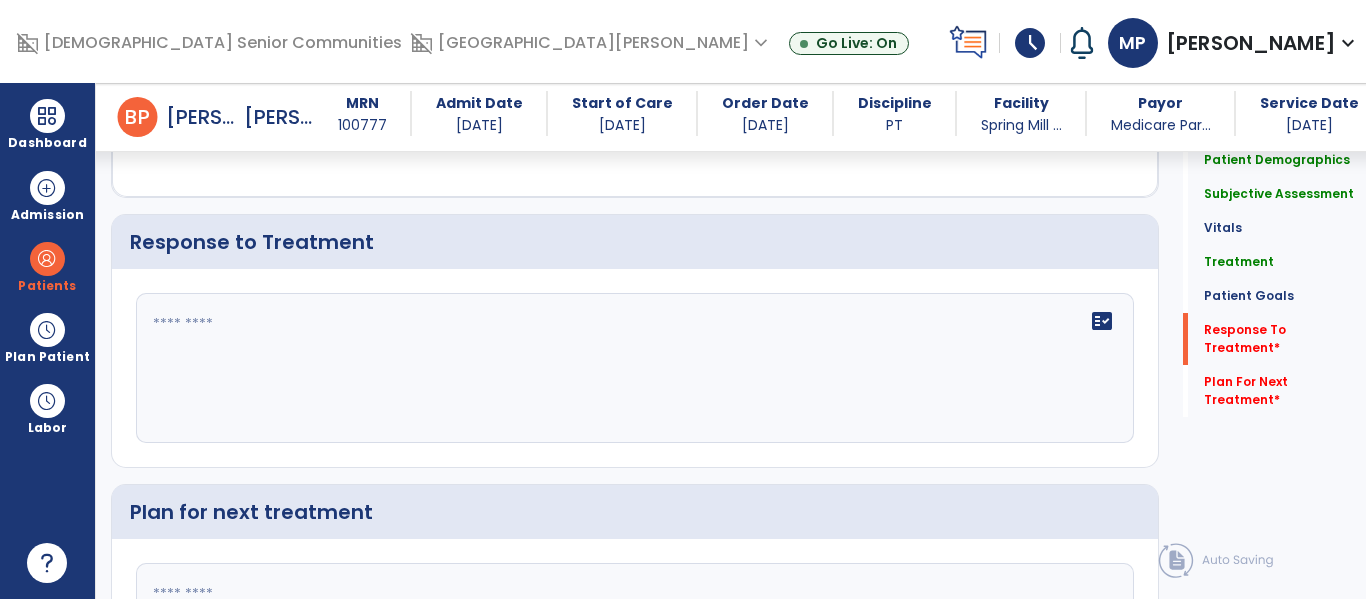 click 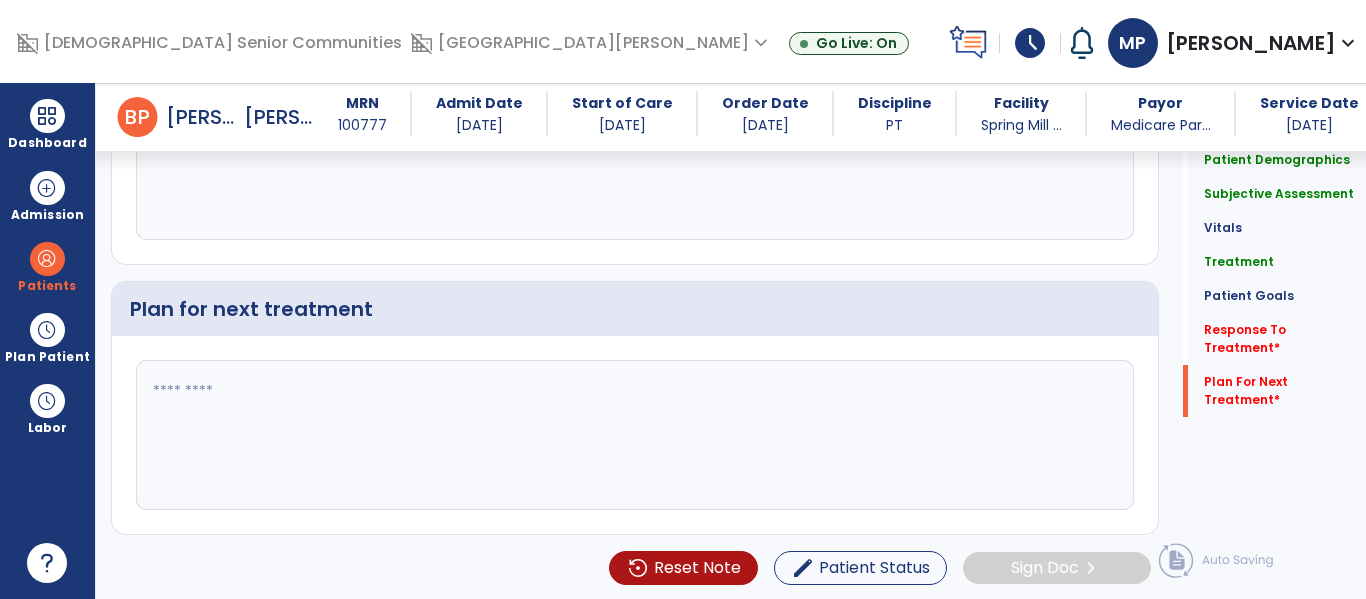scroll, scrollTop: 2434, scrollLeft: 0, axis: vertical 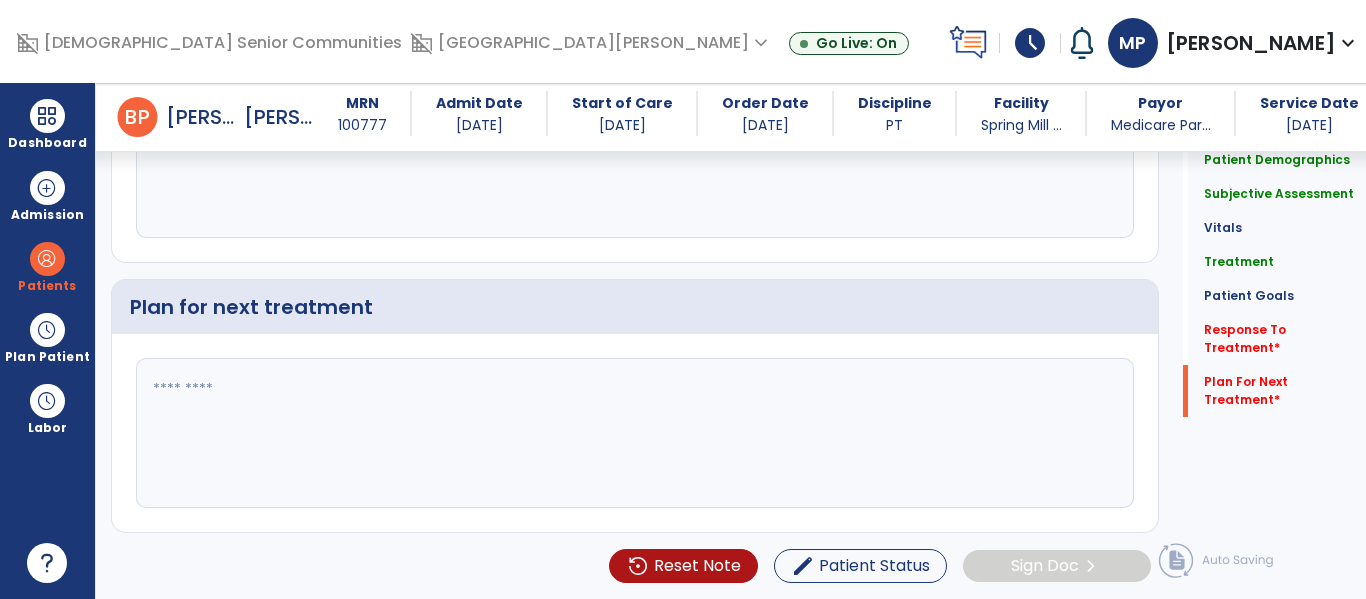 type on "**********" 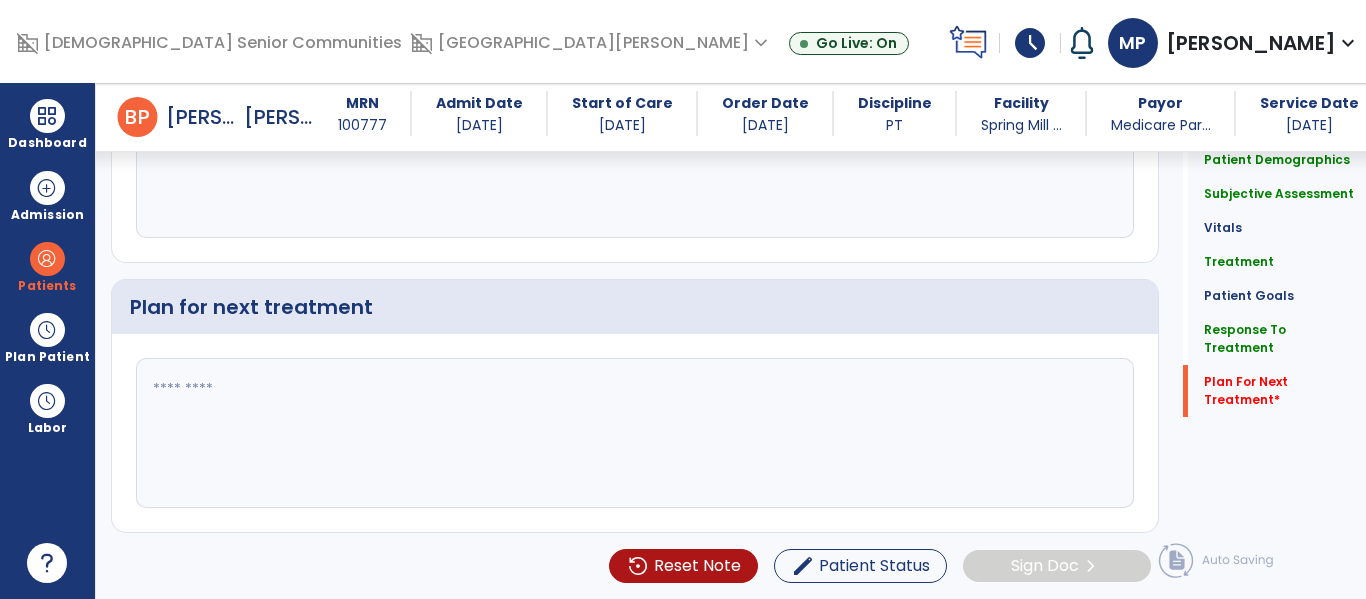 type on "*" 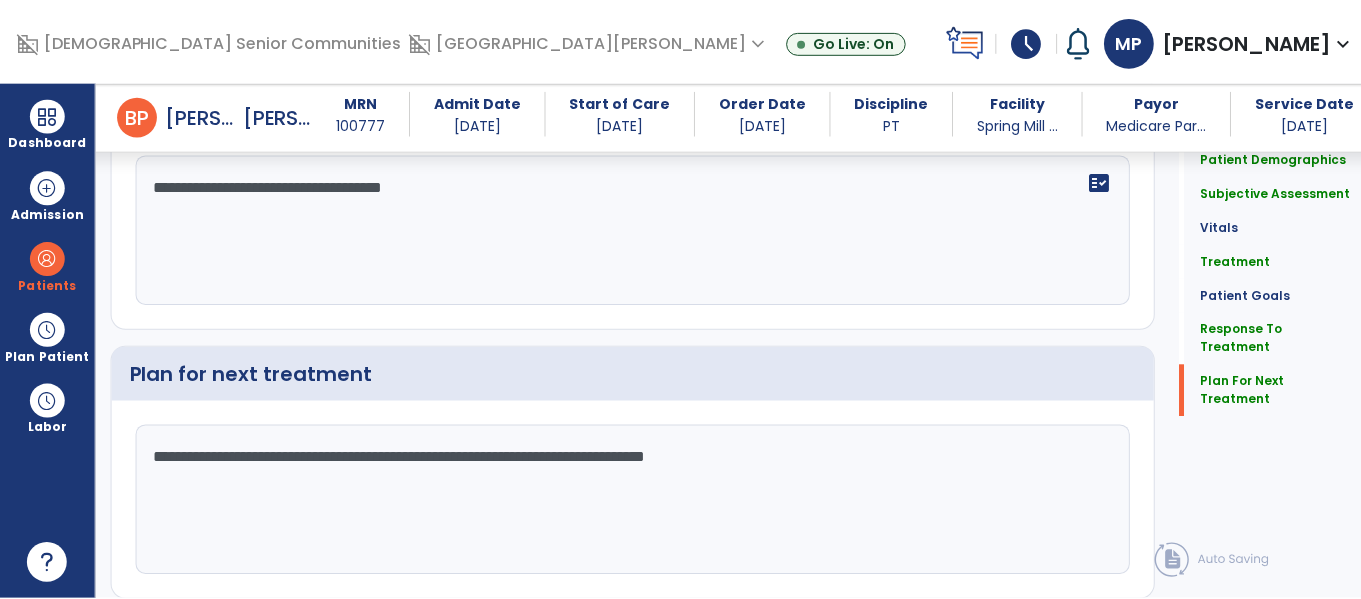 scroll, scrollTop: 2434, scrollLeft: 0, axis: vertical 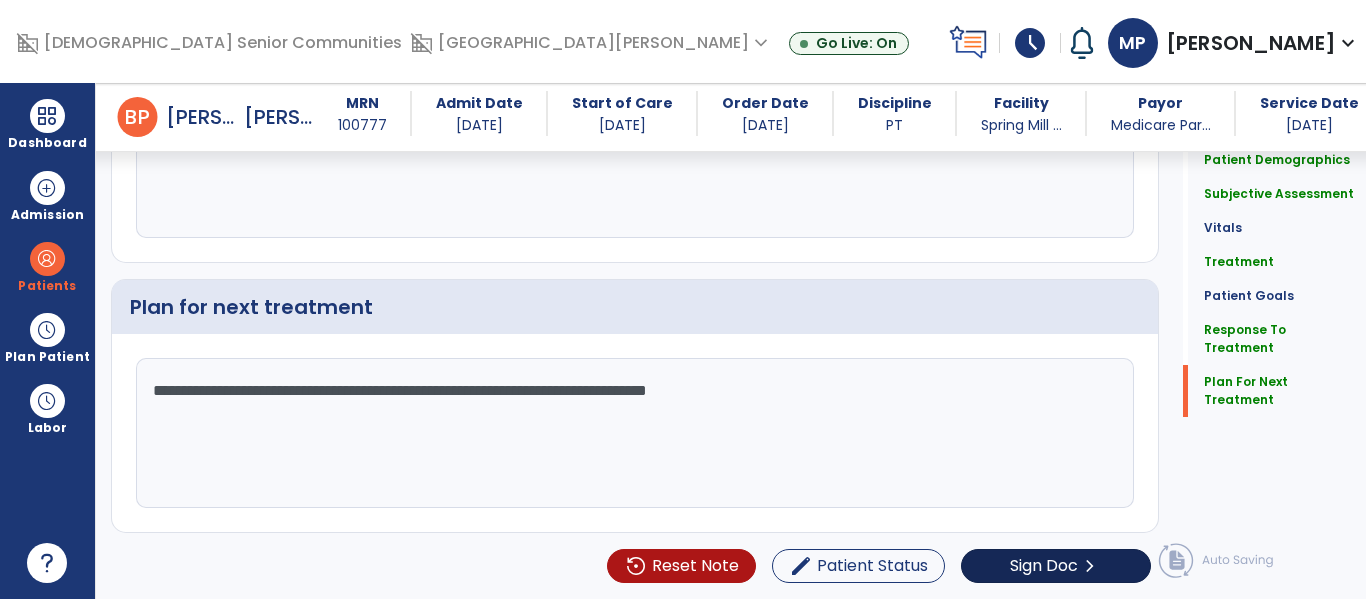 type on "**********" 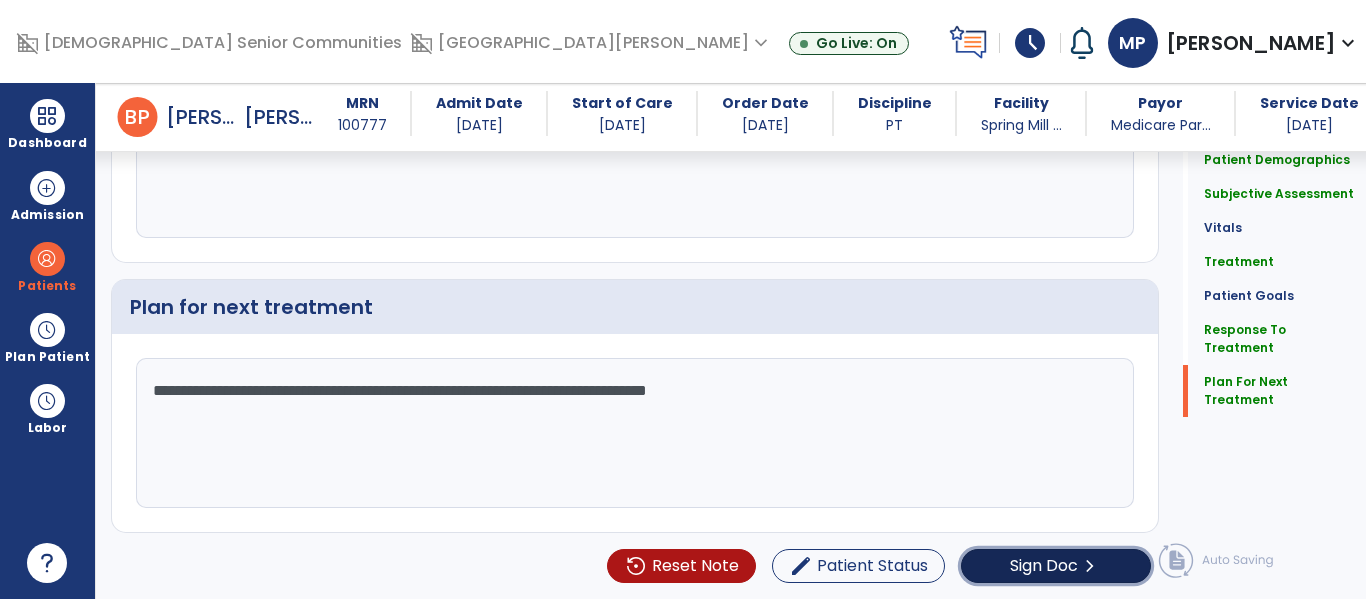 click on "Sign Doc" 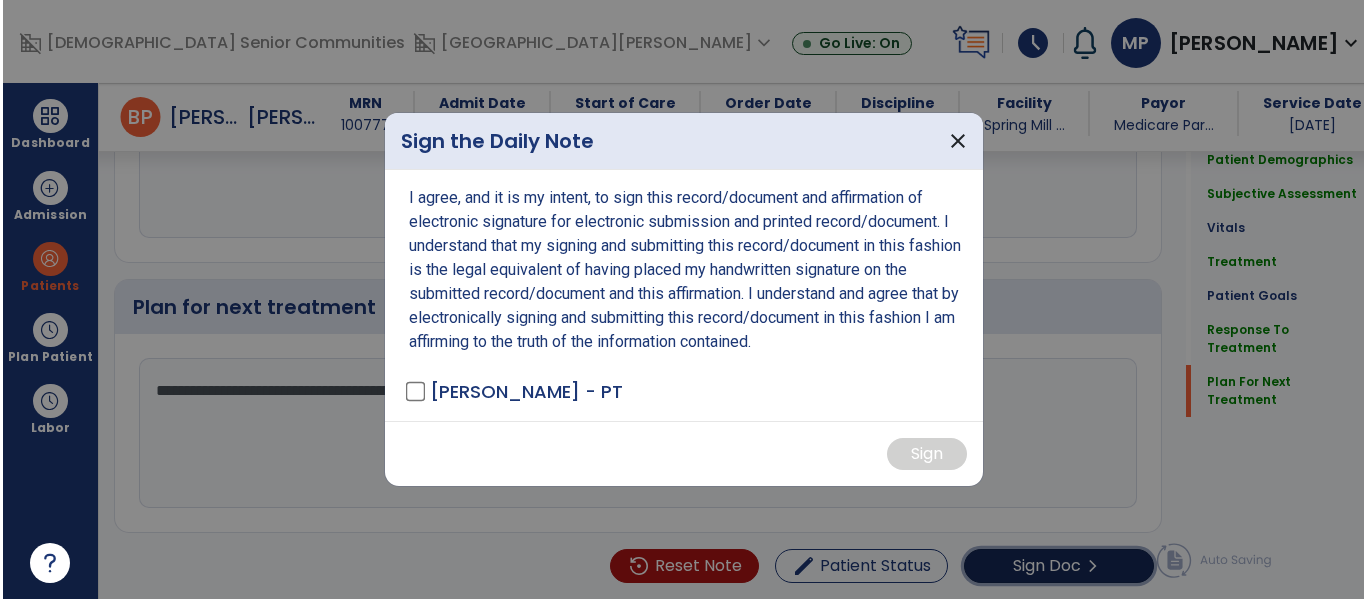 scroll, scrollTop: 2434, scrollLeft: 0, axis: vertical 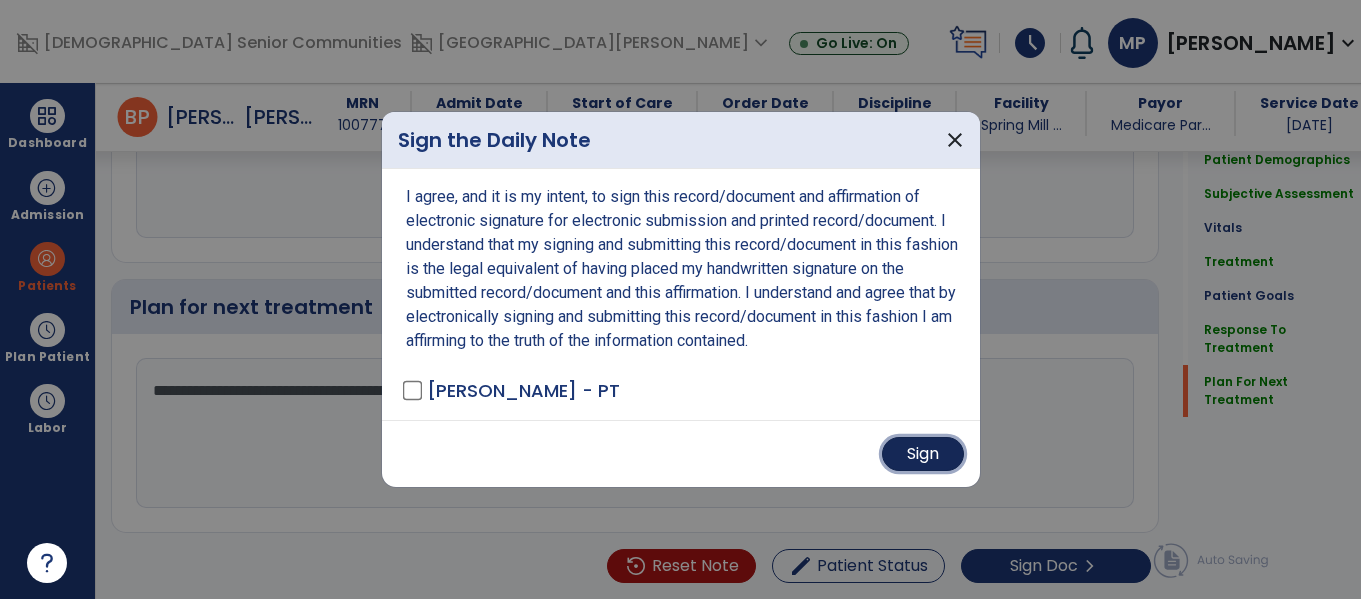 click on "Sign" at bounding box center [923, 454] 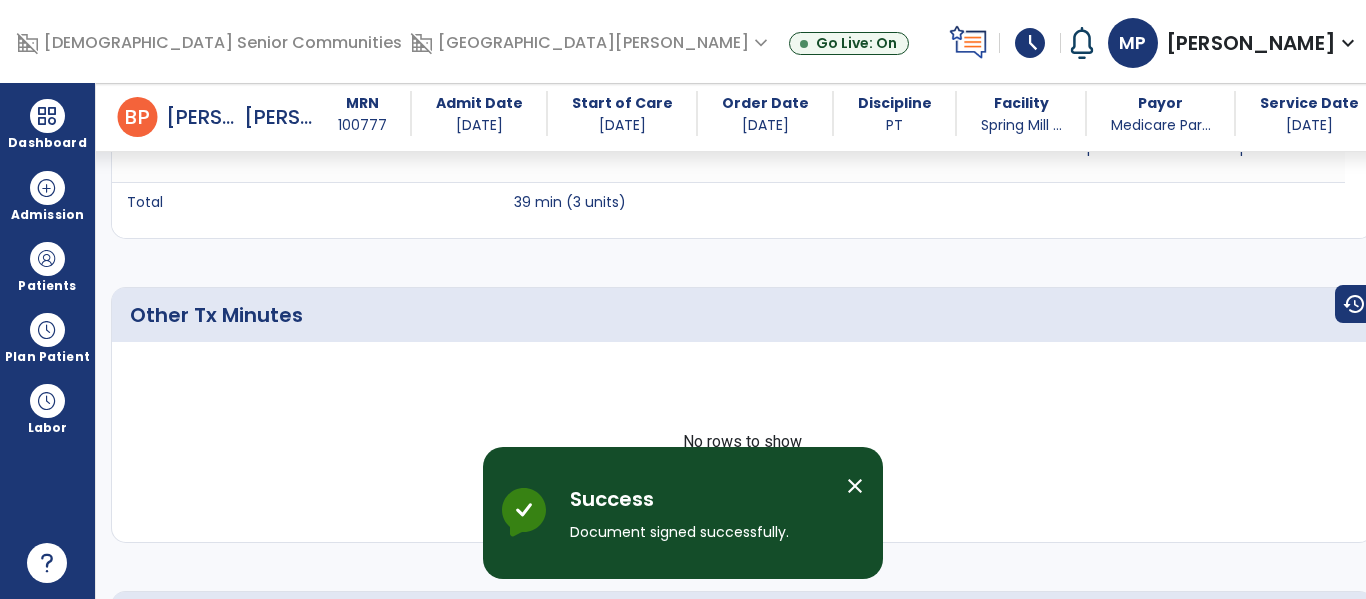 scroll, scrollTop: 0, scrollLeft: 0, axis: both 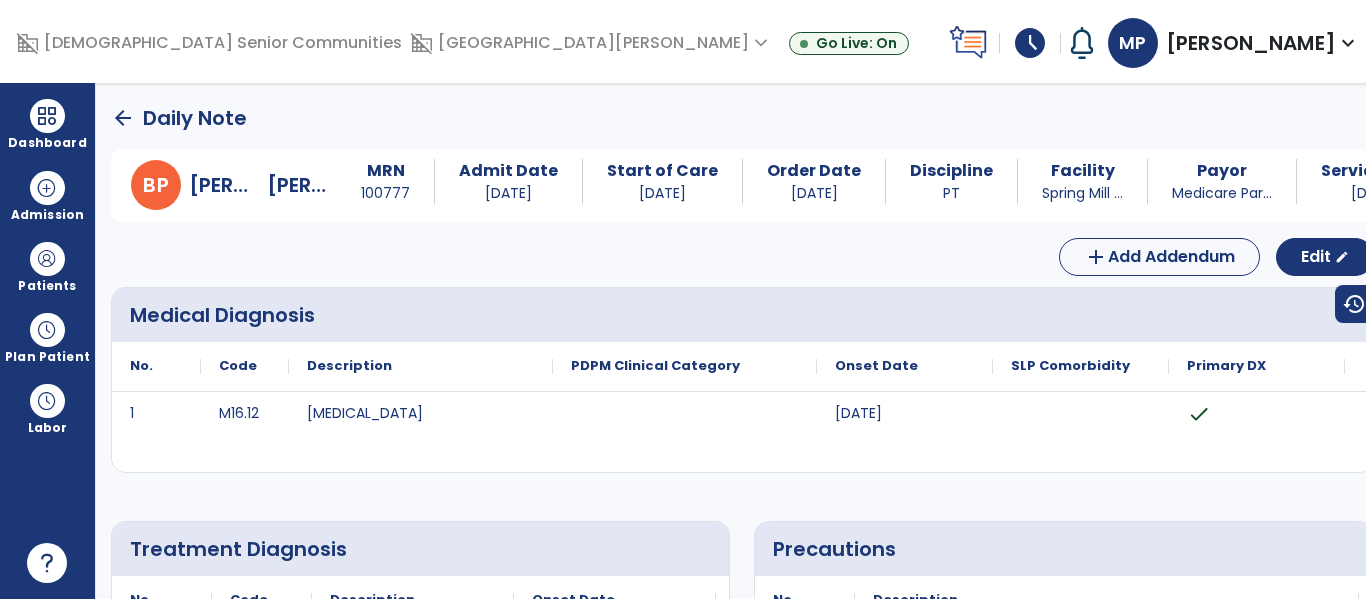 click on "arrow_back" 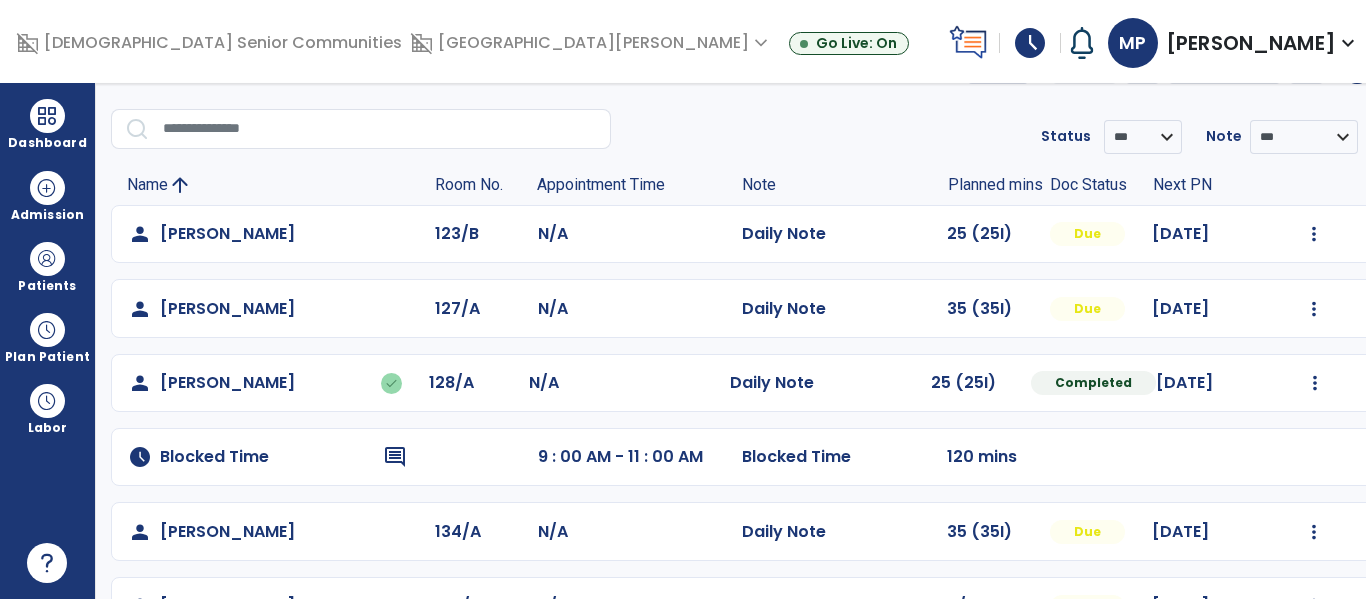 scroll, scrollTop: 72, scrollLeft: 0, axis: vertical 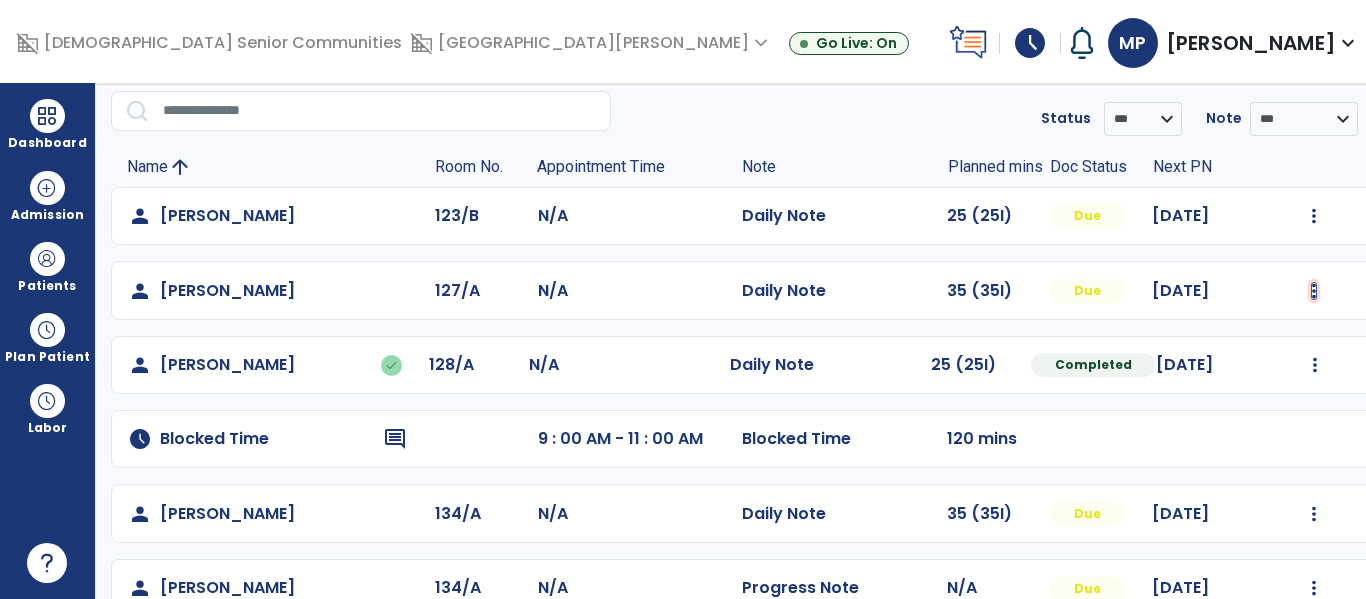 click at bounding box center (1314, 216) 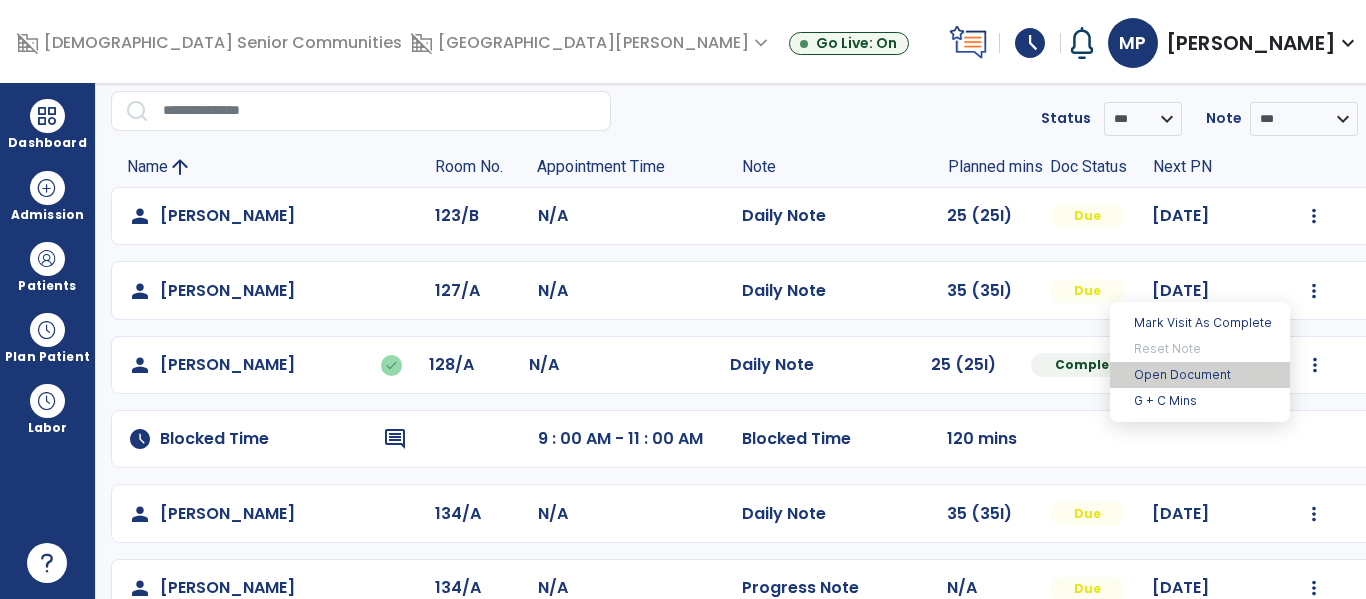 click on "Open Document" at bounding box center [1200, 375] 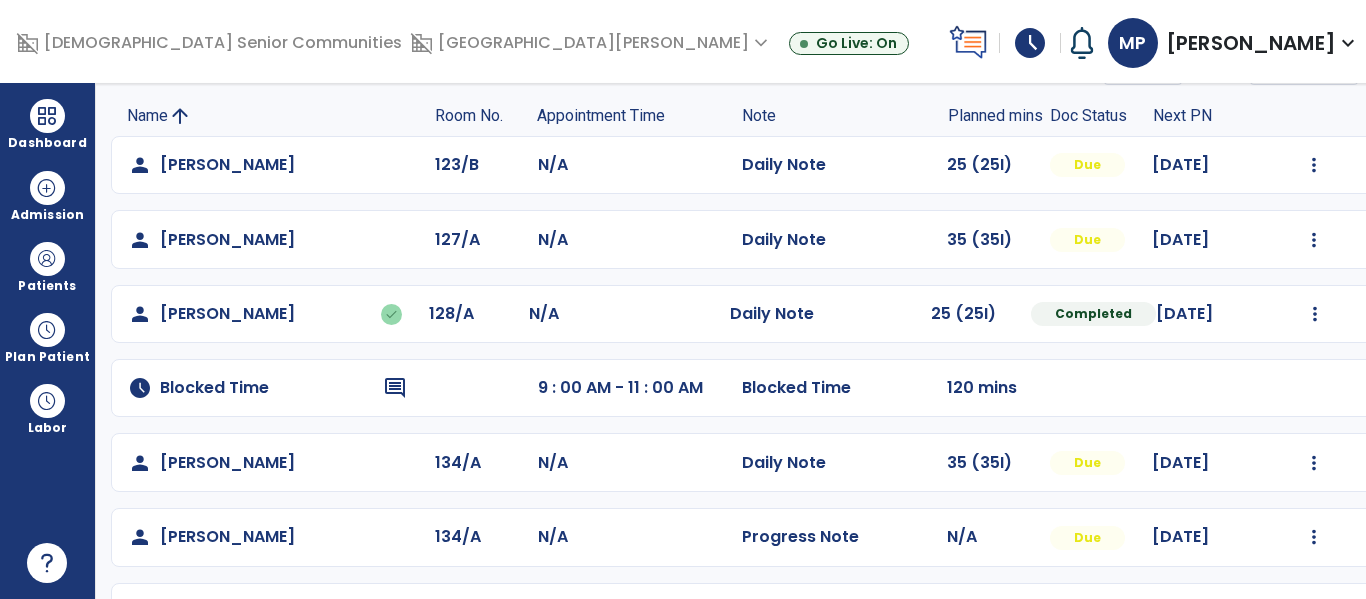scroll, scrollTop: 132, scrollLeft: 0, axis: vertical 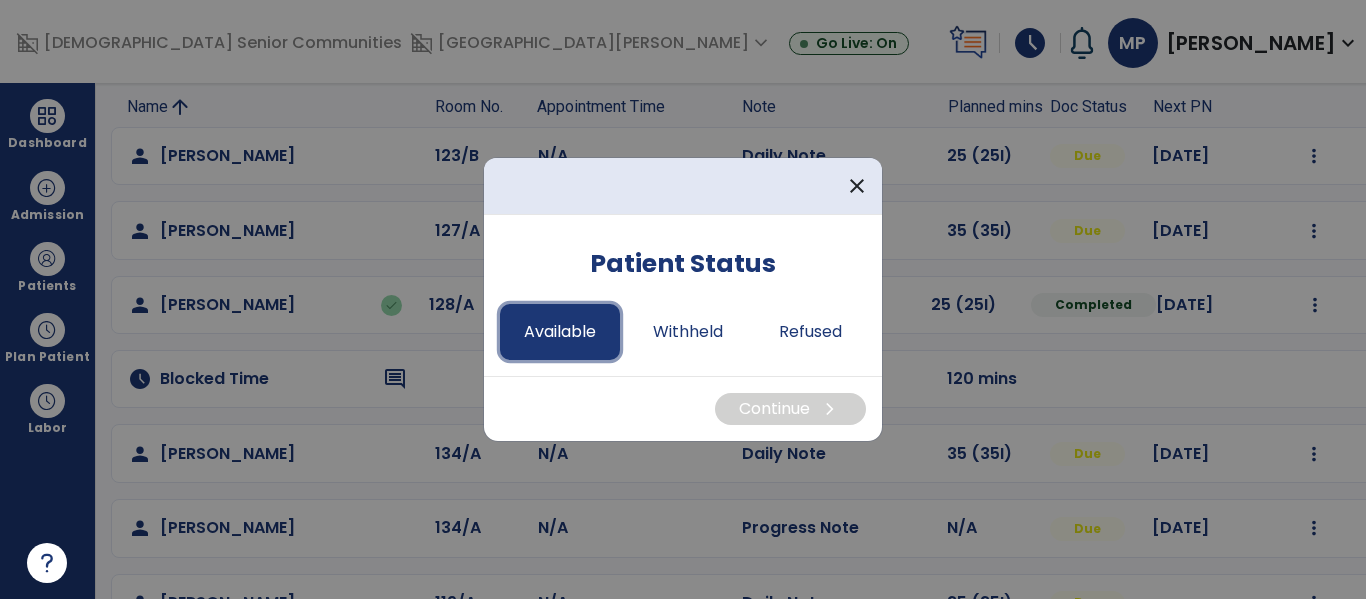 click on "Available" at bounding box center (560, 332) 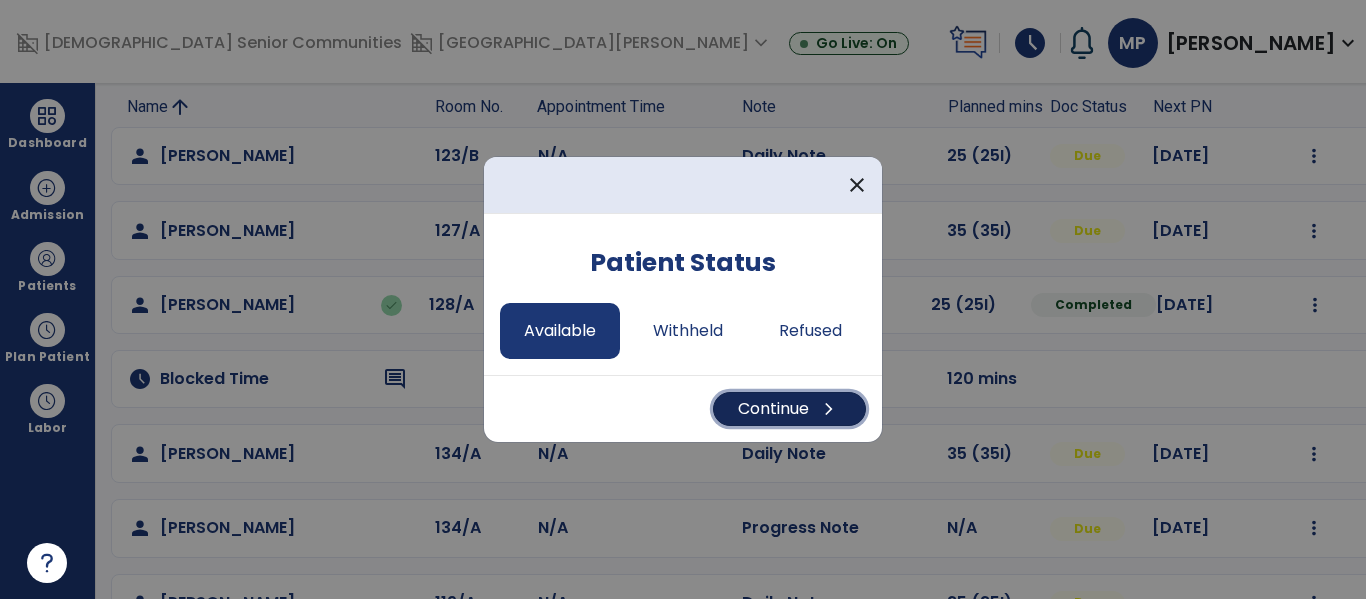 click on "Continue   chevron_right" at bounding box center [789, 409] 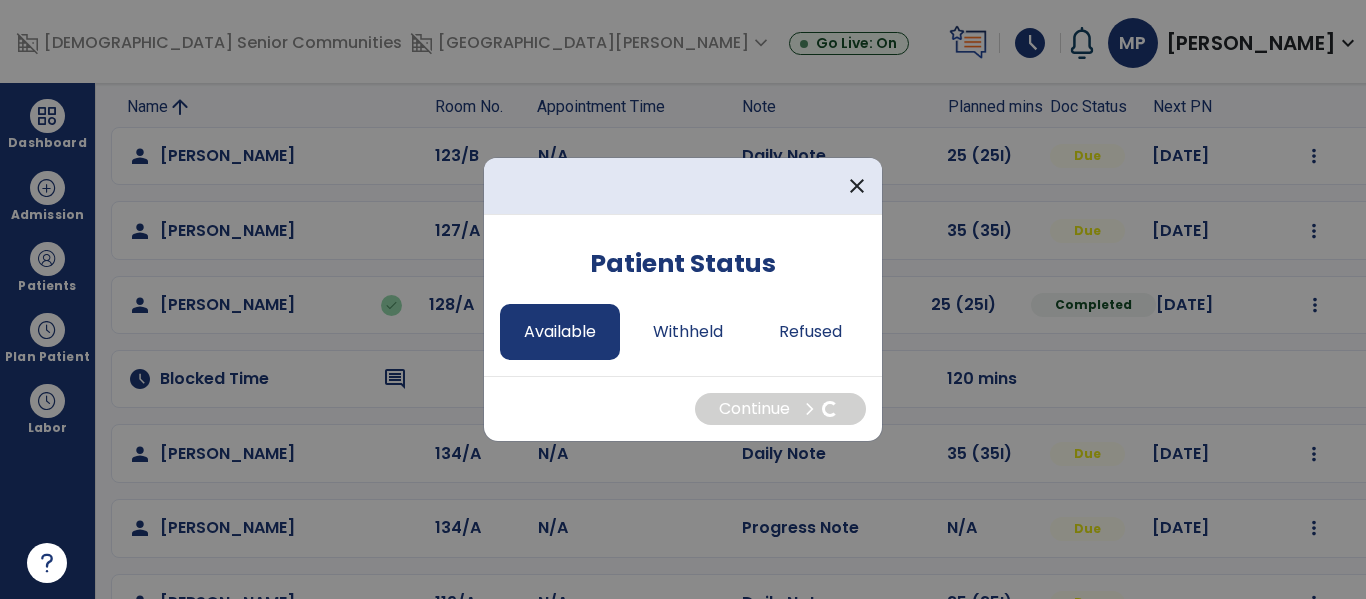 select on "*" 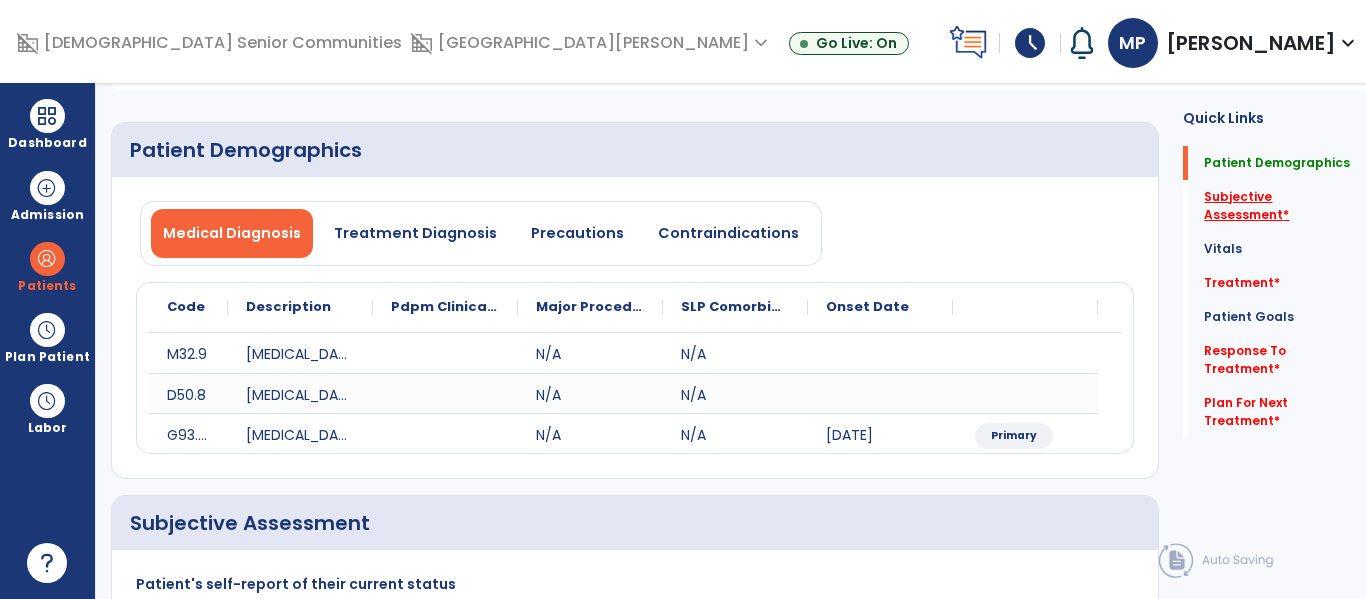click on "Subjective Assessment   *" 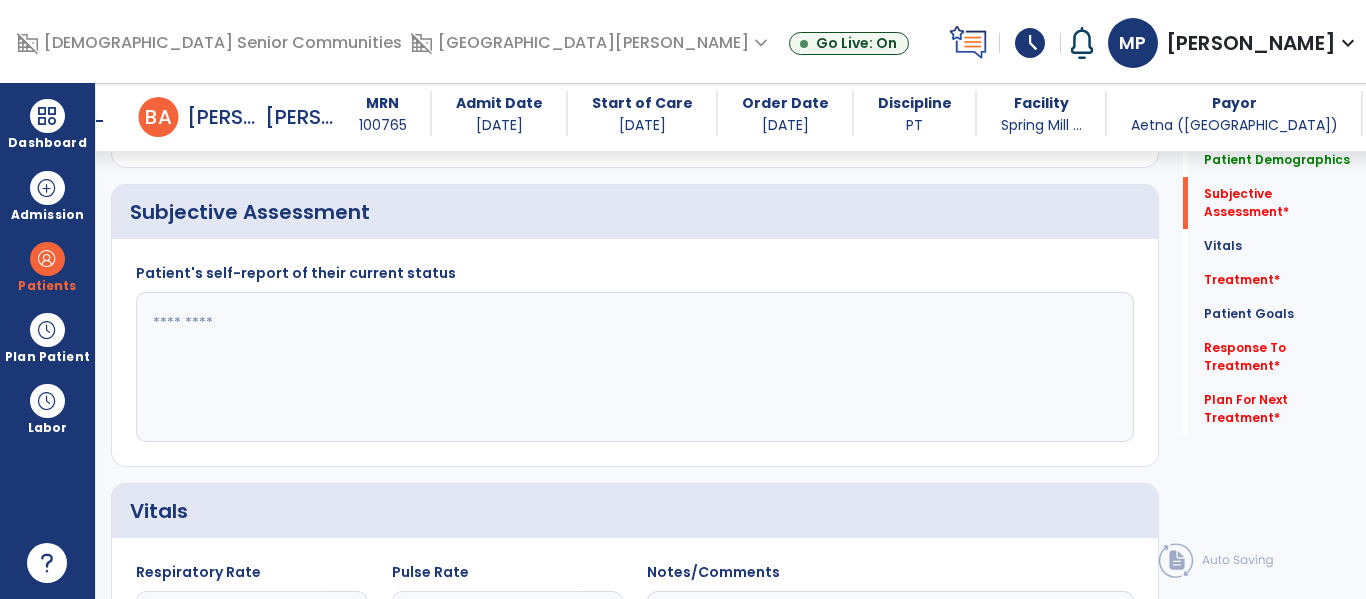 scroll, scrollTop: 427, scrollLeft: 0, axis: vertical 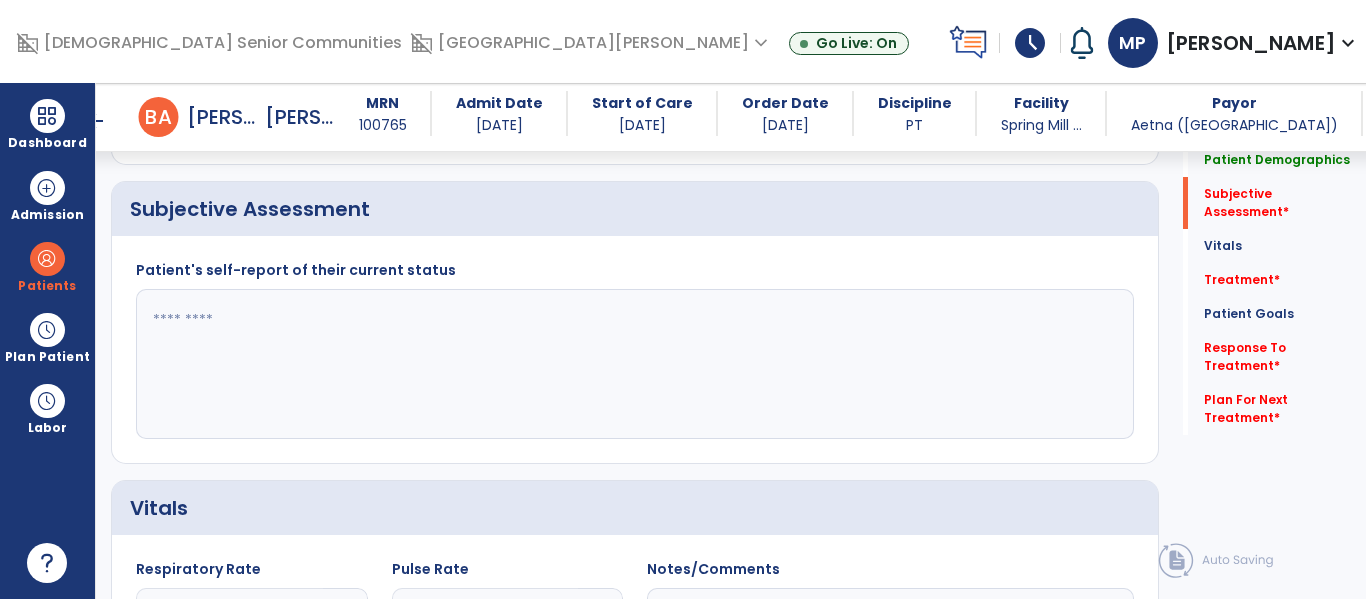 click 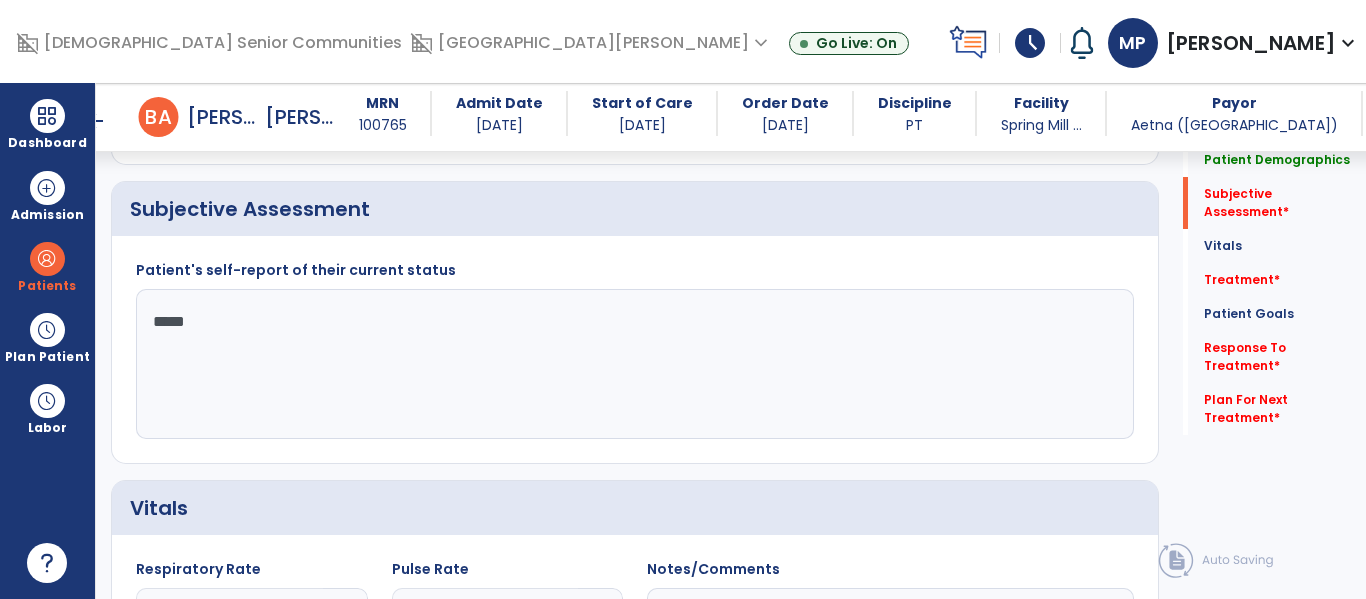 type on "******" 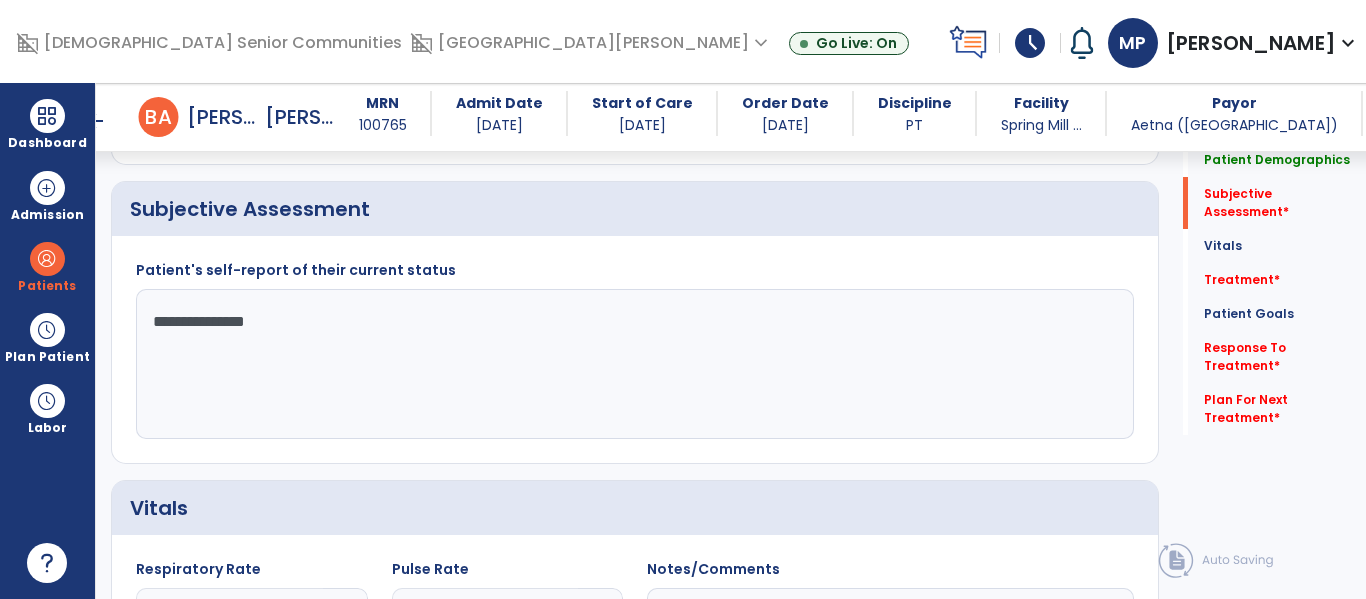 type on "**********" 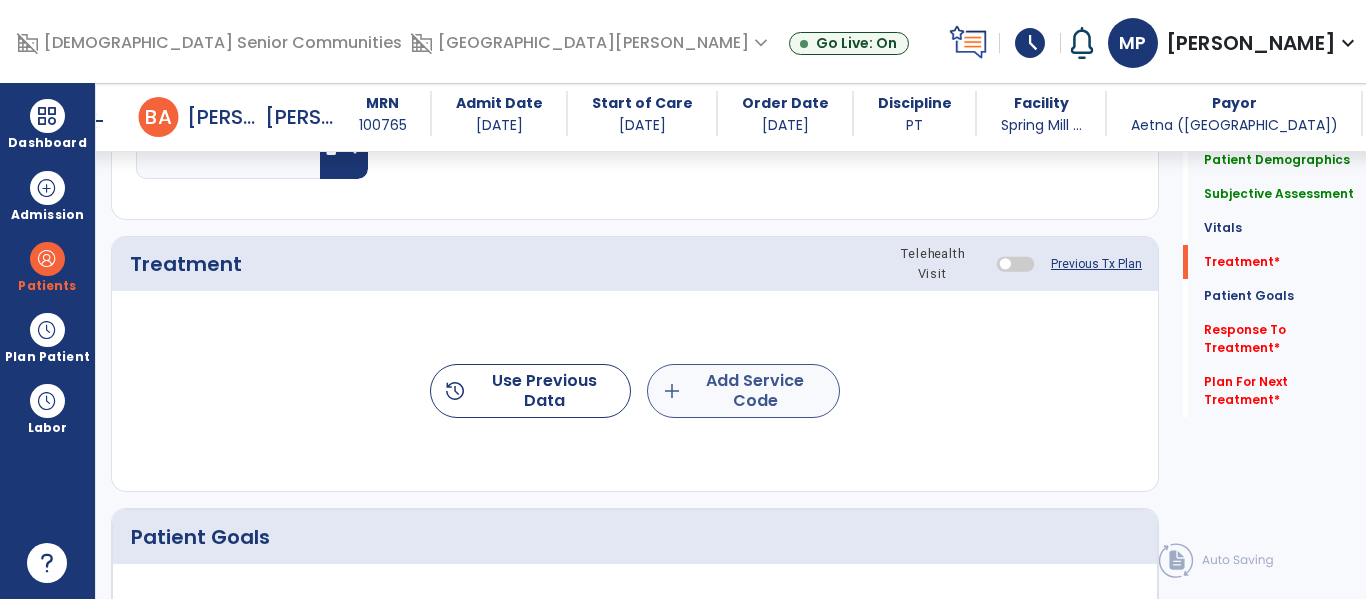 type on "**********" 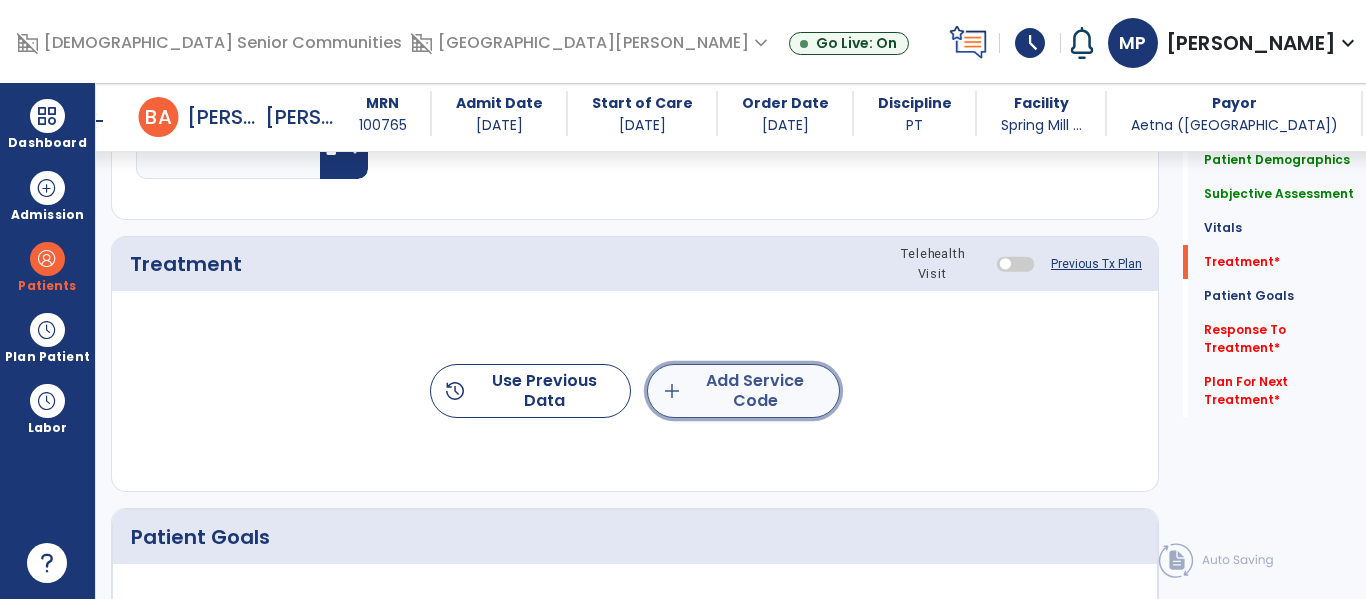 click on "add  Add Service Code" 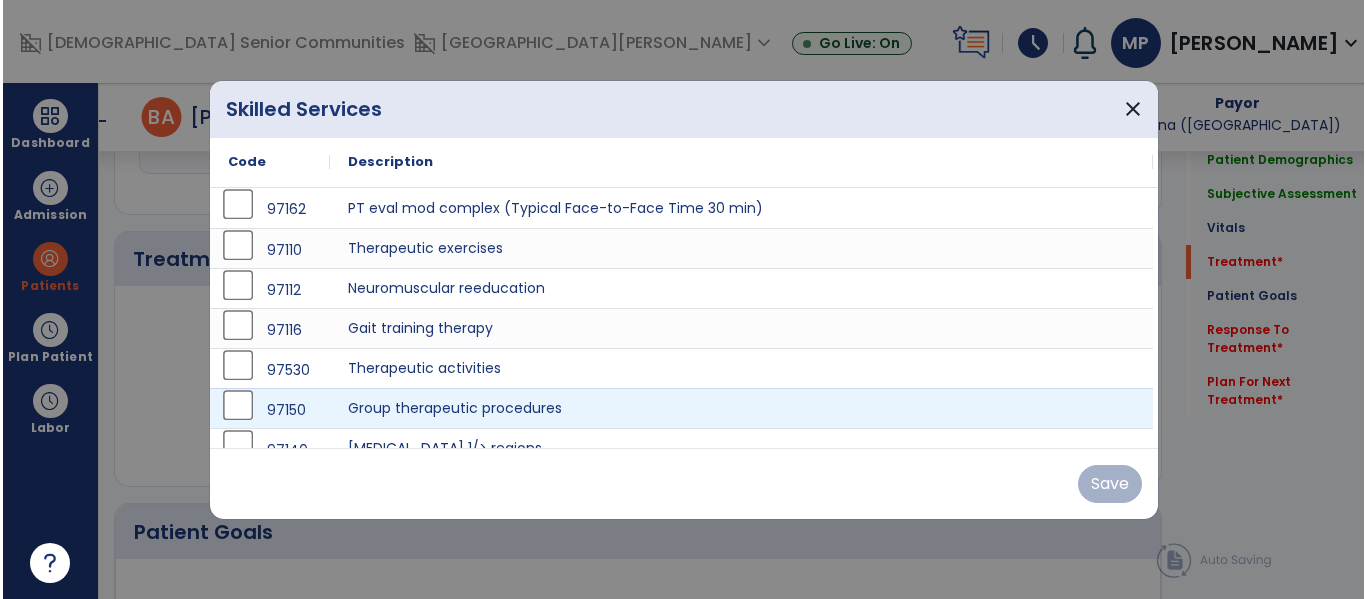 scroll, scrollTop: 1093, scrollLeft: 0, axis: vertical 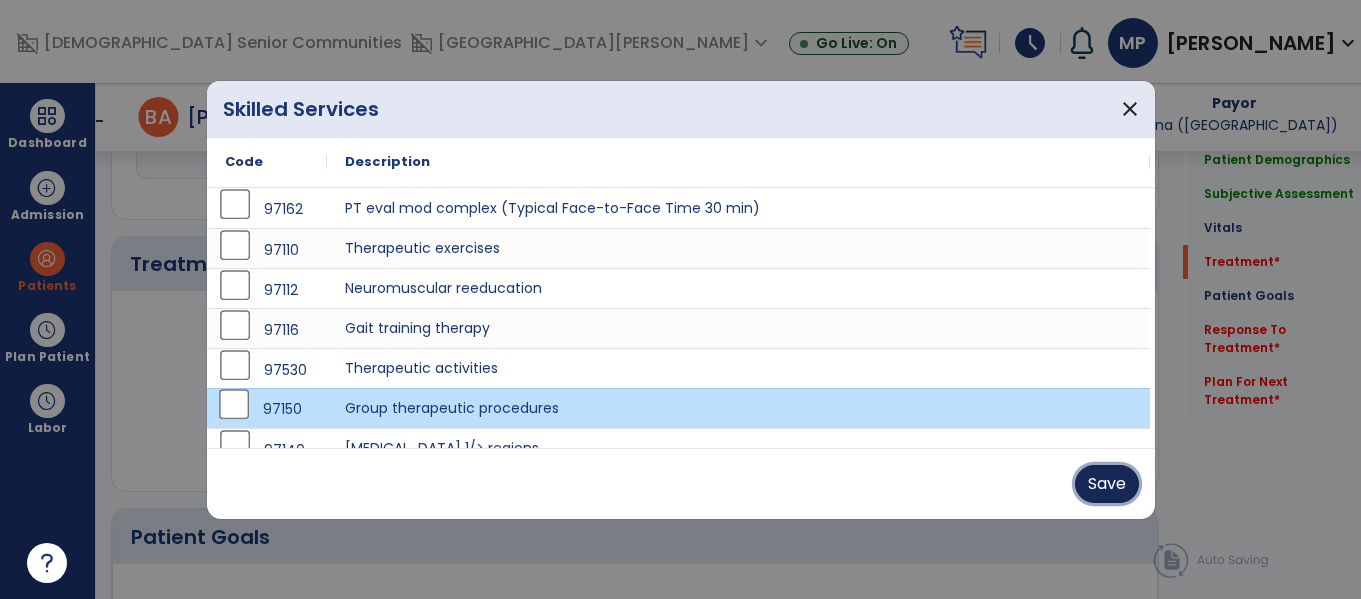 click on "Save" at bounding box center (1107, 484) 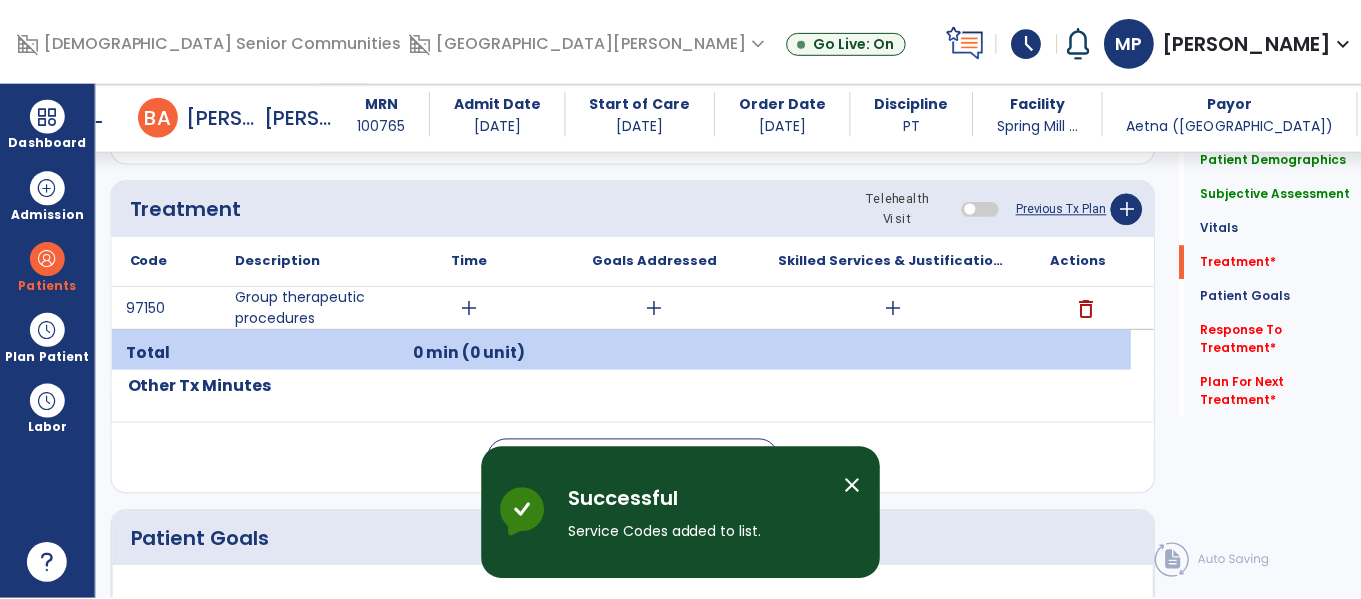 scroll, scrollTop: 1185, scrollLeft: 0, axis: vertical 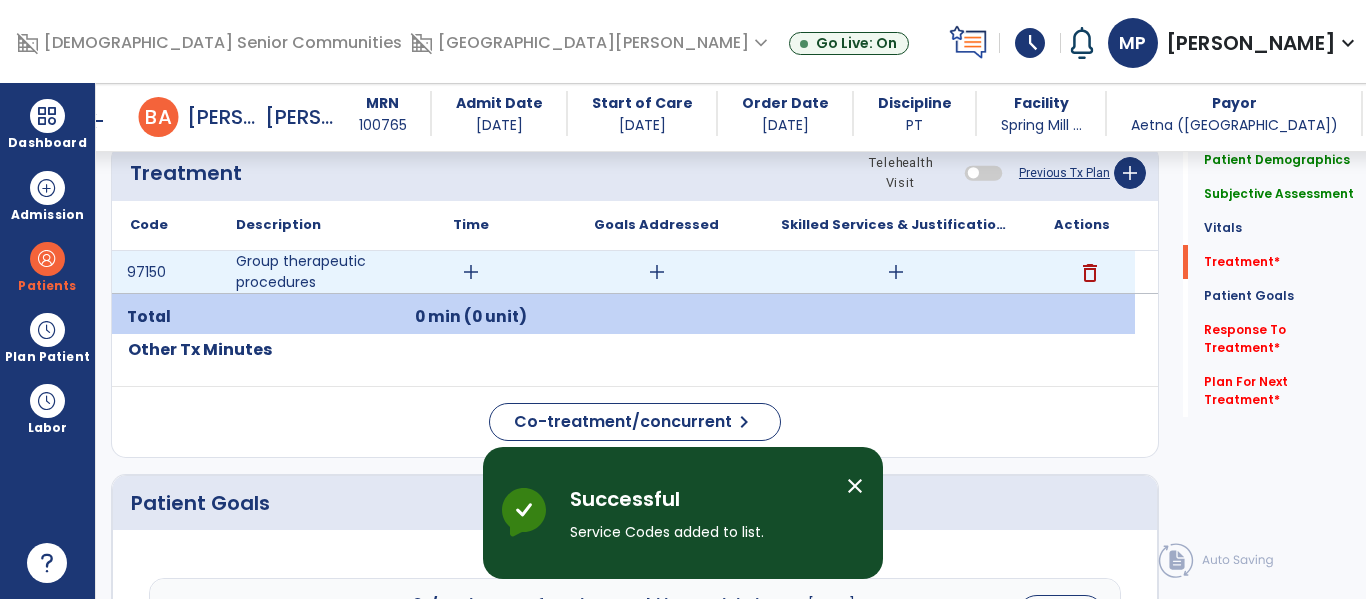click on "add" at bounding box center (471, 272) 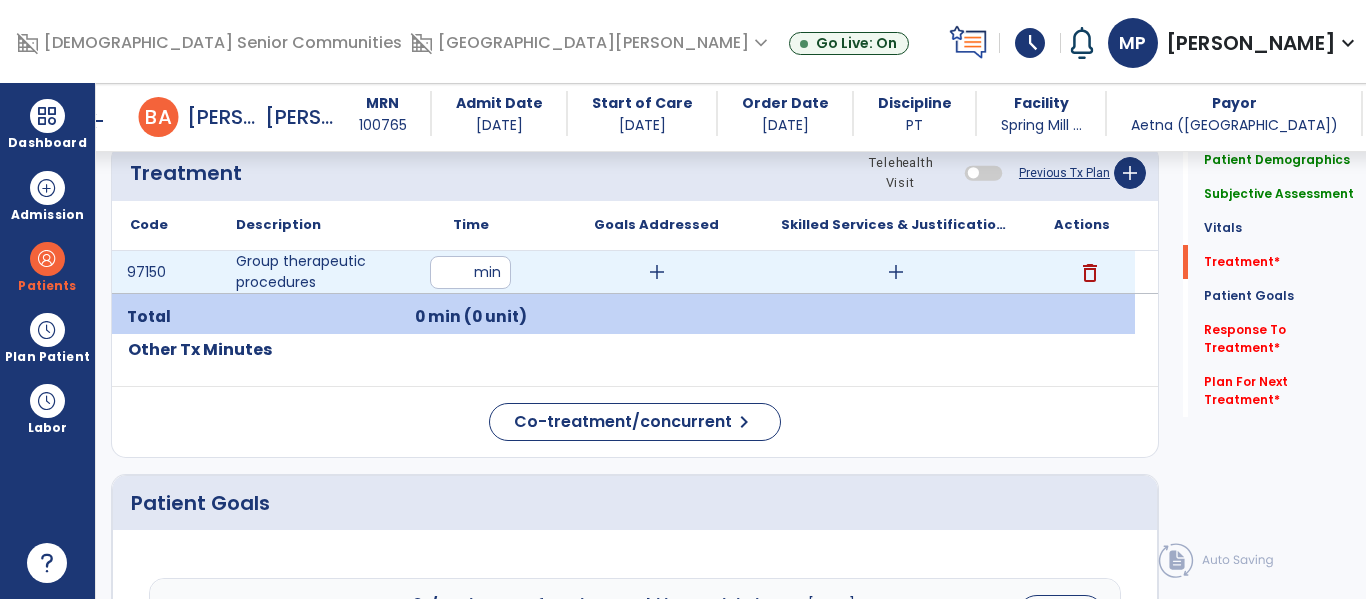 type on "**" 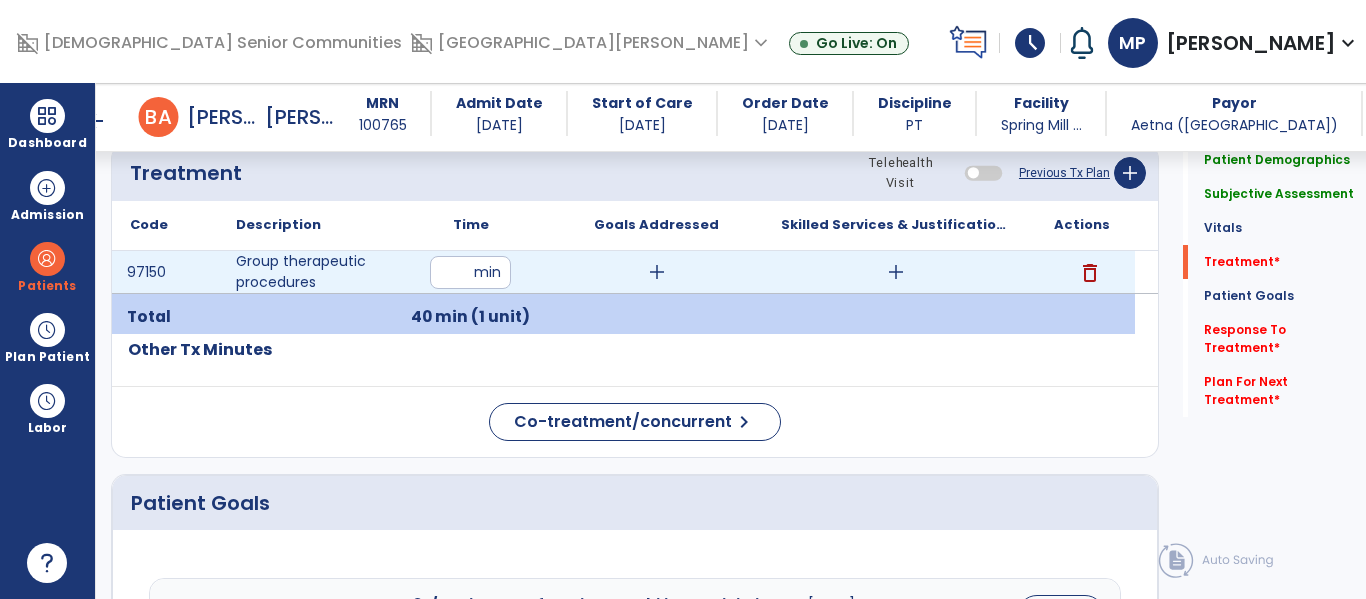 click on "add" at bounding box center [896, 272] 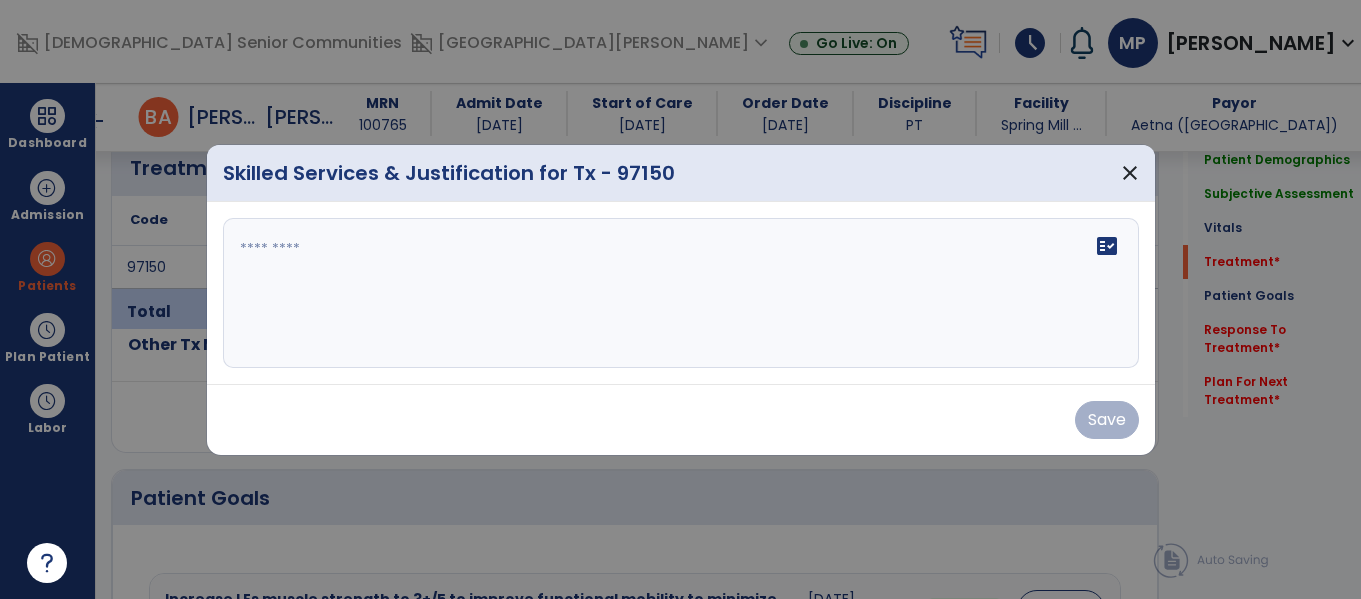 scroll, scrollTop: 1185, scrollLeft: 0, axis: vertical 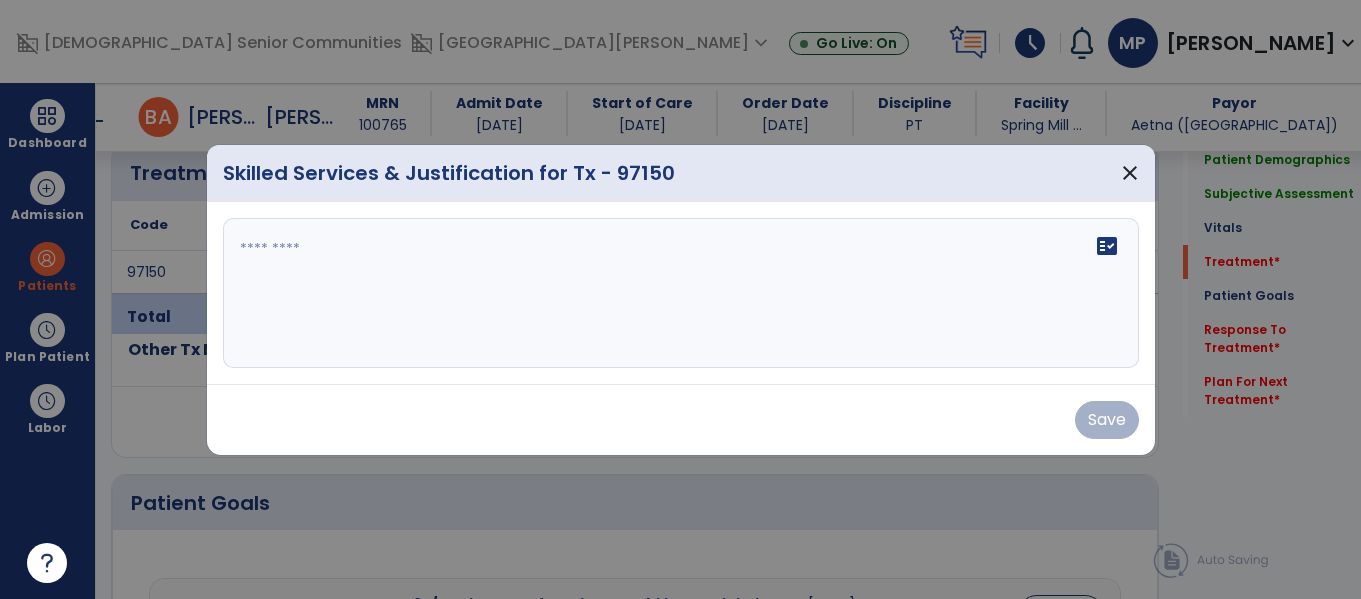 click at bounding box center [681, 293] 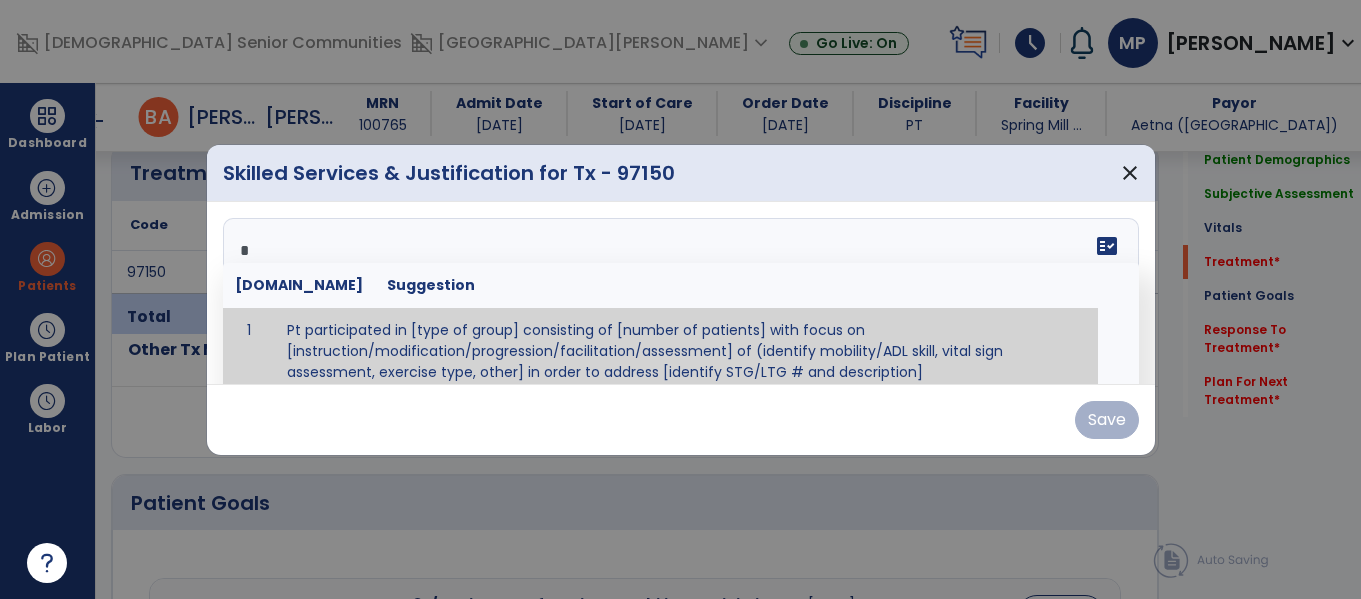scroll, scrollTop: 12, scrollLeft: 0, axis: vertical 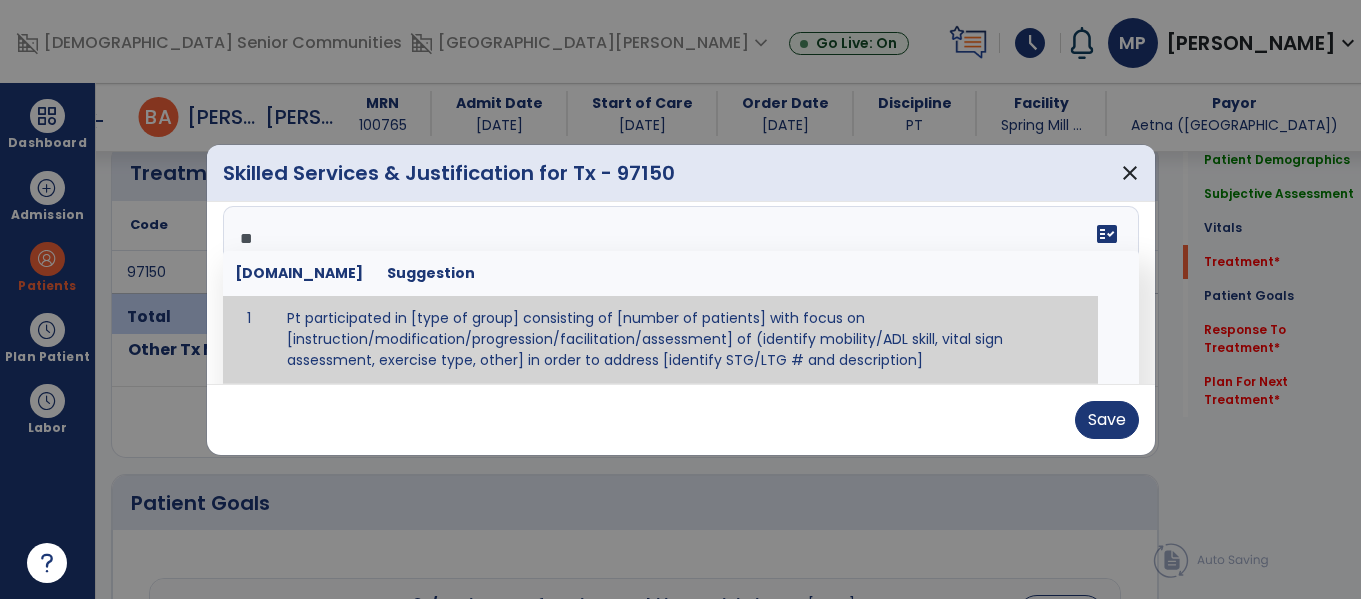 type on "*" 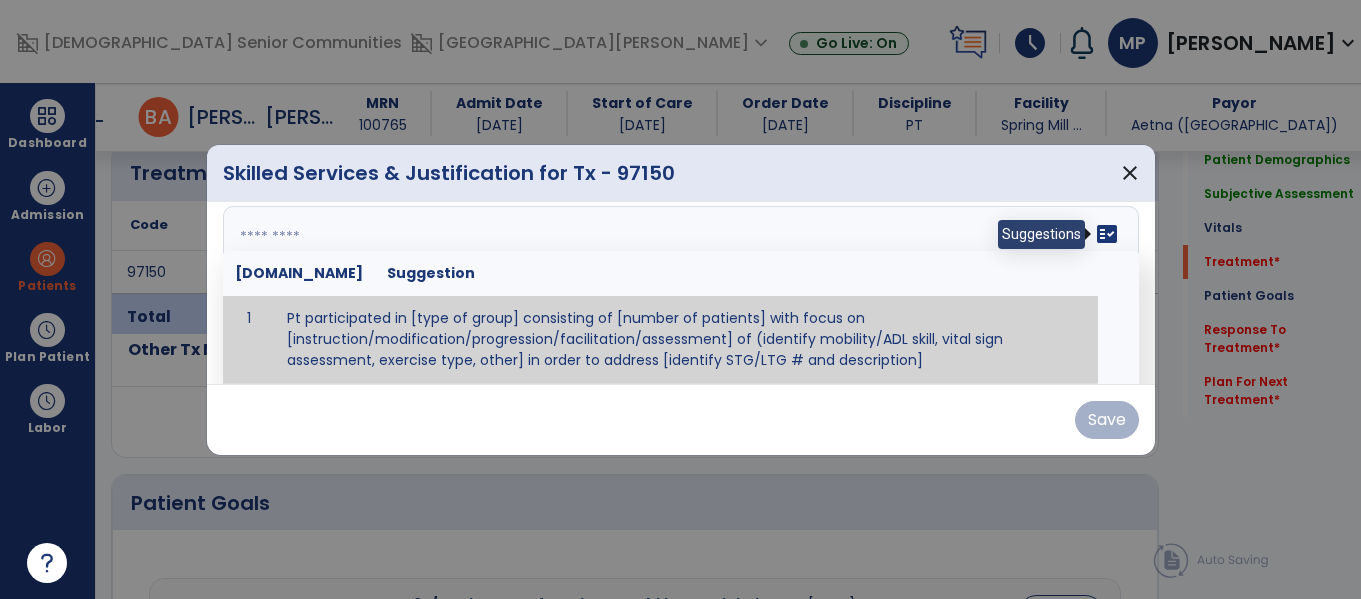 click on "fact_check" at bounding box center (1107, 234) 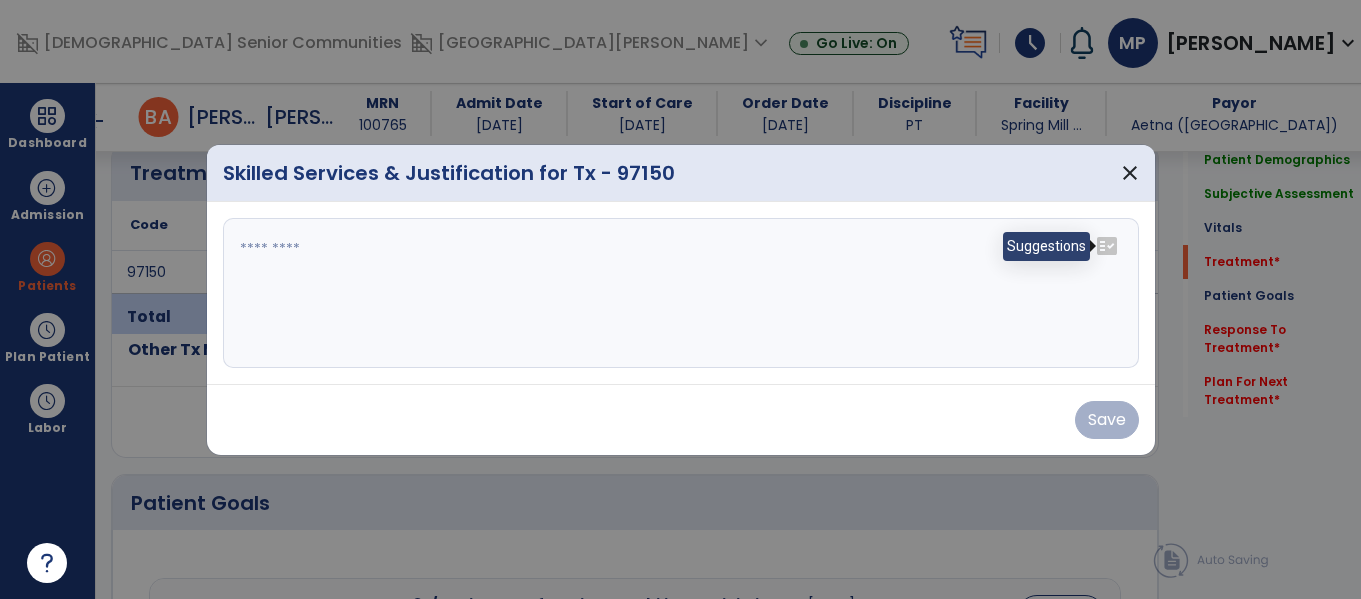 click on "fact_check" at bounding box center (1107, 246) 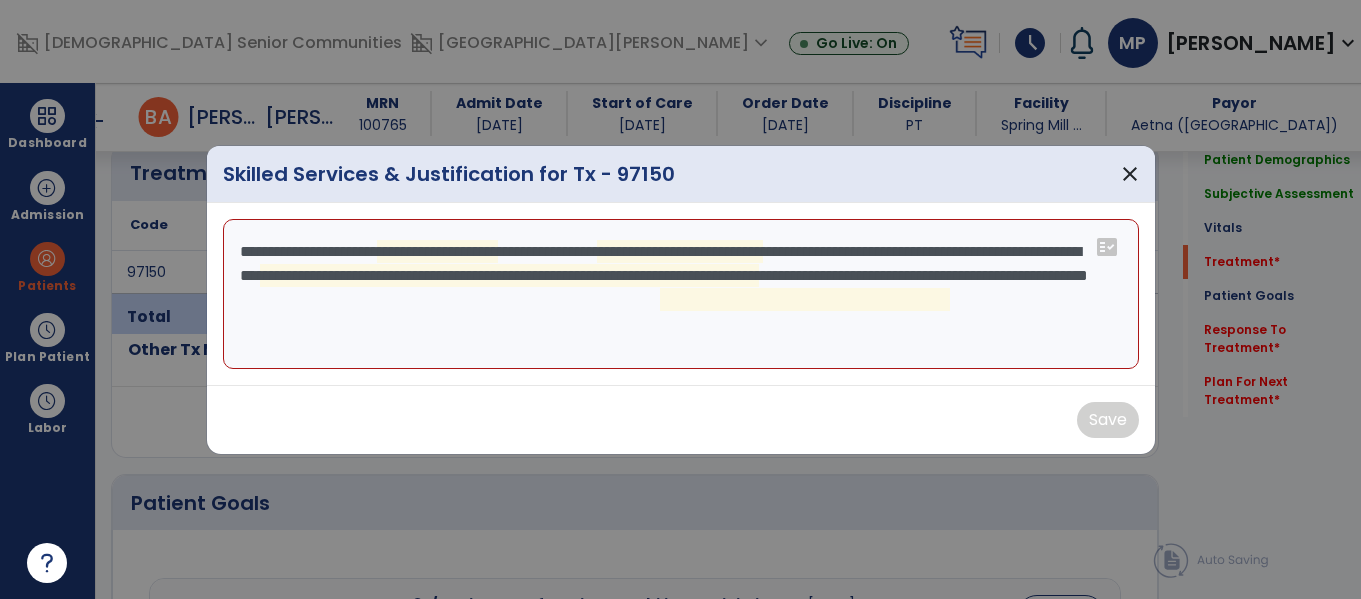 click on "**********" at bounding box center (681, 294) 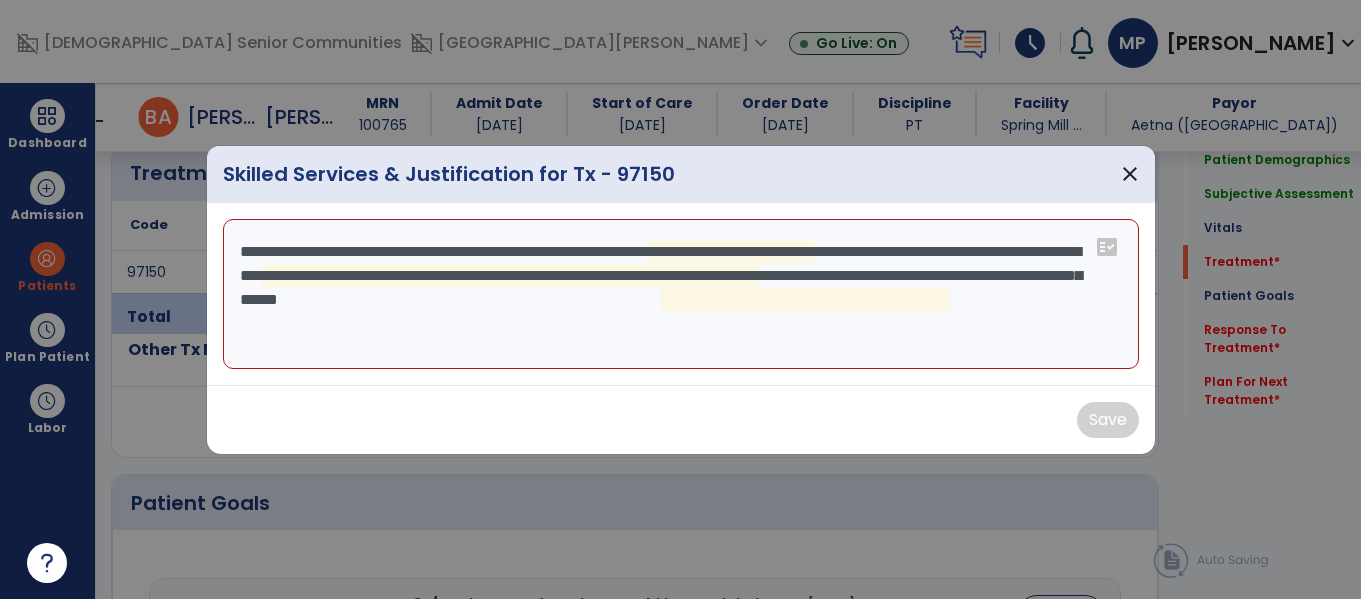 click on "**********" at bounding box center (681, 294) 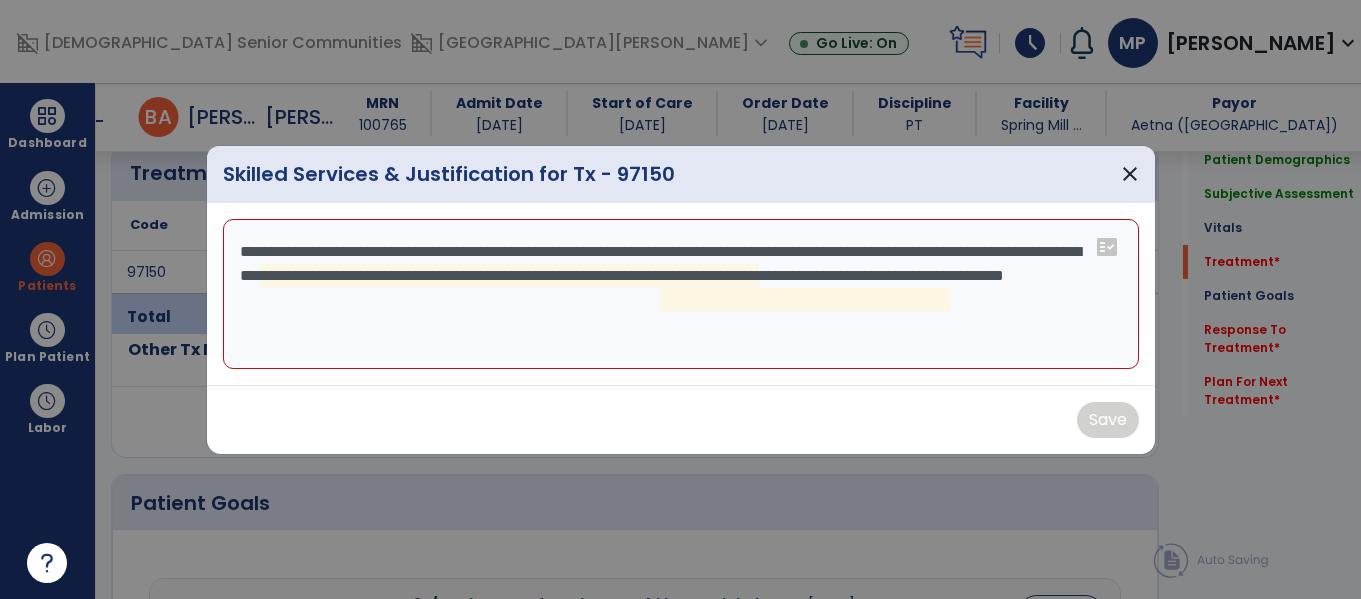 click on "**********" at bounding box center (681, 294) 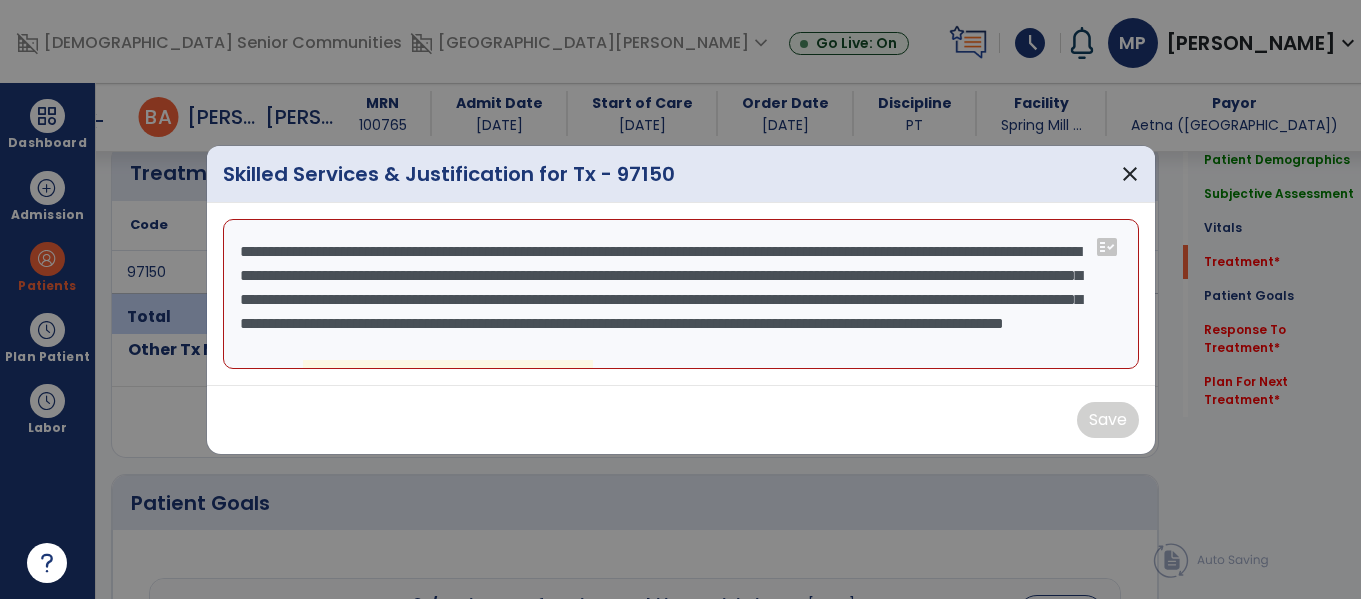 click on "**********" at bounding box center (681, 294) 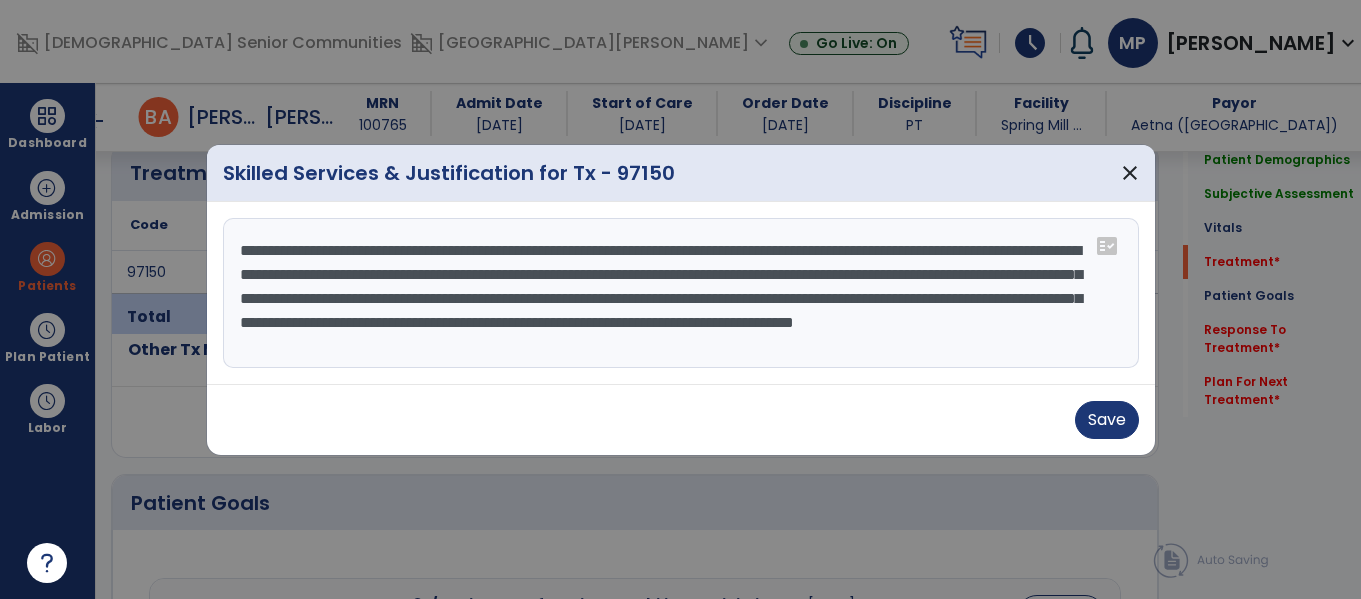 click on "**********" at bounding box center (681, 293) 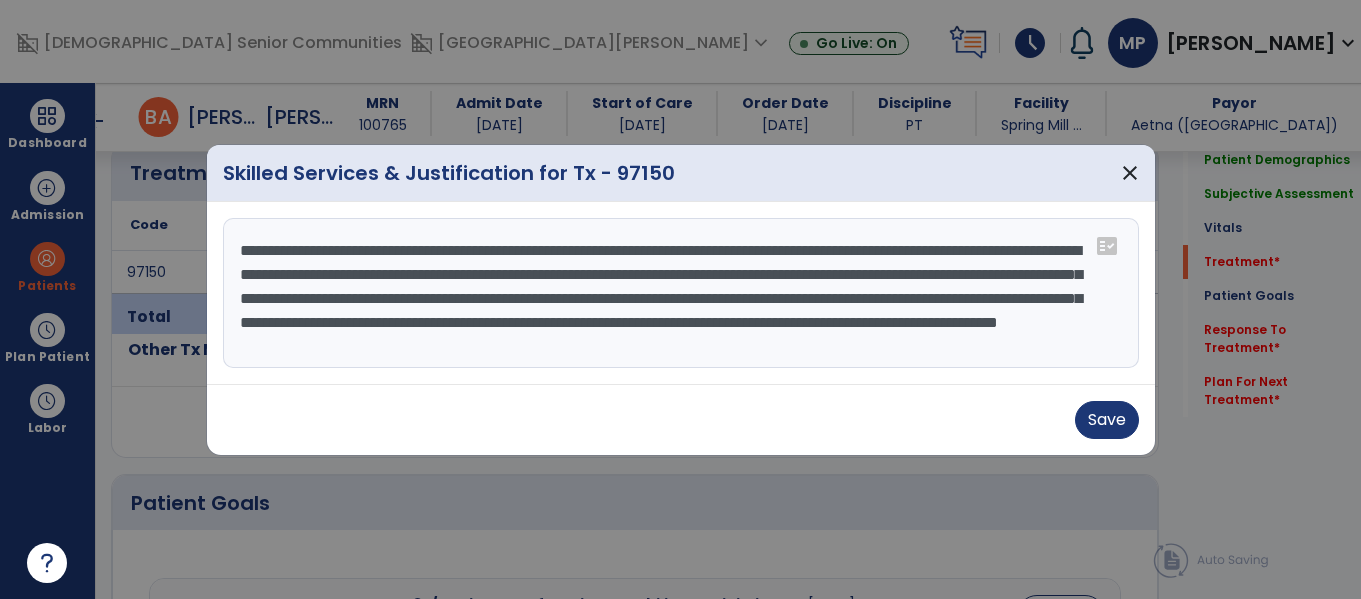 scroll, scrollTop: 24, scrollLeft: 0, axis: vertical 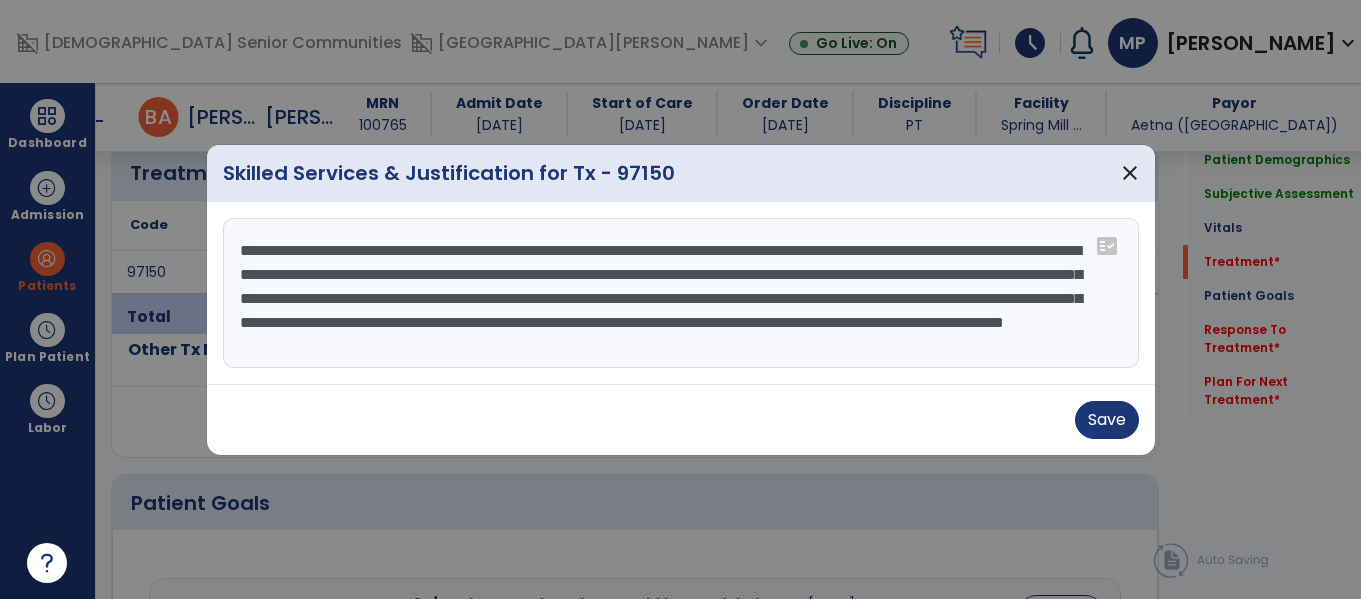 click on "**********" at bounding box center (681, 293) 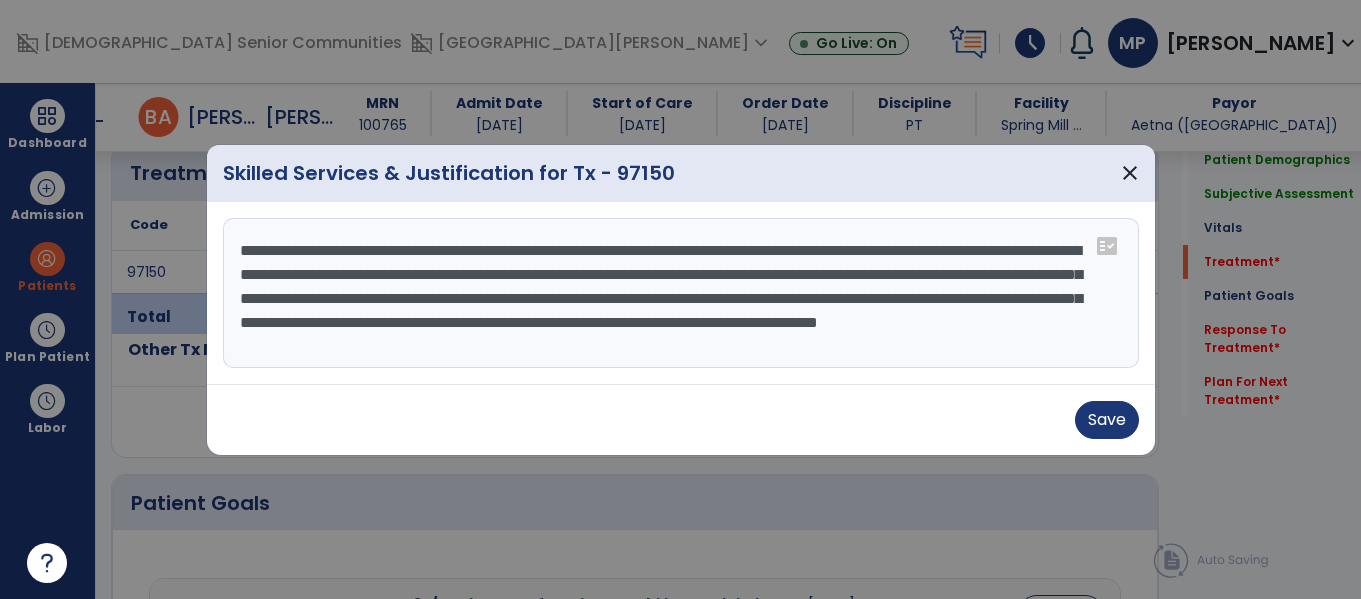 scroll, scrollTop: 0, scrollLeft: 0, axis: both 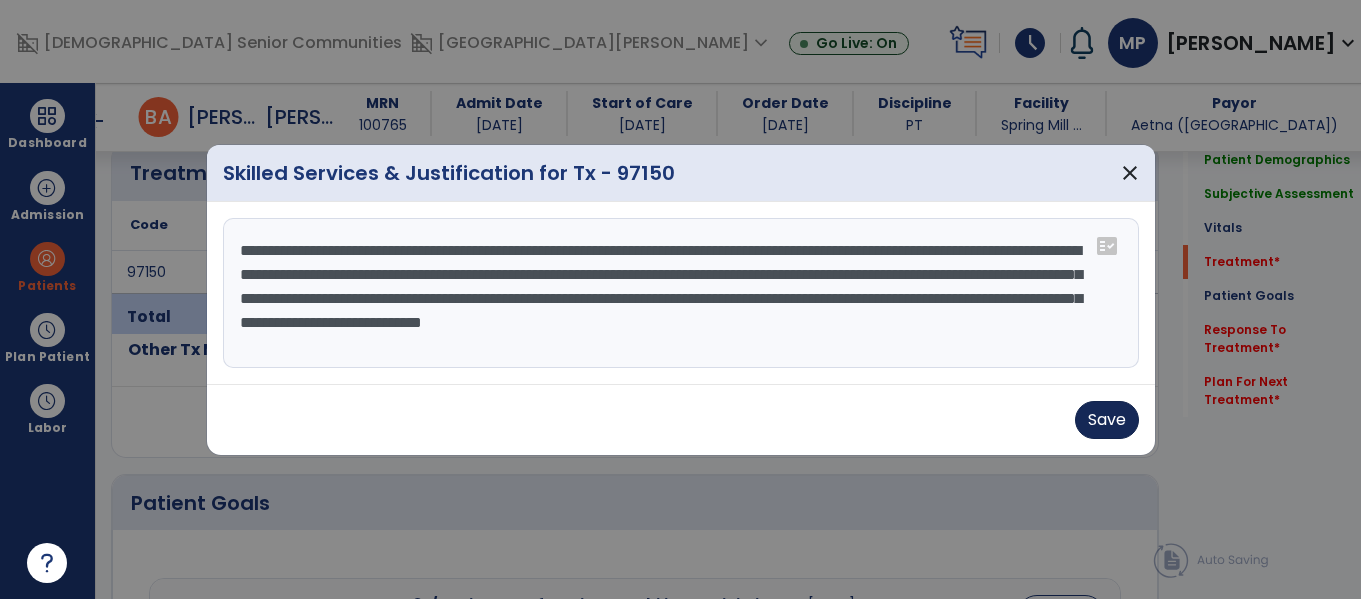 type on "**********" 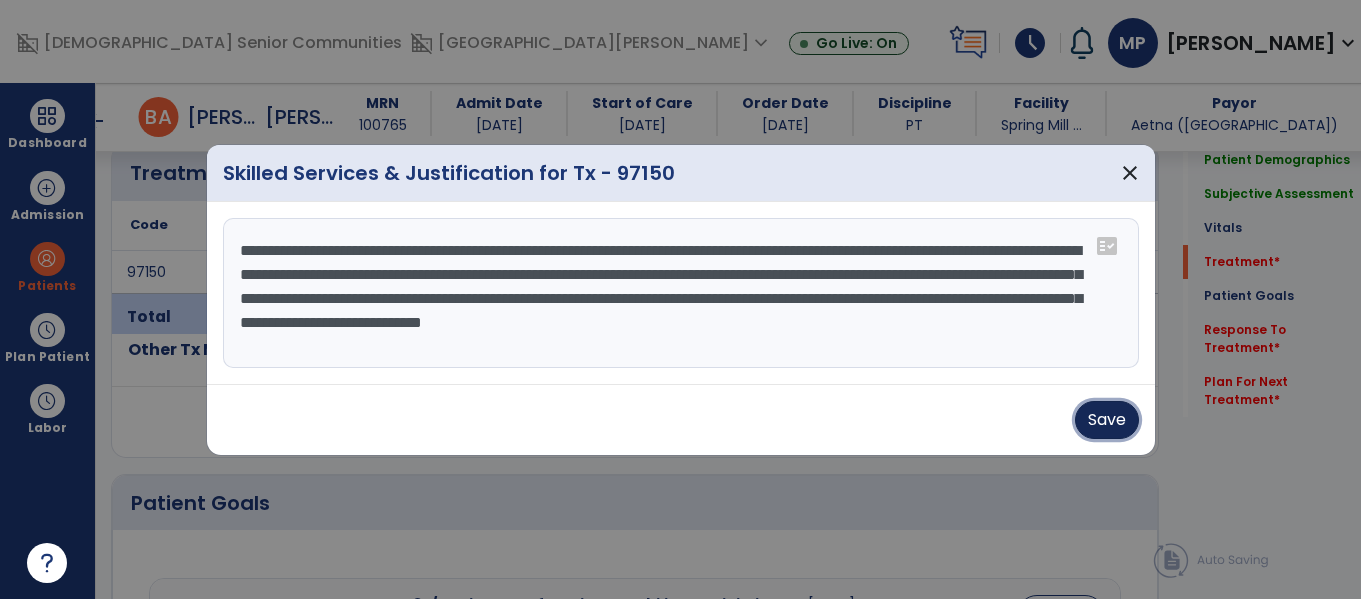 click on "Save" at bounding box center [1107, 420] 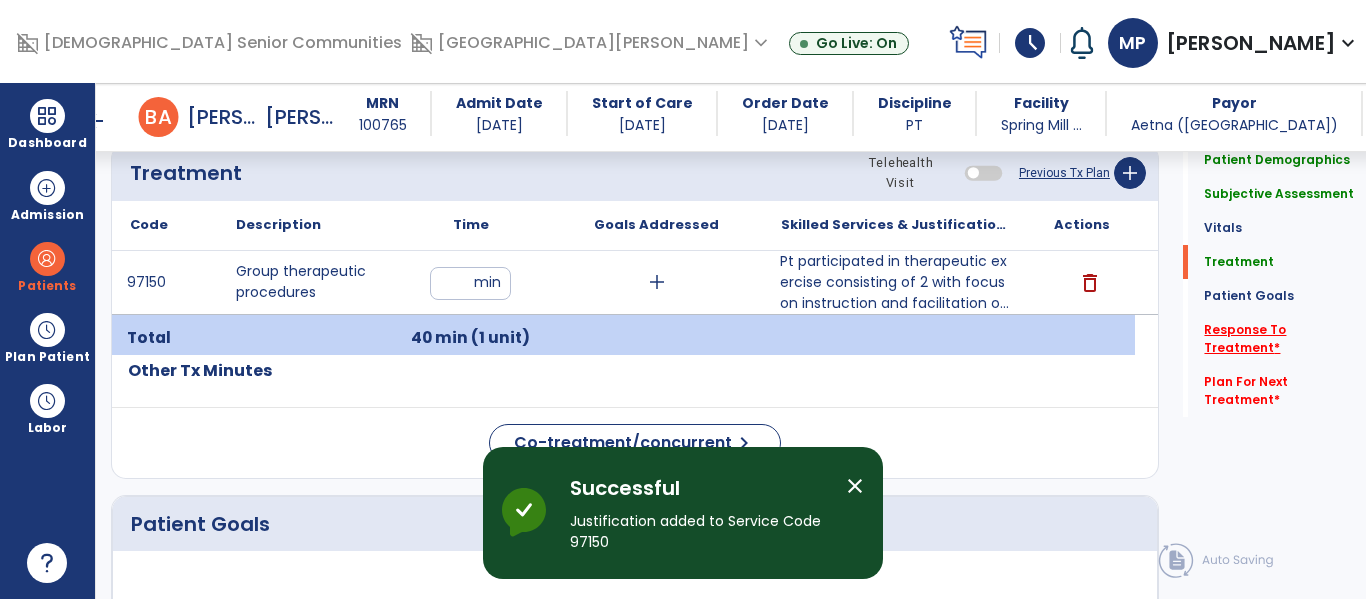 click on "Response To Treatment   *" 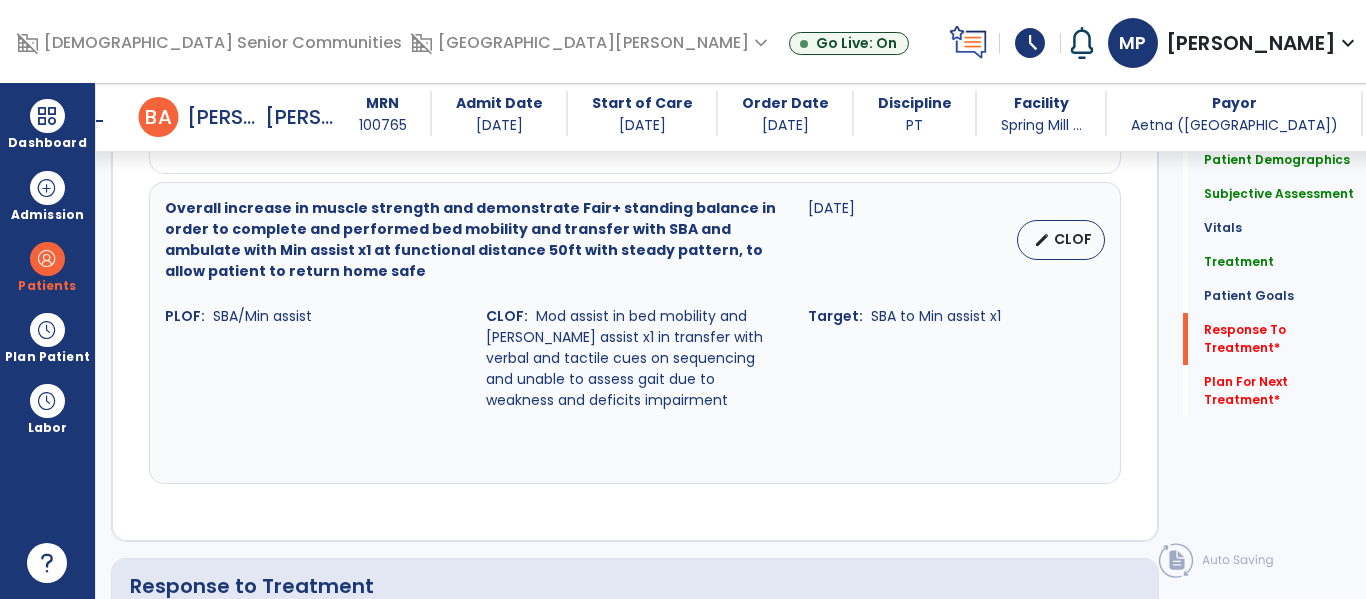 scroll, scrollTop: 2617, scrollLeft: 0, axis: vertical 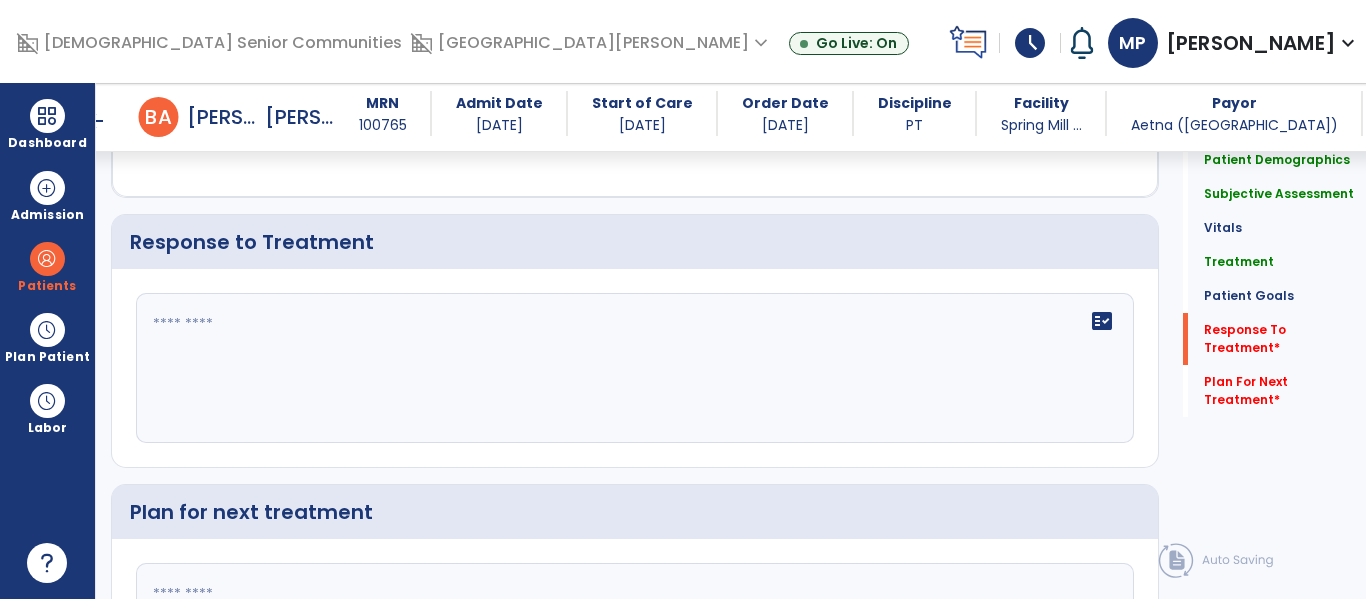 click on "fact_check" 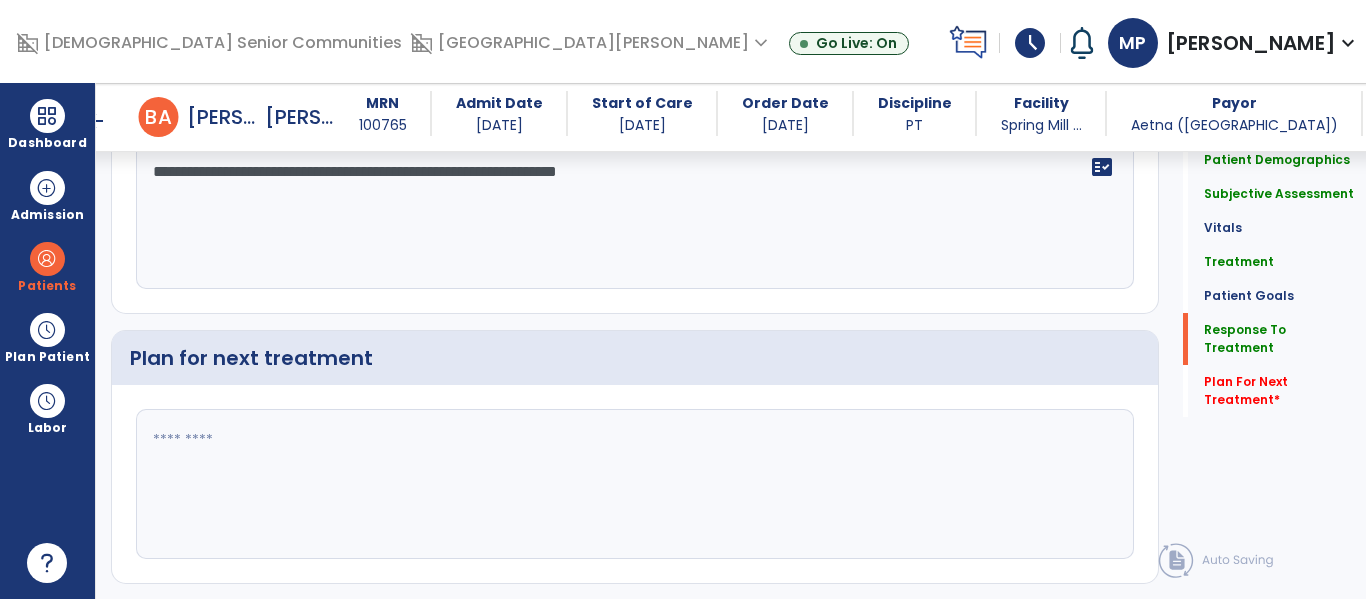 scroll, scrollTop: 2822, scrollLeft: 0, axis: vertical 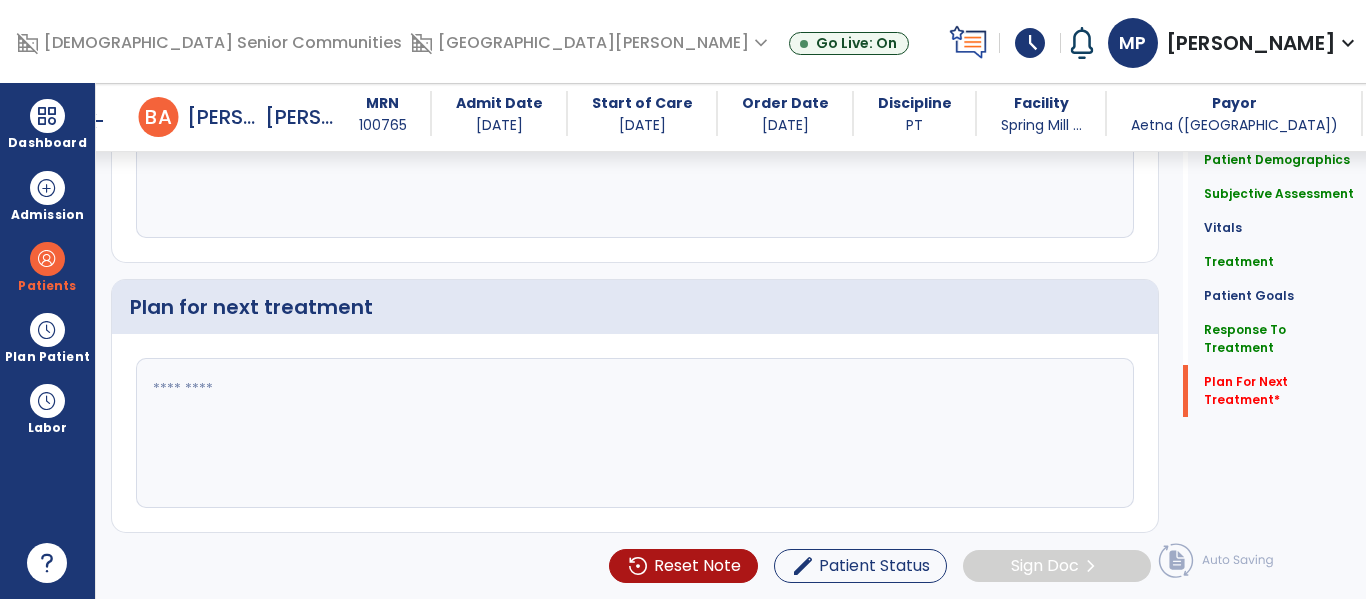 type on "**********" 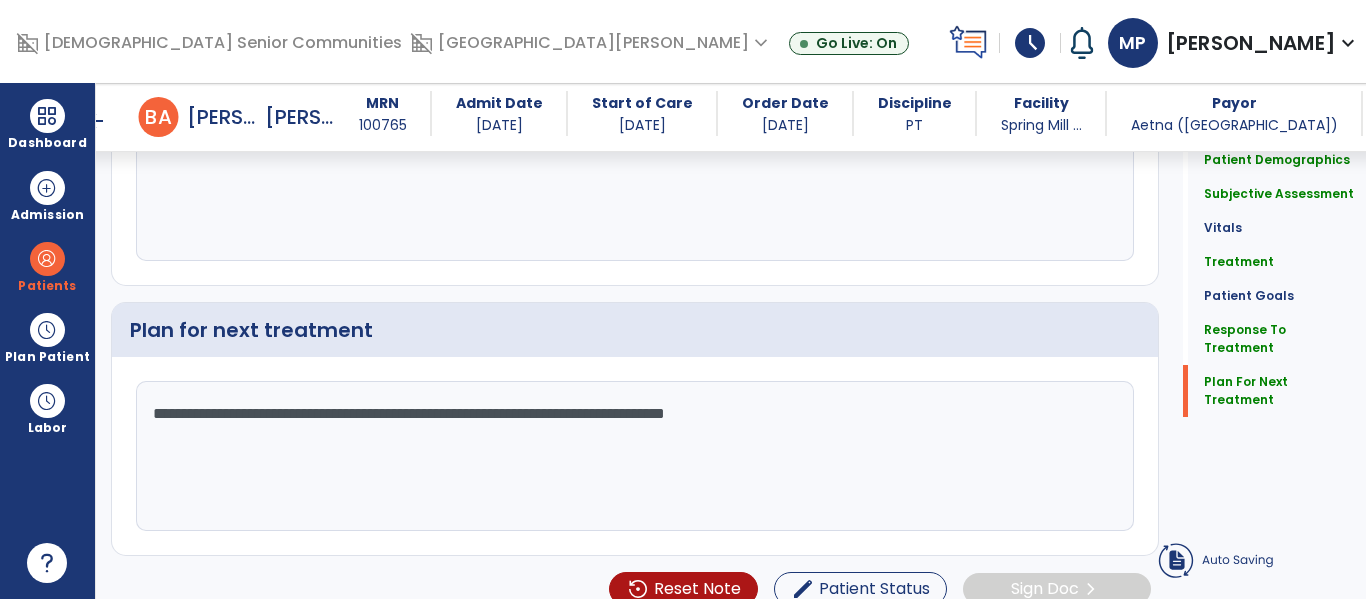 scroll, scrollTop: 2822, scrollLeft: 0, axis: vertical 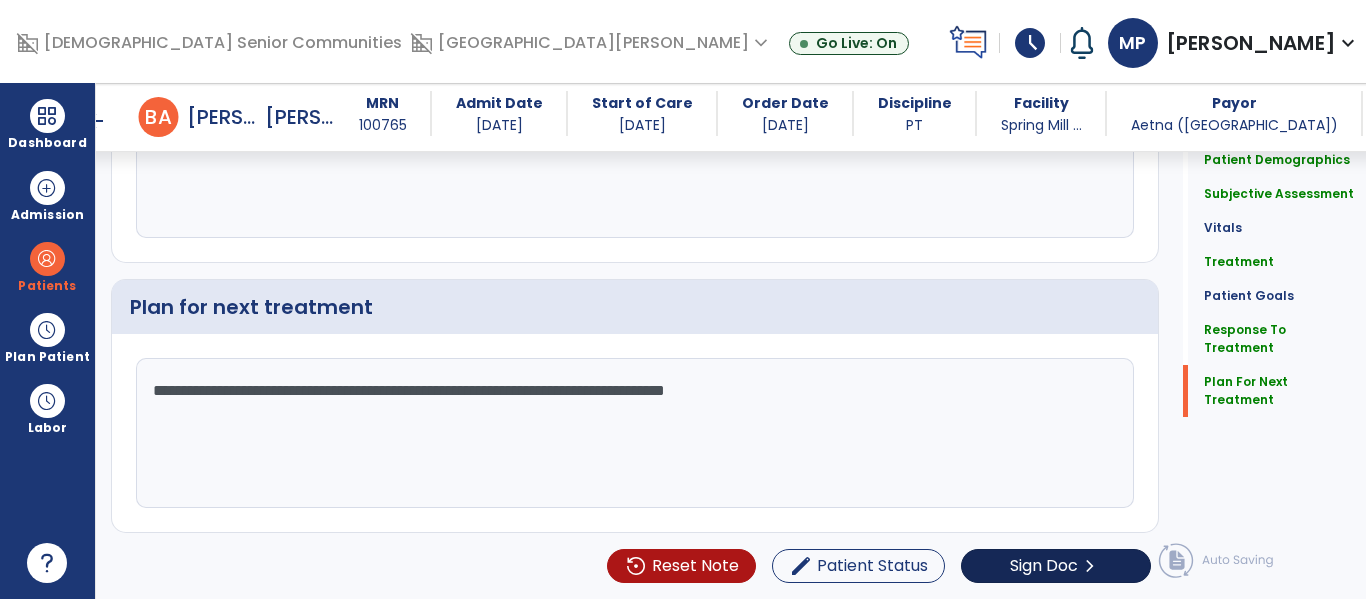 type on "**********" 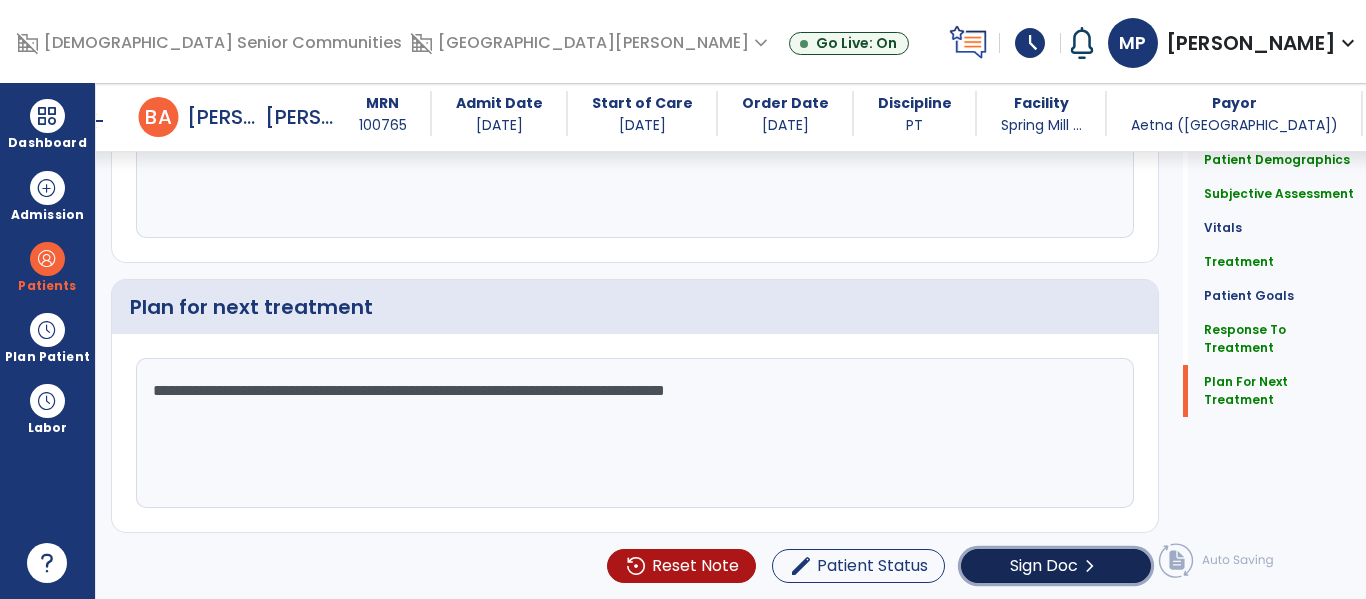 click on "Sign Doc" 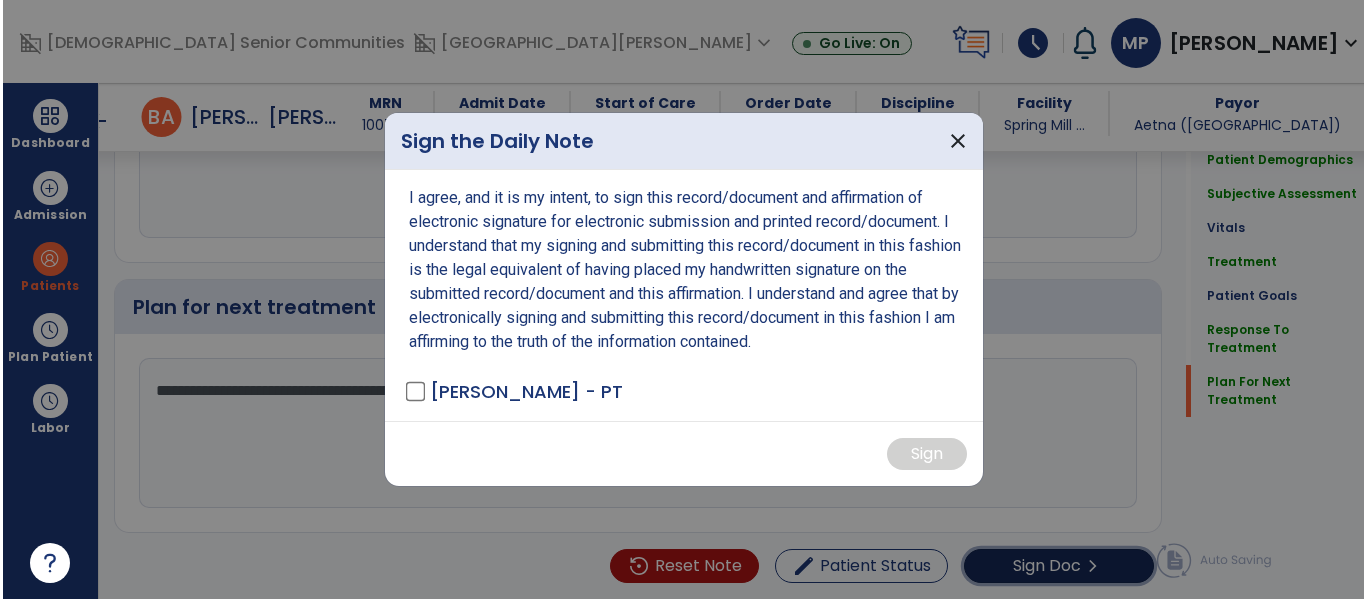 scroll, scrollTop: 2822, scrollLeft: 0, axis: vertical 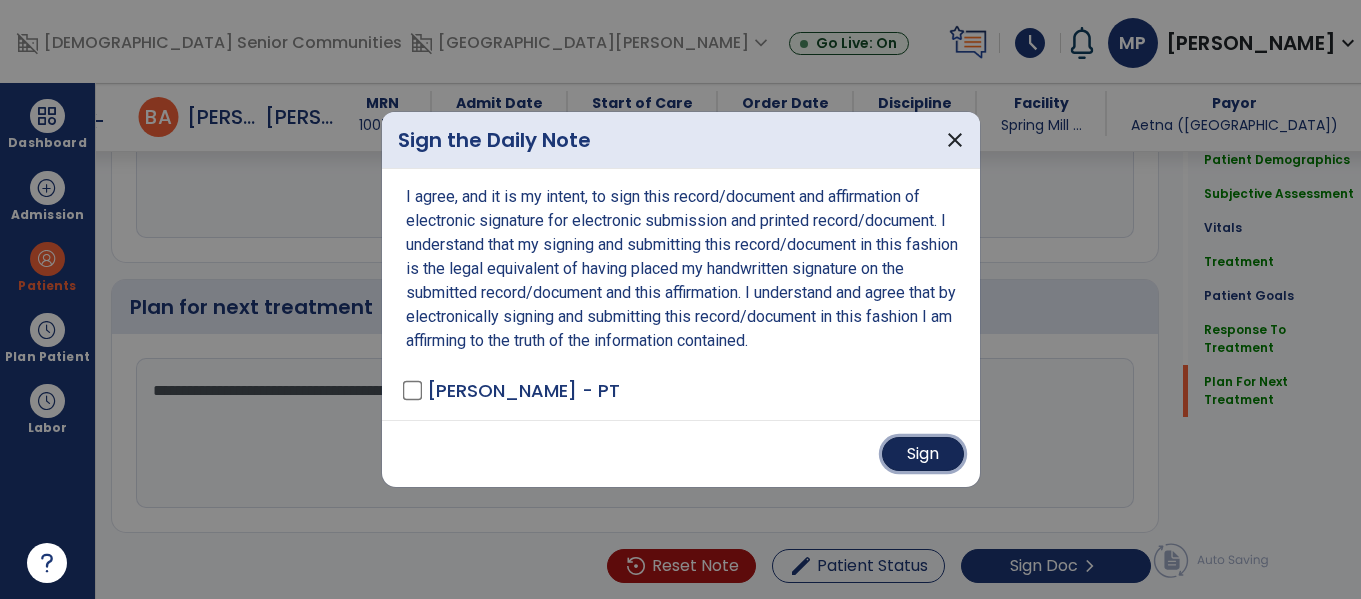 click on "Sign" at bounding box center (923, 454) 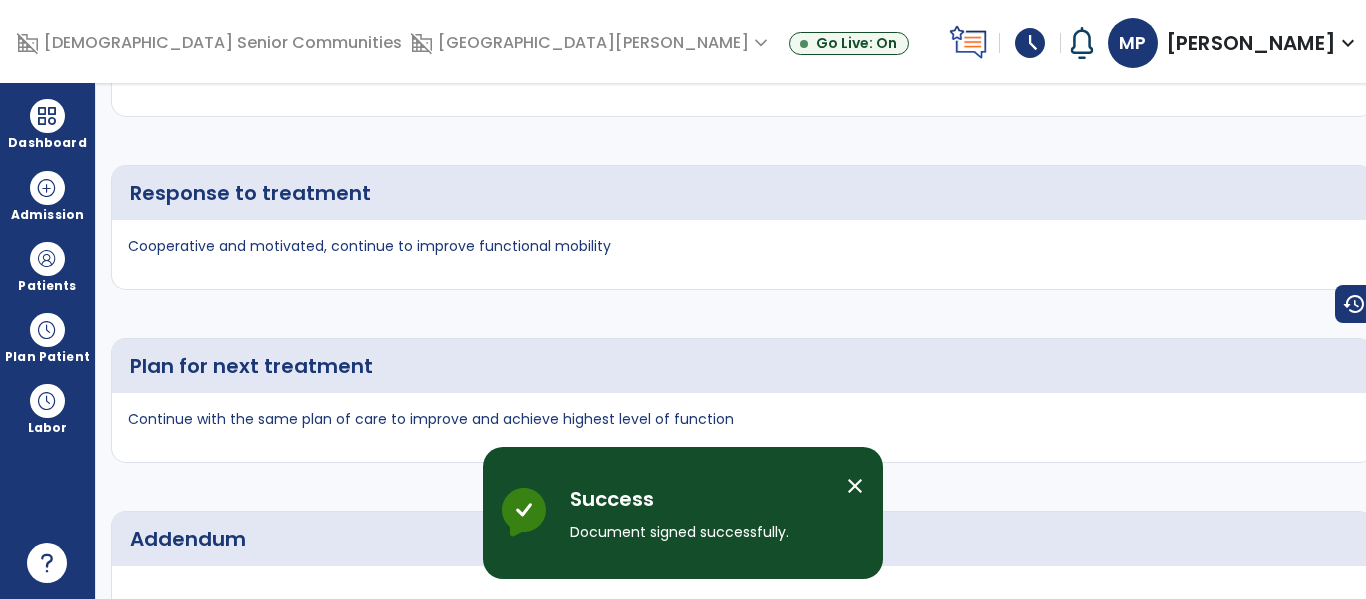 scroll, scrollTop: 17, scrollLeft: 0, axis: vertical 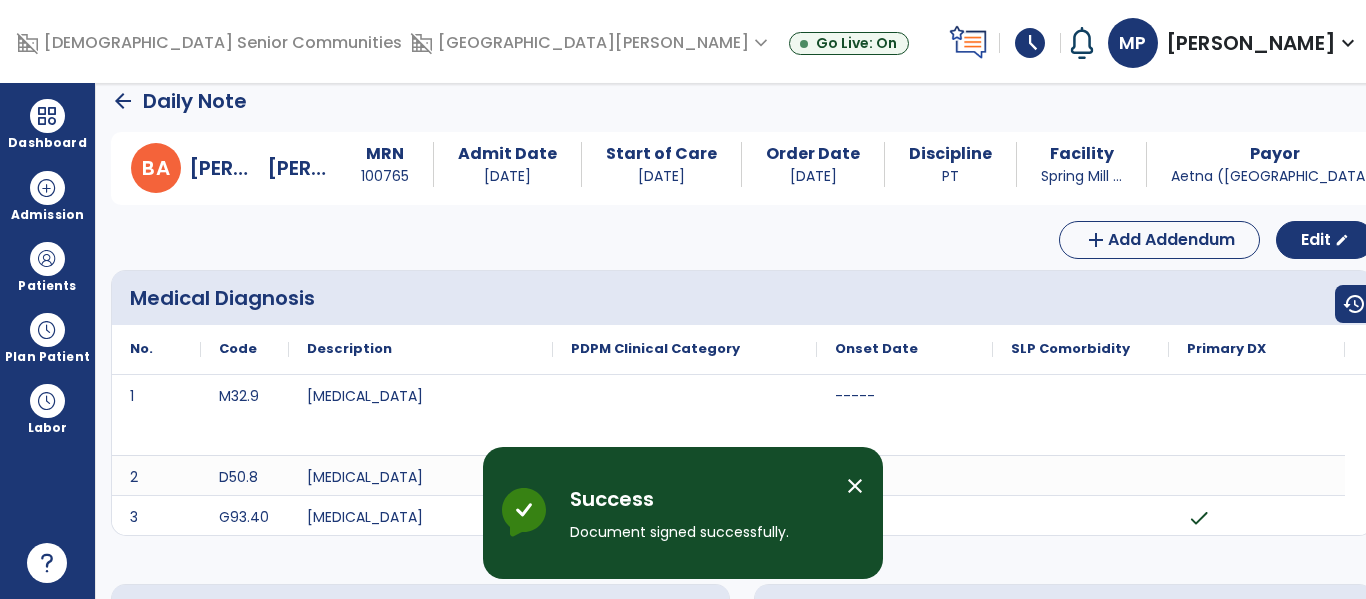 click on "arrow_back" 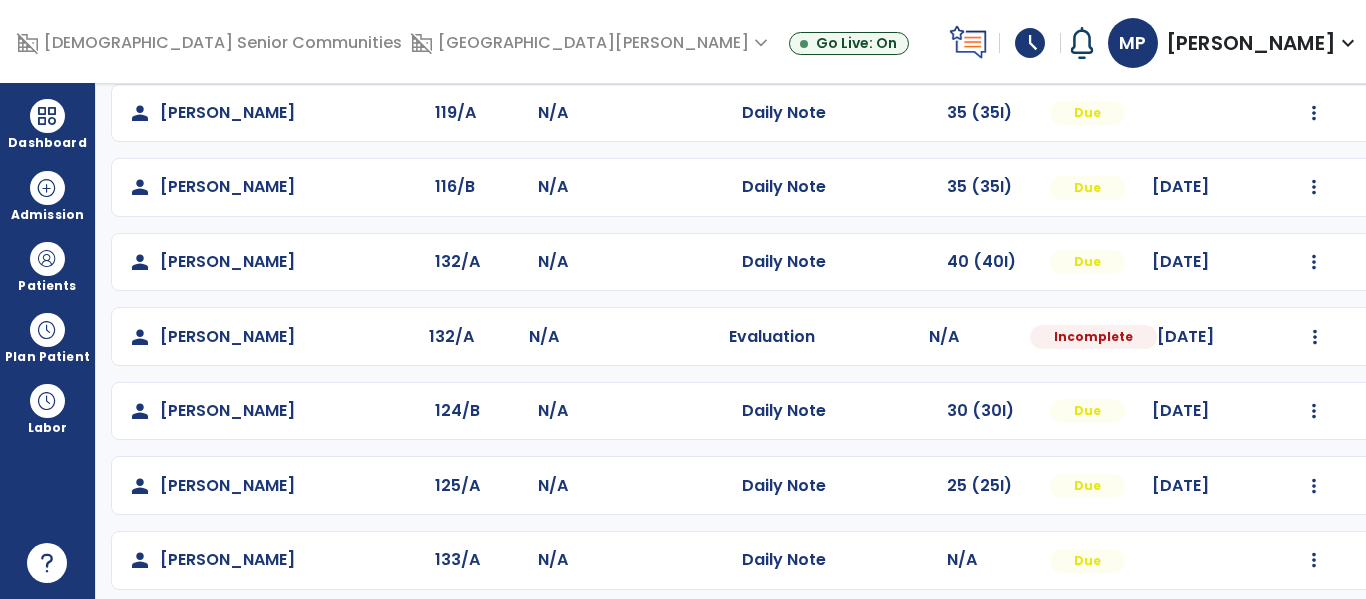 scroll, scrollTop: 635, scrollLeft: 0, axis: vertical 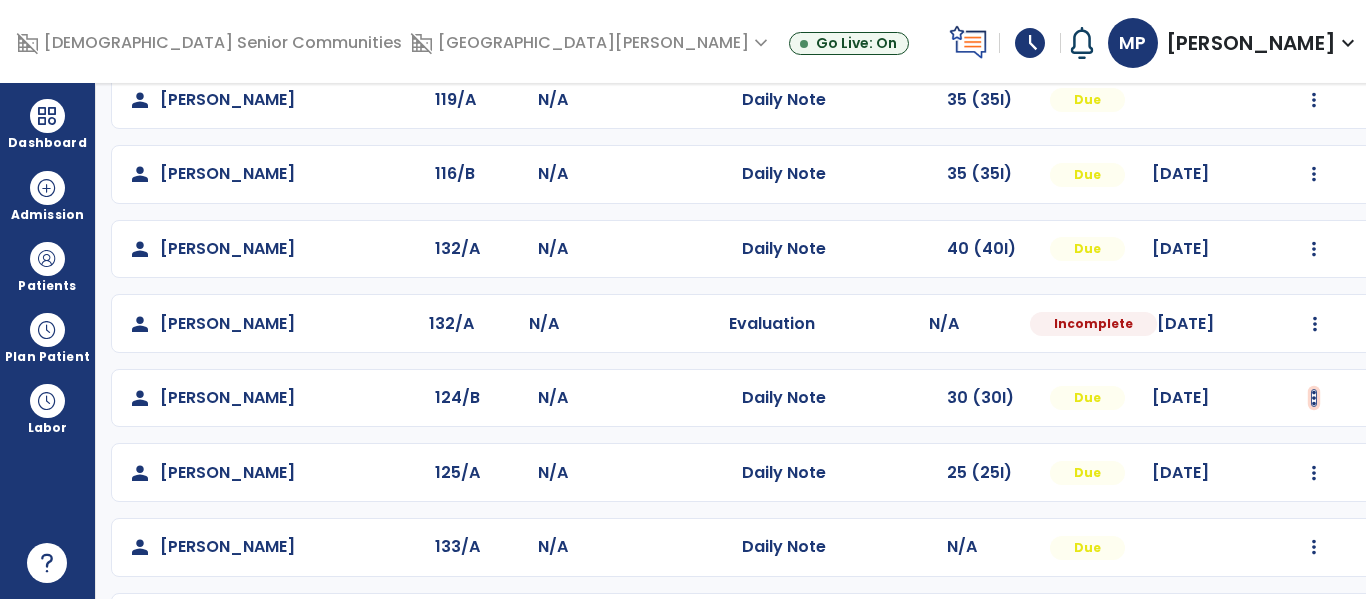 click at bounding box center [1314, -347] 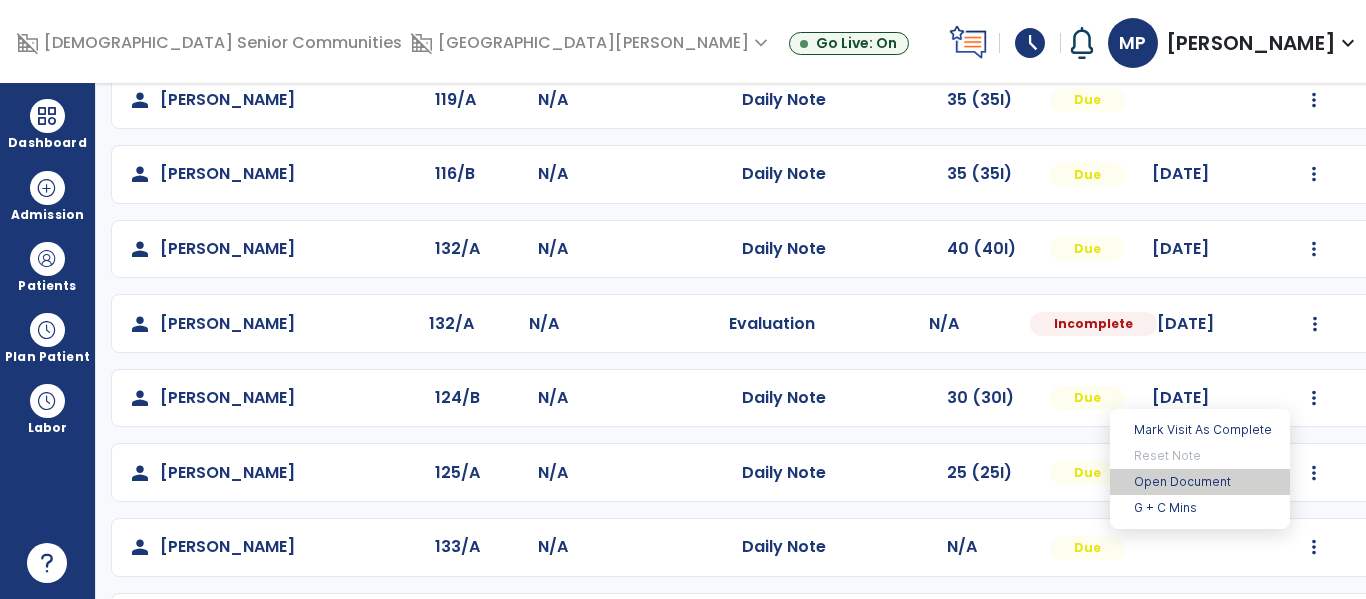 click on "Open Document" at bounding box center [1200, 482] 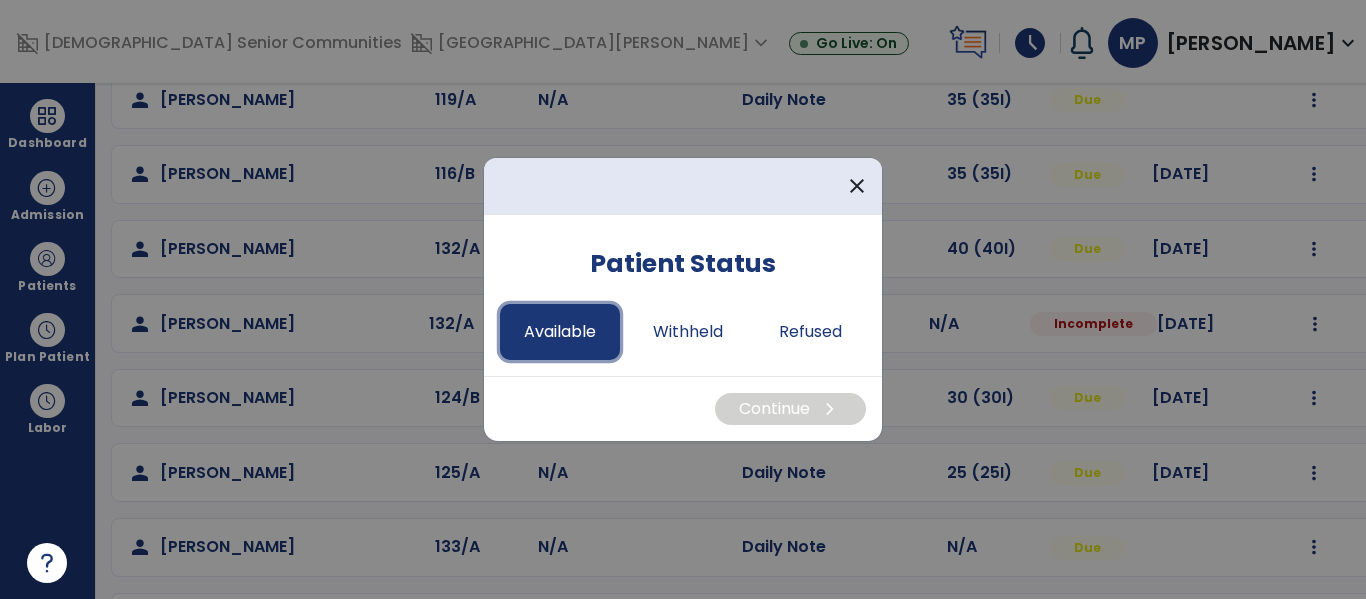 click on "Available" at bounding box center (560, 332) 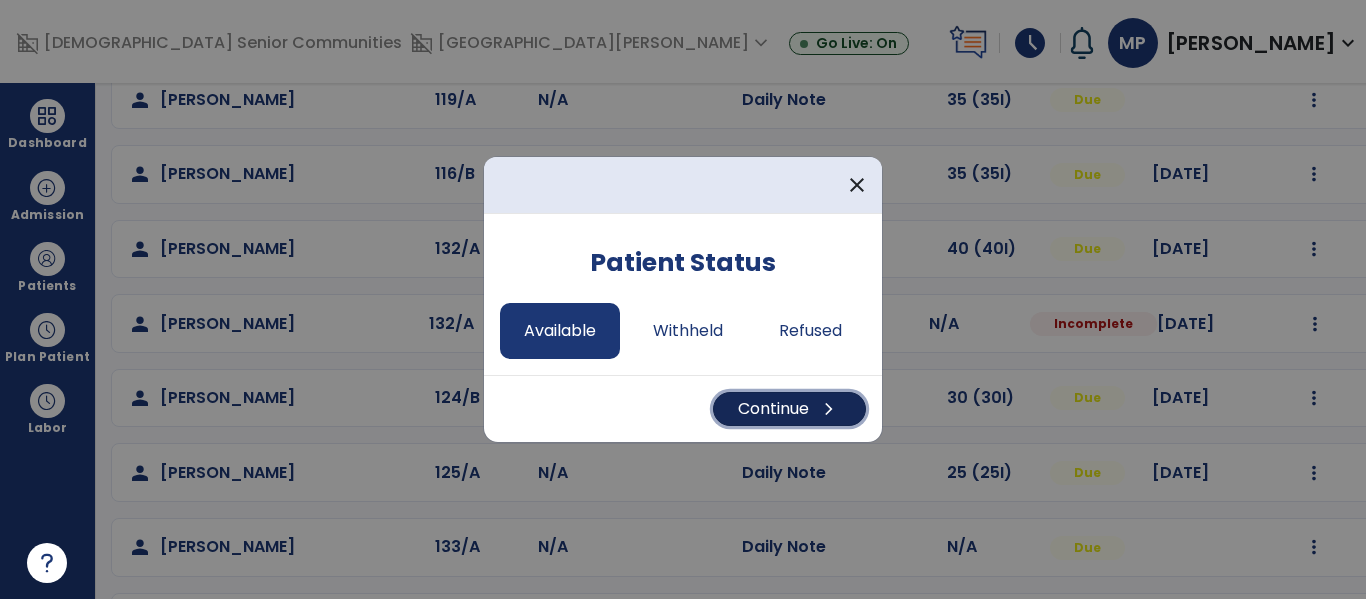 click on "Continue   chevron_right" at bounding box center [789, 409] 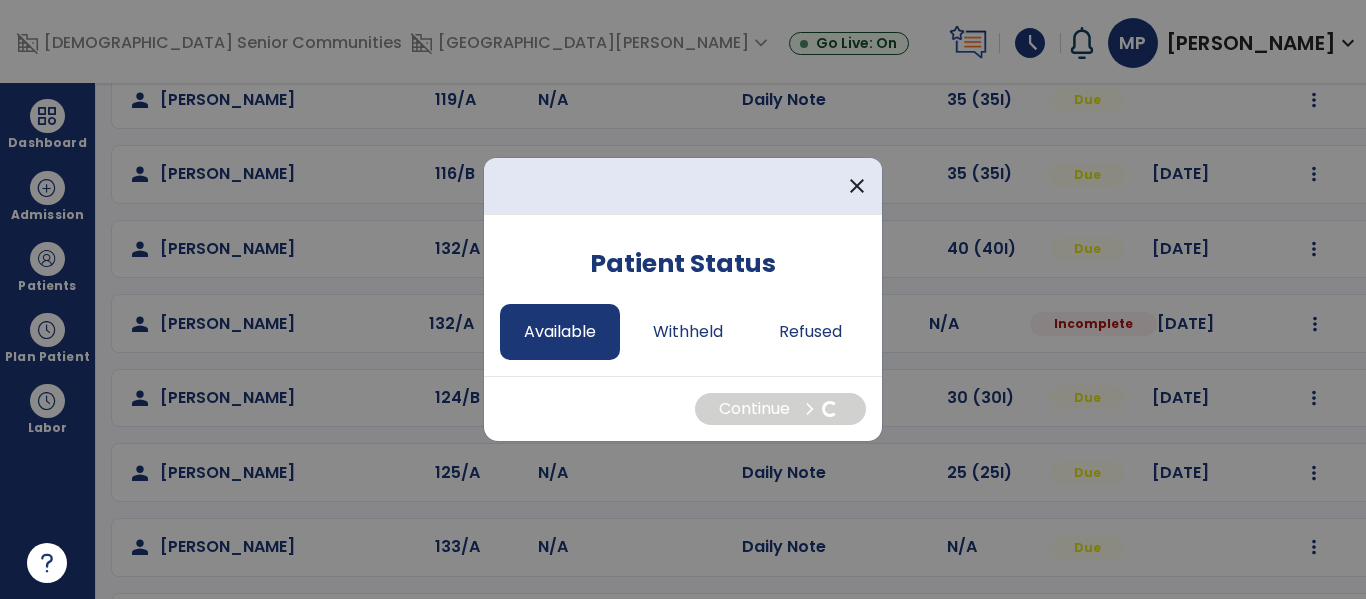 select on "*" 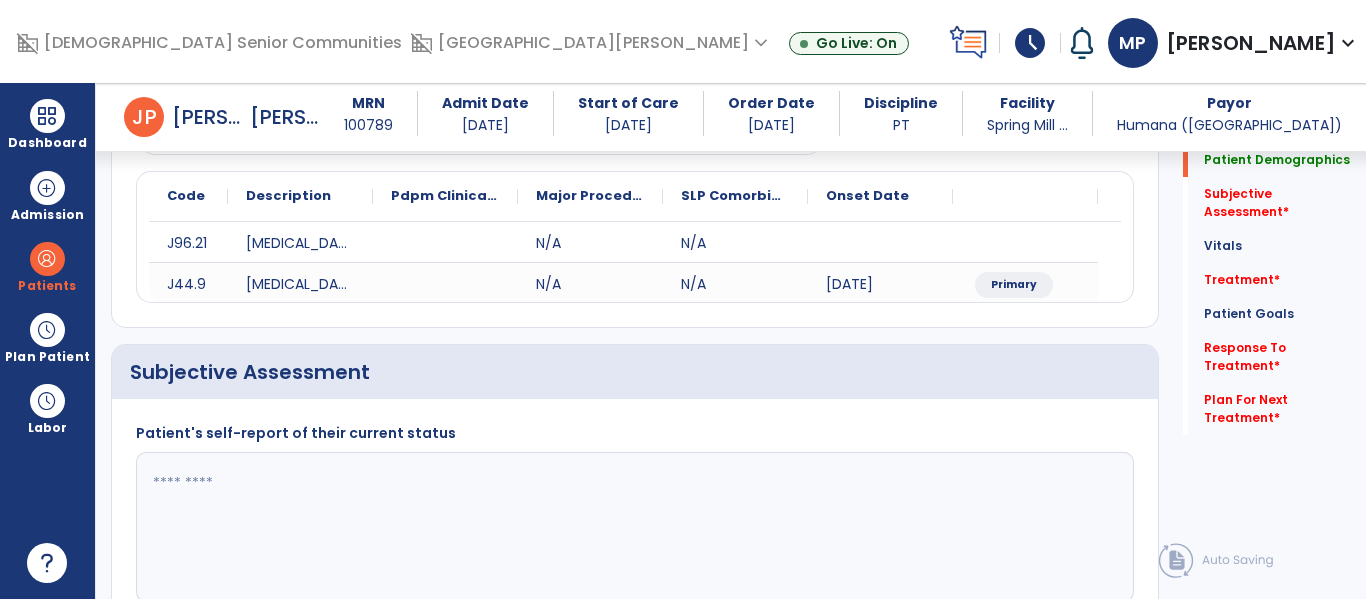 scroll, scrollTop: 0, scrollLeft: 0, axis: both 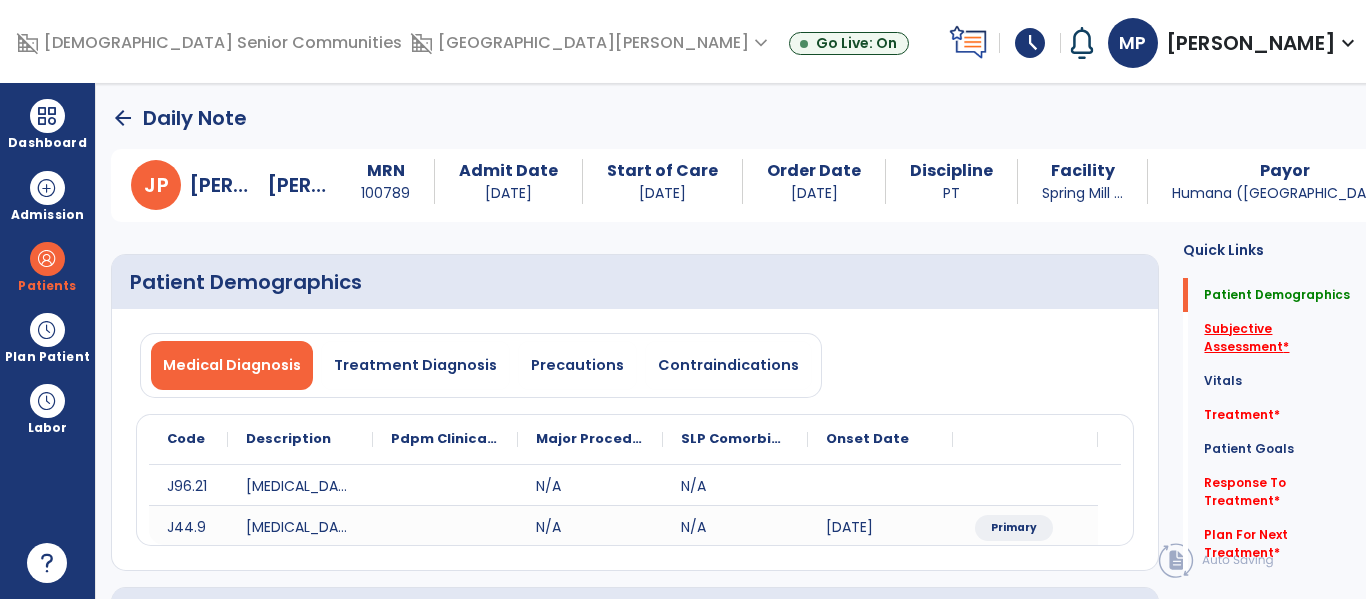 click on "Subjective Assessment   *" 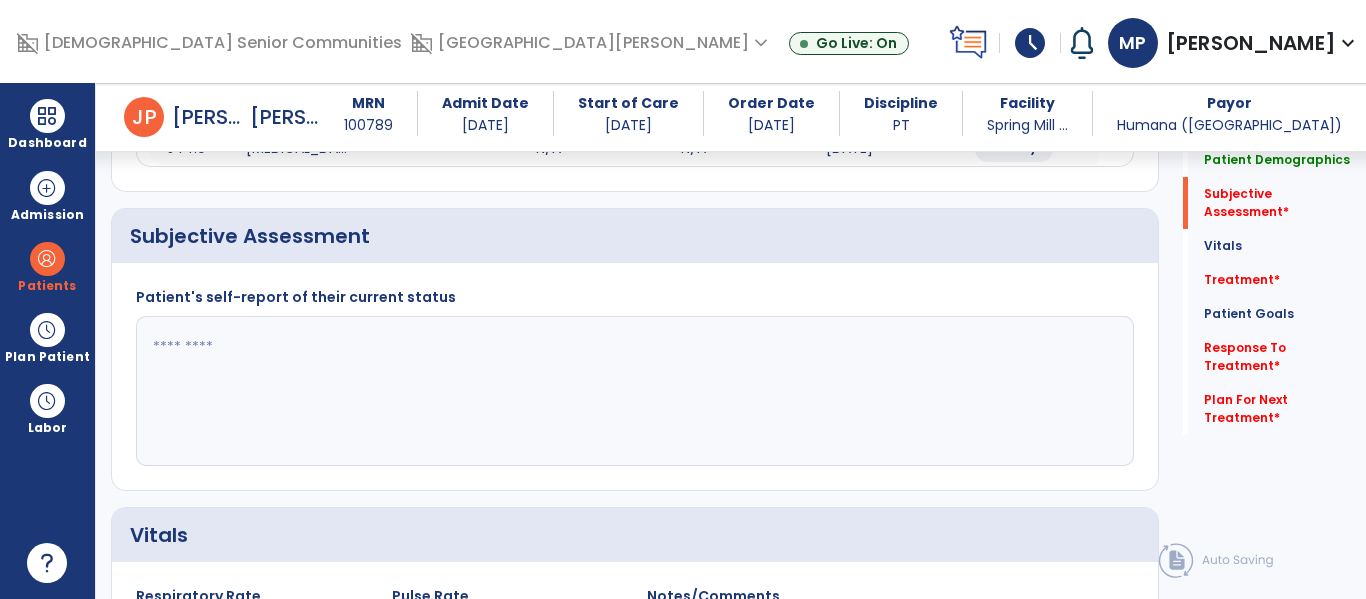scroll, scrollTop: 387, scrollLeft: 0, axis: vertical 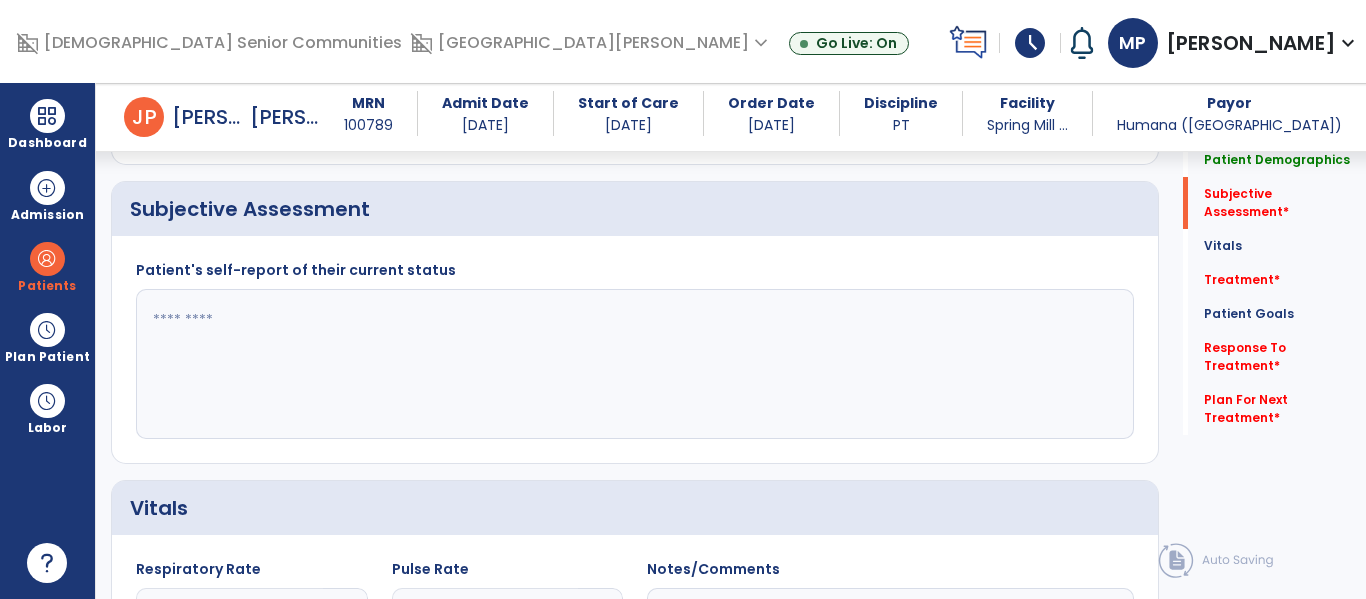 click 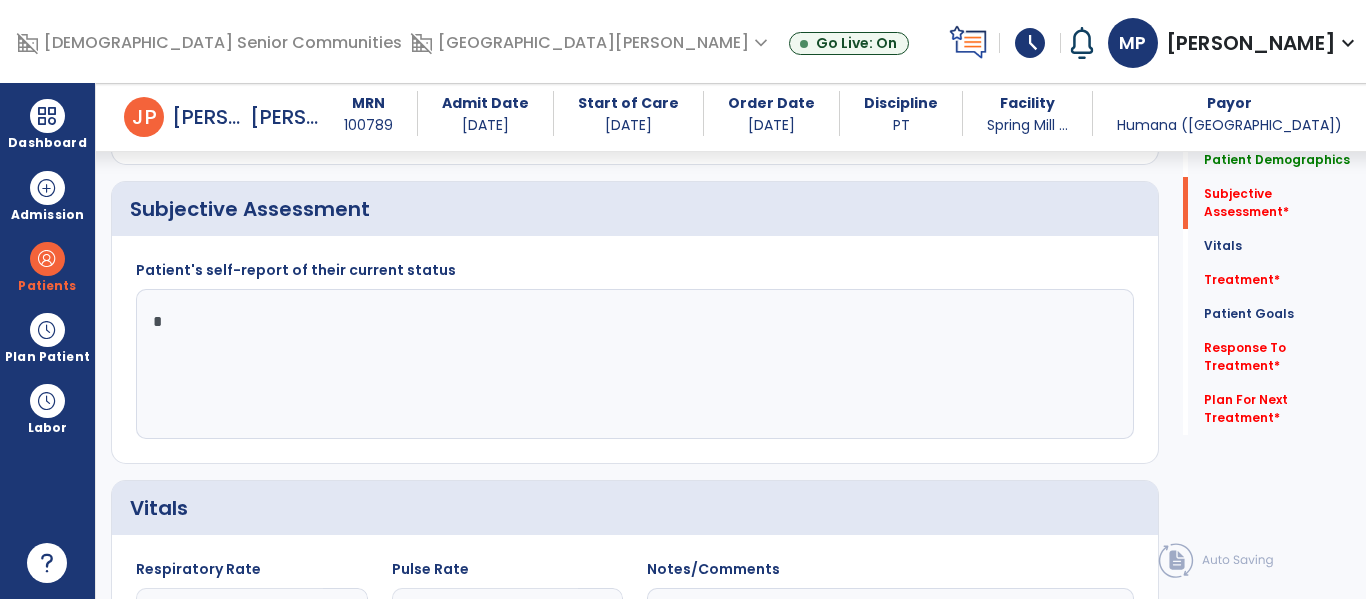 type on "**" 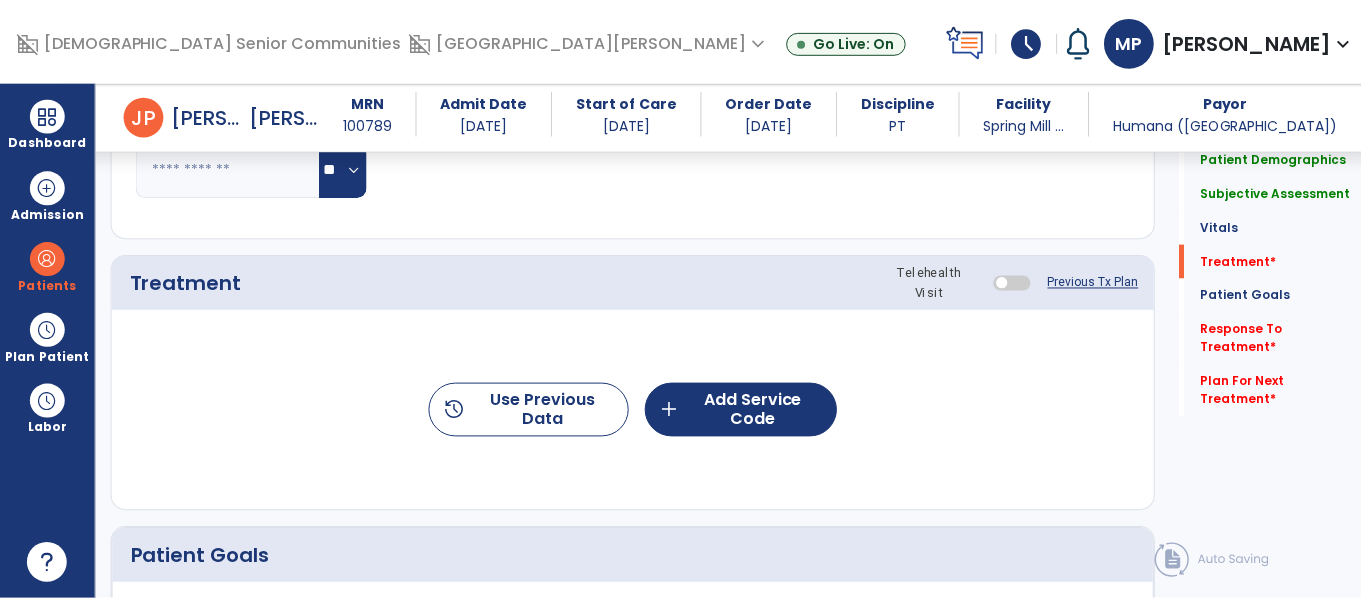 scroll, scrollTop: 997, scrollLeft: 0, axis: vertical 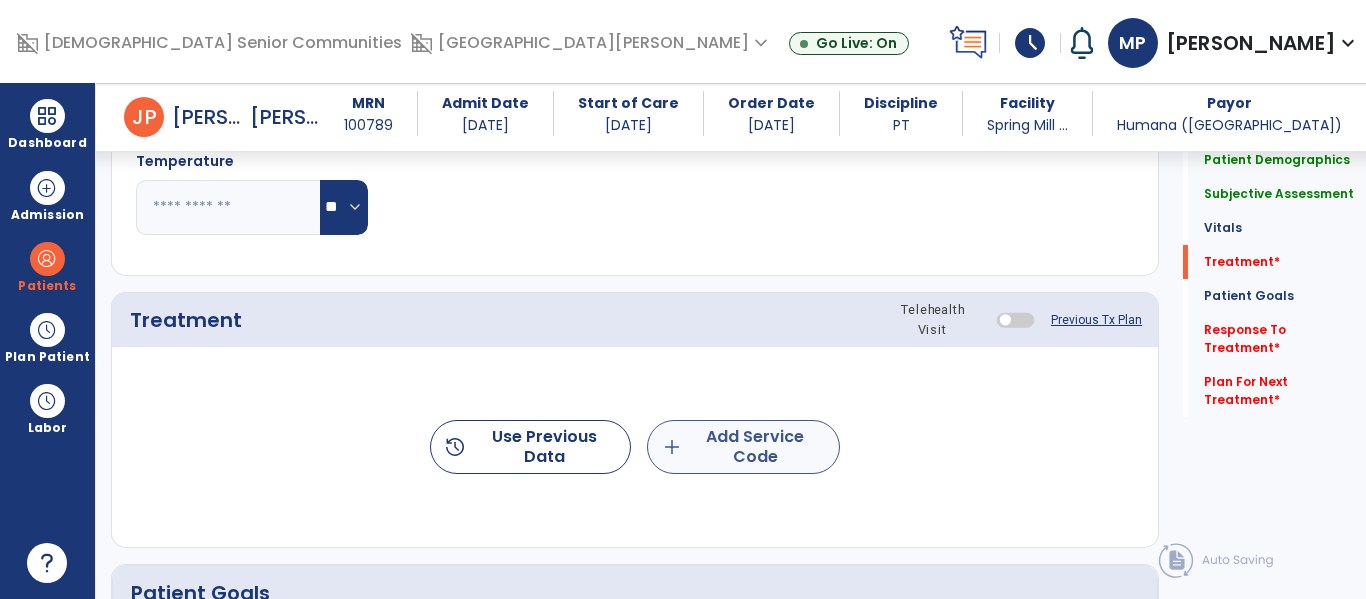 type on "**********" 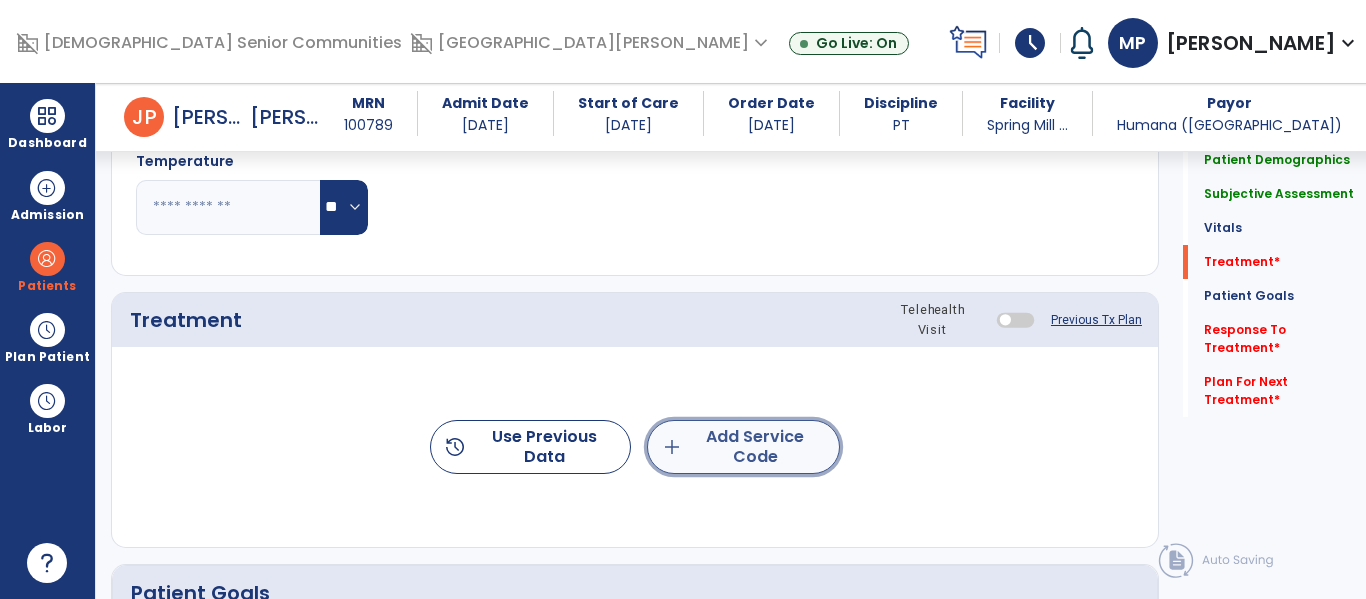 click on "add  Add Service Code" 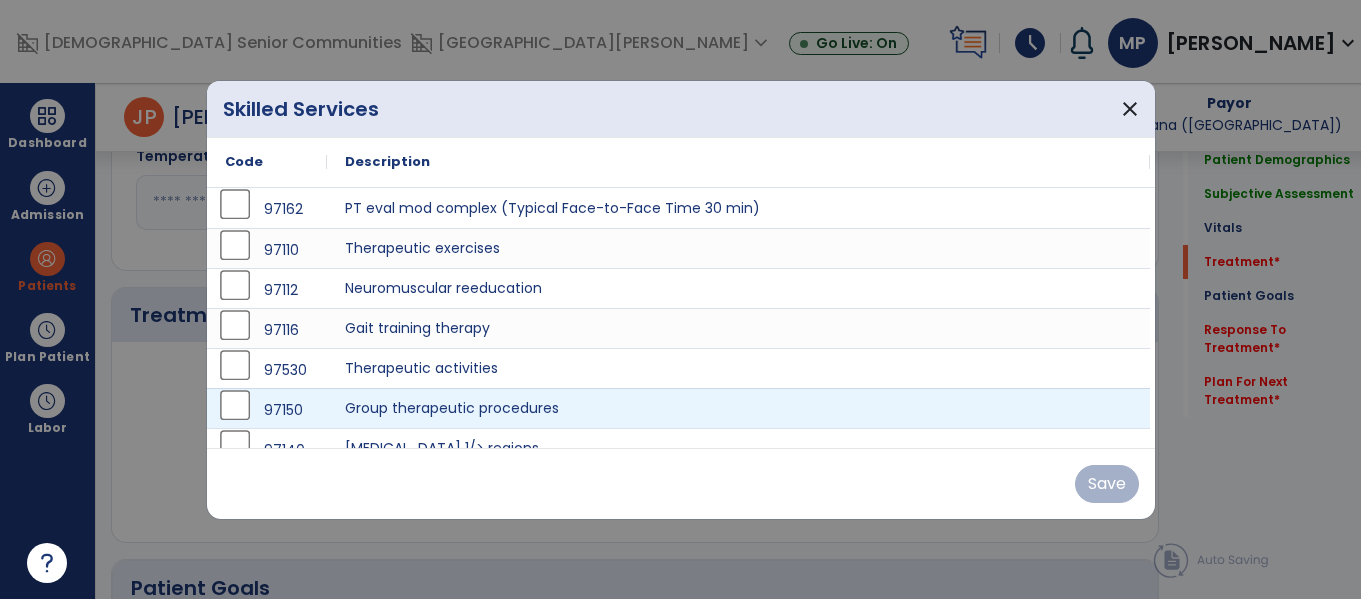 scroll, scrollTop: 997, scrollLeft: 0, axis: vertical 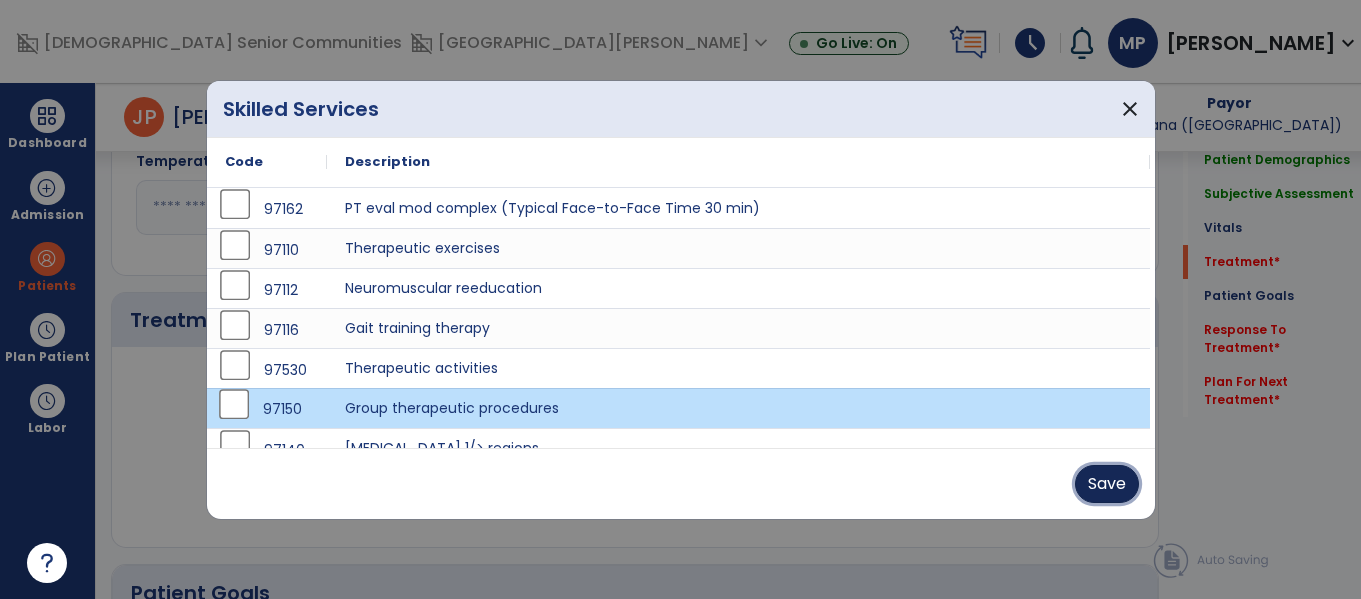 click on "Save" at bounding box center (1107, 484) 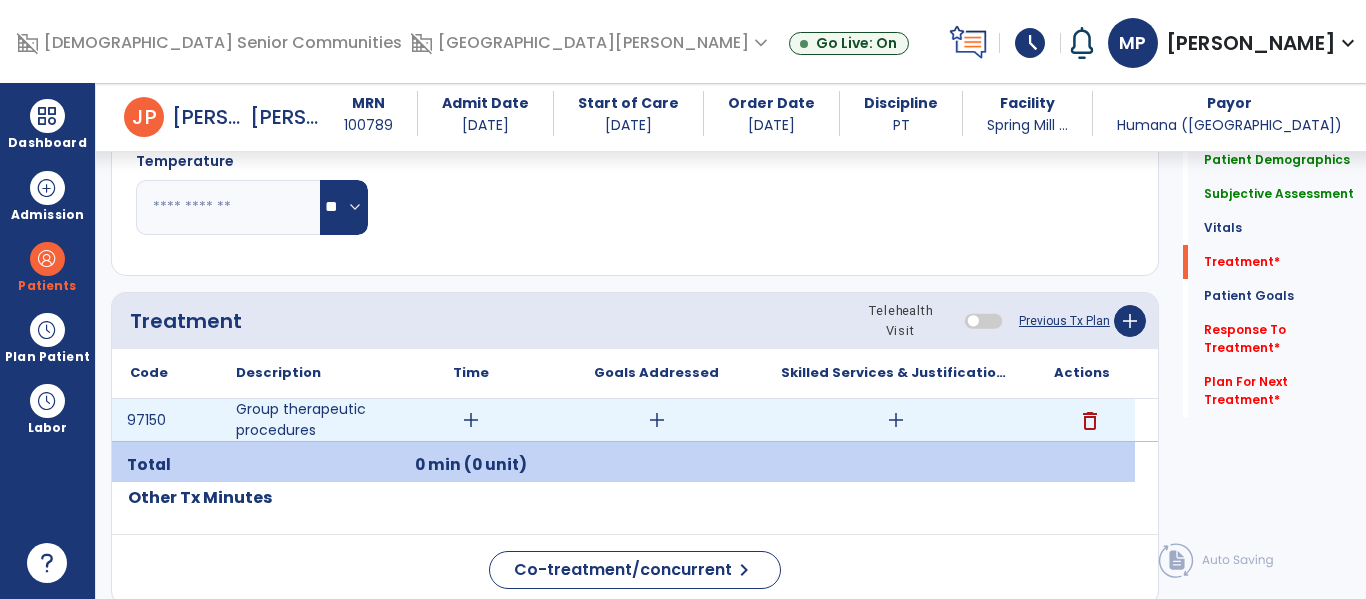 click on "add" at bounding box center (471, 420) 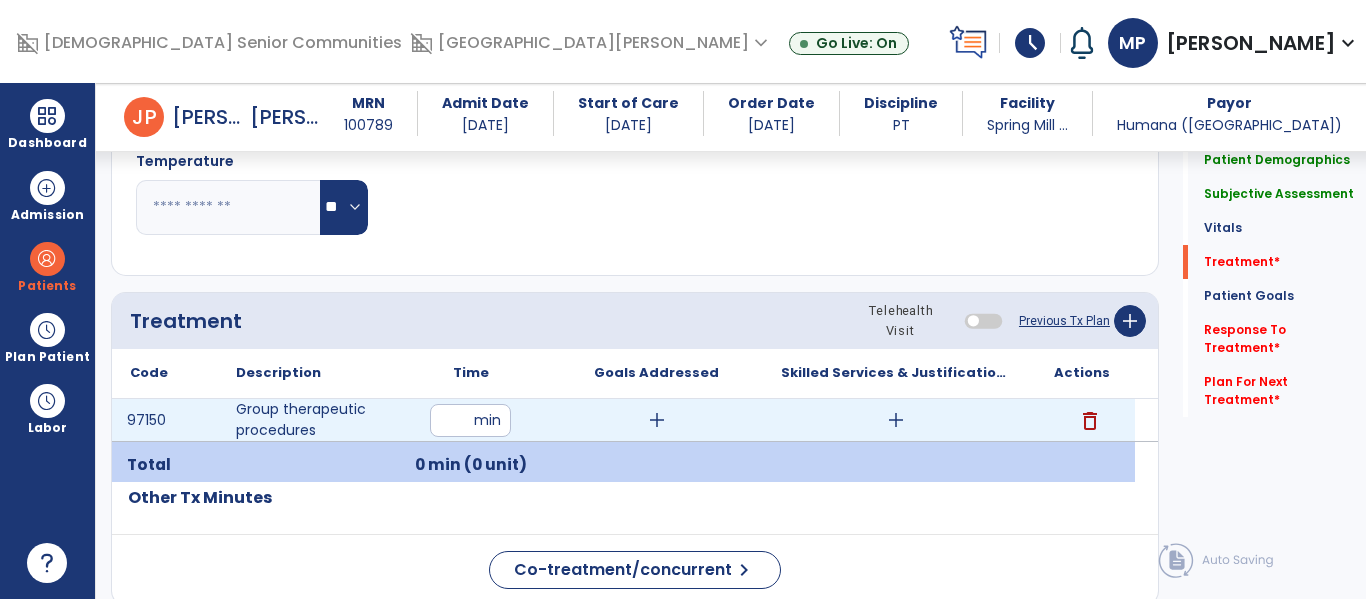 type on "**" 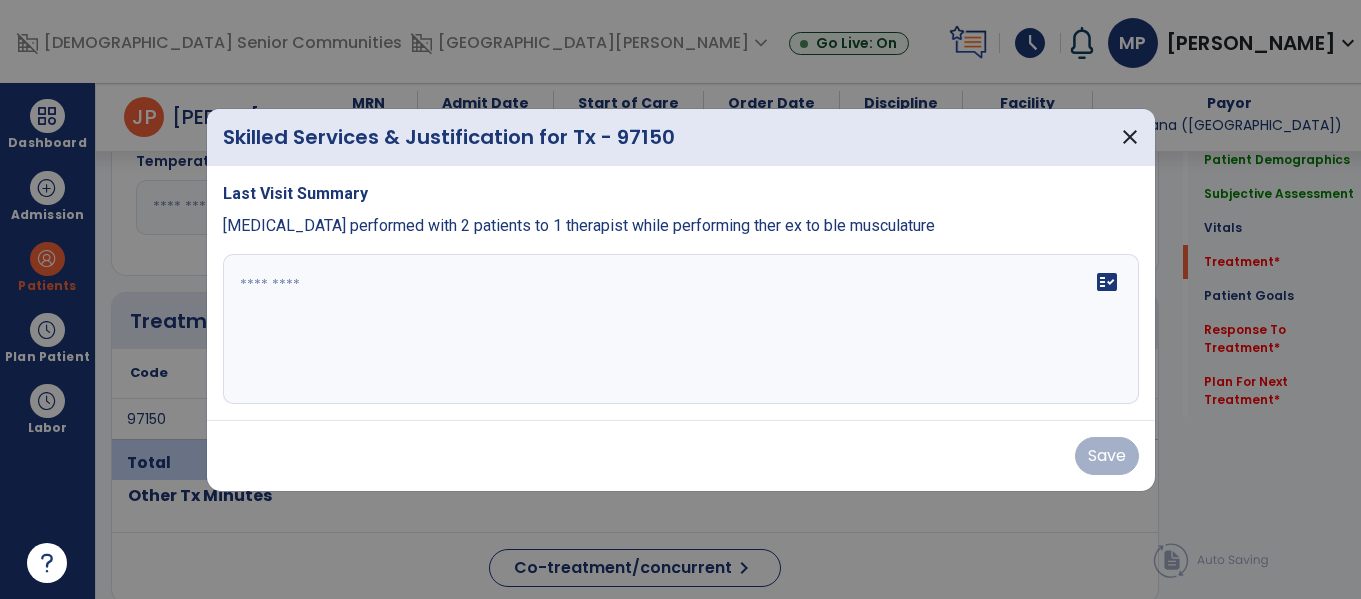 scroll, scrollTop: 997, scrollLeft: 0, axis: vertical 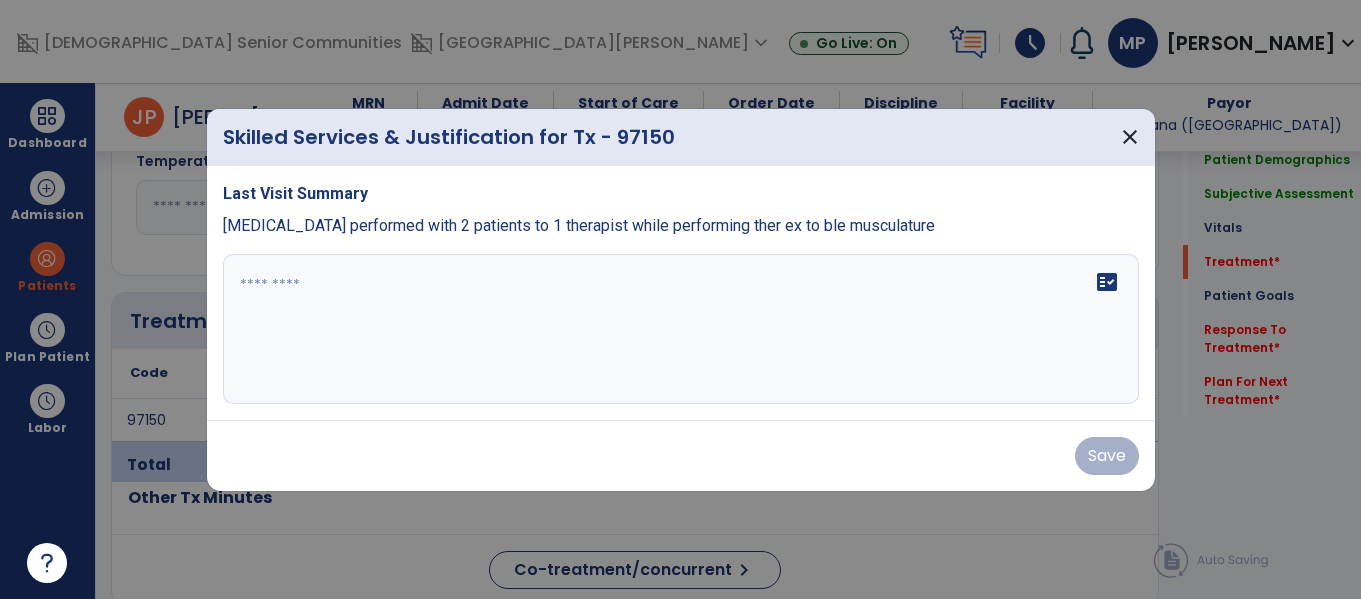 click on "fact_check" at bounding box center (681, 329) 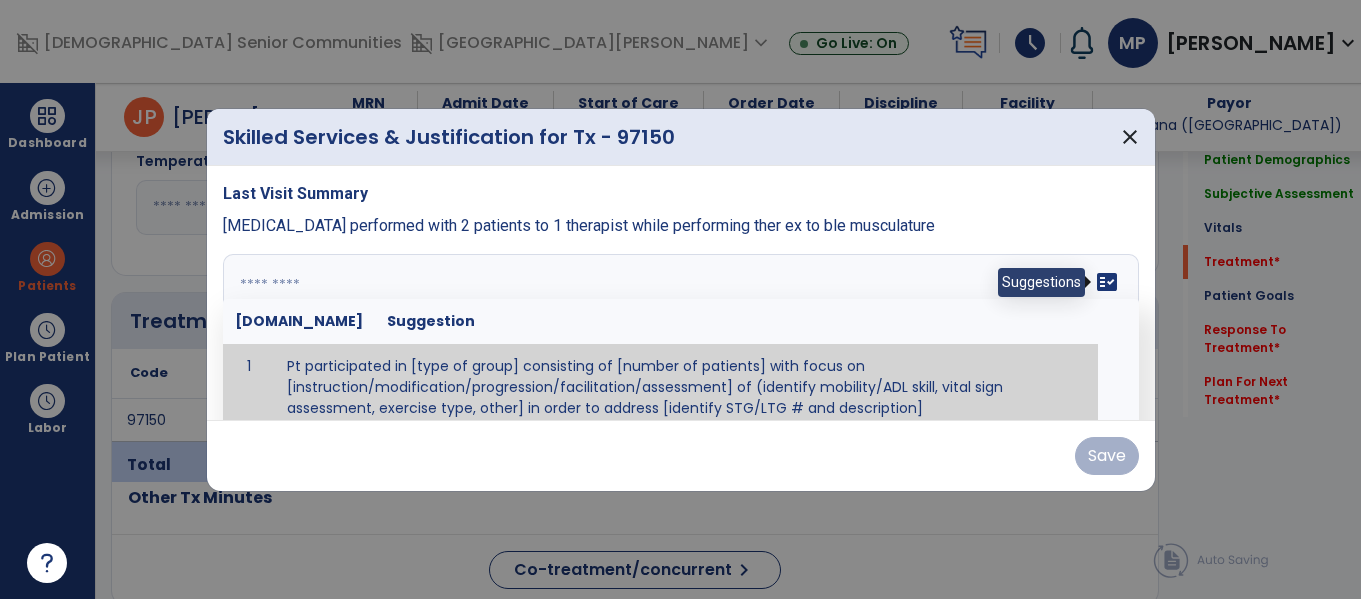 click on "fact_check" at bounding box center (1107, 282) 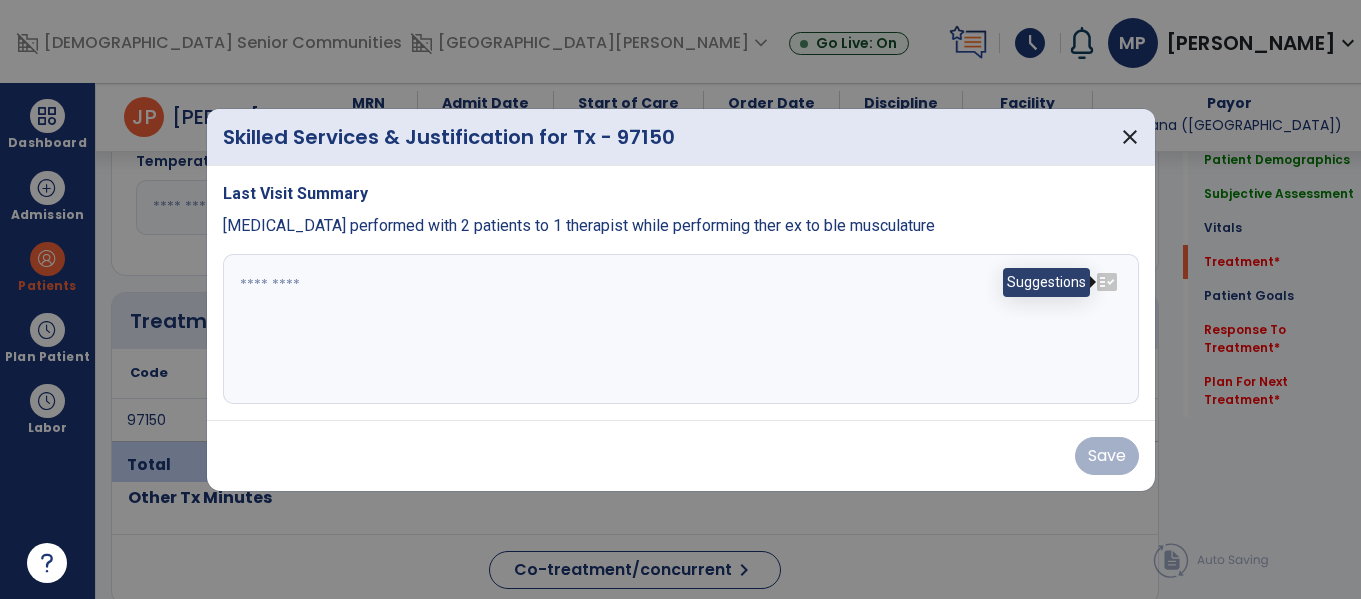 click on "fact_check" at bounding box center (1107, 282) 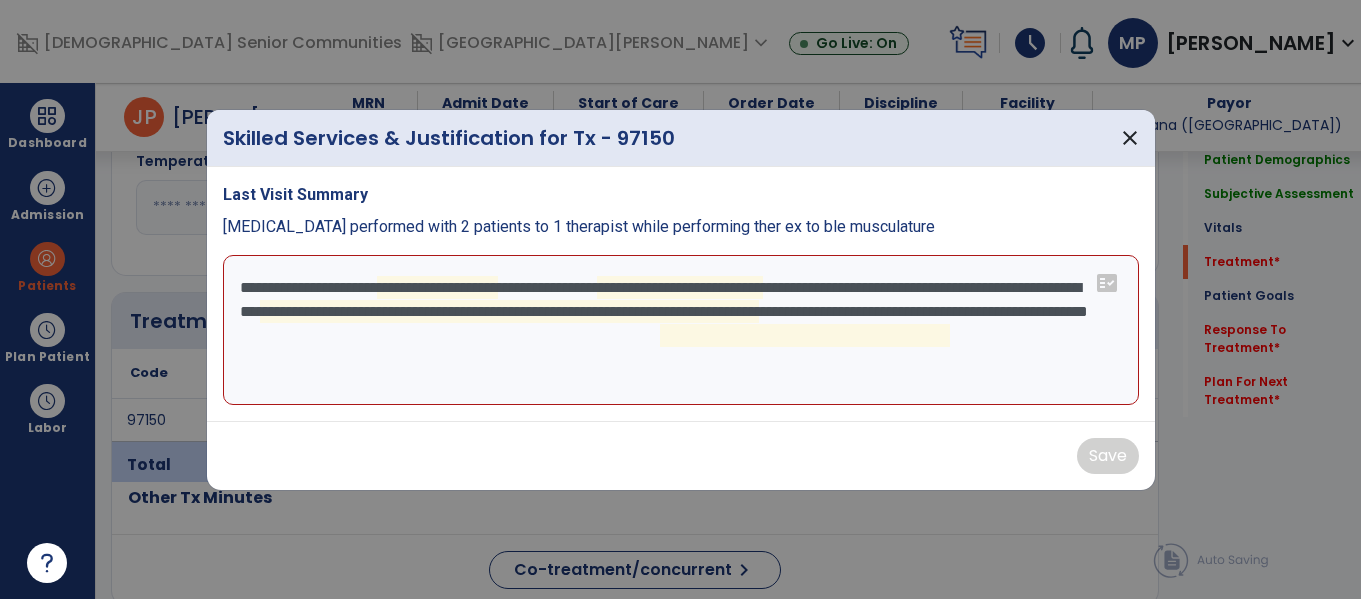 click on "**********" at bounding box center (681, 330) 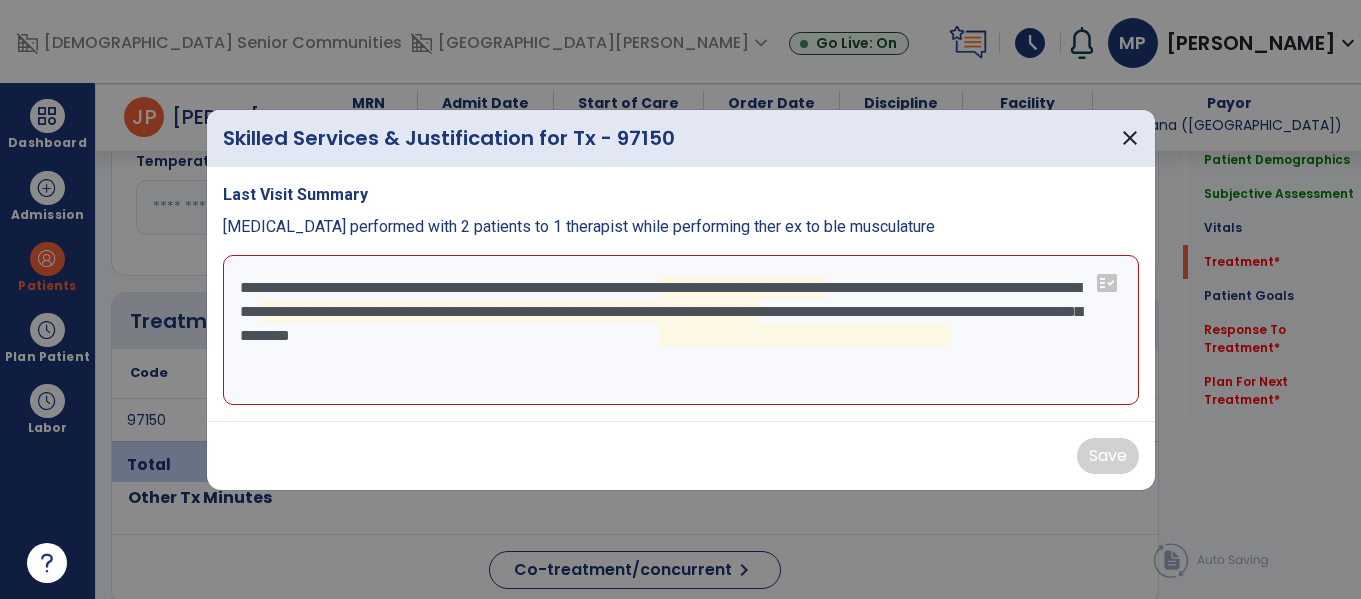 click on "**********" at bounding box center [681, 330] 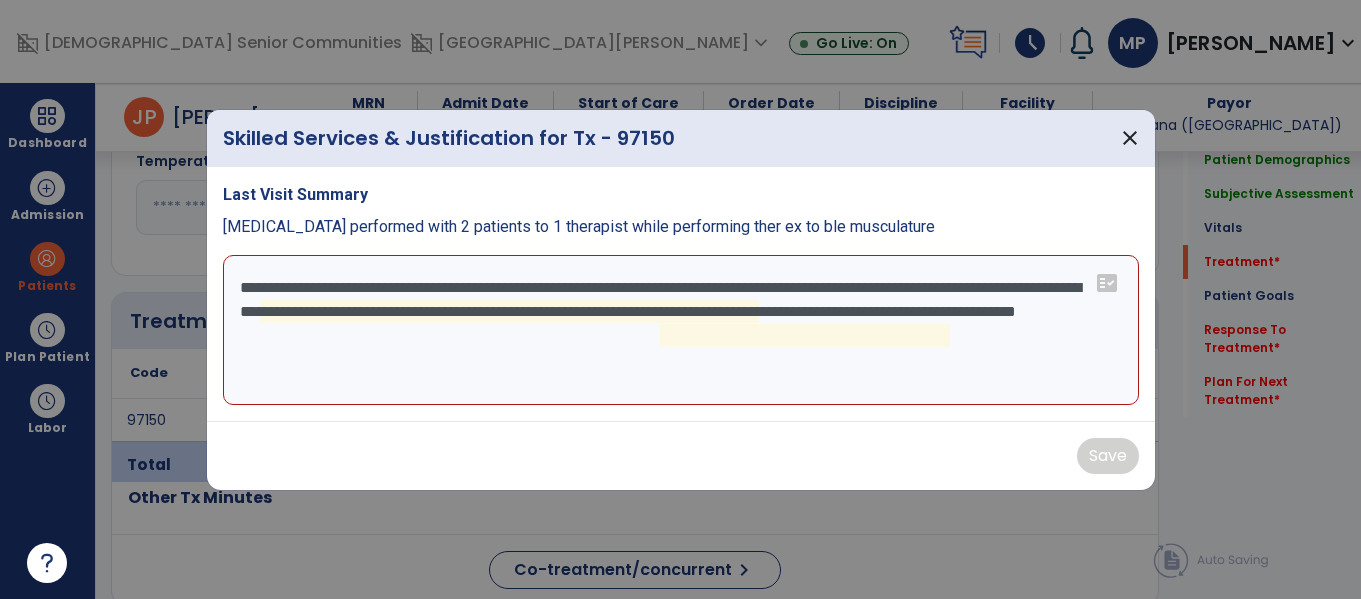 click on "**********" at bounding box center (681, 330) 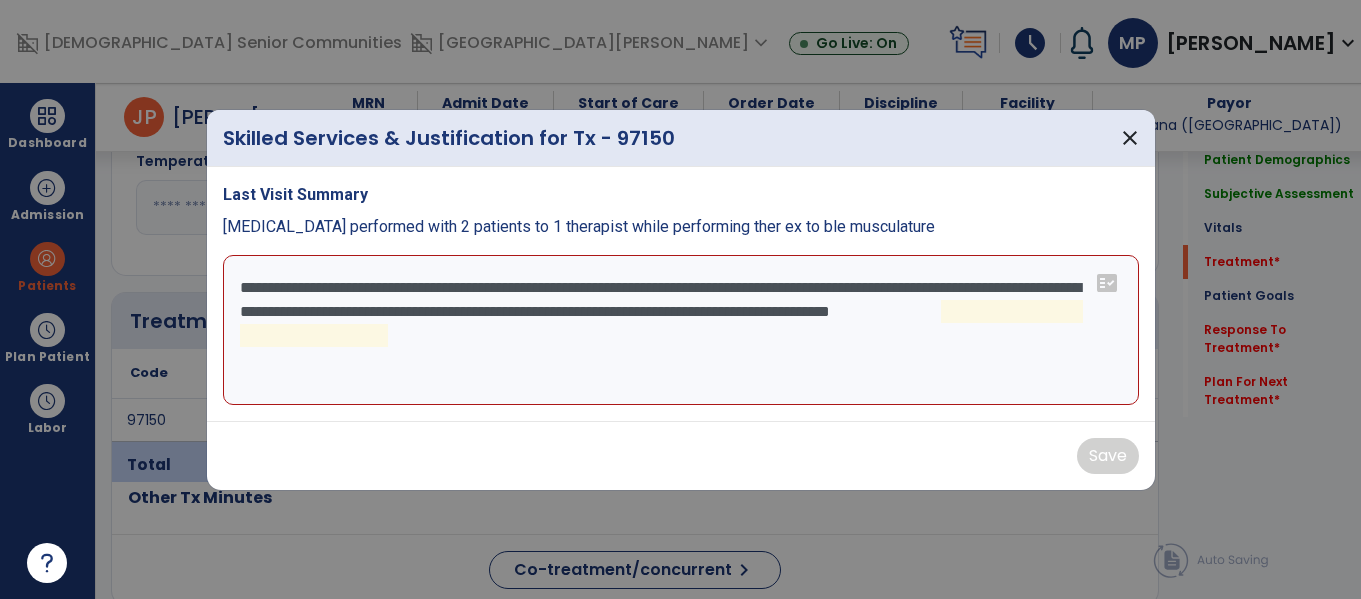 click on "**********" at bounding box center [681, 330] 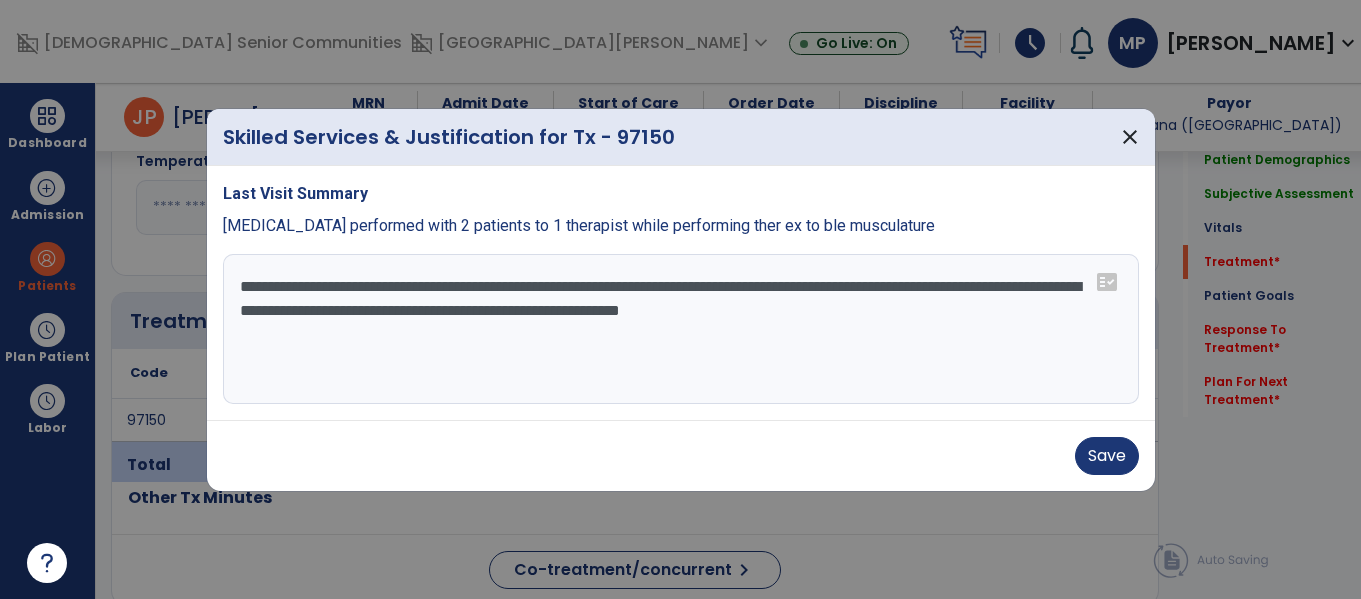 click on "**********" at bounding box center [681, 329] 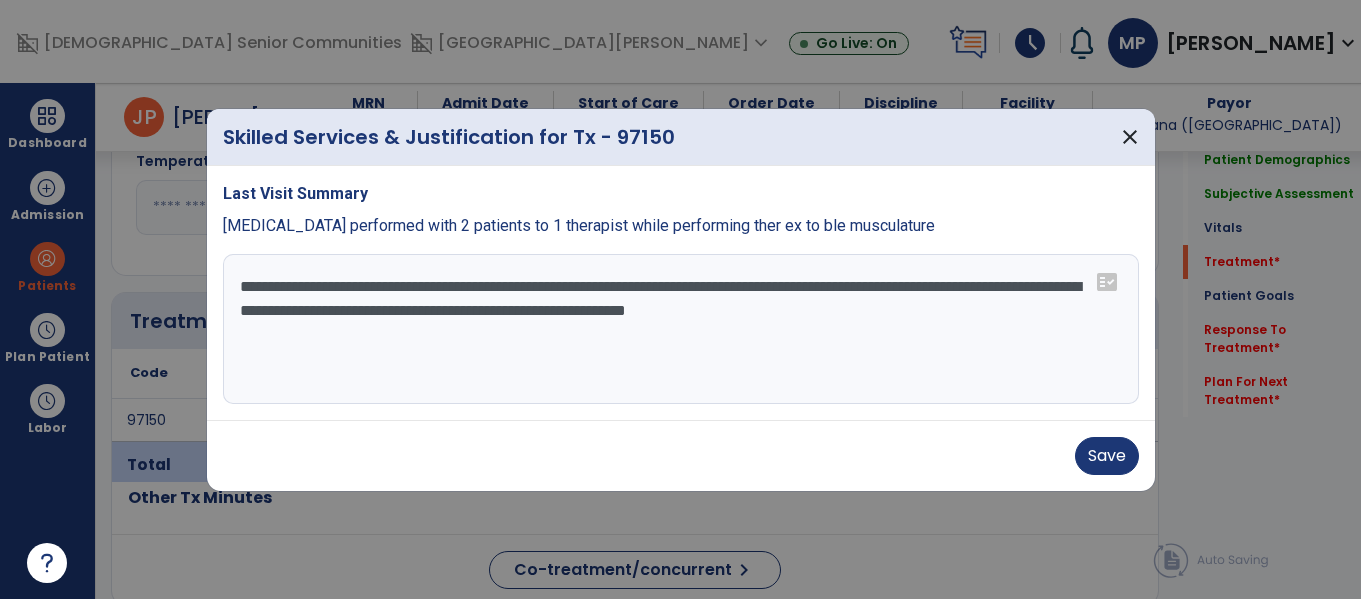 click on "**********" at bounding box center (681, 329) 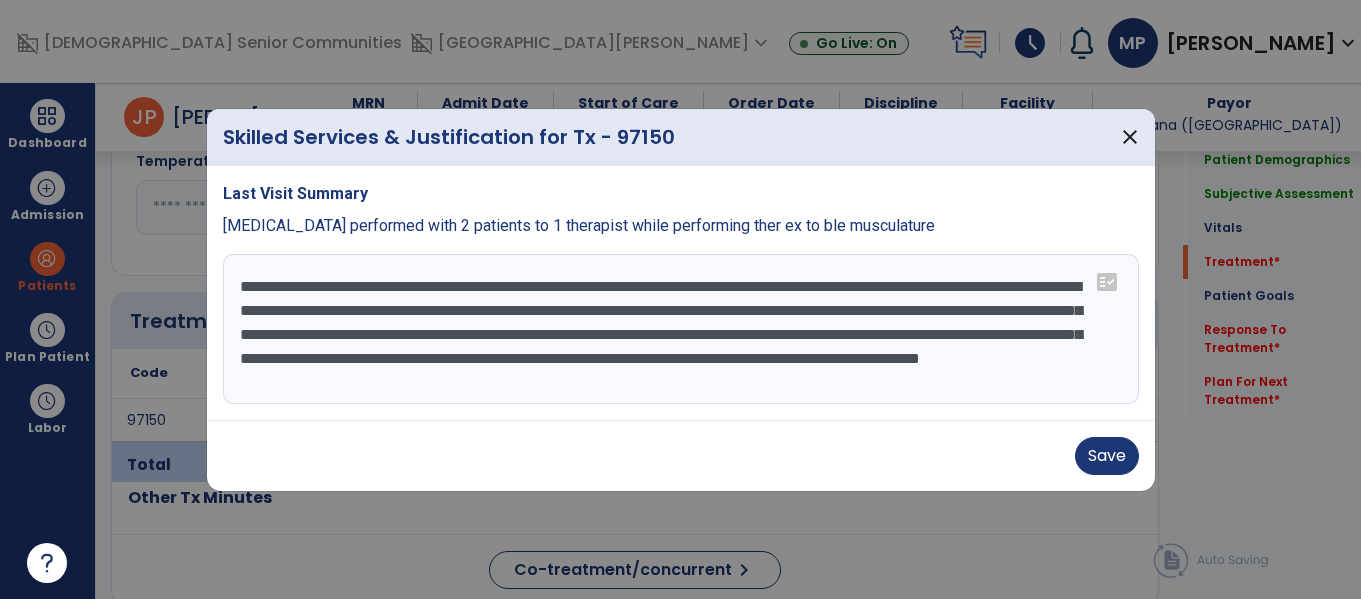 click on "**********" at bounding box center (681, 329) 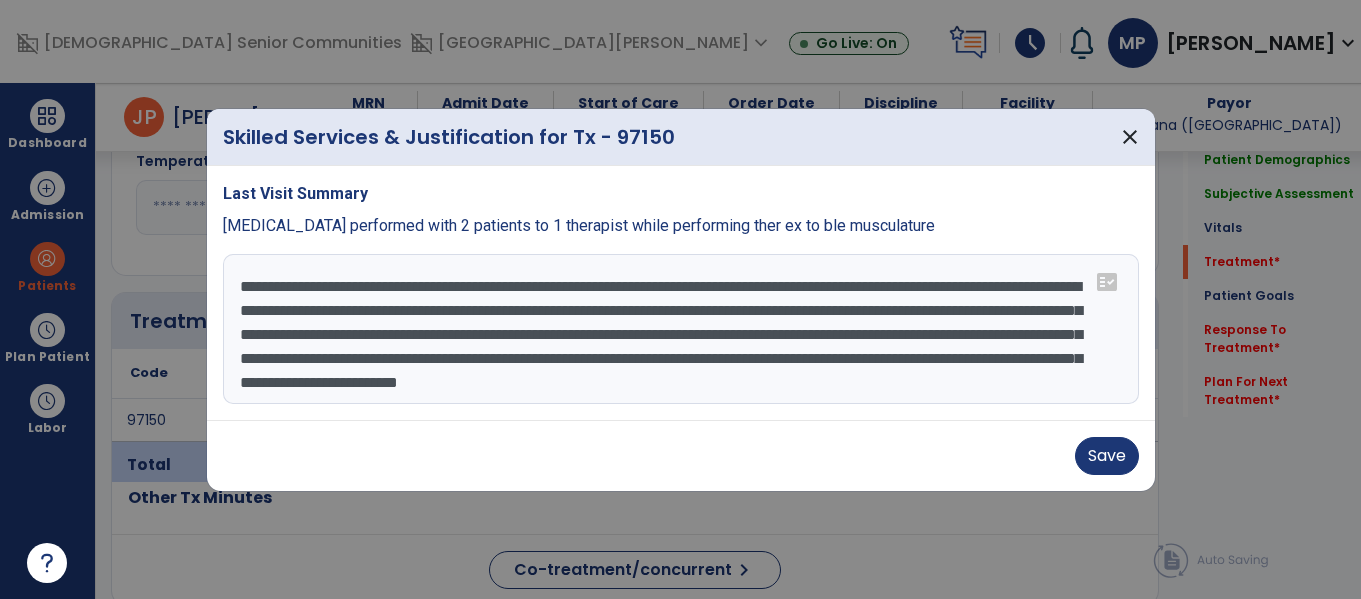 click on "**********" at bounding box center [681, 329] 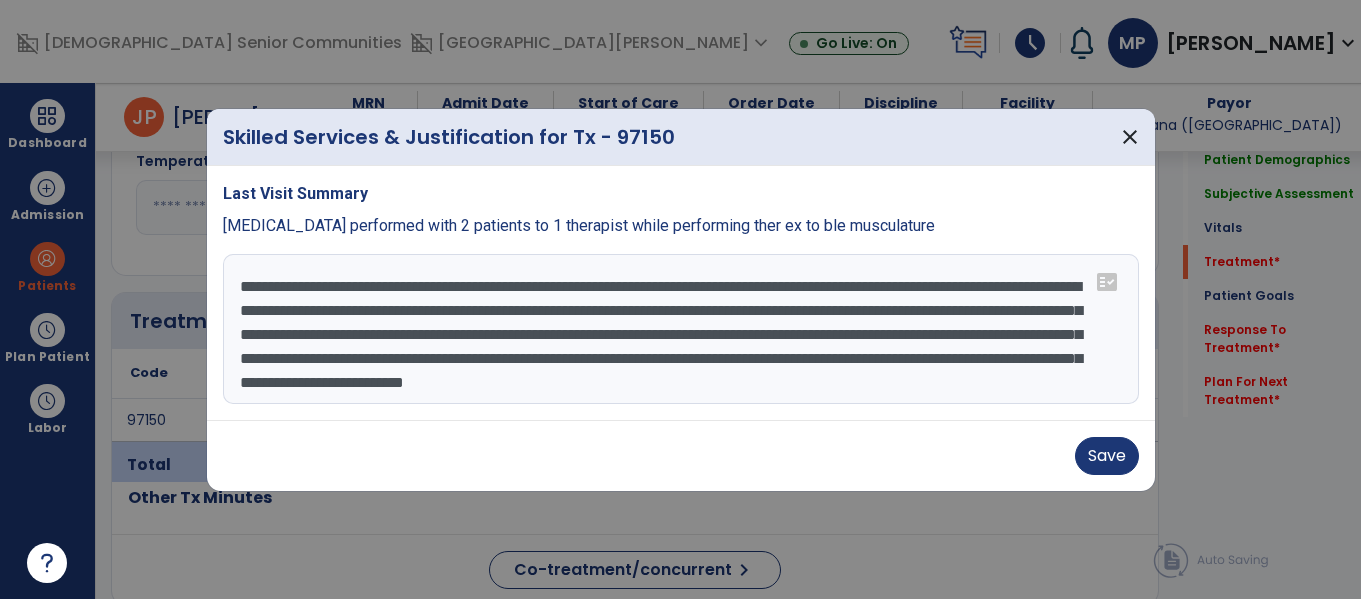 scroll, scrollTop: 24, scrollLeft: 0, axis: vertical 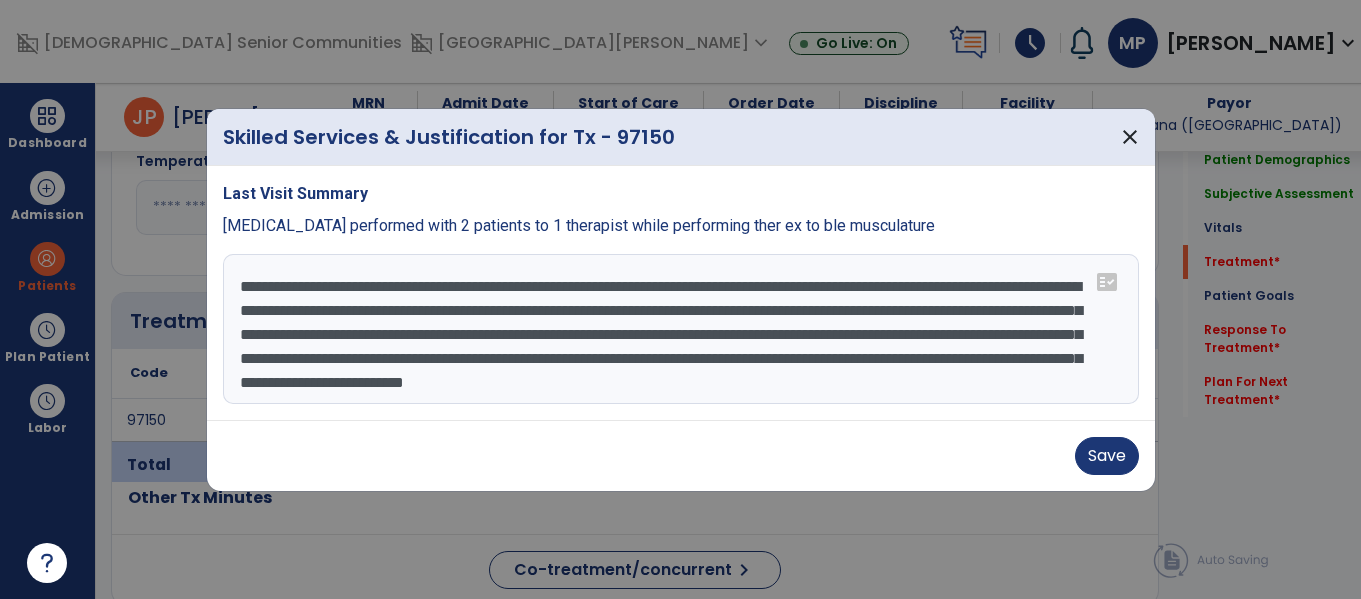 click on "**********" at bounding box center [681, 329] 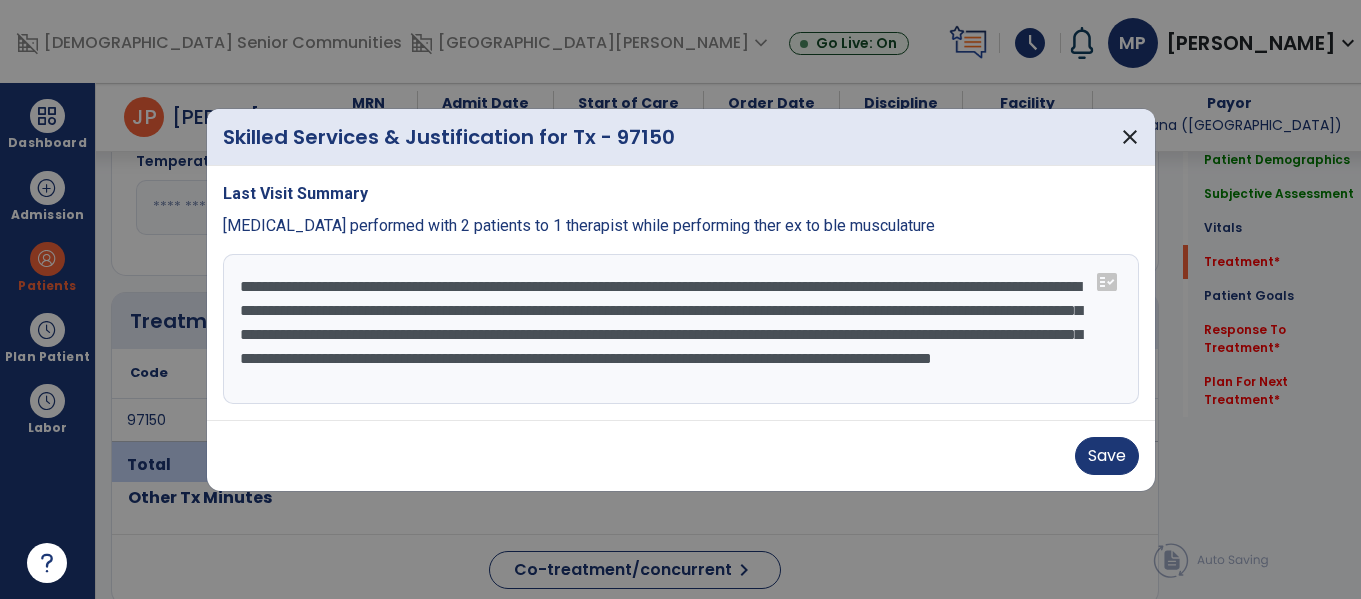 click on "**********" at bounding box center (681, 329) 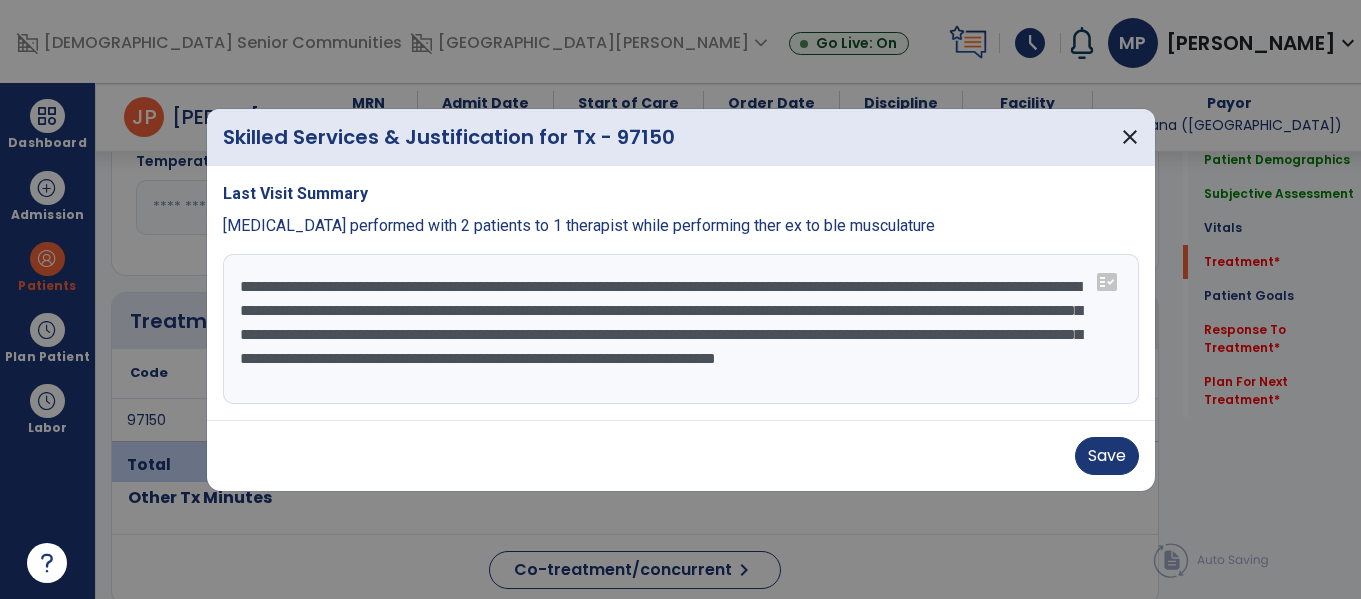 scroll, scrollTop: 0, scrollLeft: 0, axis: both 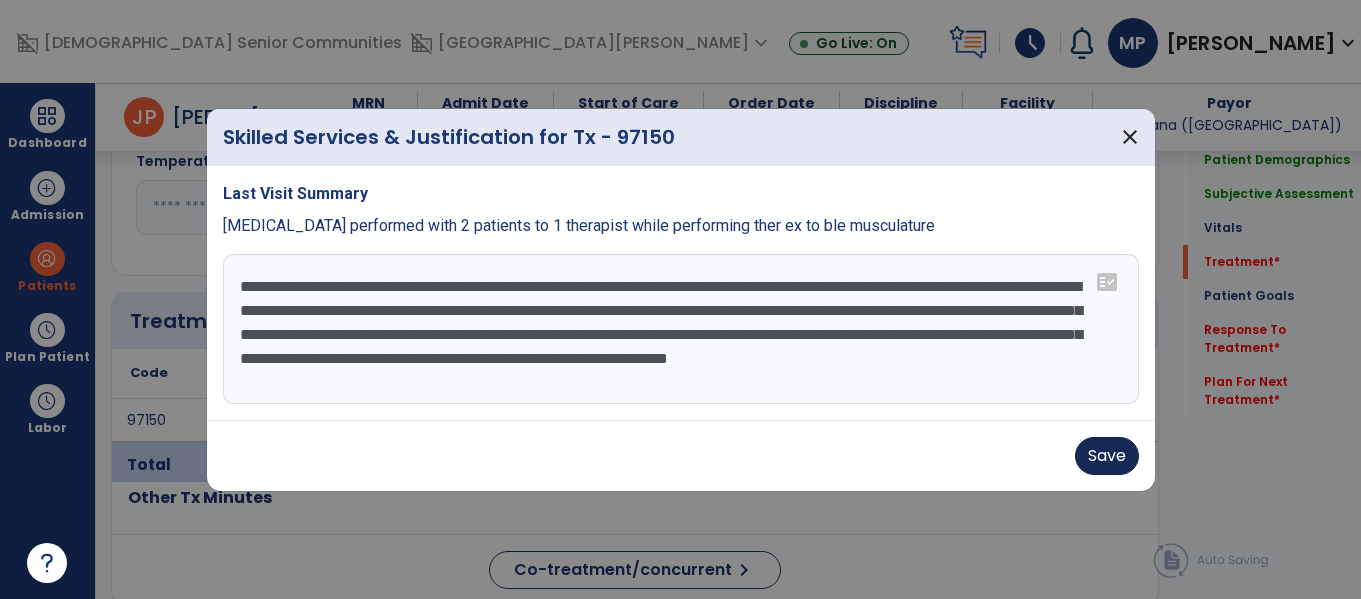 type on "**********" 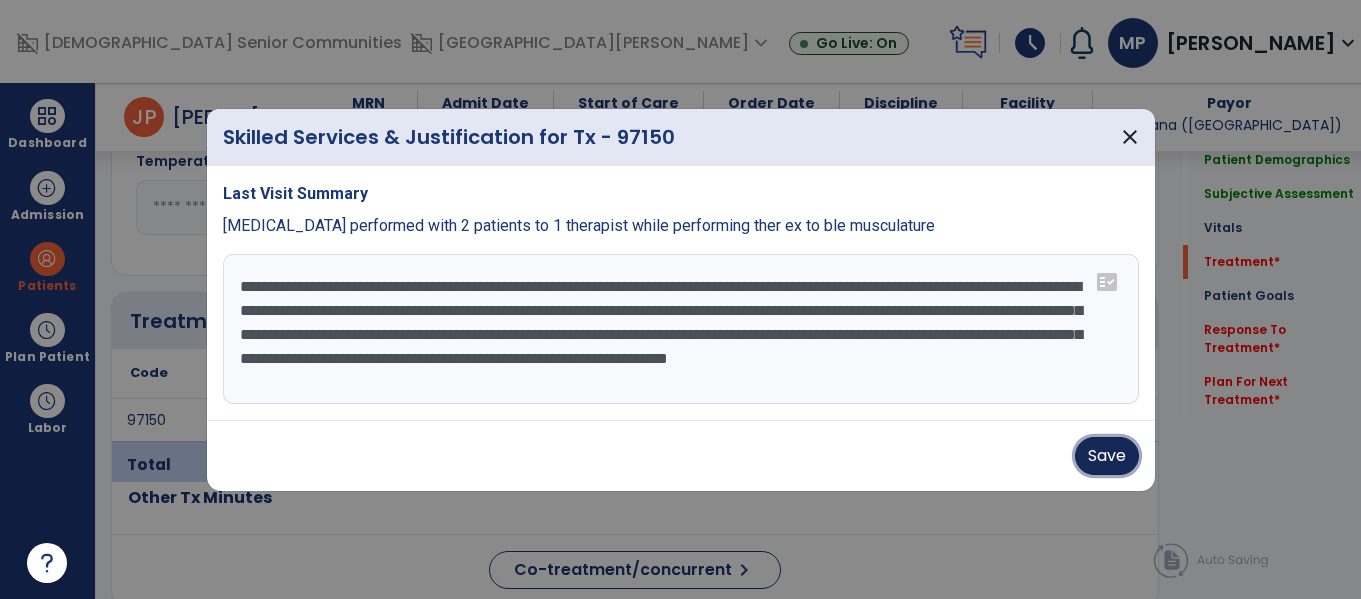 click on "Save" at bounding box center (1107, 456) 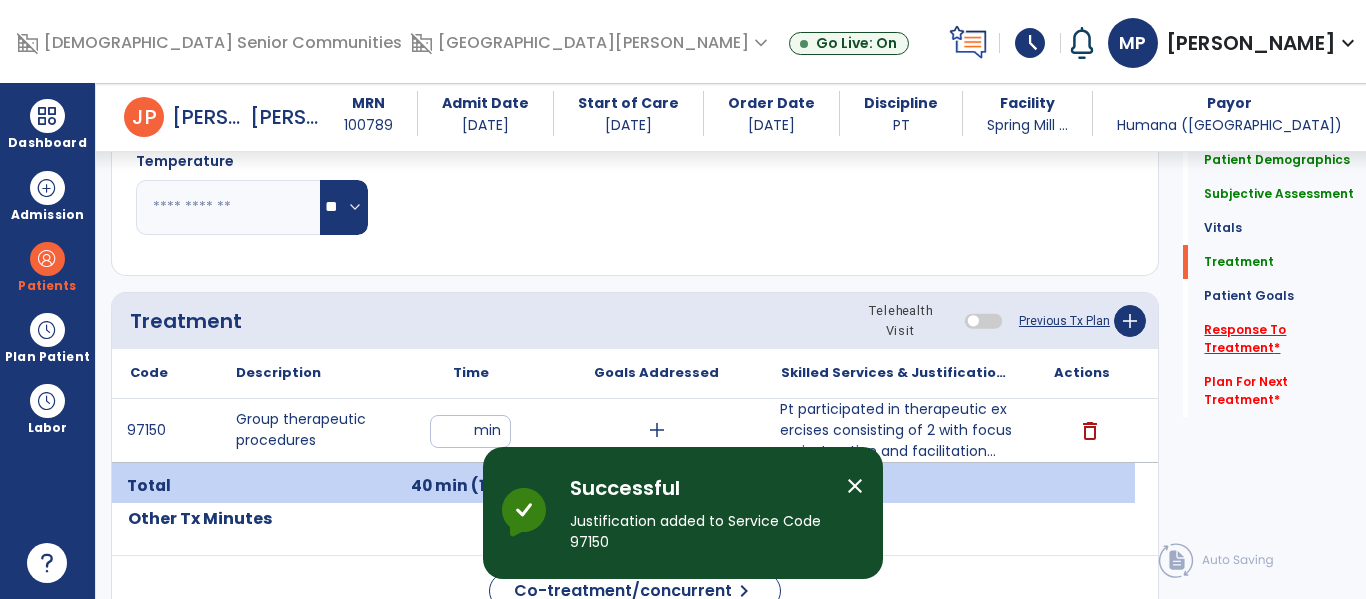 click on "Response To Treatment   *" 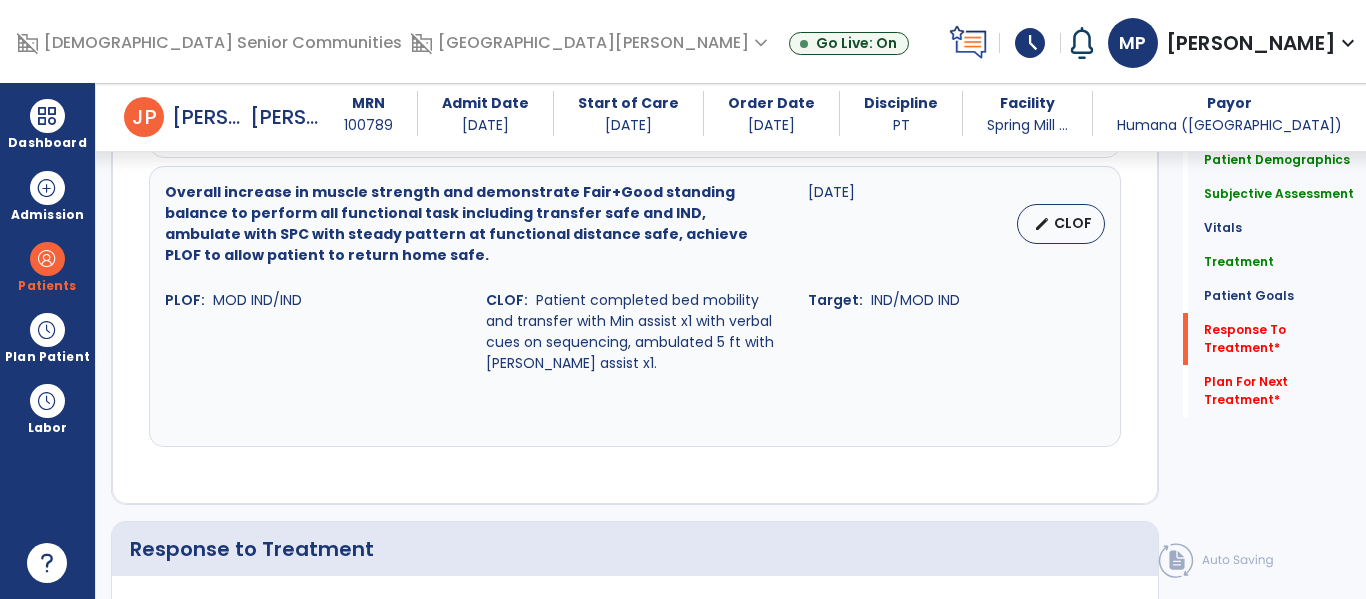 scroll, scrollTop: 2451, scrollLeft: 0, axis: vertical 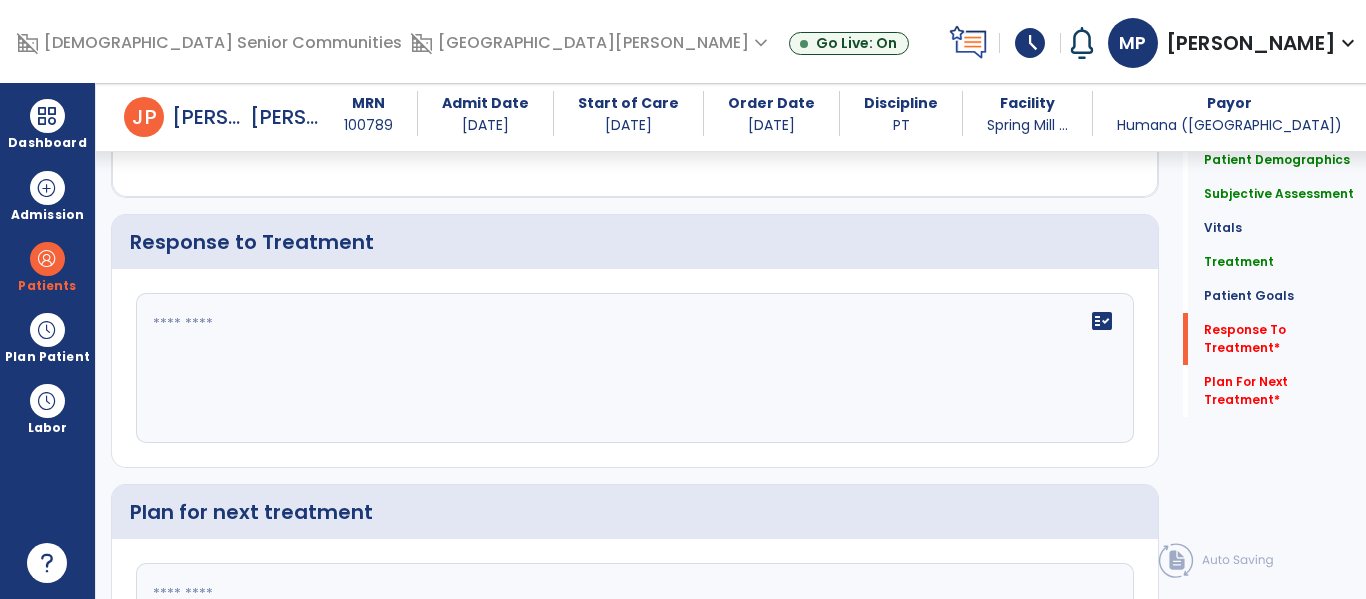 click on "fact_check" 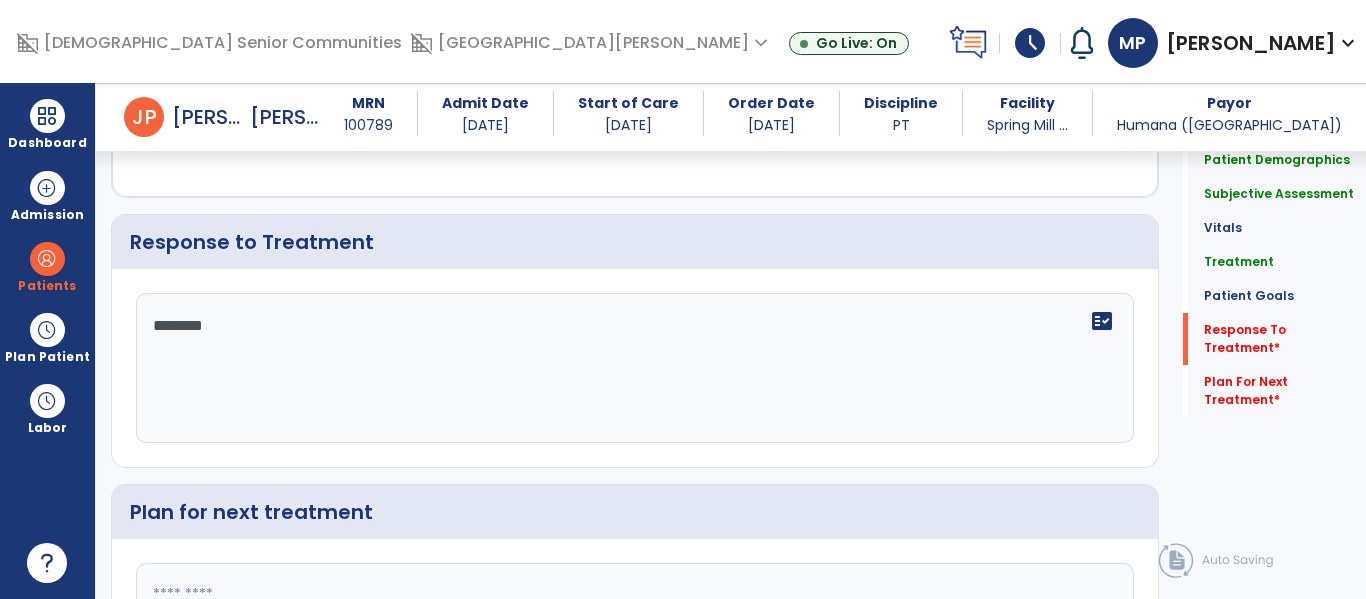 type on "*********" 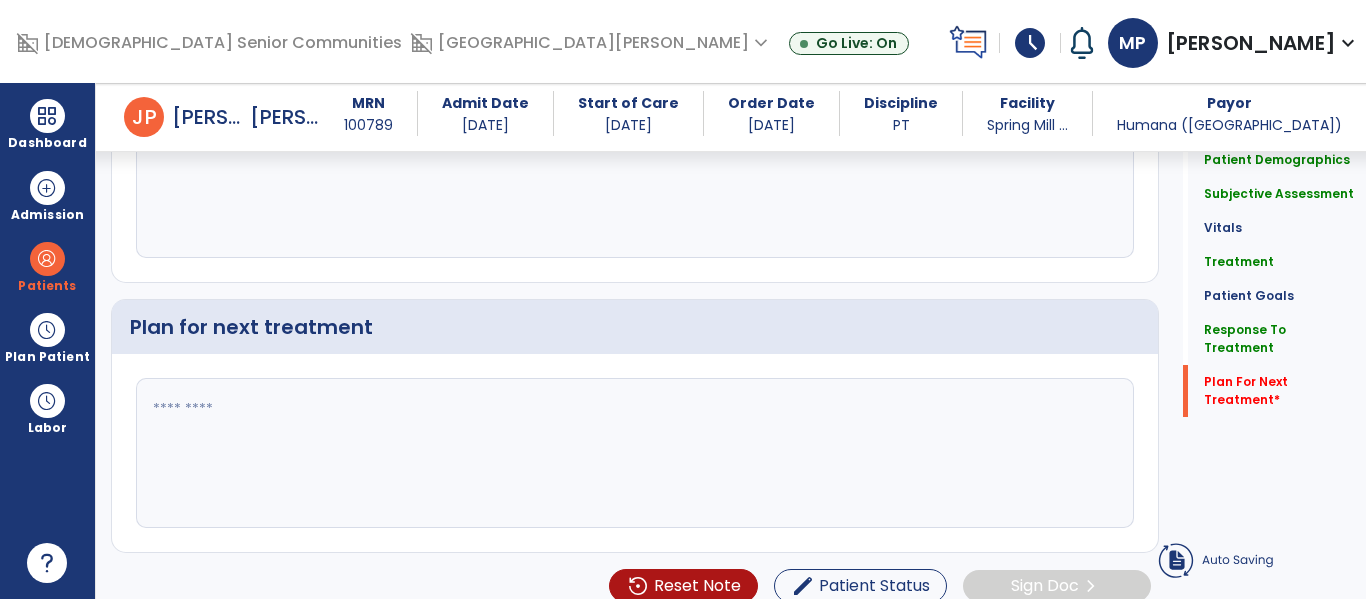 scroll, scrollTop: 2633, scrollLeft: 0, axis: vertical 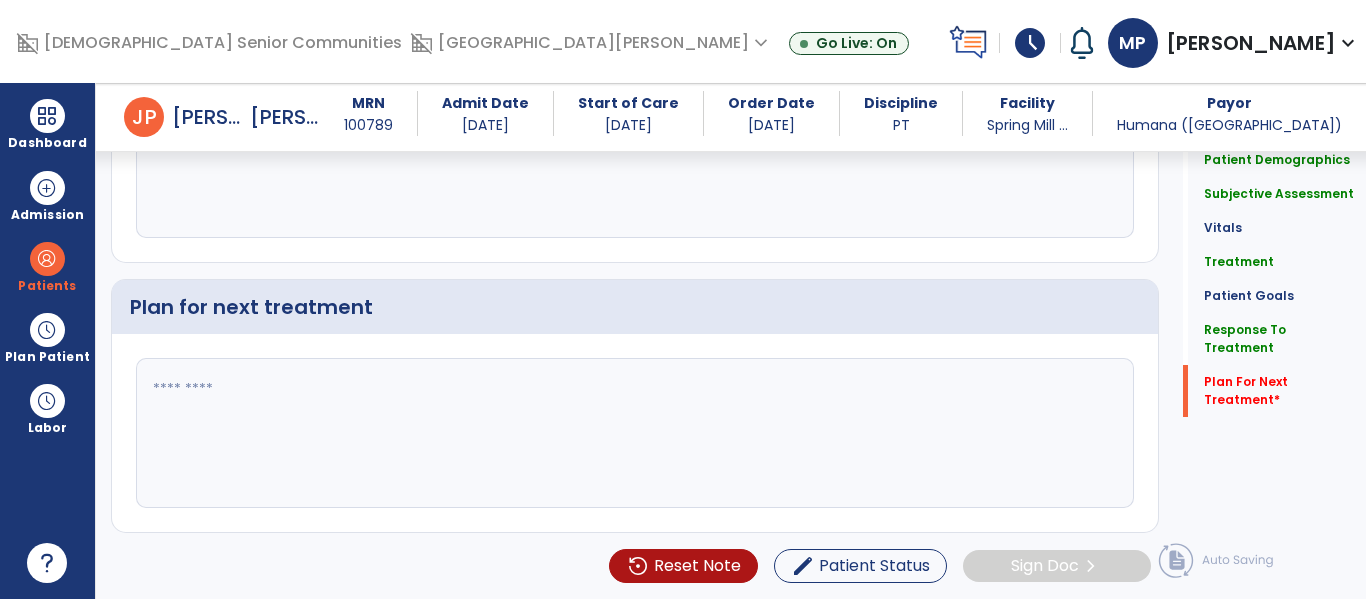 type on "**********" 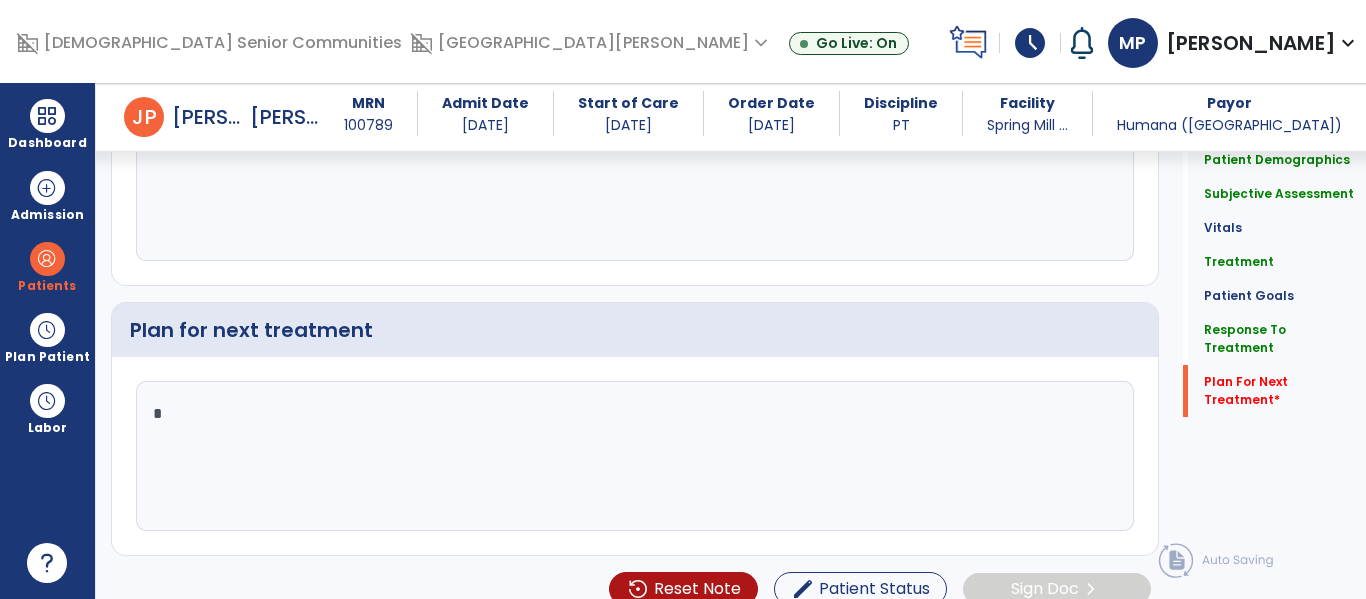 scroll, scrollTop: 2656, scrollLeft: 0, axis: vertical 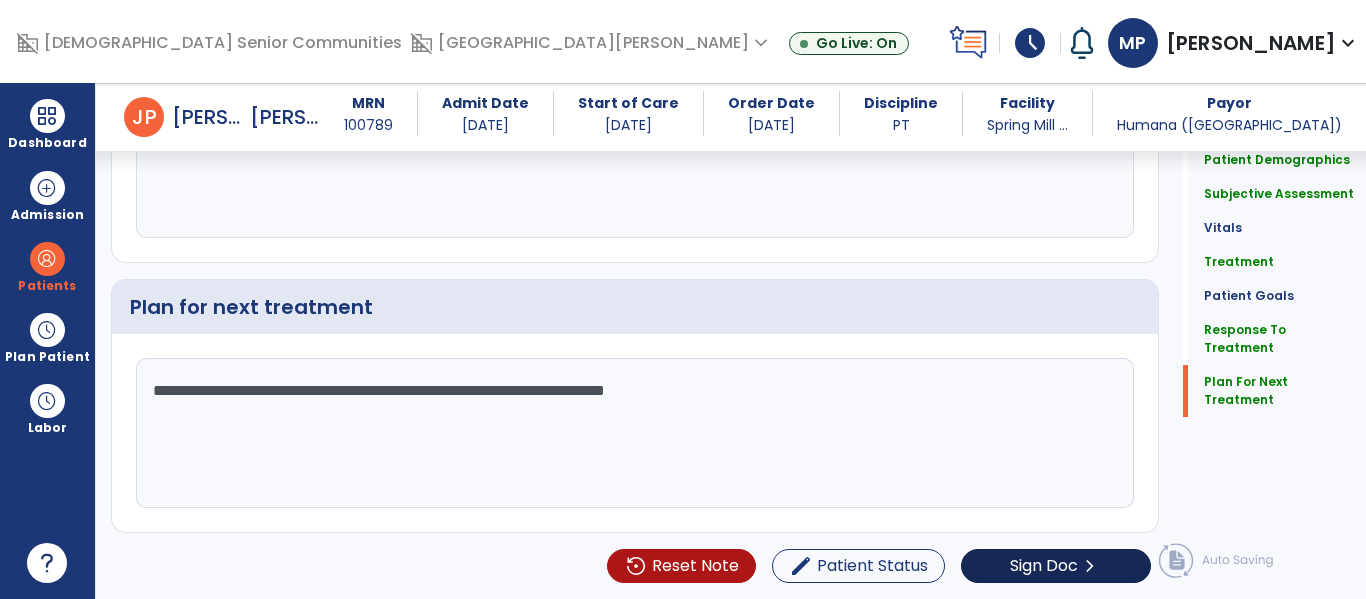 type on "**********" 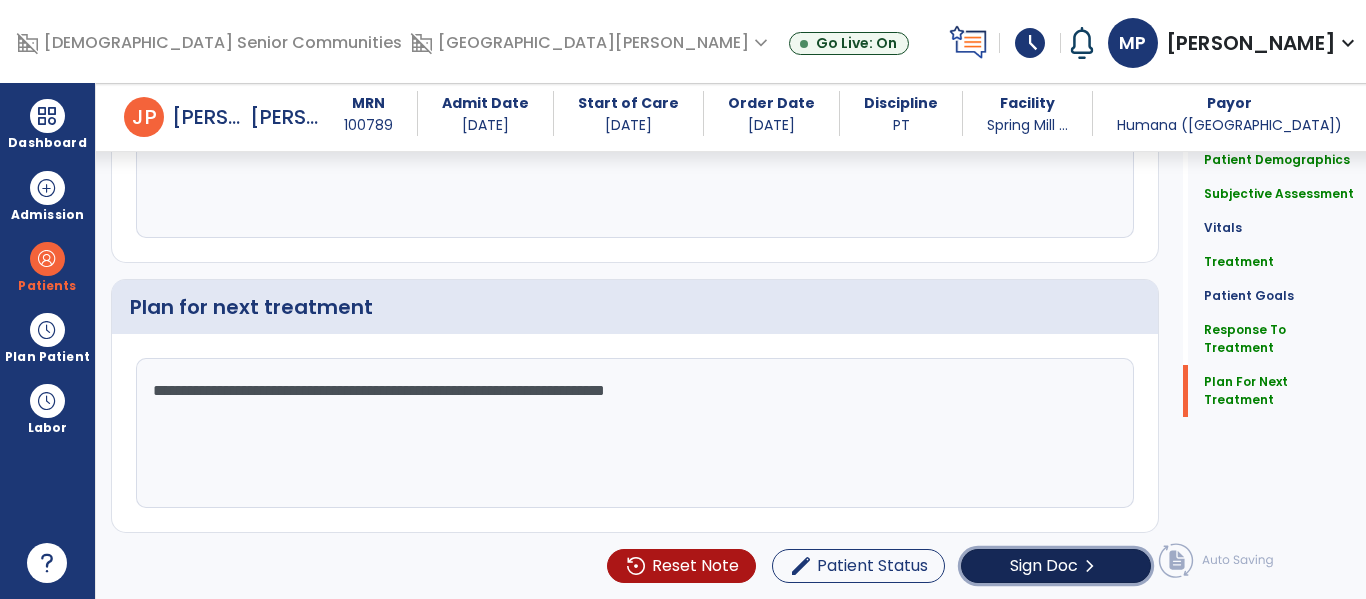 click on "Sign Doc" 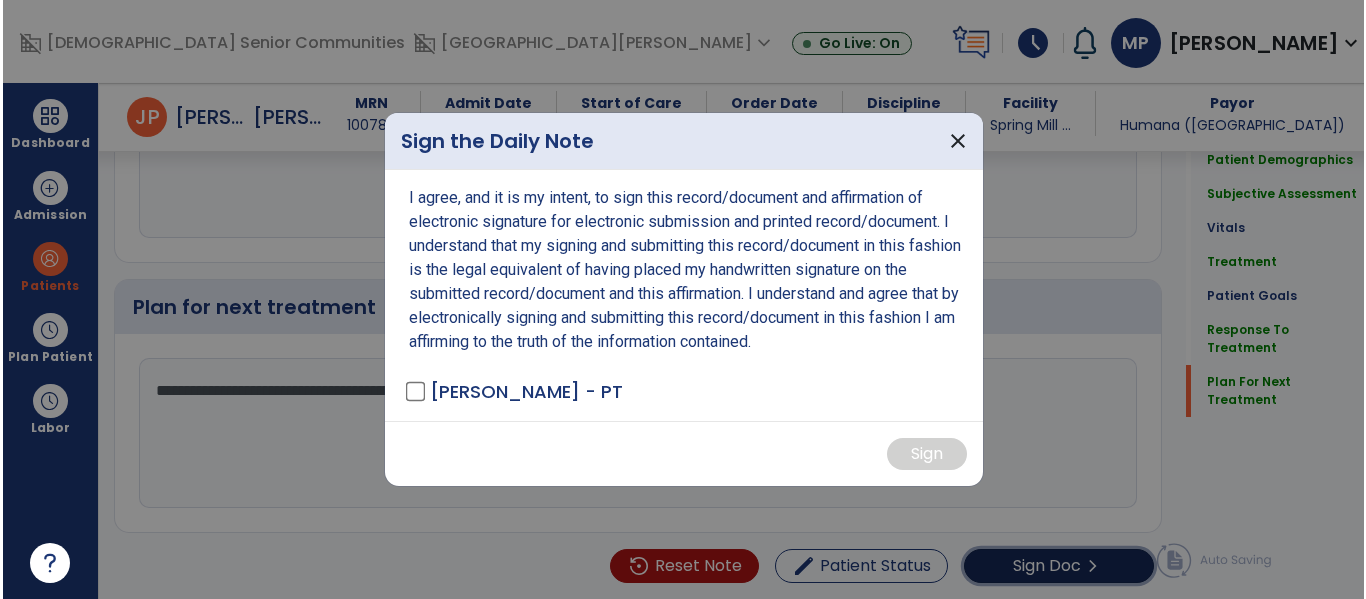 scroll, scrollTop: 2656, scrollLeft: 0, axis: vertical 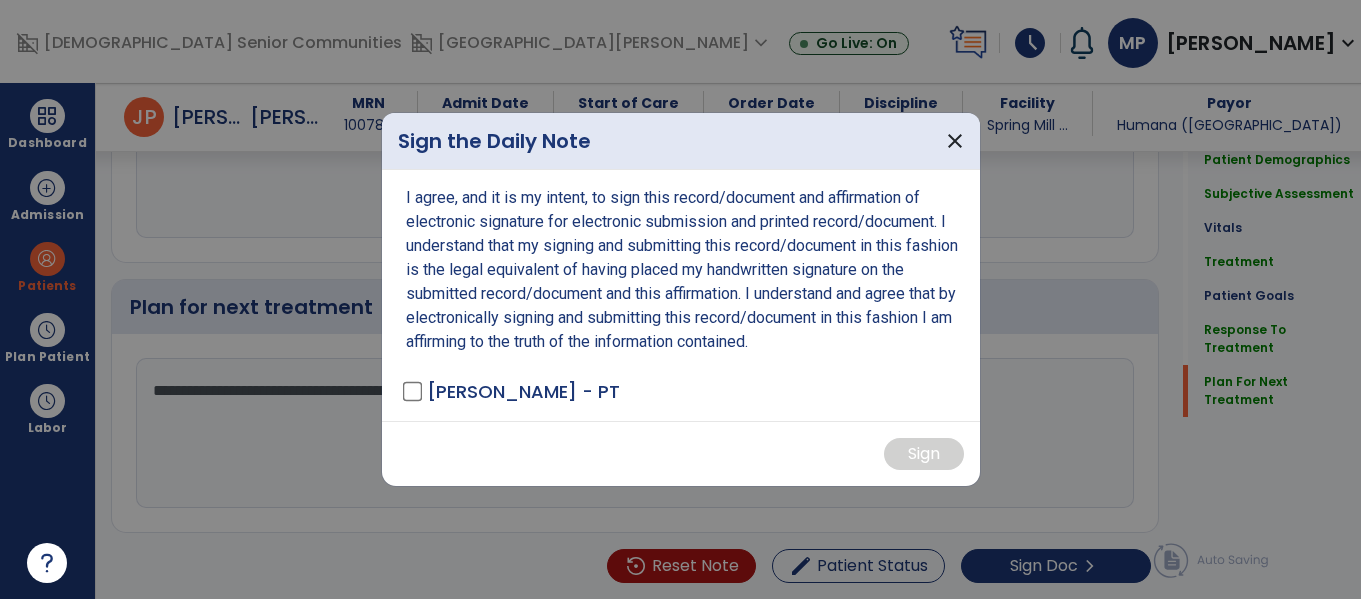 click on "I agree, and it is my intent, to sign this record/document and affirmation of electronic signature for electronic submission and printed record/document. I understand that my signing and submitting this record/document in this fashion is the legal equivalent of having placed my handwritten signature on the submitted record/document and this affirmation. I understand and agree that by electronically signing and submitting this record/document in this fashion I am affirming to the truth of the information contained.  [PERSON_NAME]  - PT" at bounding box center (681, 295) 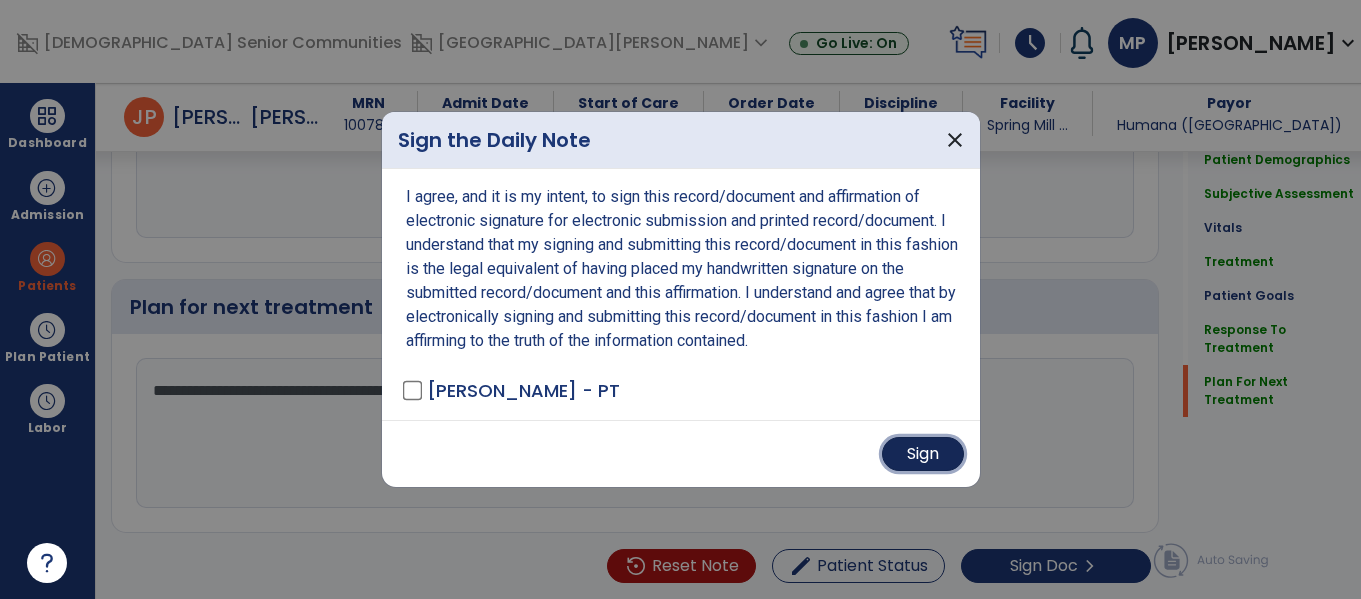 click on "Sign" at bounding box center [923, 454] 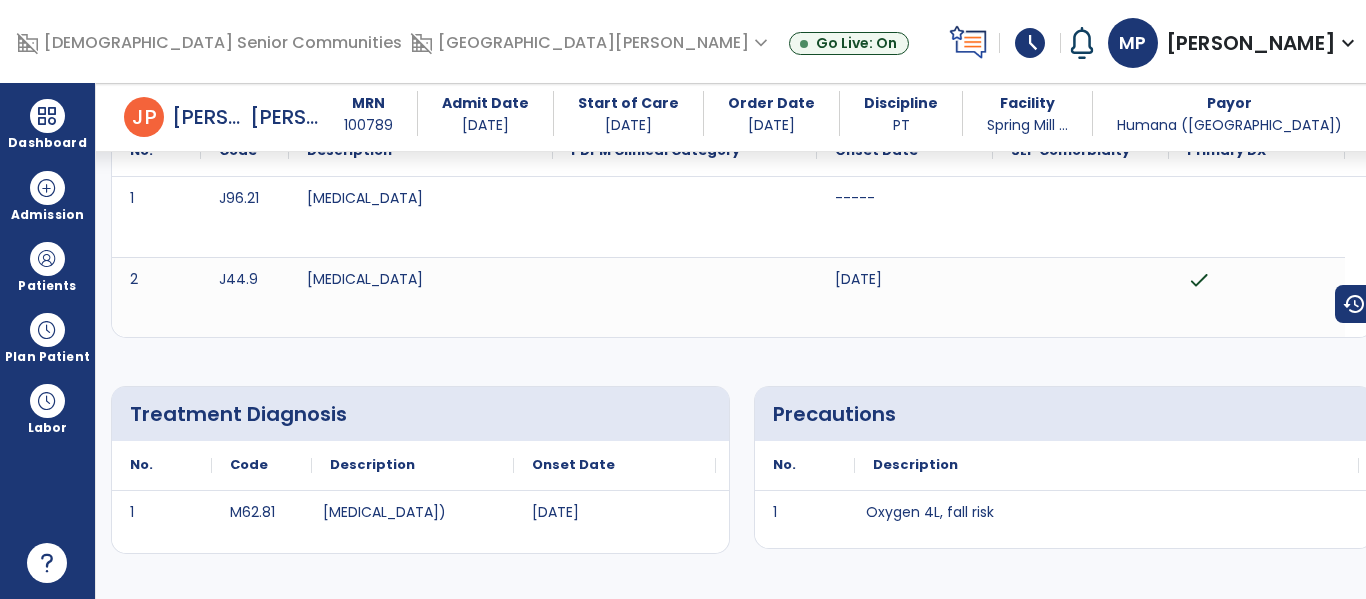 scroll, scrollTop: 0, scrollLeft: 0, axis: both 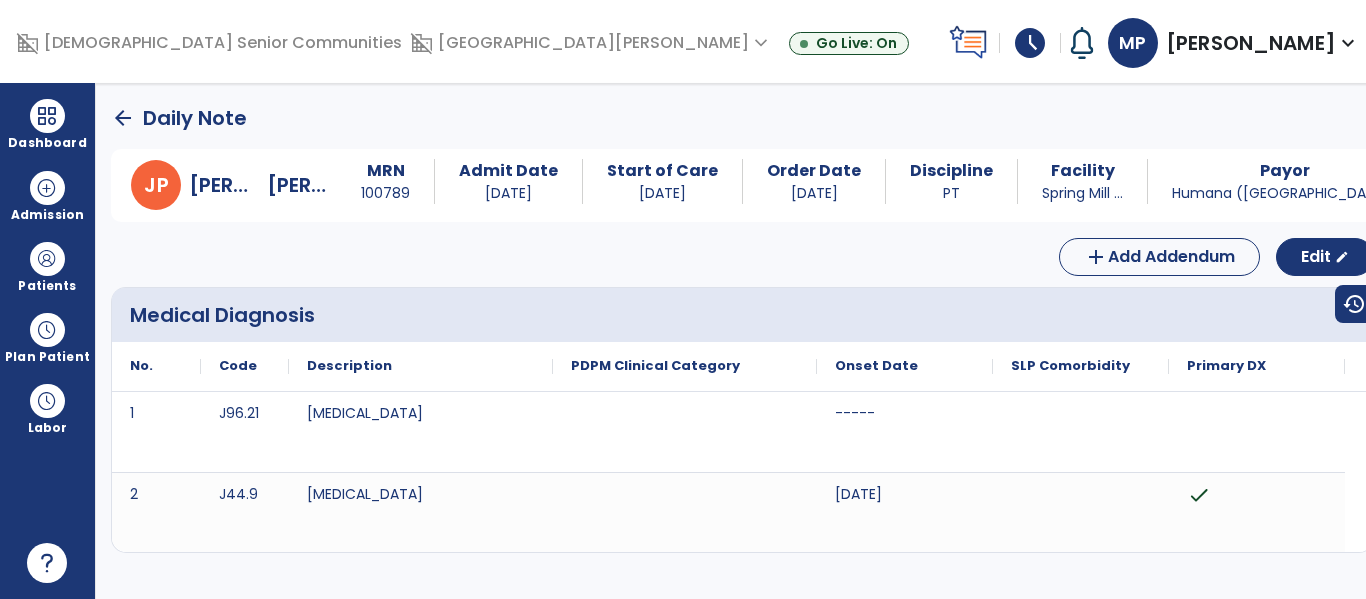 click on "arrow_back" 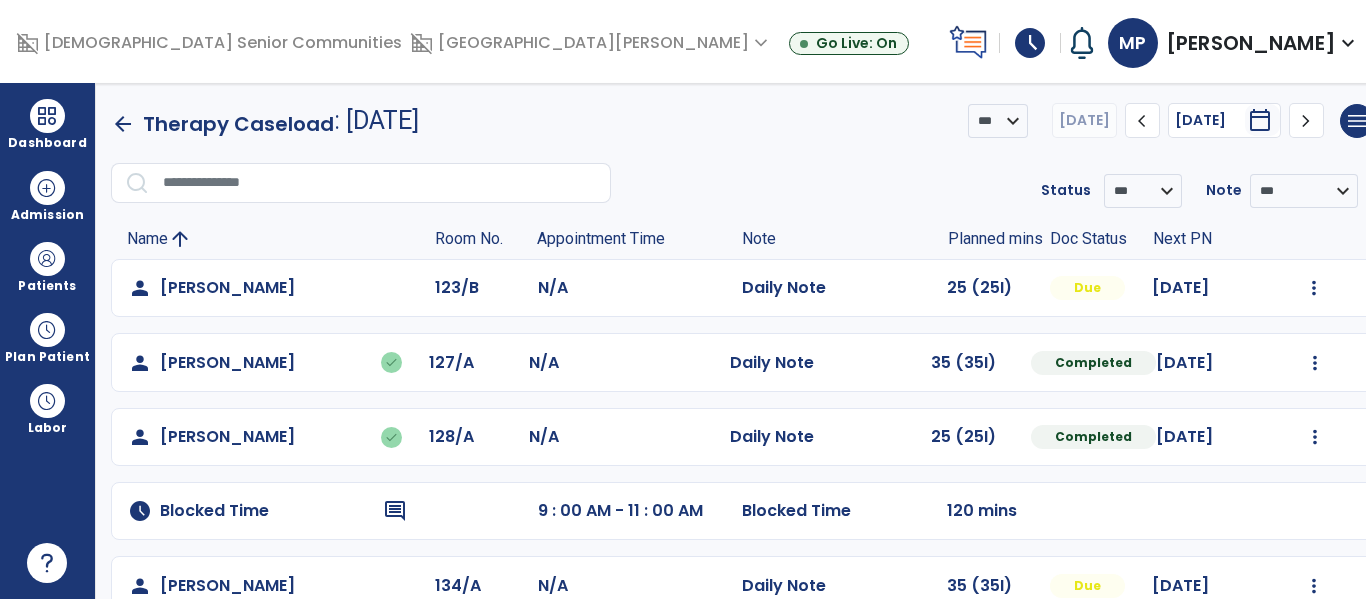scroll, scrollTop: 935, scrollLeft: 0, axis: vertical 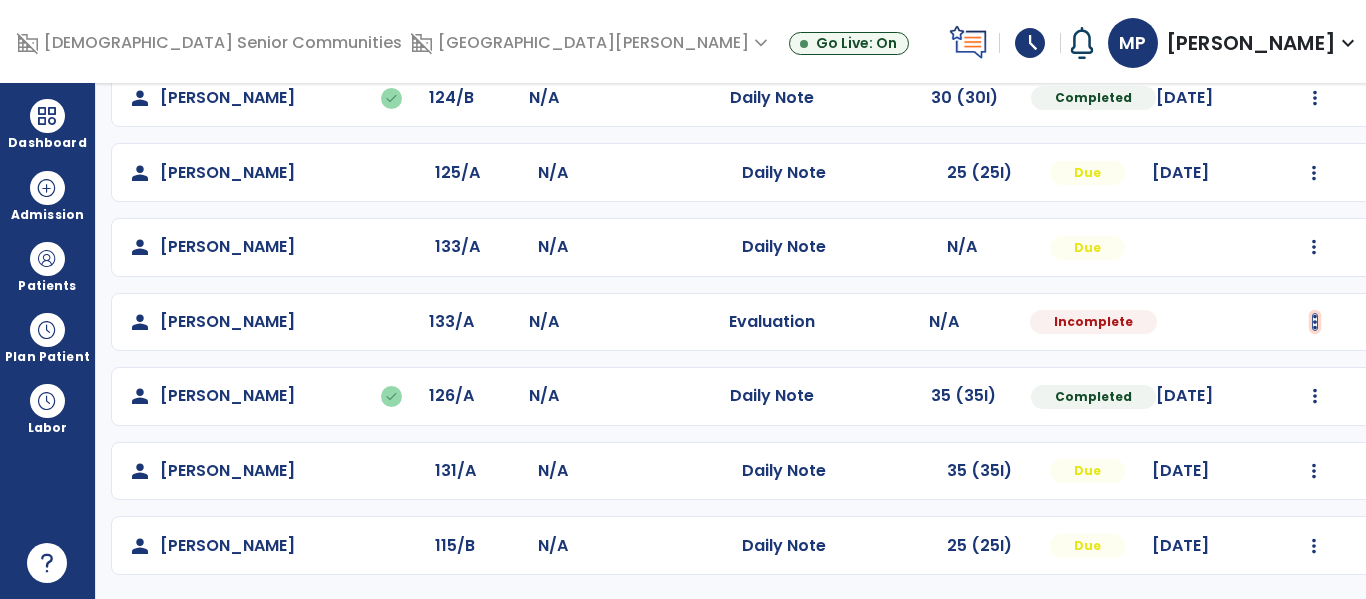 click at bounding box center [1314, -647] 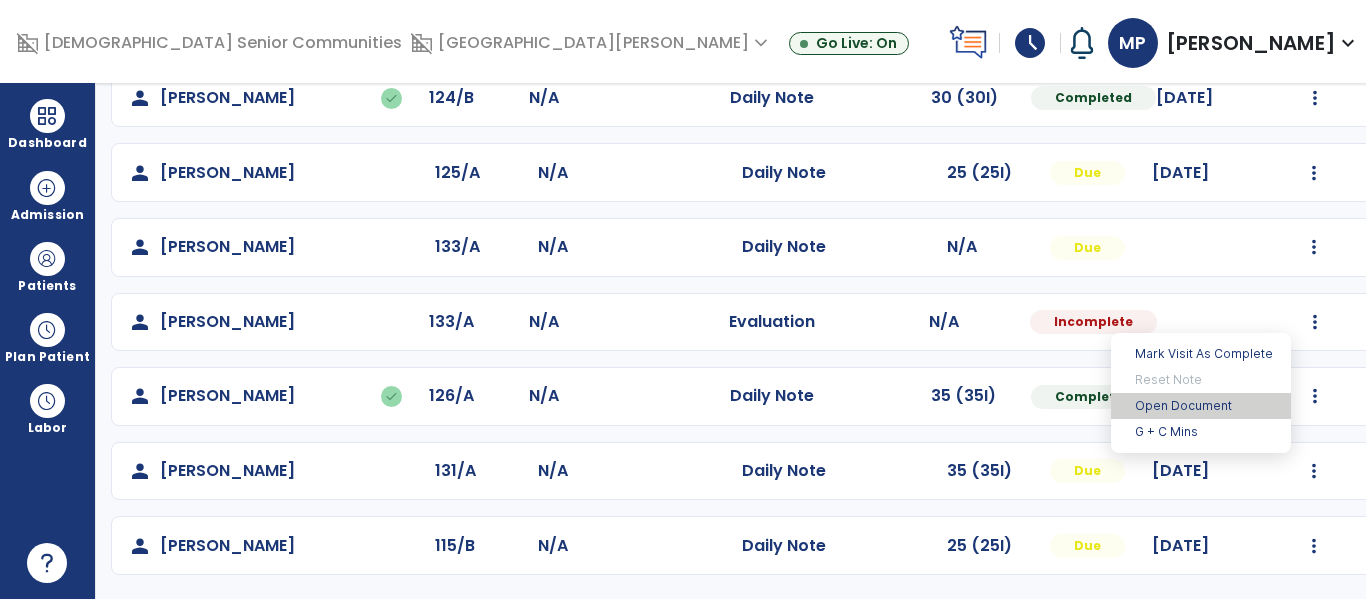 click on "Open Document" at bounding box center (1201, 406) 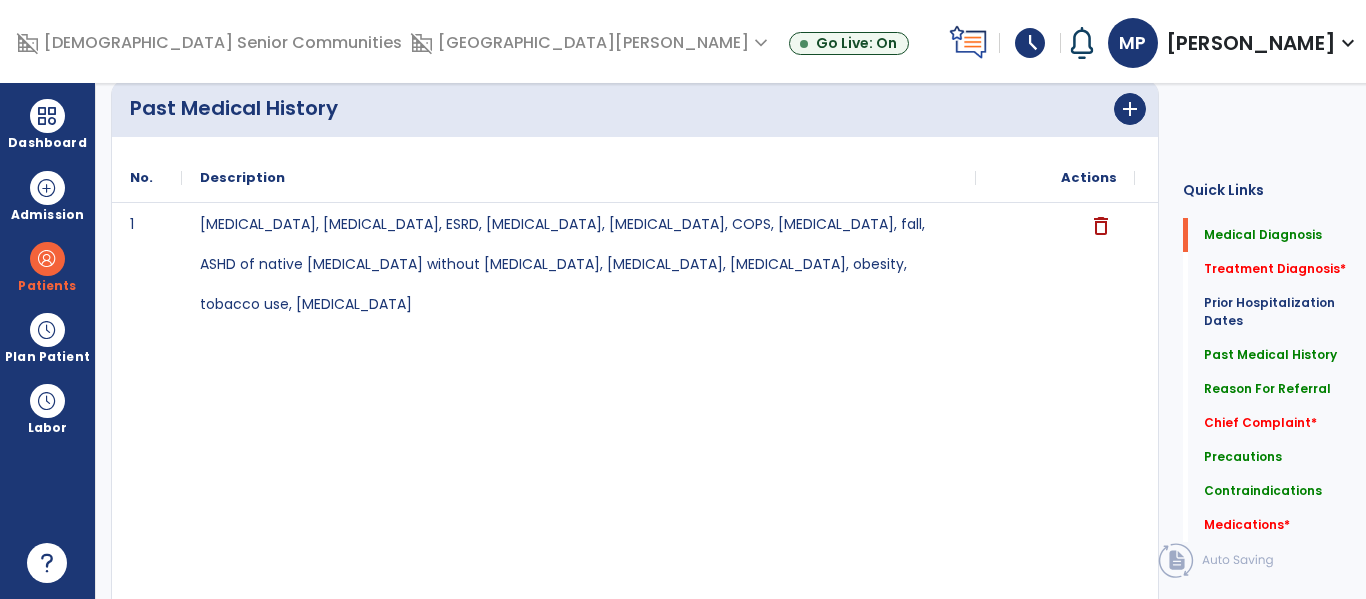 scroll, scrollTop: 0, scrollLeft: 0, axis: both 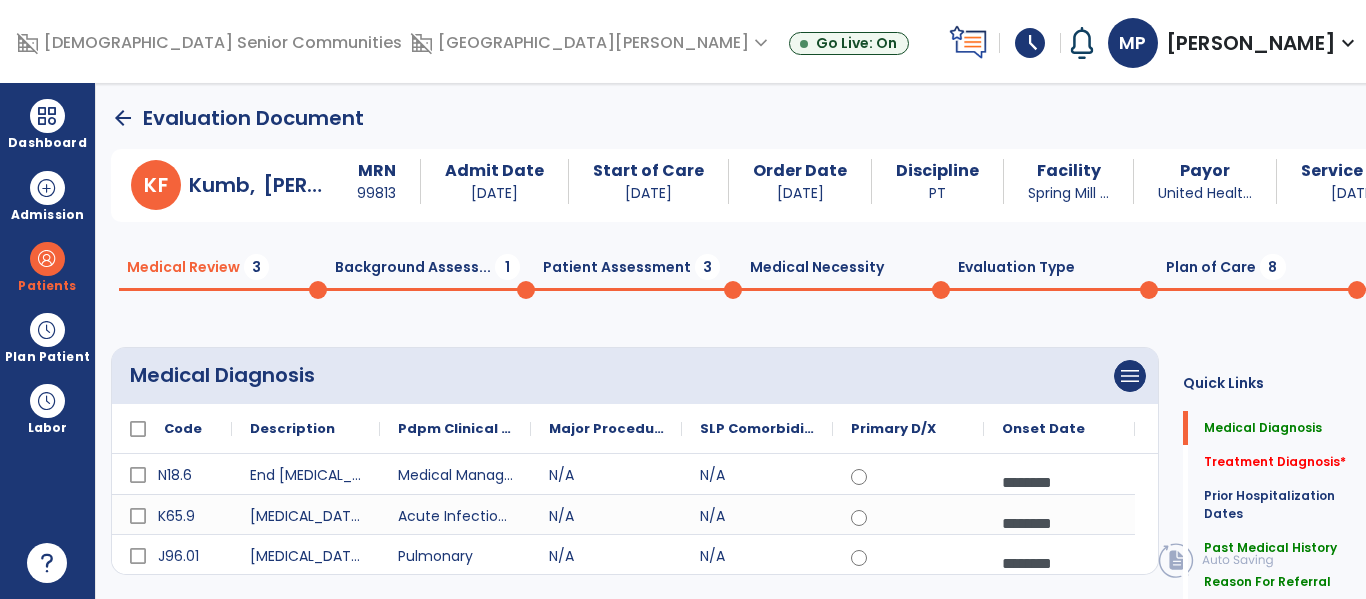 click on "Medical Review  3" 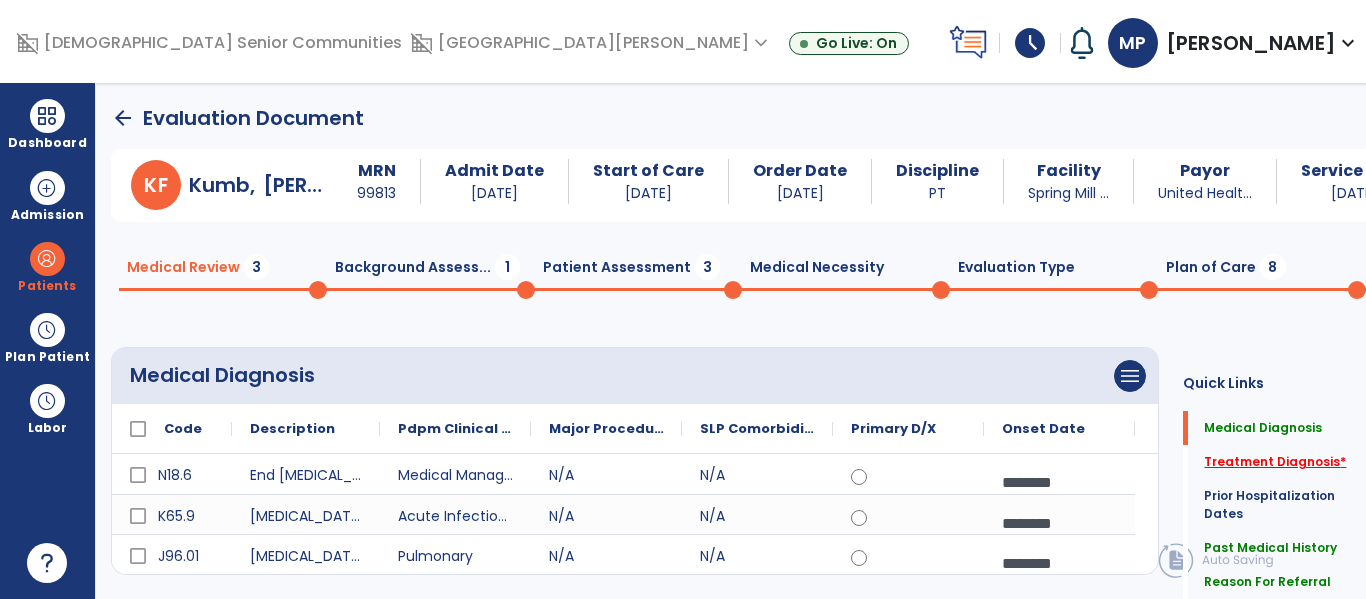 click on "Treatment Diagnosis   *" 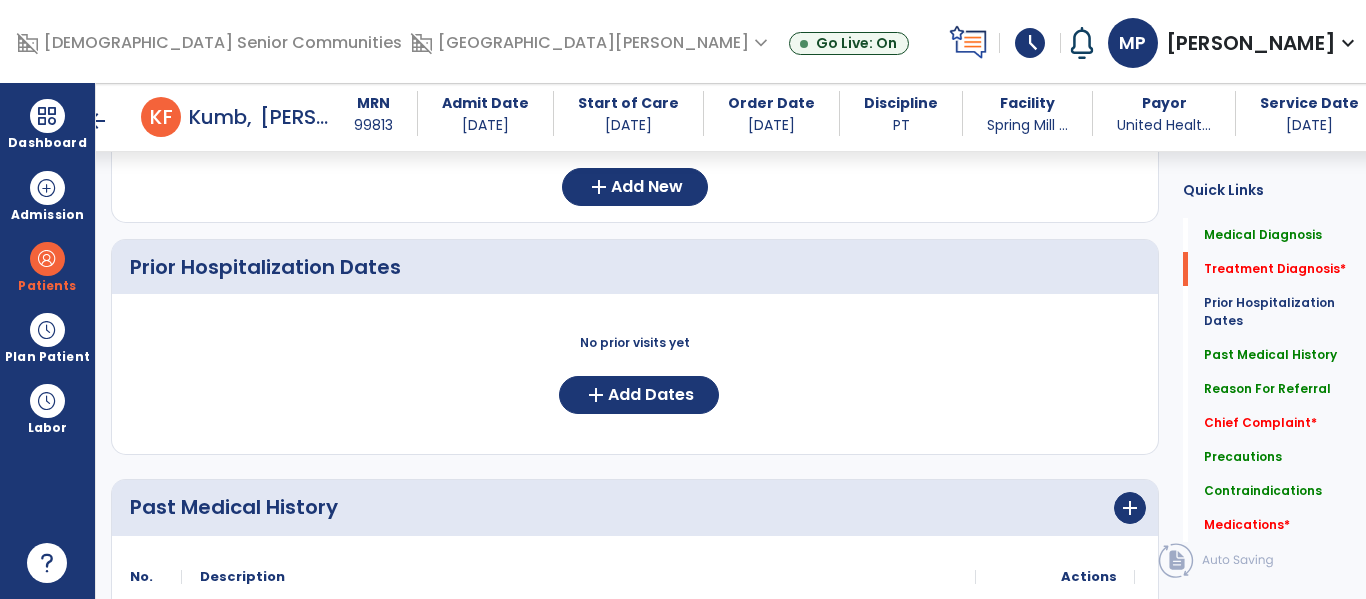 scroll, scrollTop: 260, scrollLeft: 0, axis: vertical 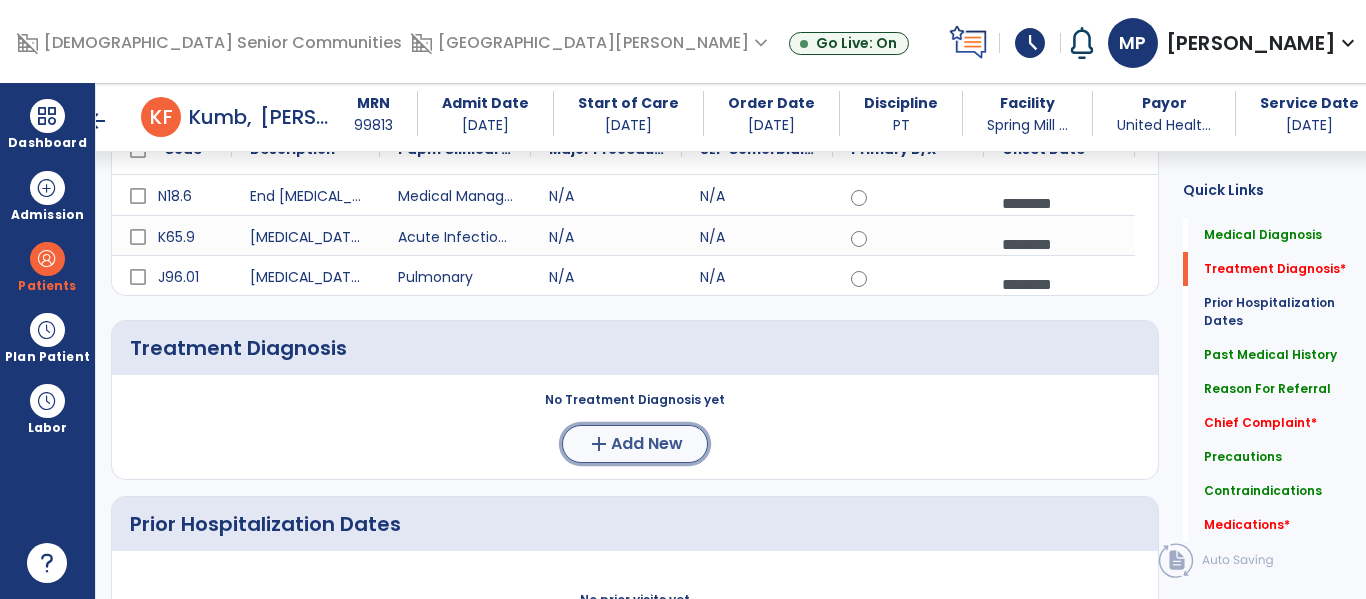 click on "Add New" 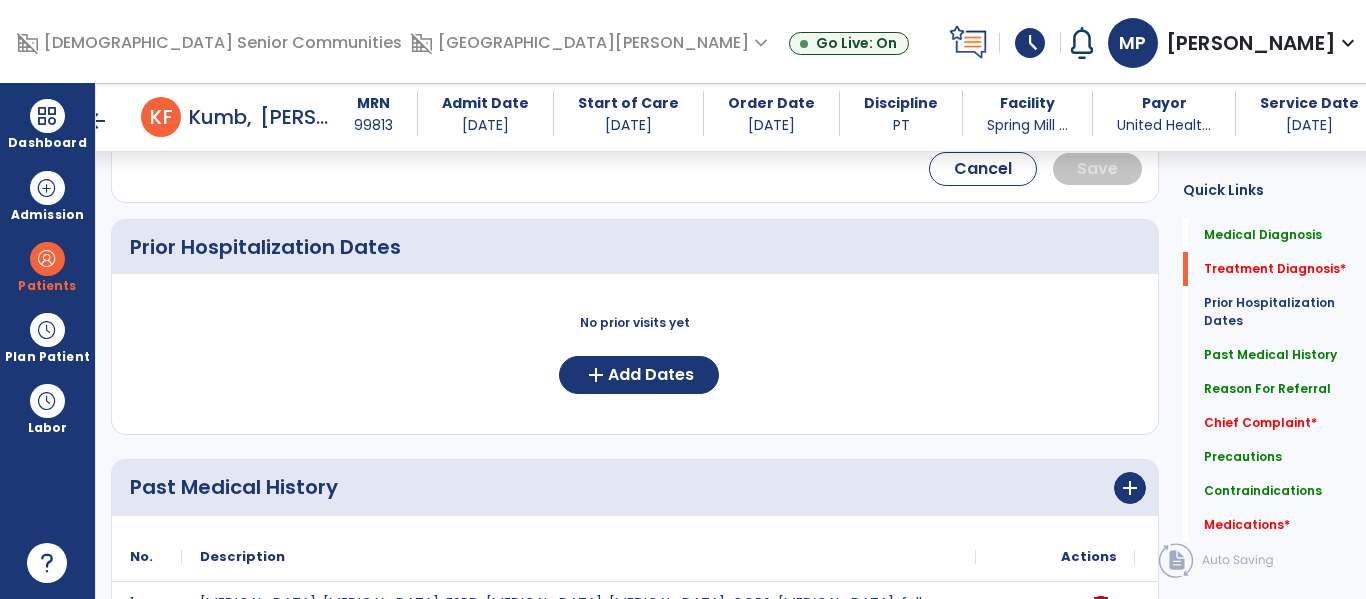 scroll, scrollTop: 279, scrollLeft: 0, axis: vertical 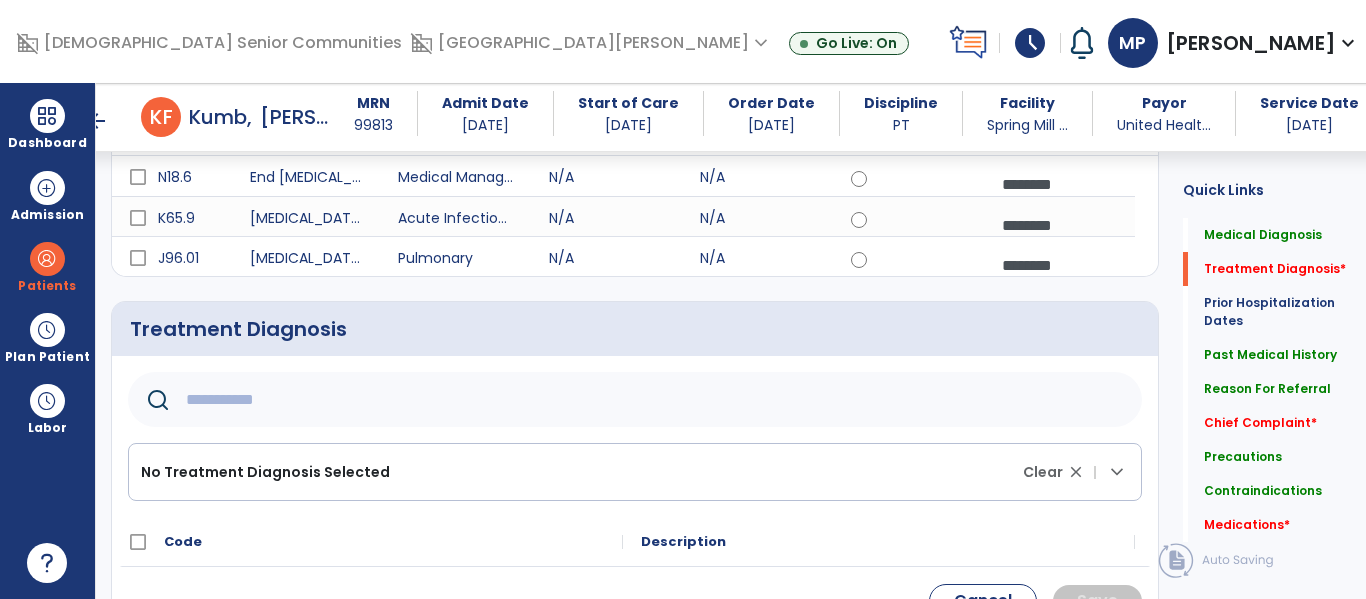 click 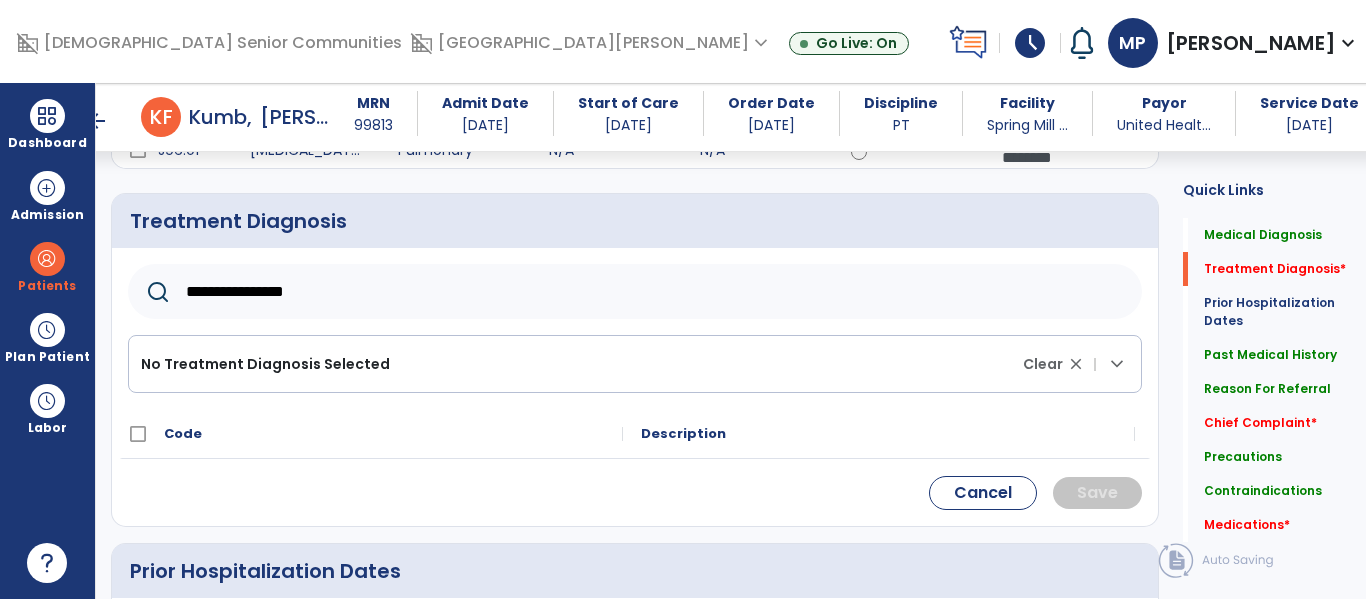 scroll, scrollTop: 394, scrollLeft: 0, axis: vertical 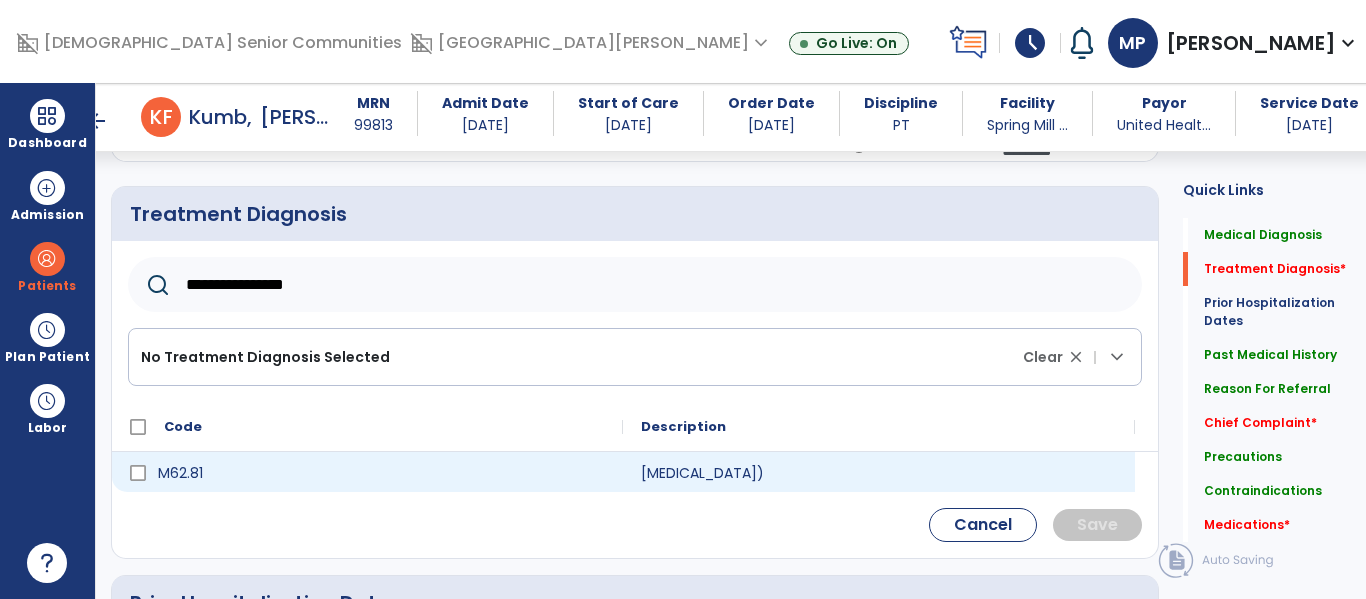 type on "**********" 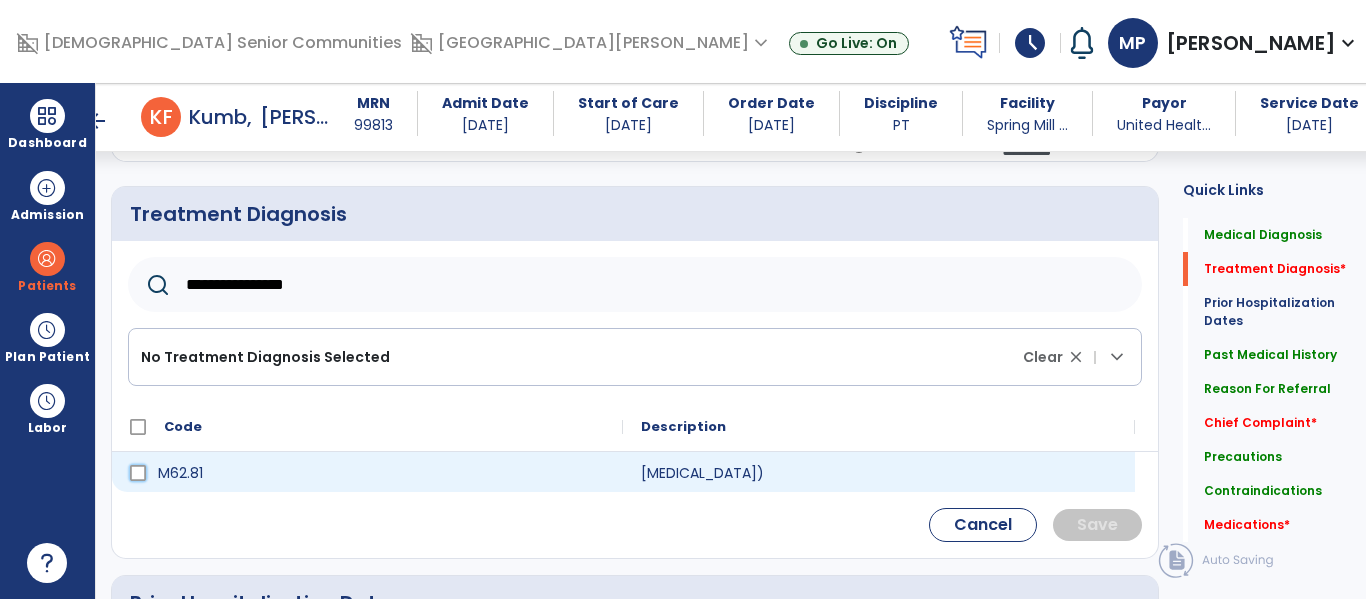 click 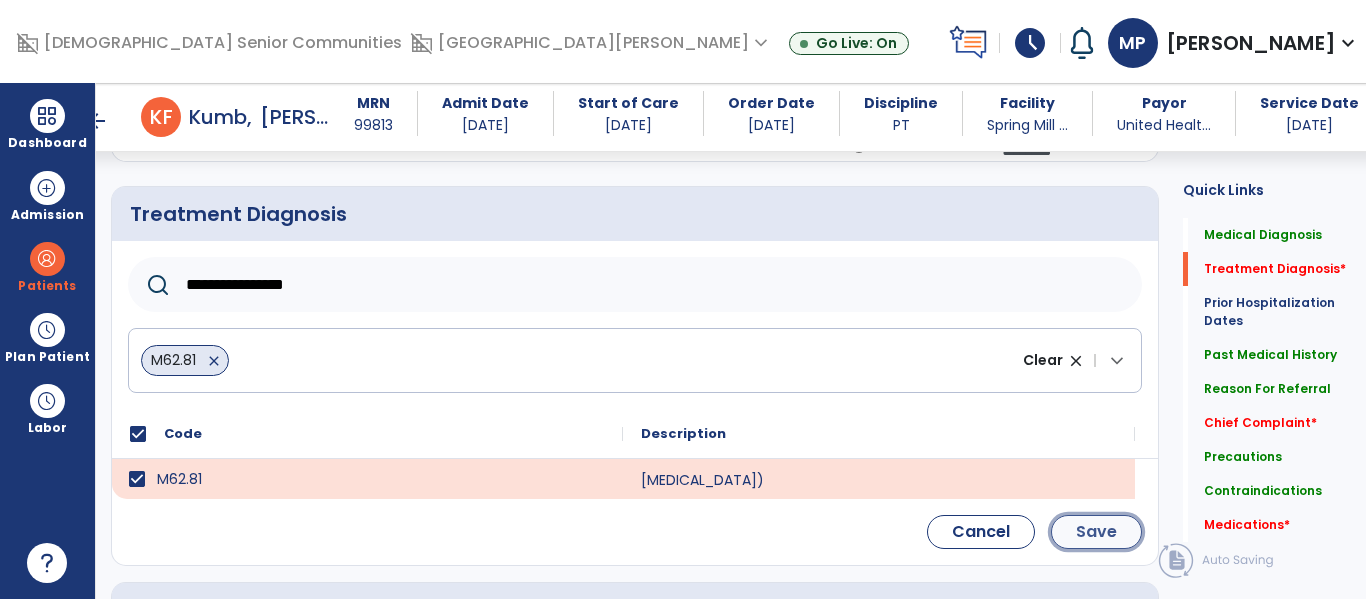 click on "Save" 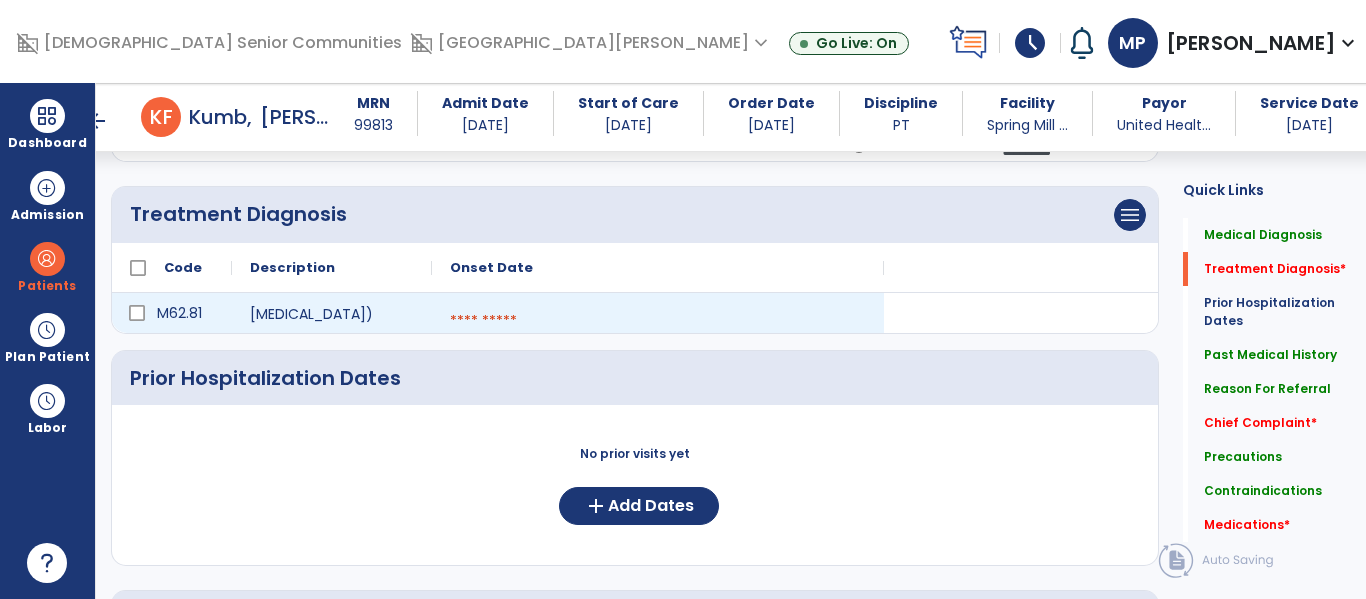 click at bounding box center [658, 321] 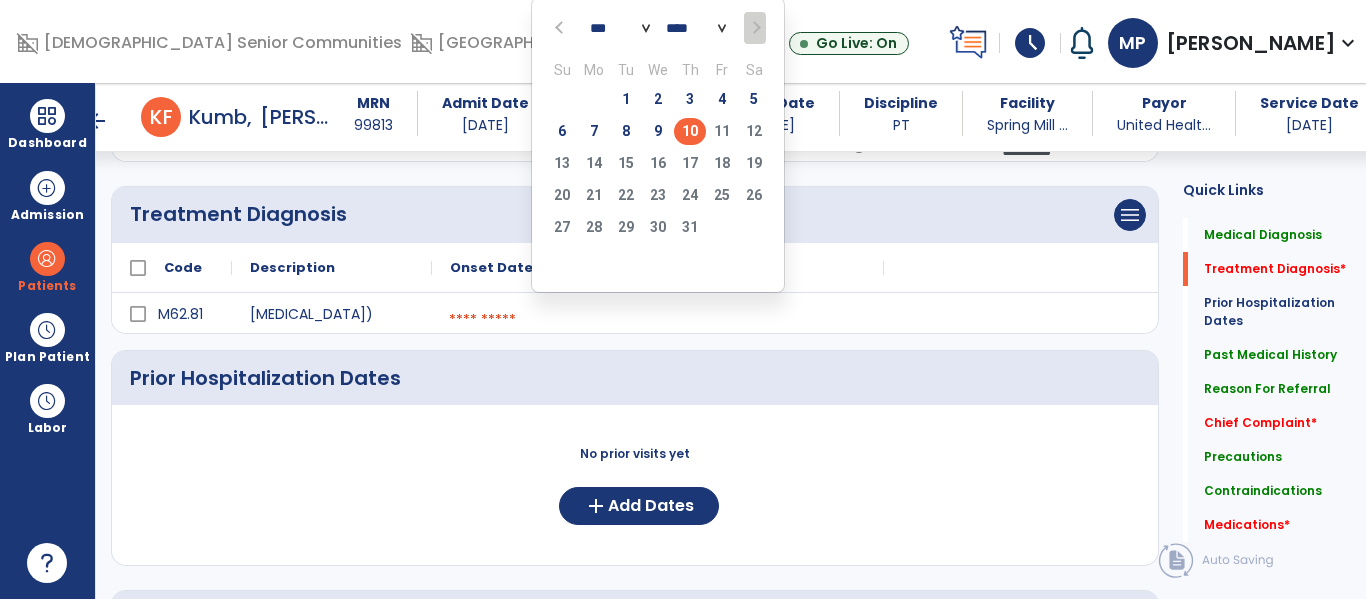 click on "10" 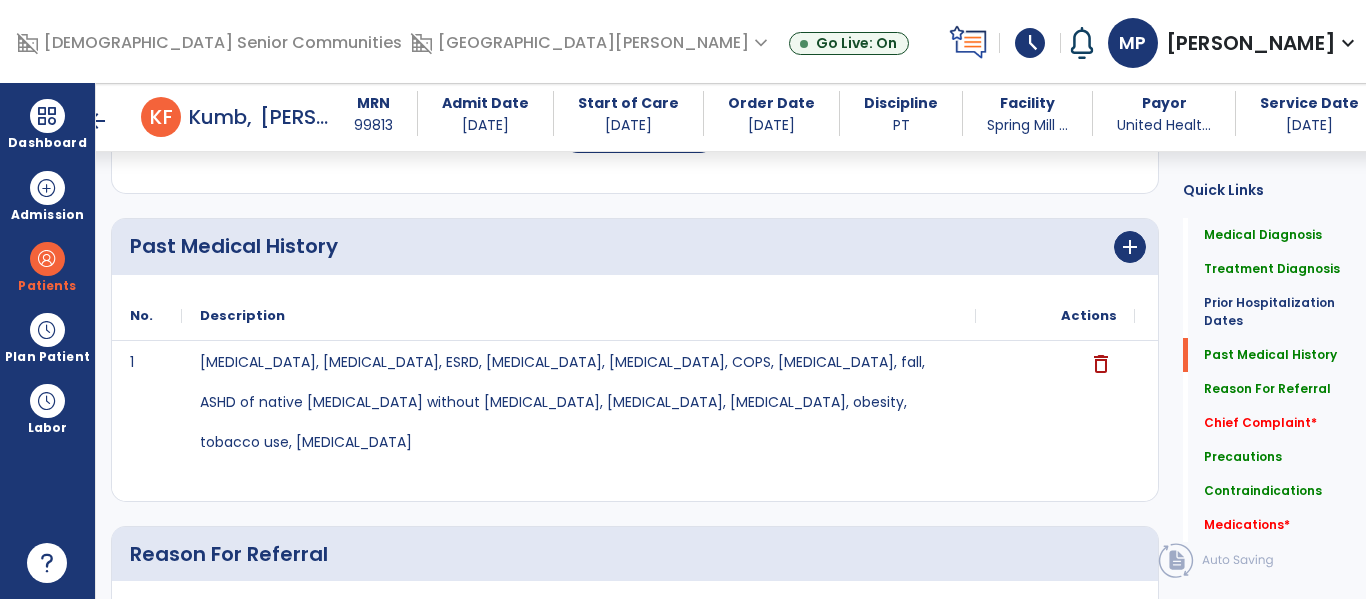 scroll, scrollTop: 775, scrollLeft: 0, axis: vertical 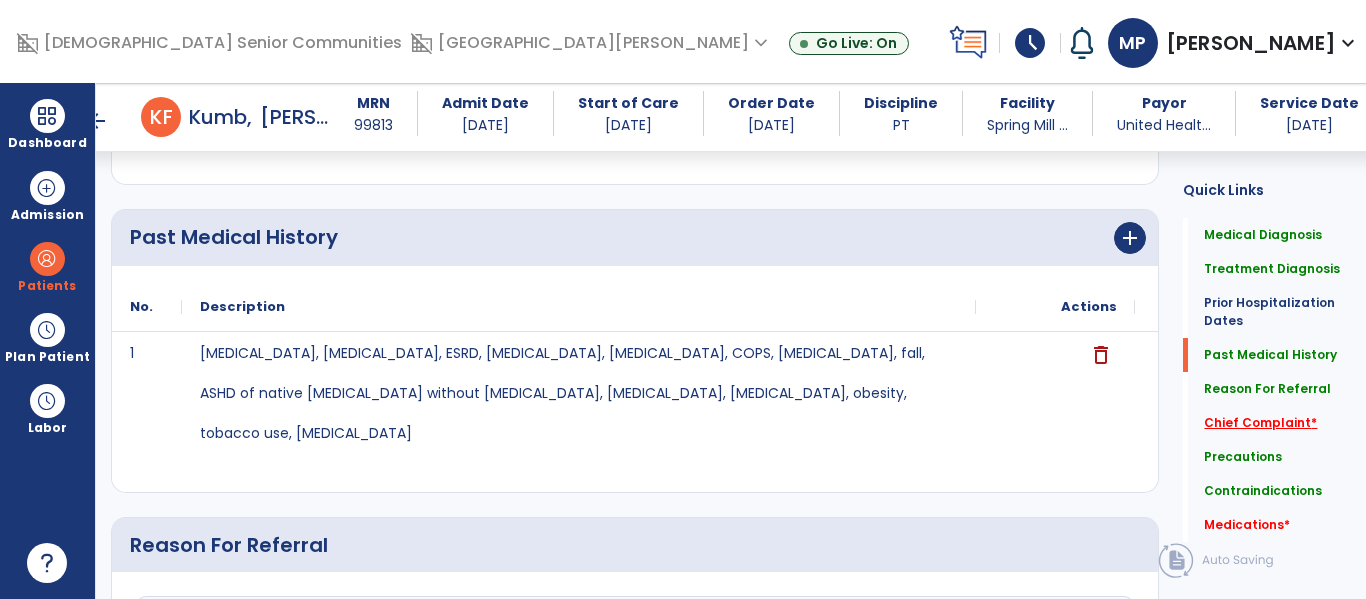 click on "Chief Complaint   *" 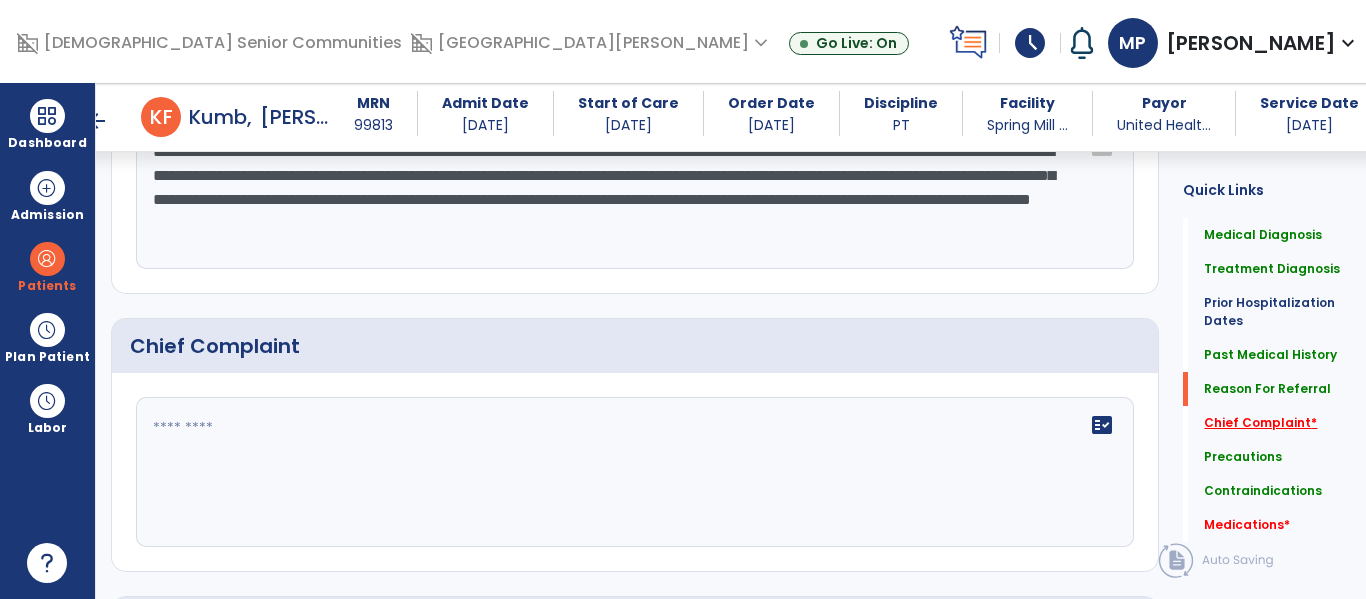 scroll, scrollTop: 1357, scrollLeft: 0, axis: vertical 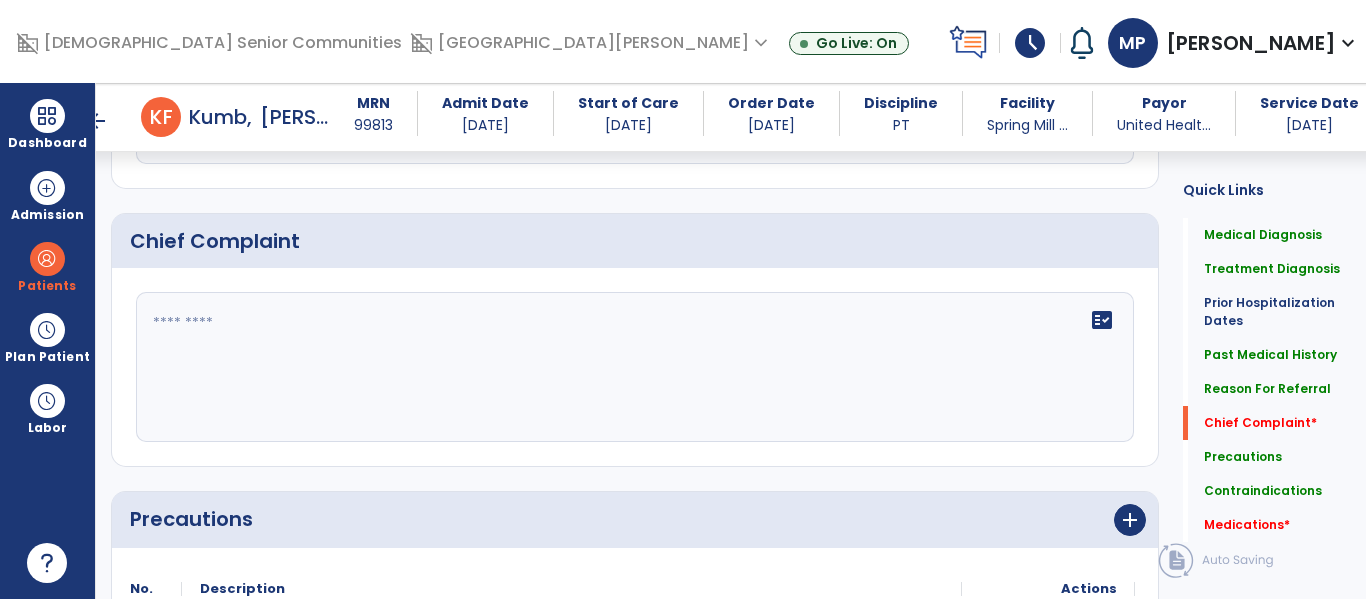 click on "fact_check" 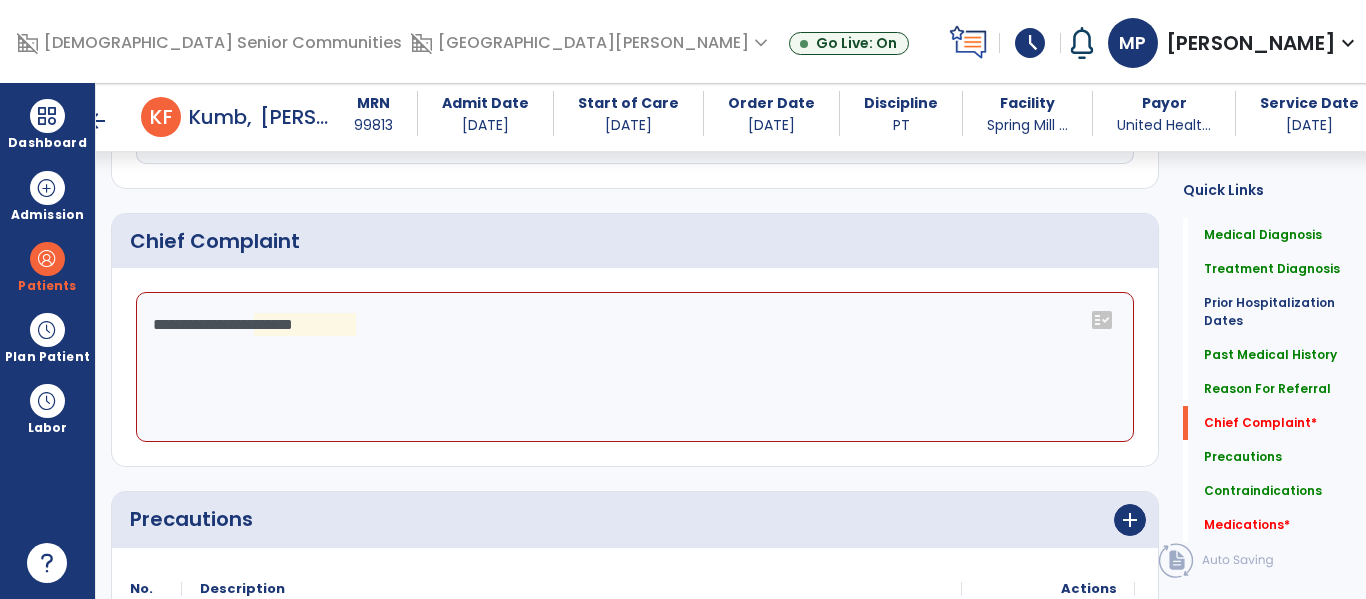 scroll, scrollTop: 1357, scrollLeft: 0, axis: vertical 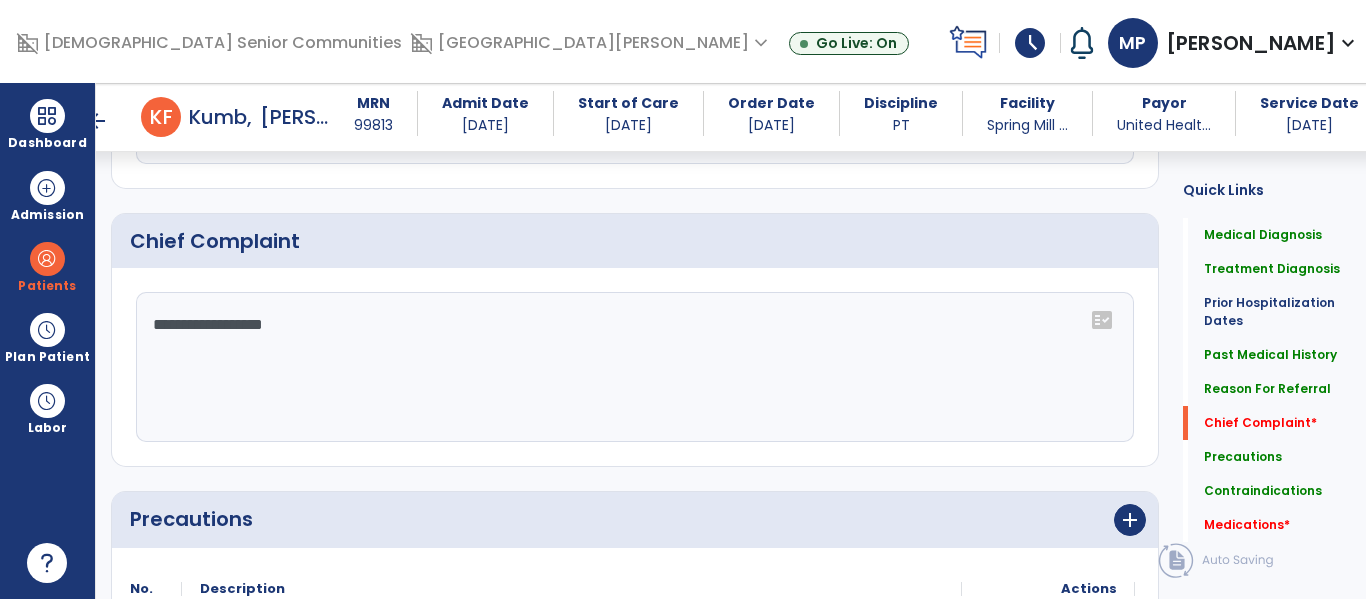 type on "**********" 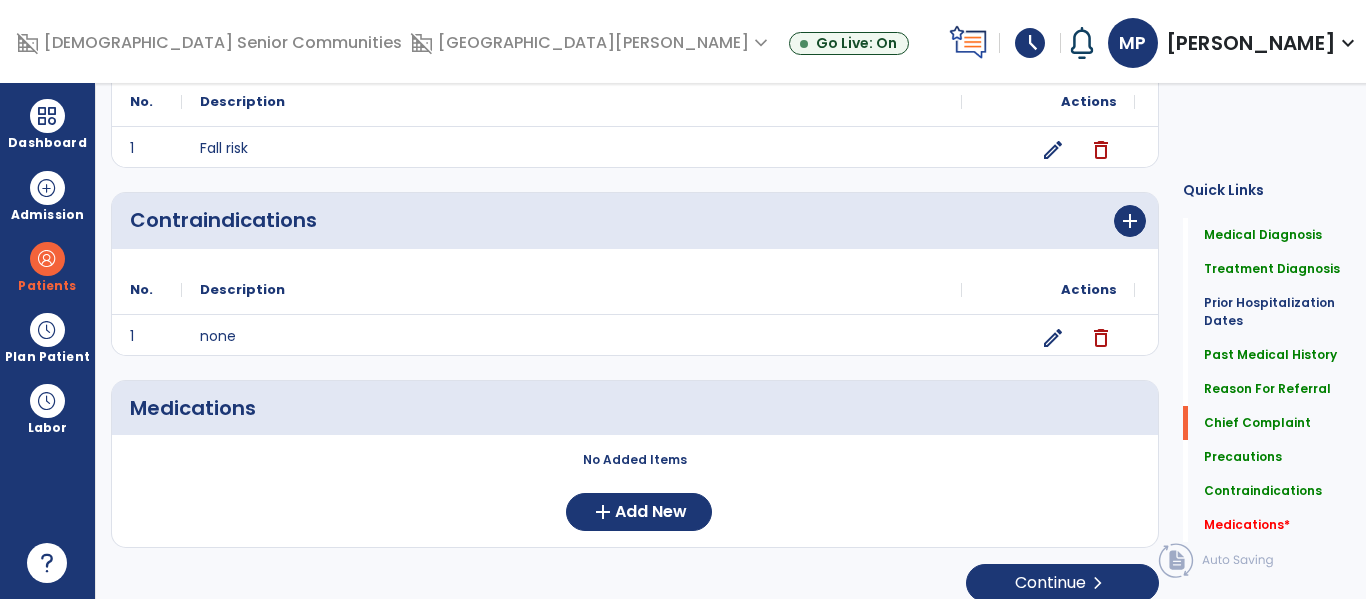 scroll, scrollTop: 0, scrollLeft: 0, axis: both 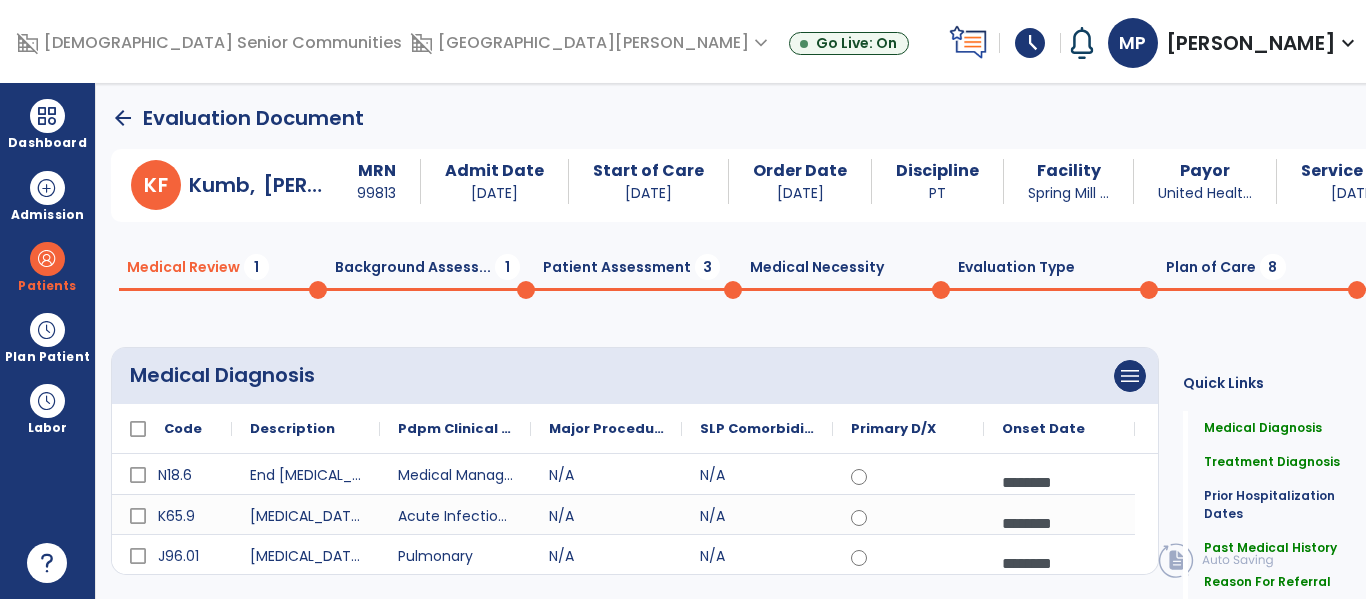 click on "Background Assess...  1" 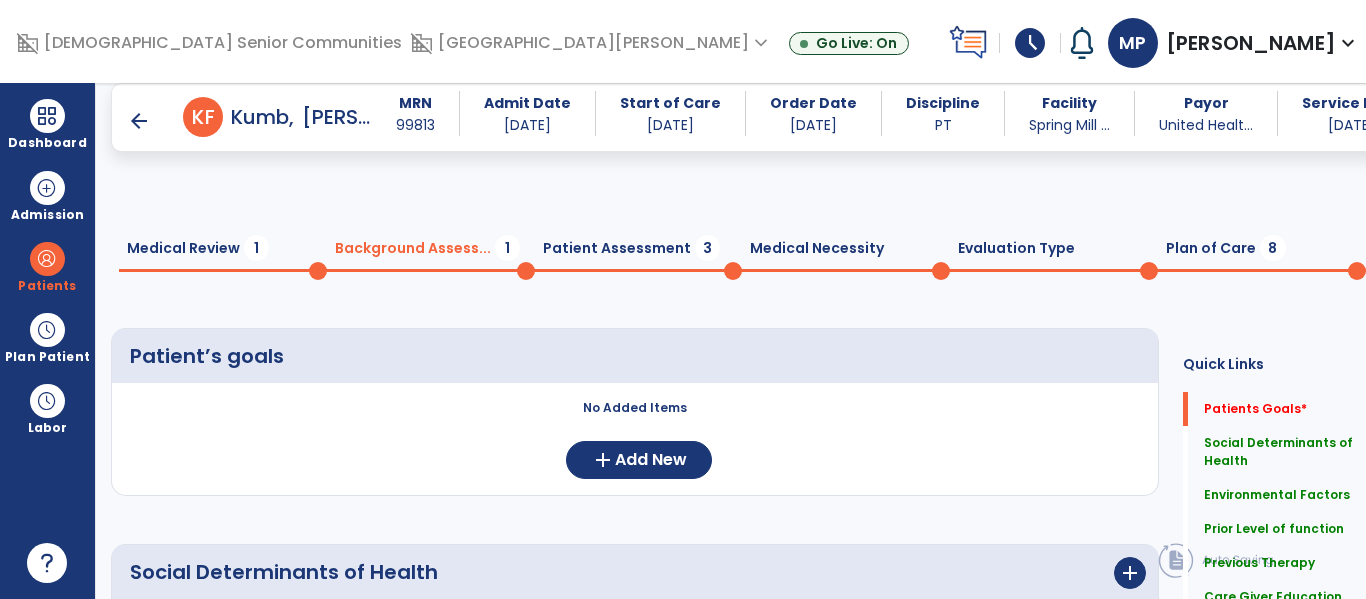 scroll, scrollTop: 63, scrollLeft: 0, axis: vertical 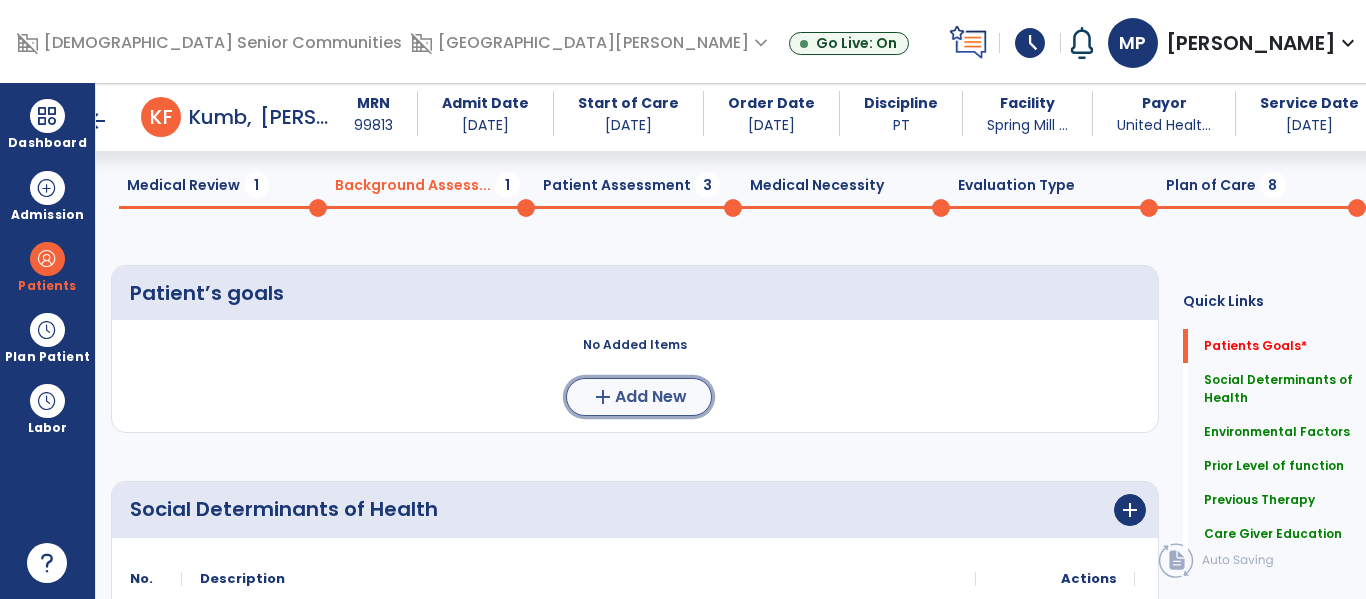 click on "Add New" 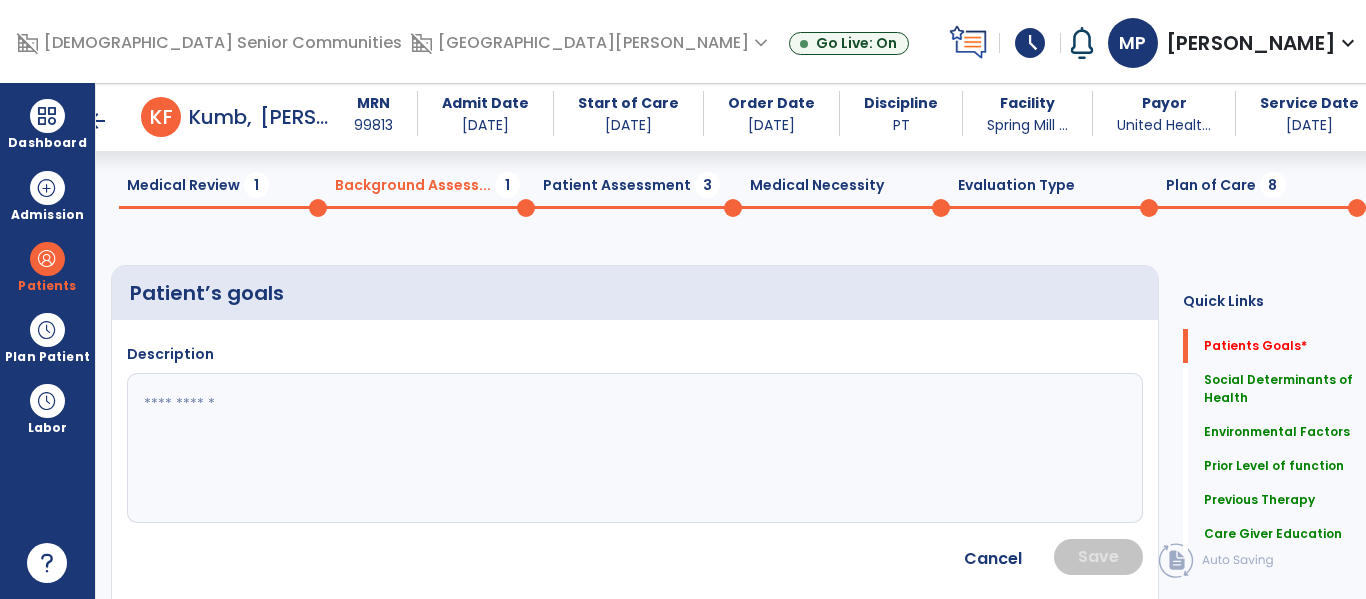 click 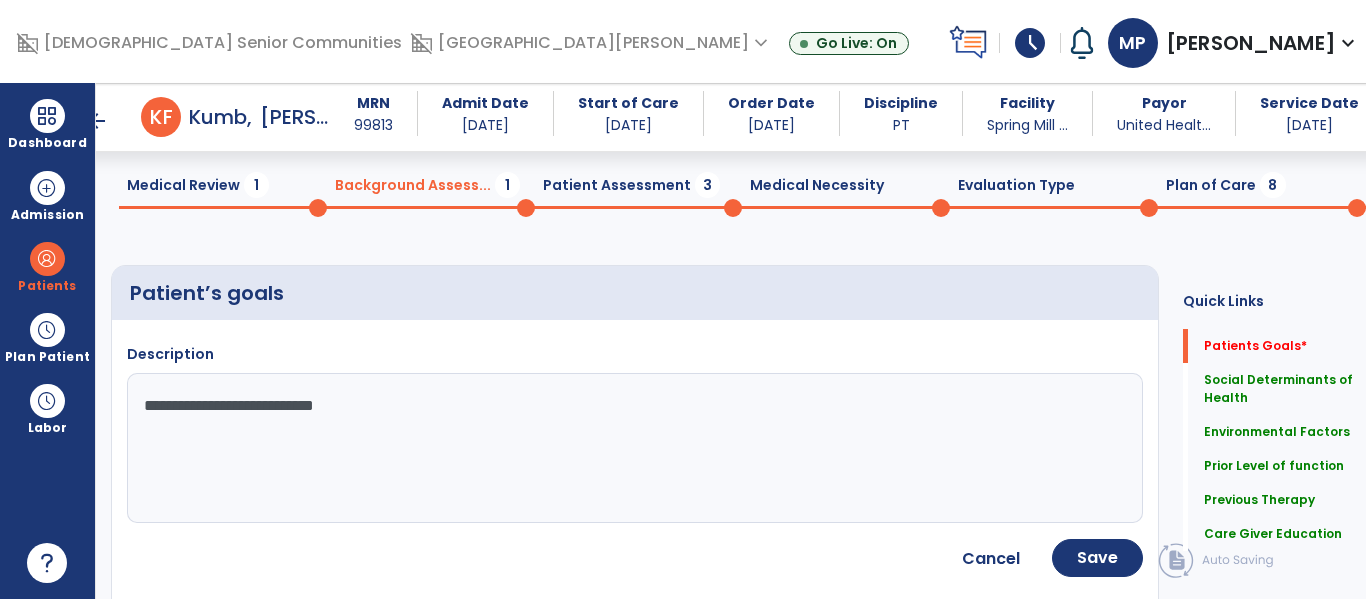type on "**********" 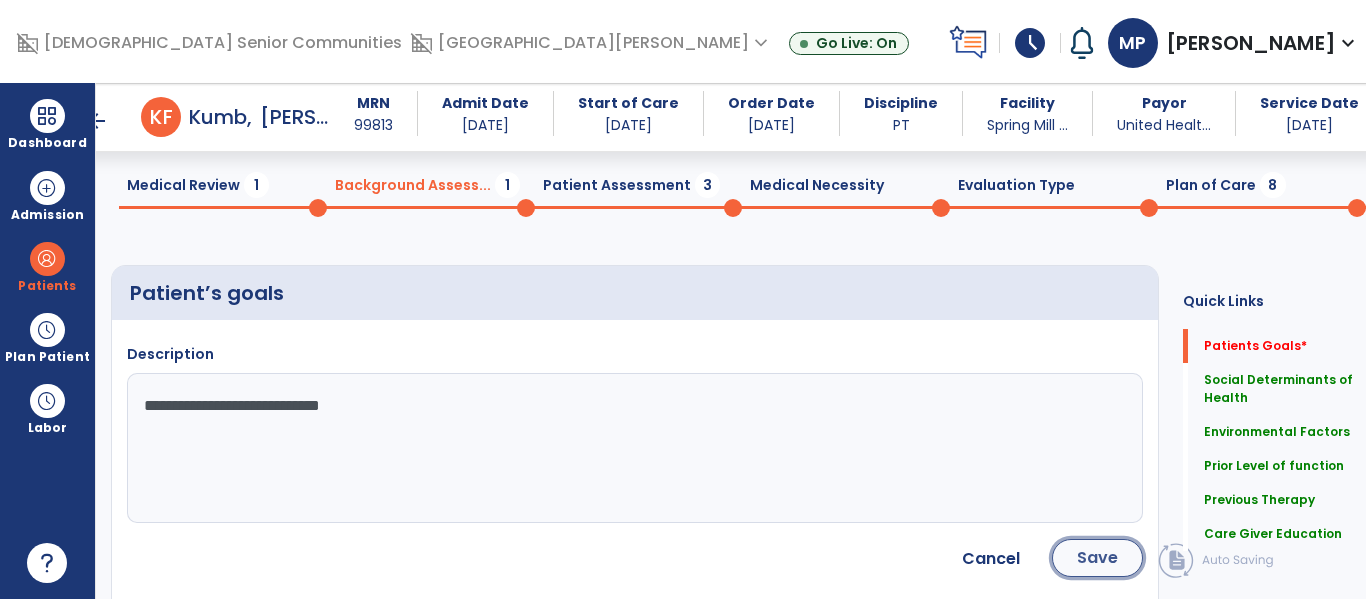 click on "Save" 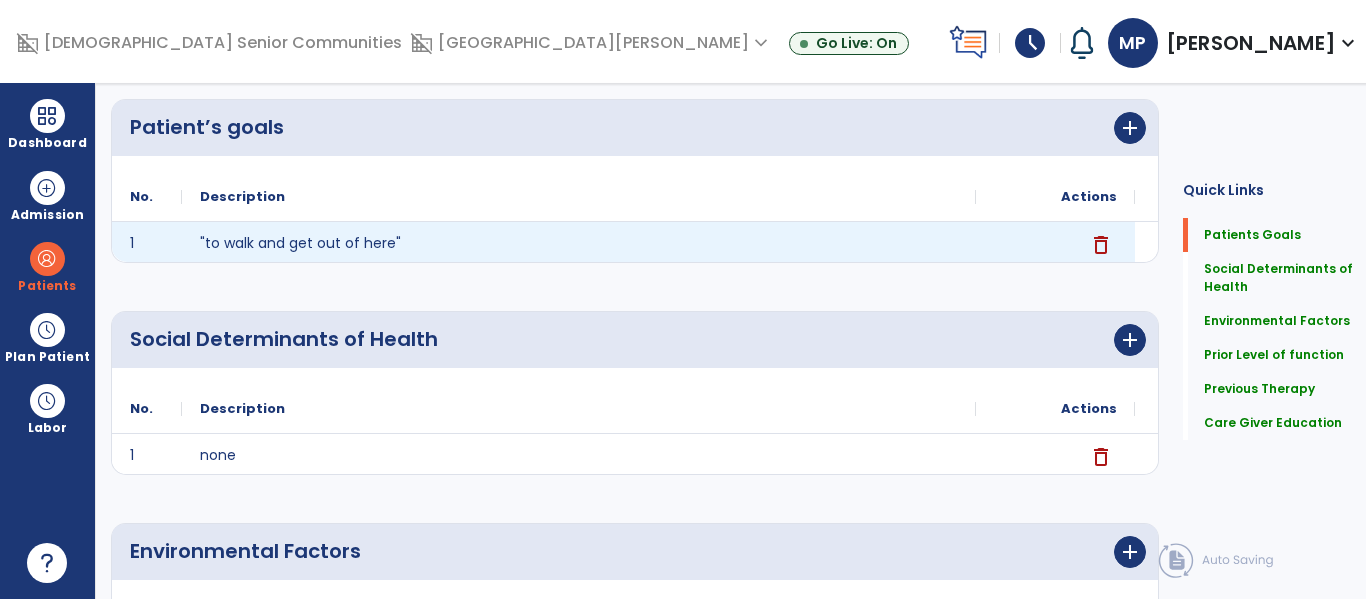 scroll, scrollTop: 0, scrollLeft: 0, axis: both 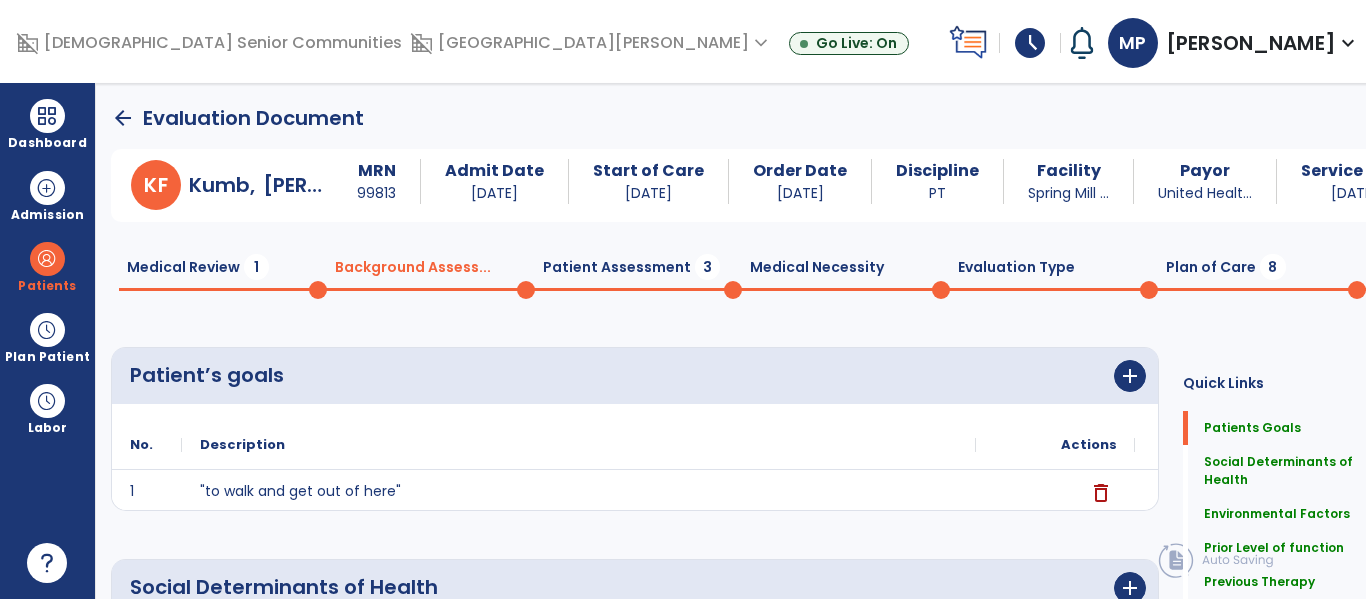 click on "Patient Assessment  3" 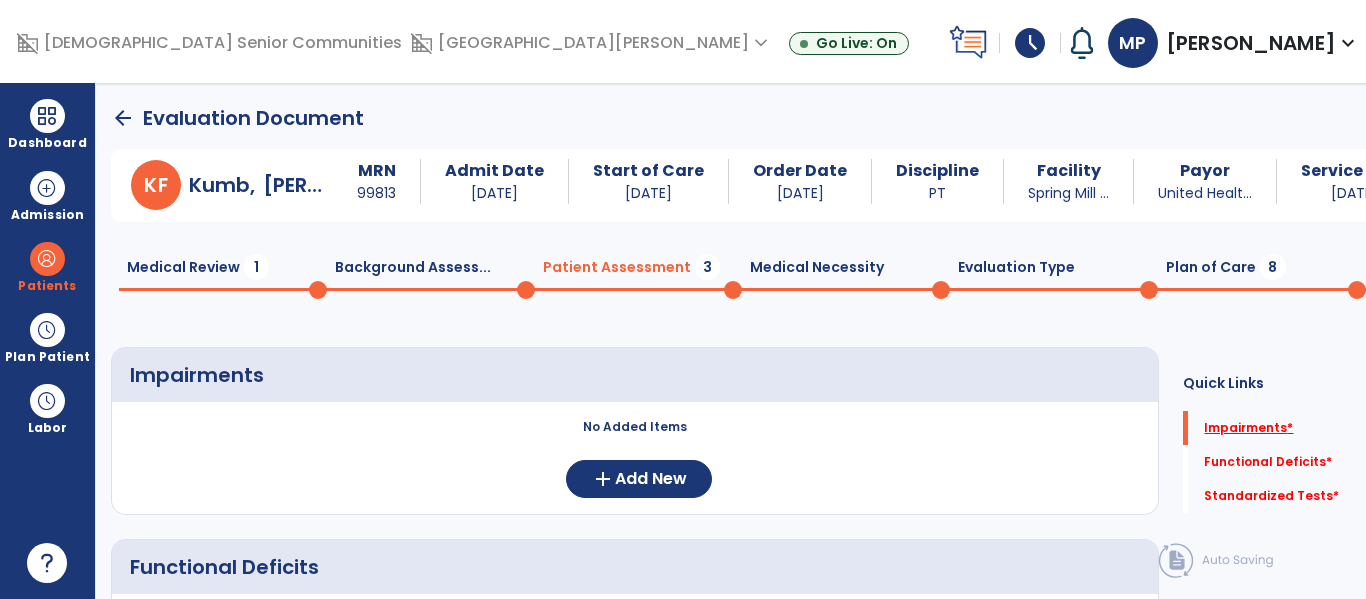 click on "Impairments   *" 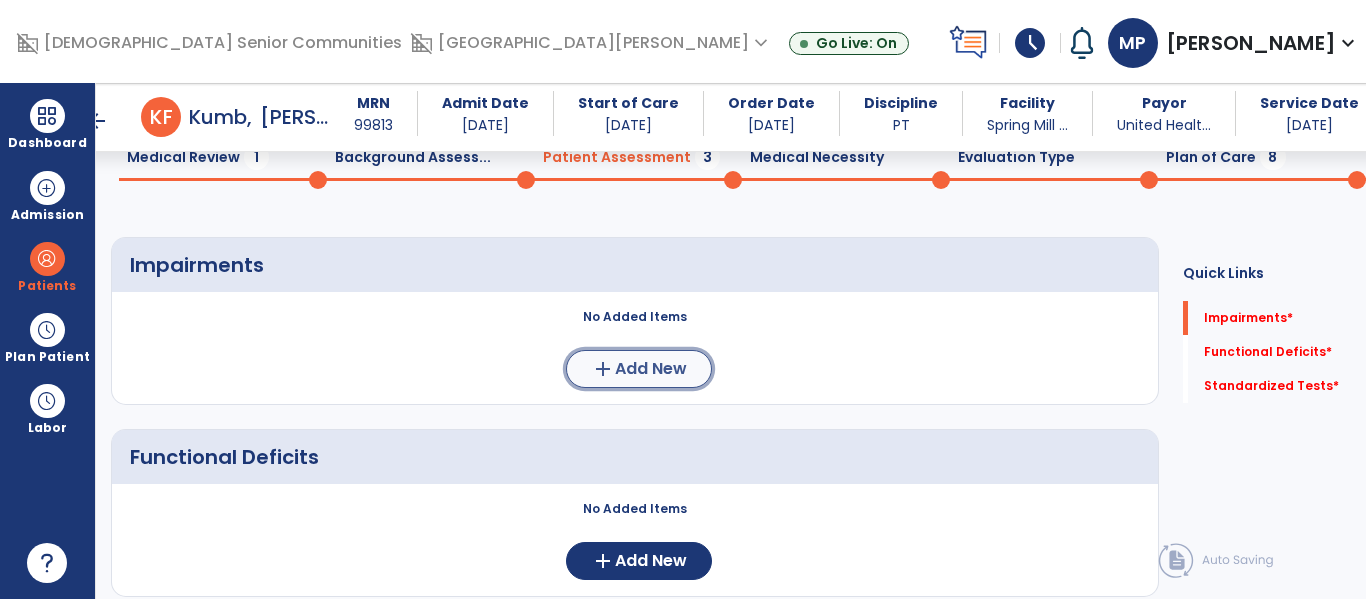 click on "Add New" 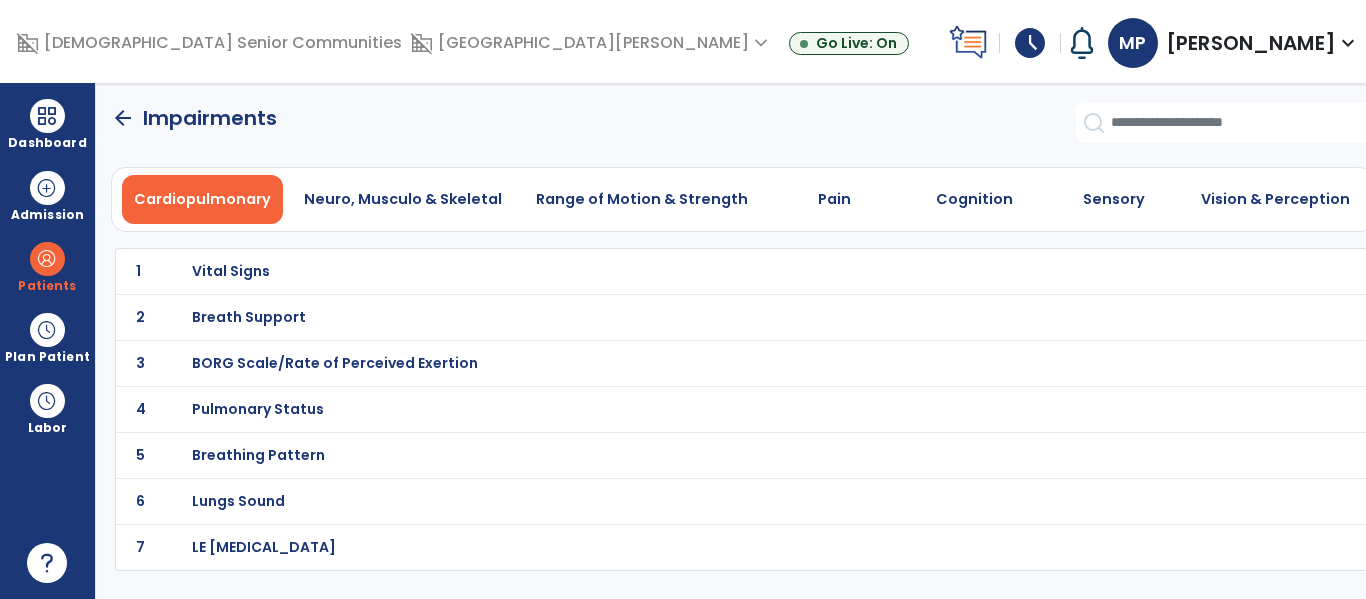 scroll, scrollTop: 0, scrollLeft: 0, axis: both 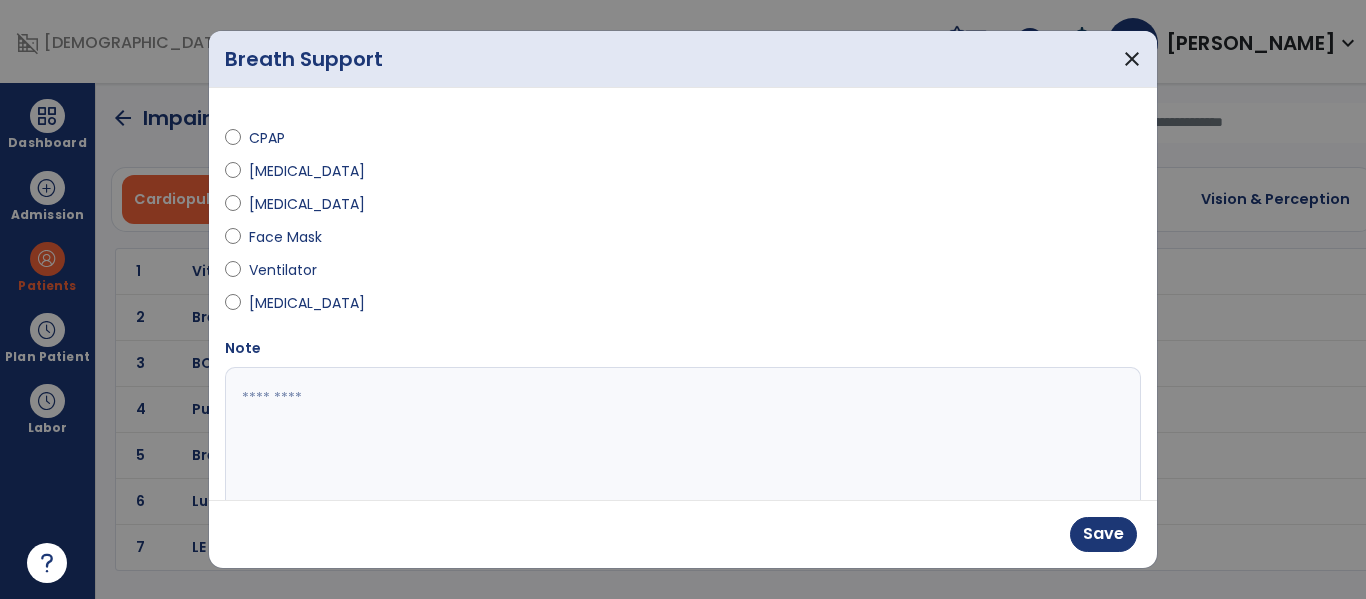 click at bounding box center (680, 442) 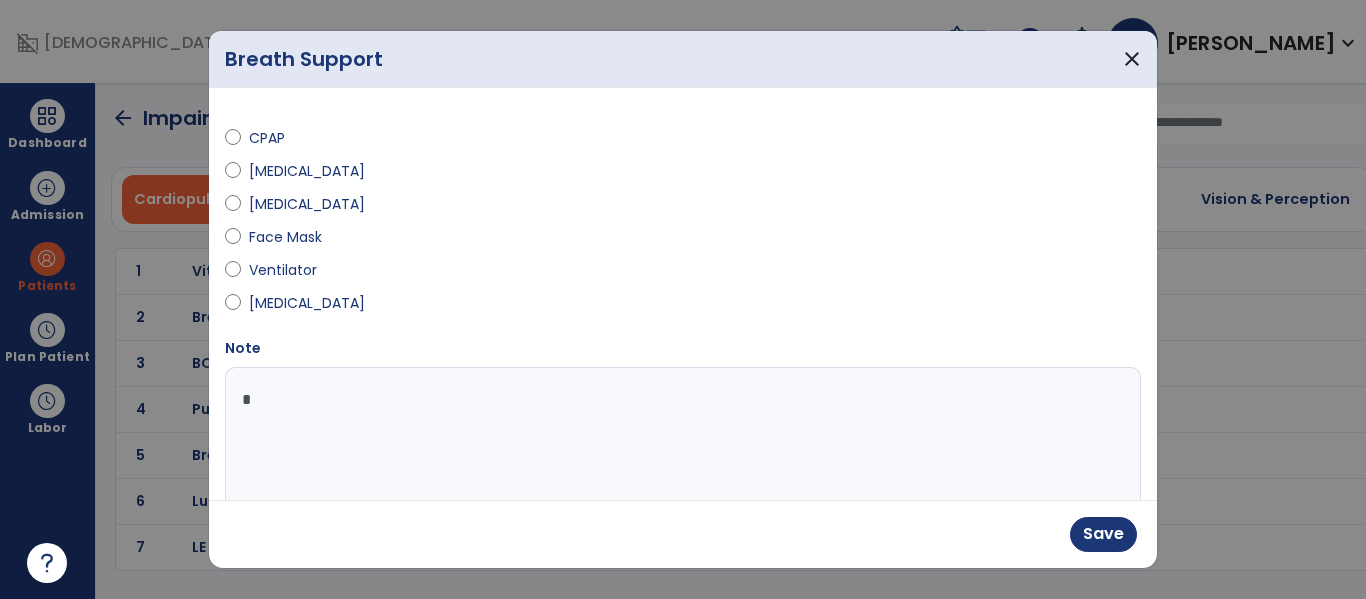 type on "**" 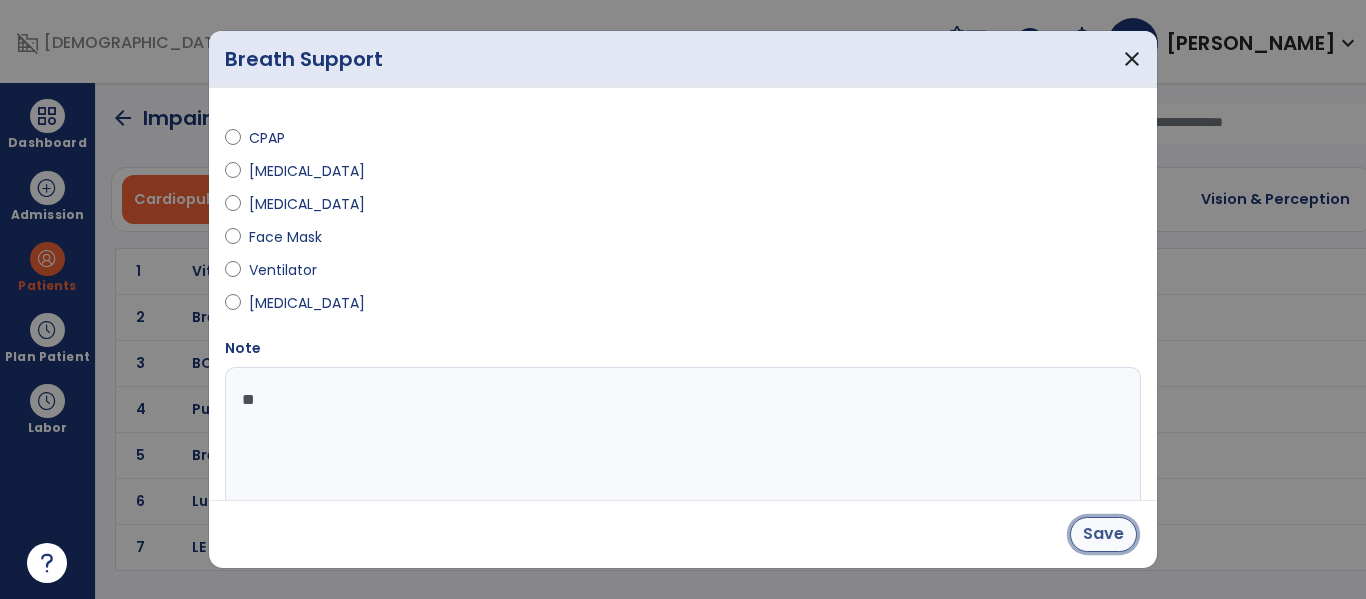 click on "Save" at bounding box center [1103, 534] 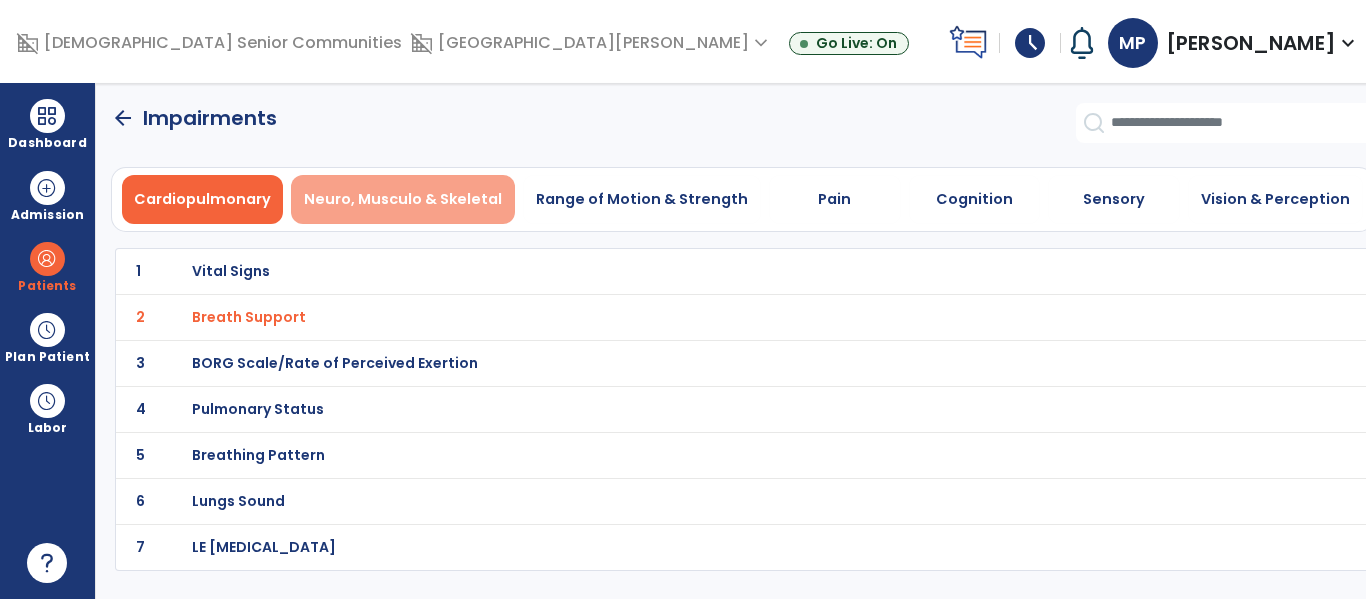 click on "Neuro, Musculo & Skeletal" at bounding box center [403, 199] 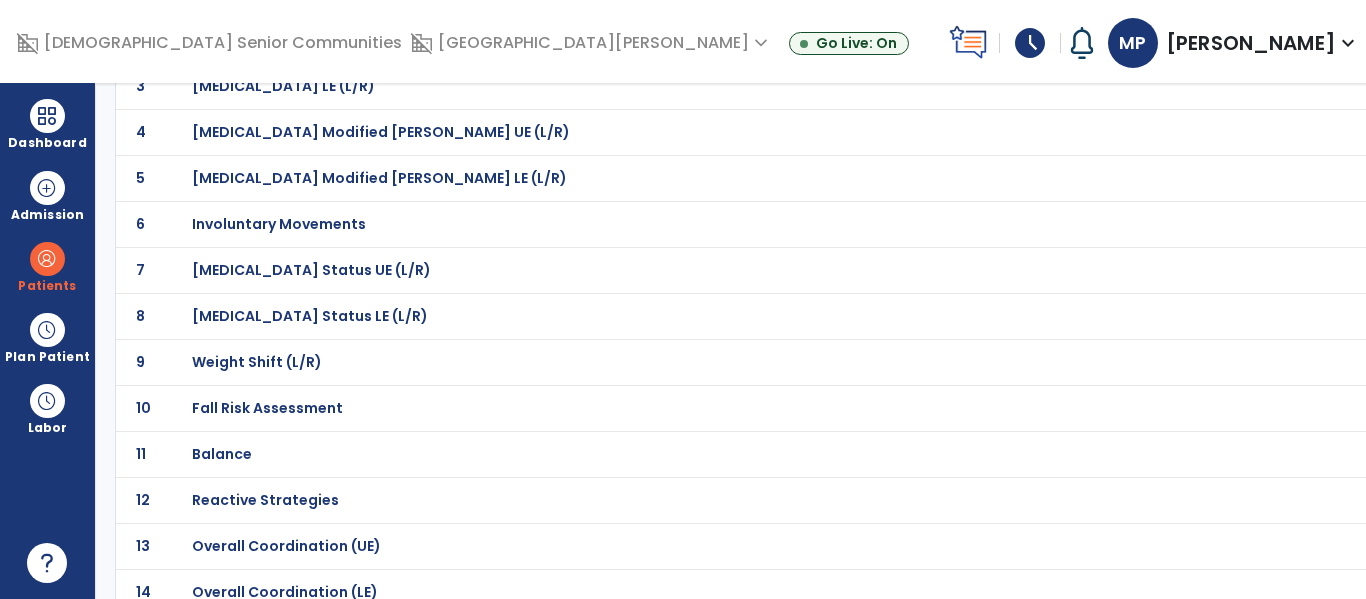 scroll, scrollTop: 300, scrollLeft: 0, axis: vertical 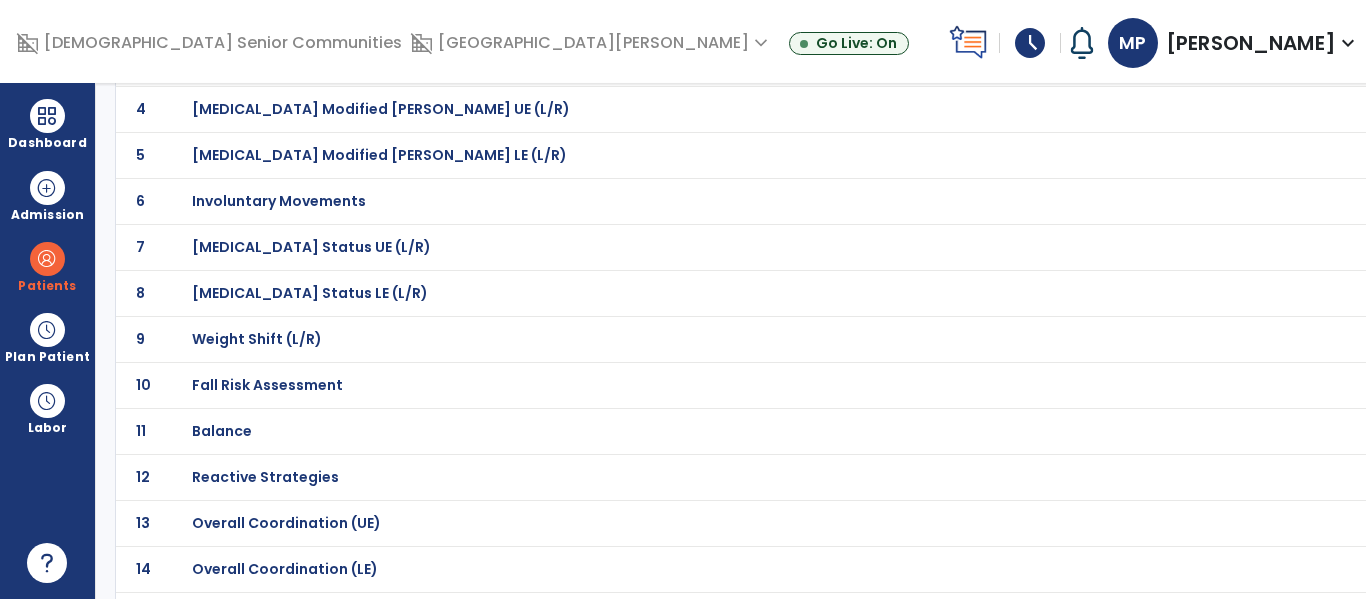 click on "Balance" at bounding box center (263, -29) 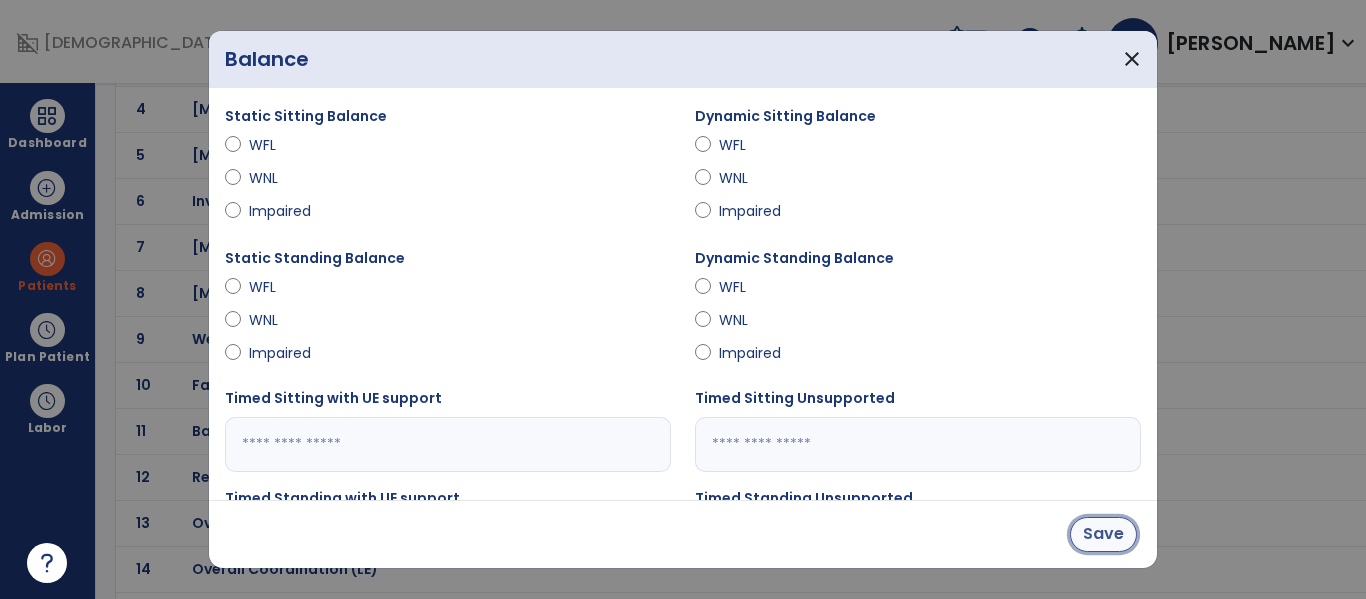 click on "Save" at bounding box center [1103, 534] 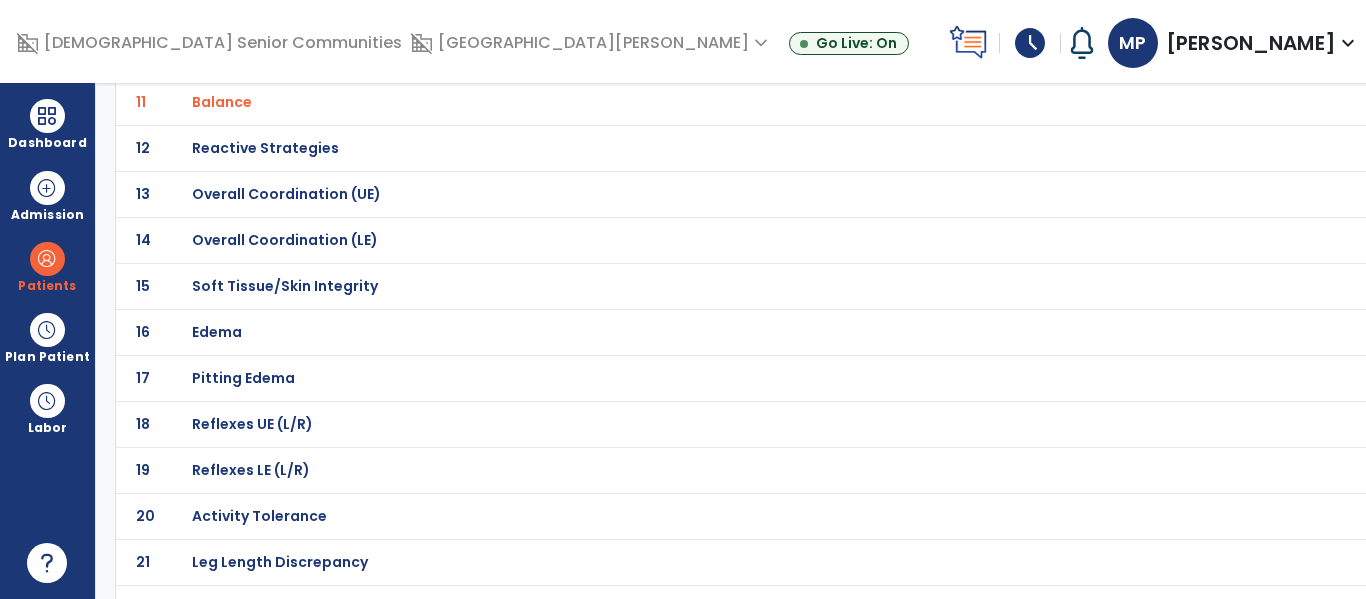scroll, scrollTop: 0, scrollLeft: 0, axis: both 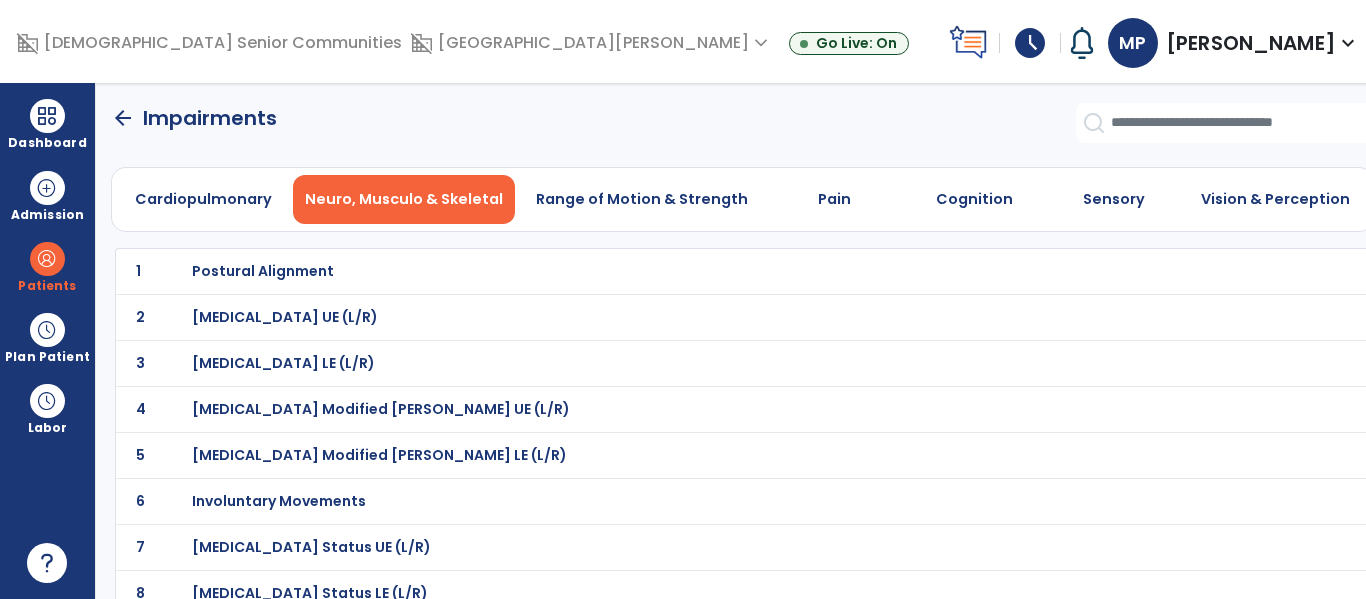 click on "arrow_back" 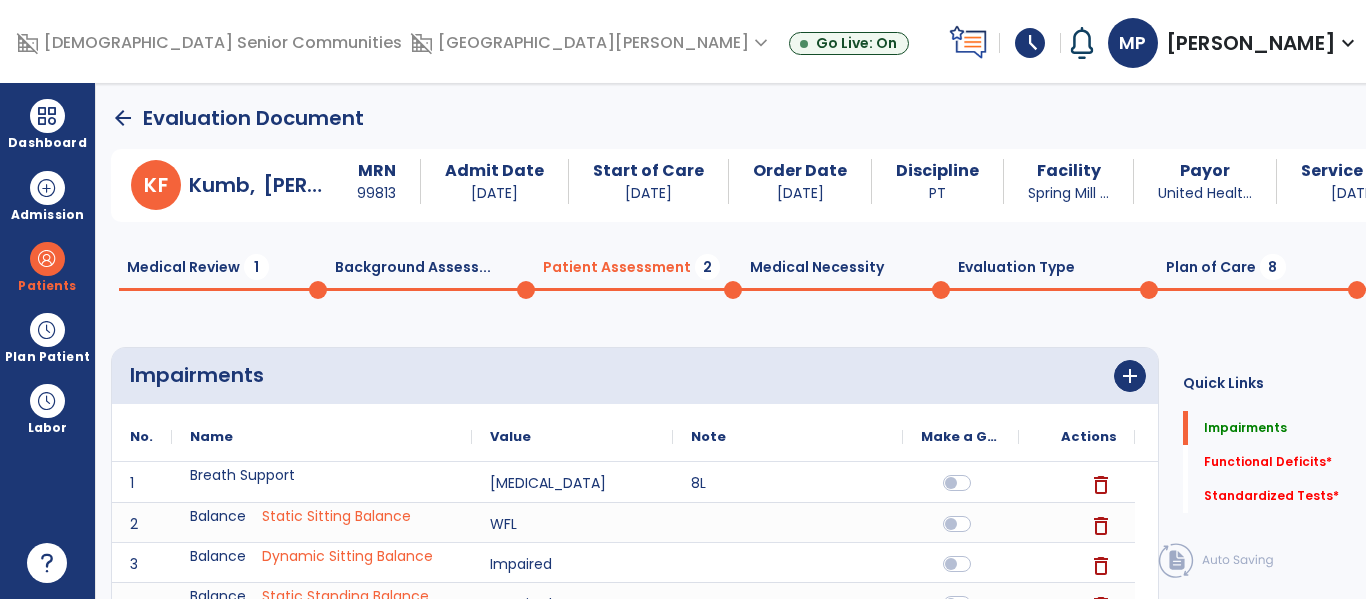 click on "Background Assess...  0" 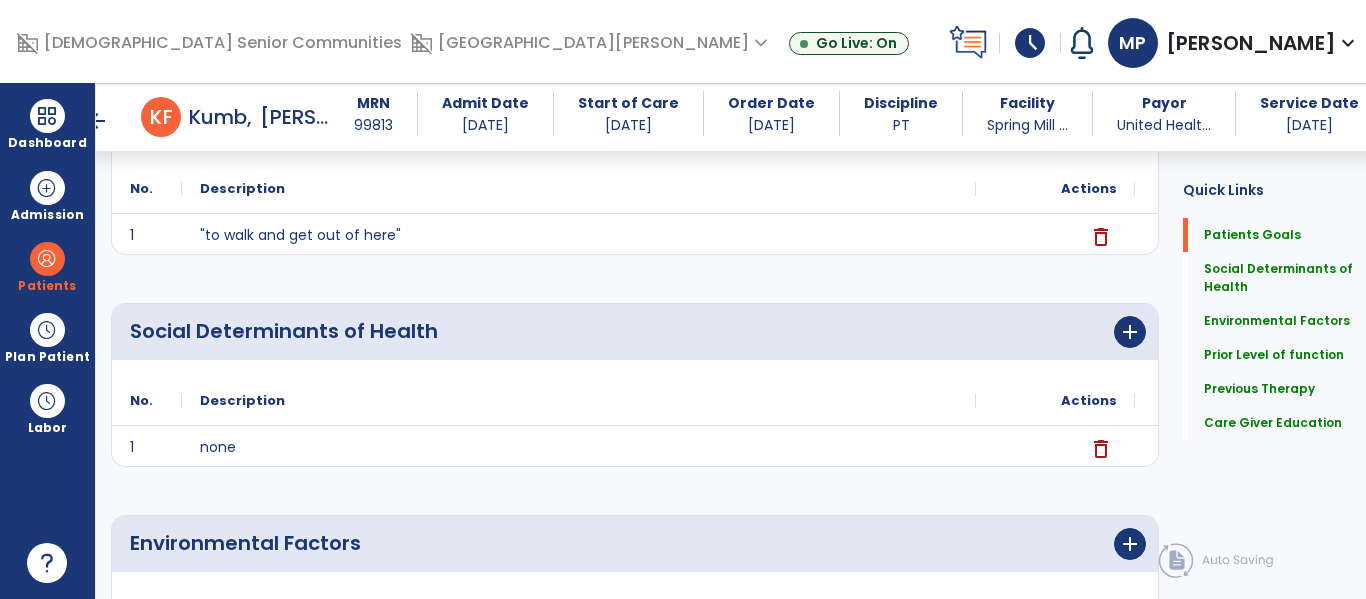 scroll, scrollTop: 0, scrollLeft: 0, axis: both 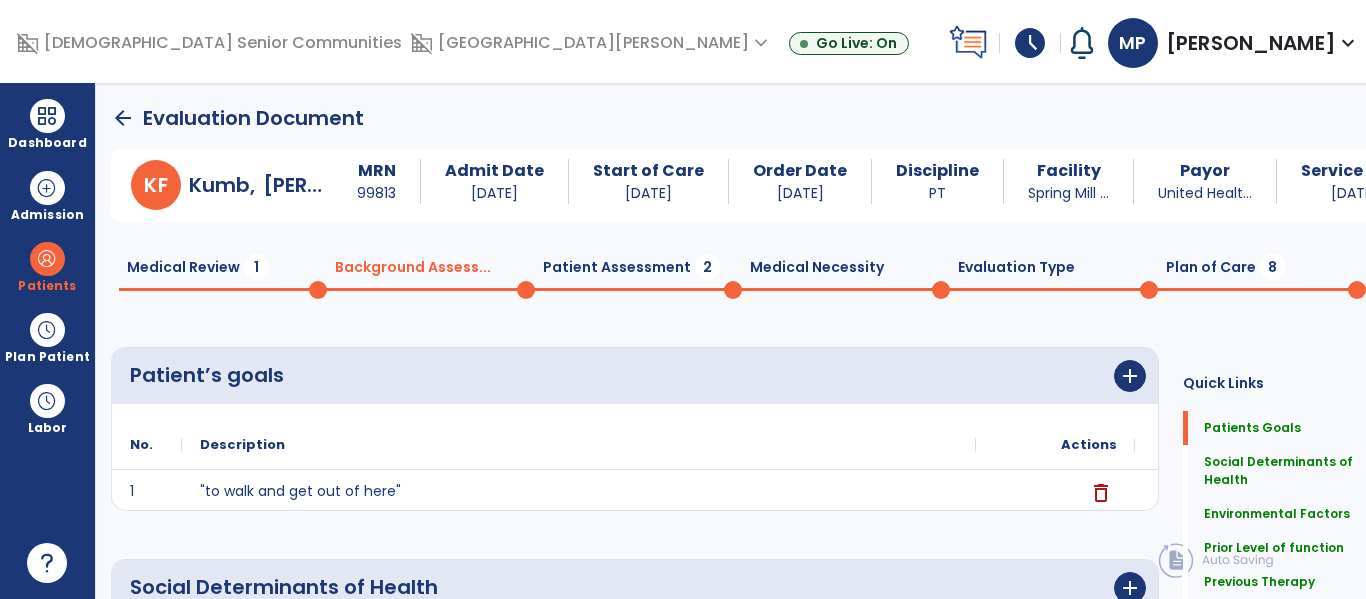 click on "Patient Assessment  2" 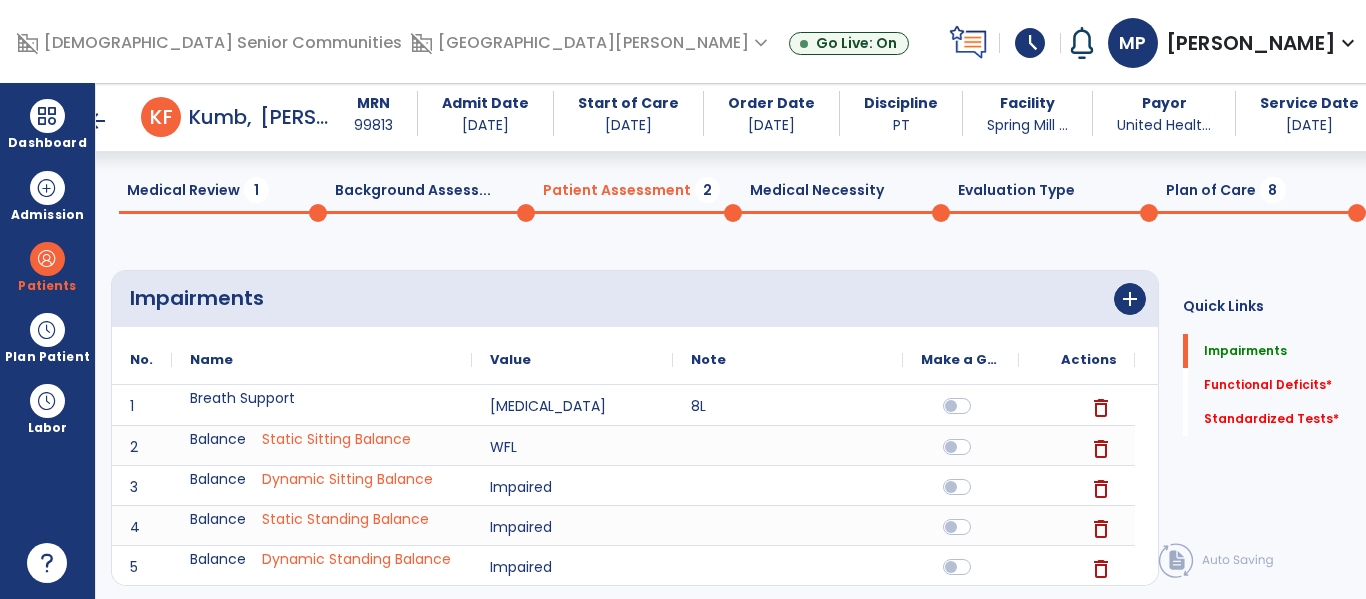 scroll, scrollTop: 111, scrollLeft: 0, axis: vertical 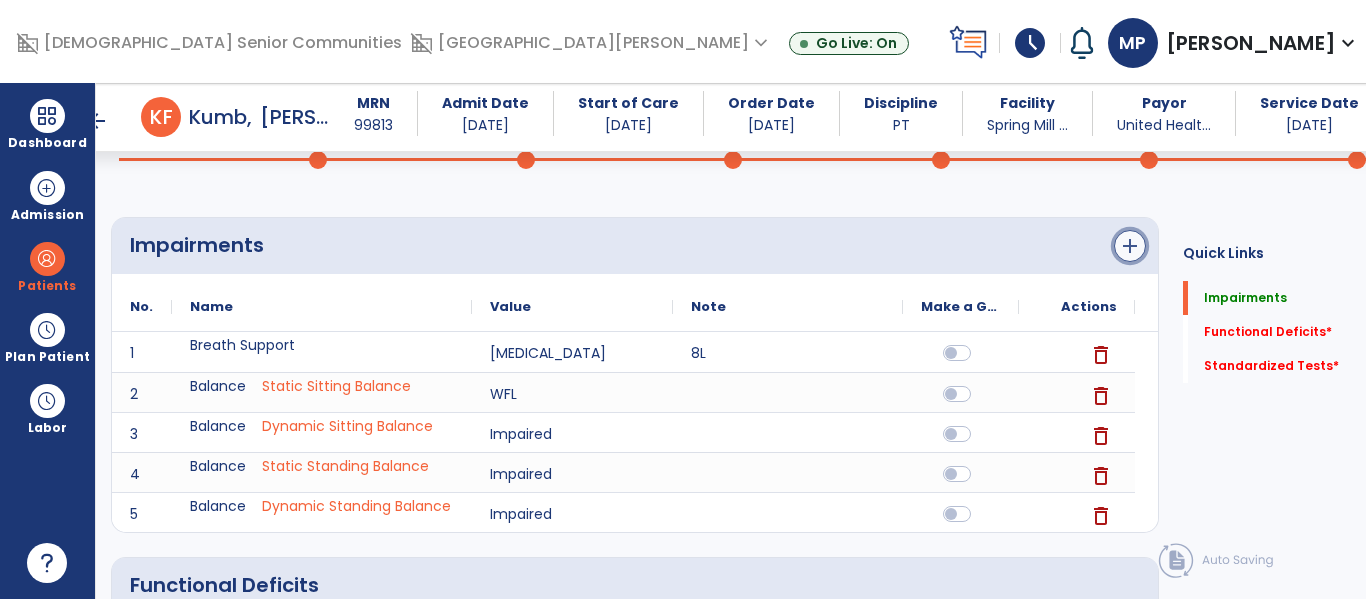 click on "add" 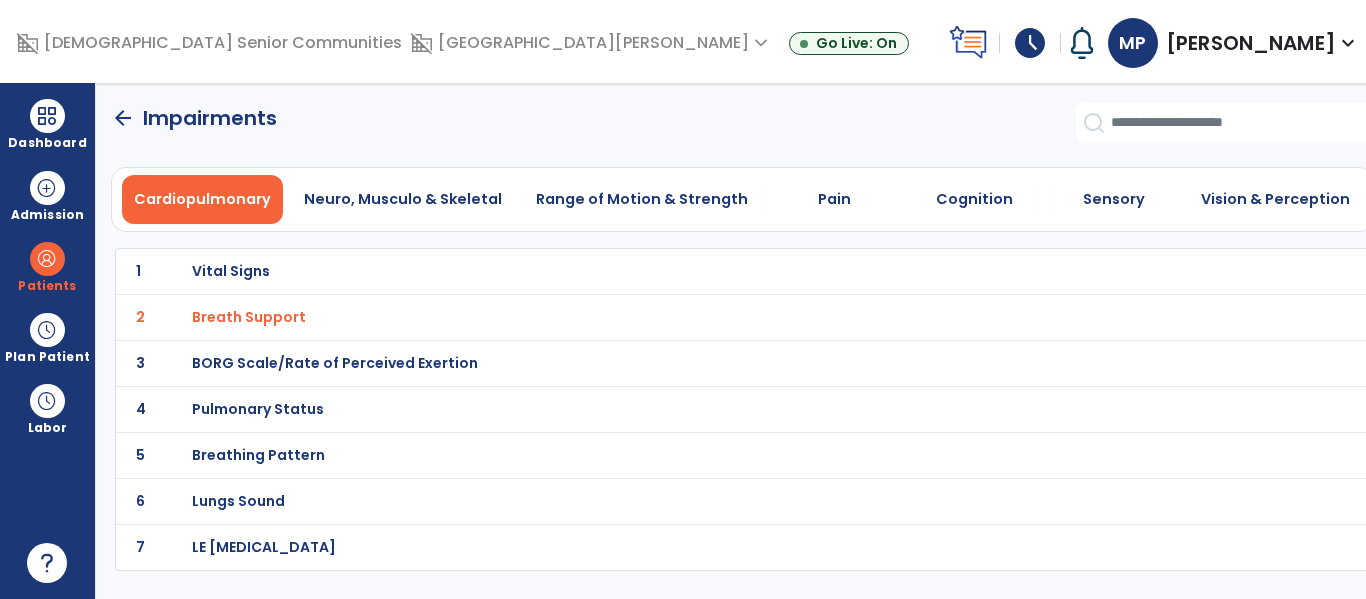 scroll, scrollTop: 0, scrollLeft: 0, axis: both 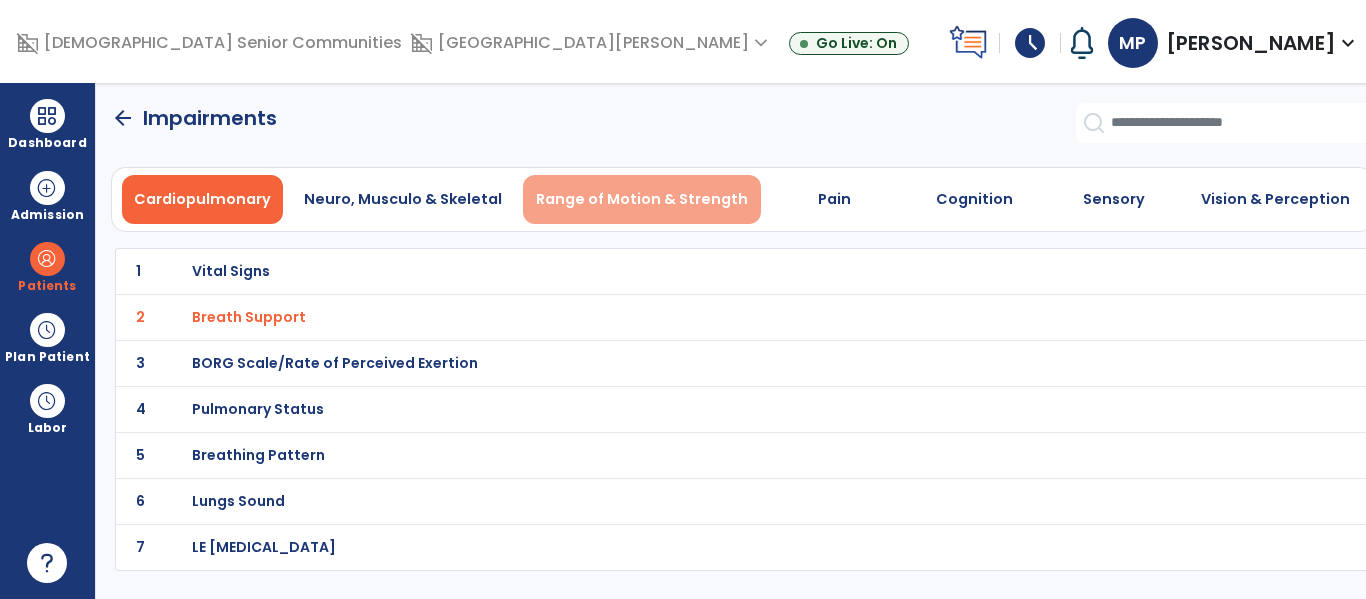click on "Range of Motion & Strength" at bounding box center (642, 199) 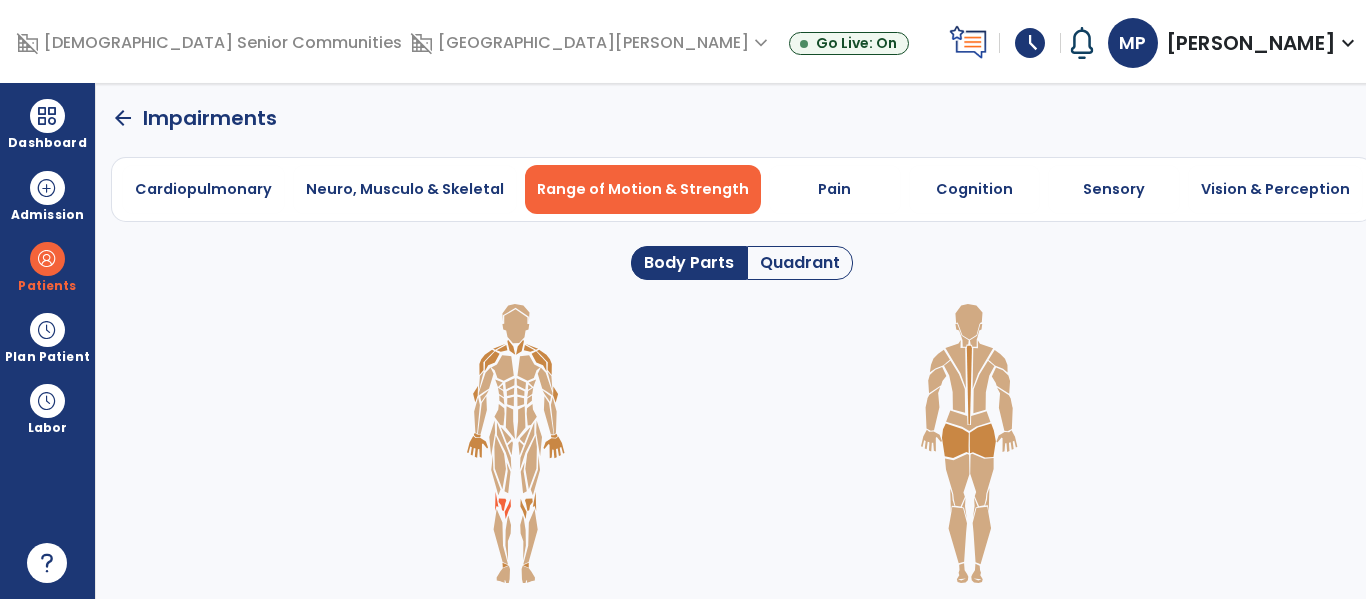 click 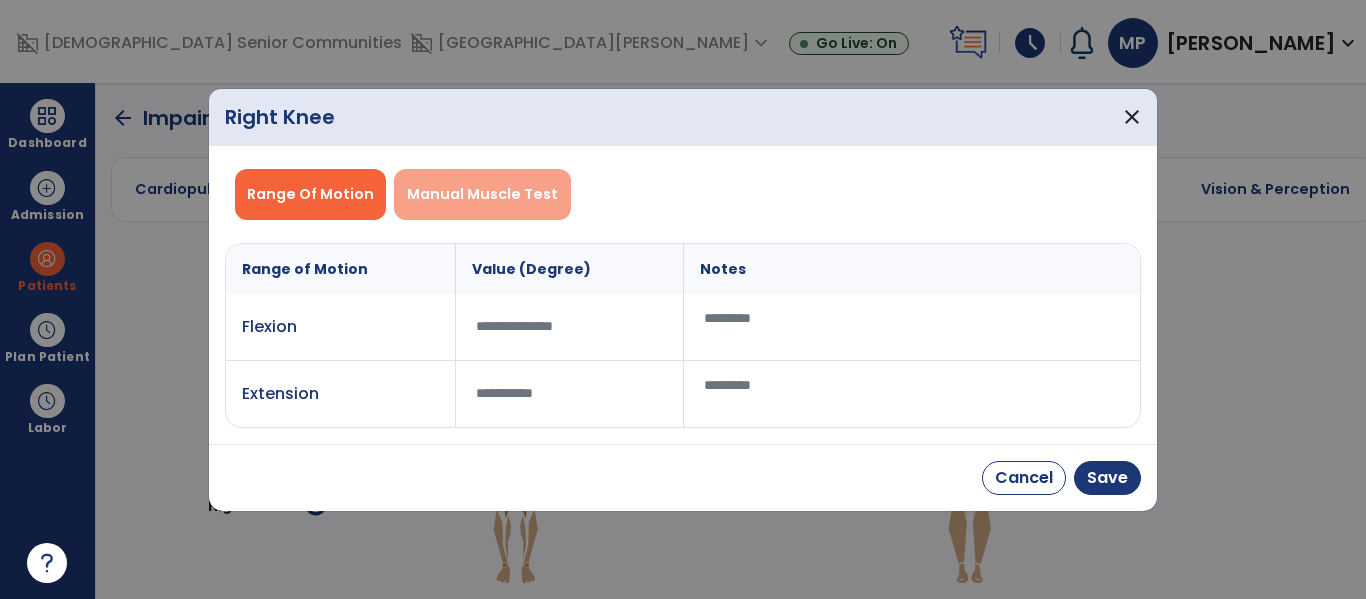 click on "Manual Muscle Test" at bounding box center [482, 194] 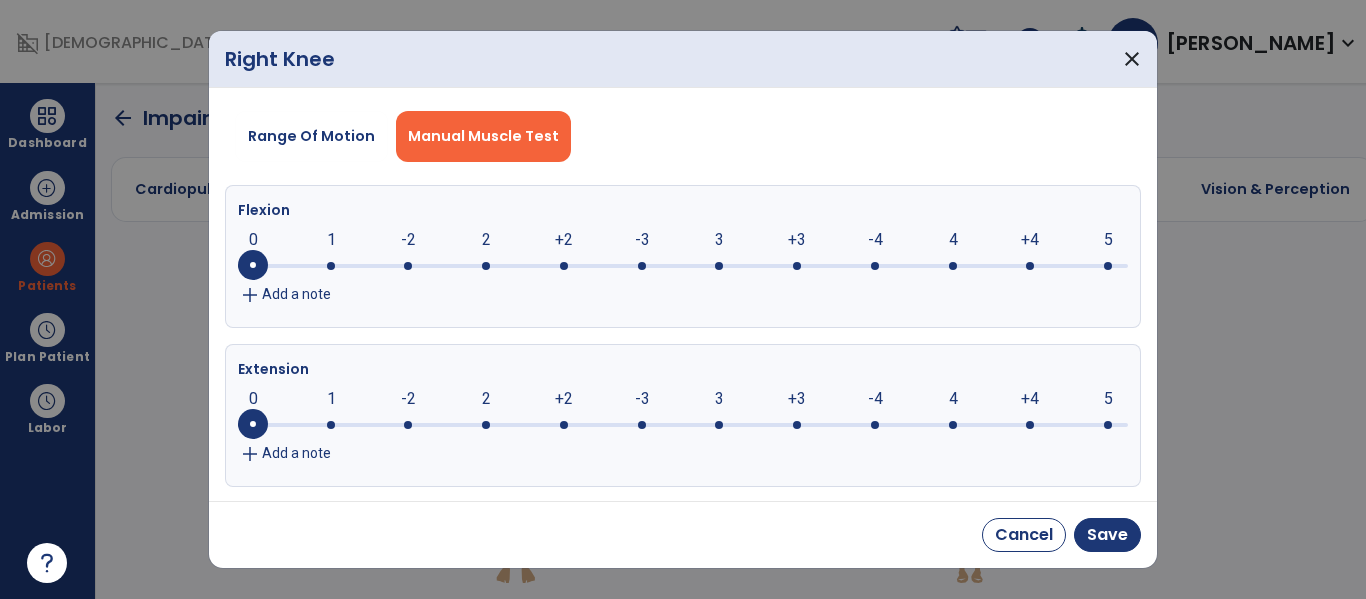 click on "-3" 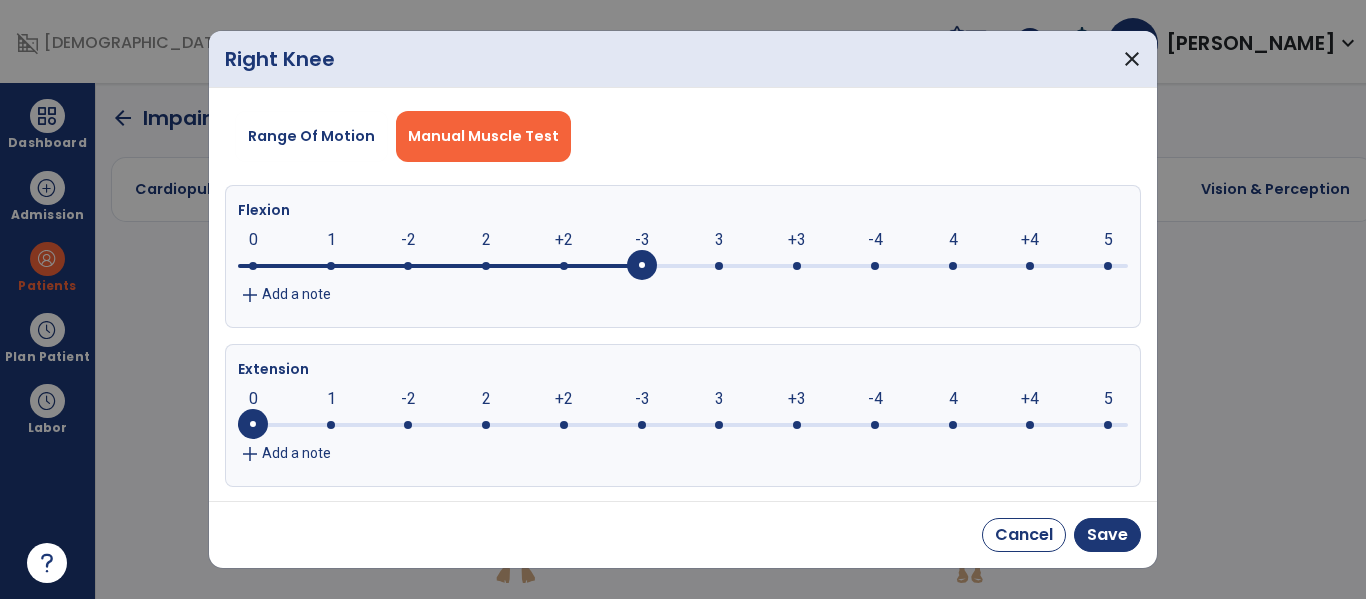click on "-3" 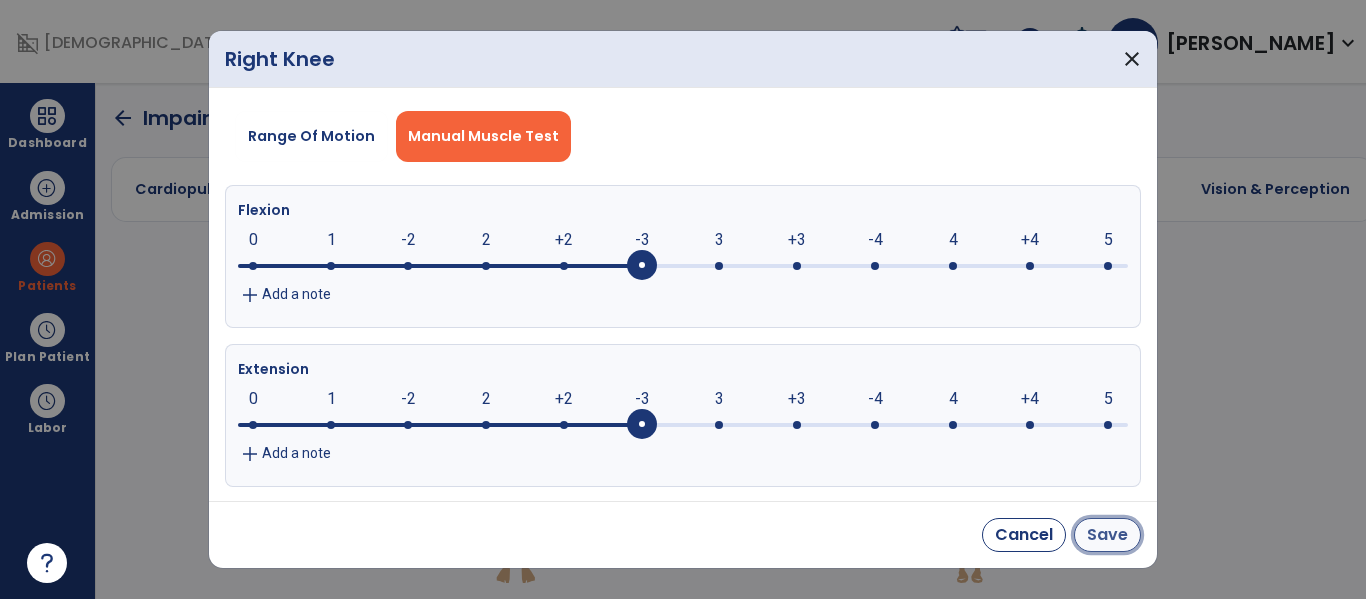 click on "Save" at bounding box center (1107, 535) 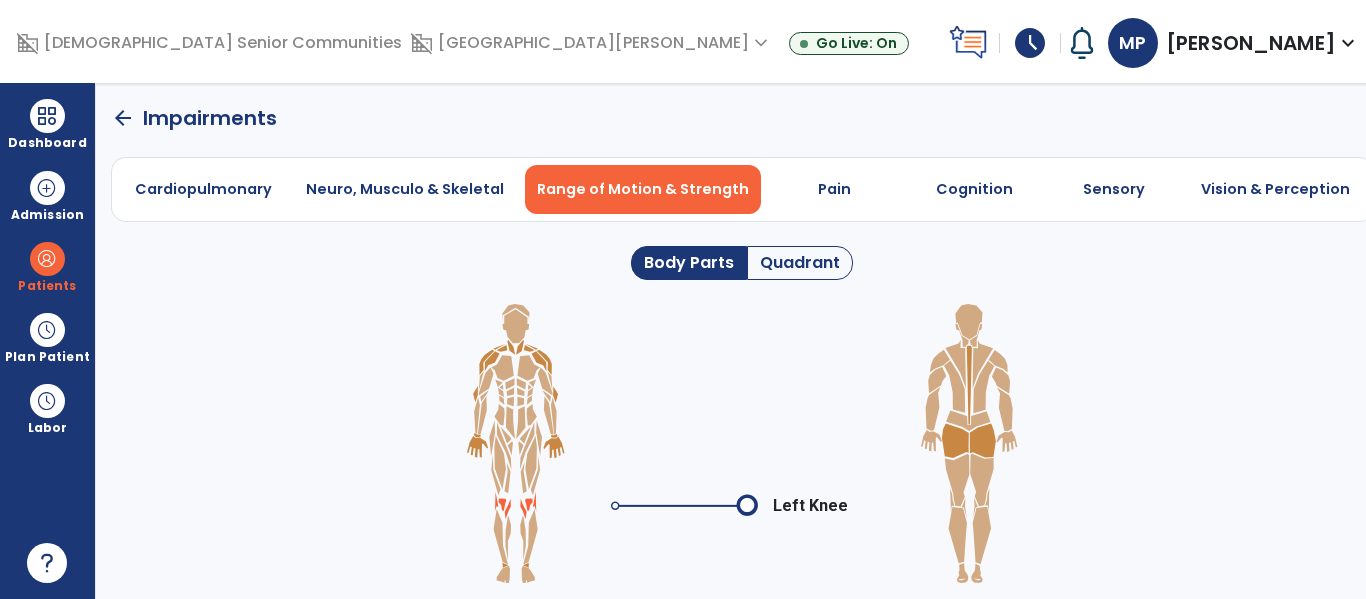 click 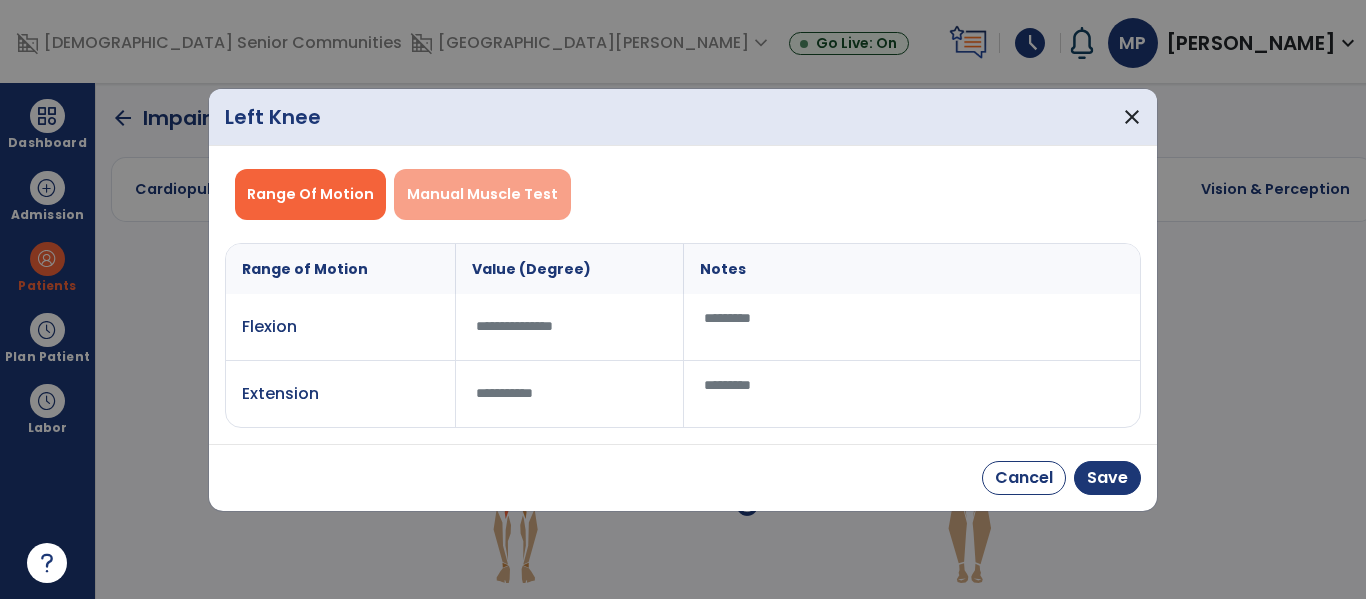 click on "Manual Muscle Test" at bounding box center [482, 194] 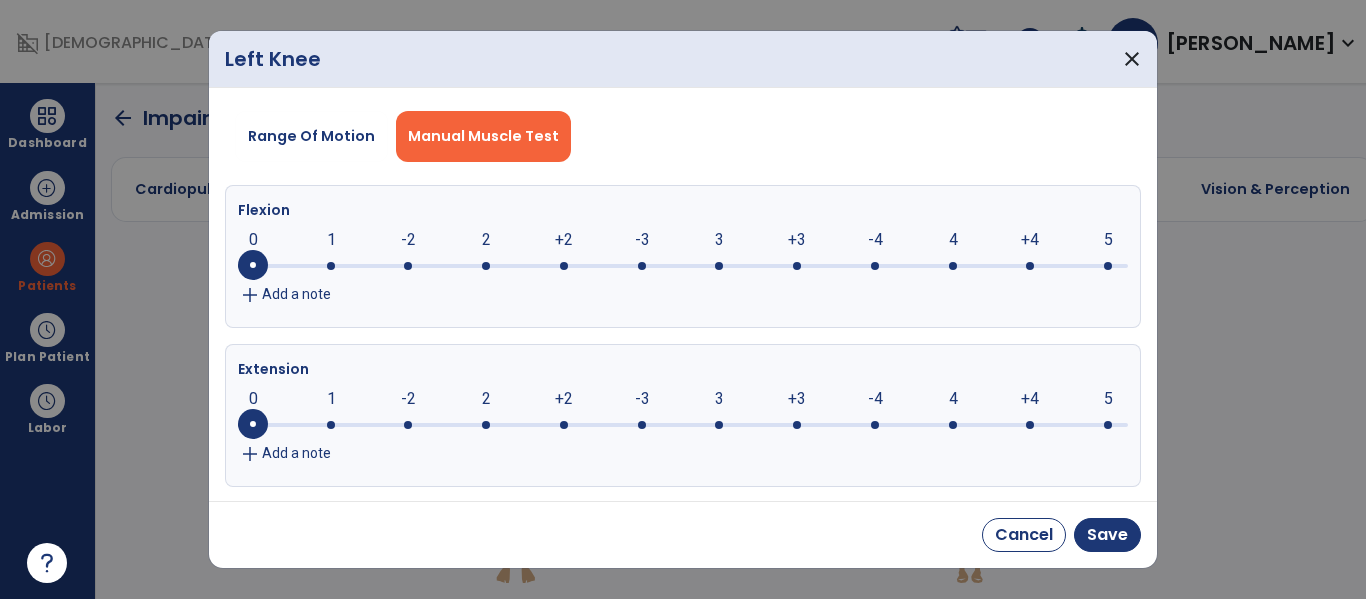 click on "-3" 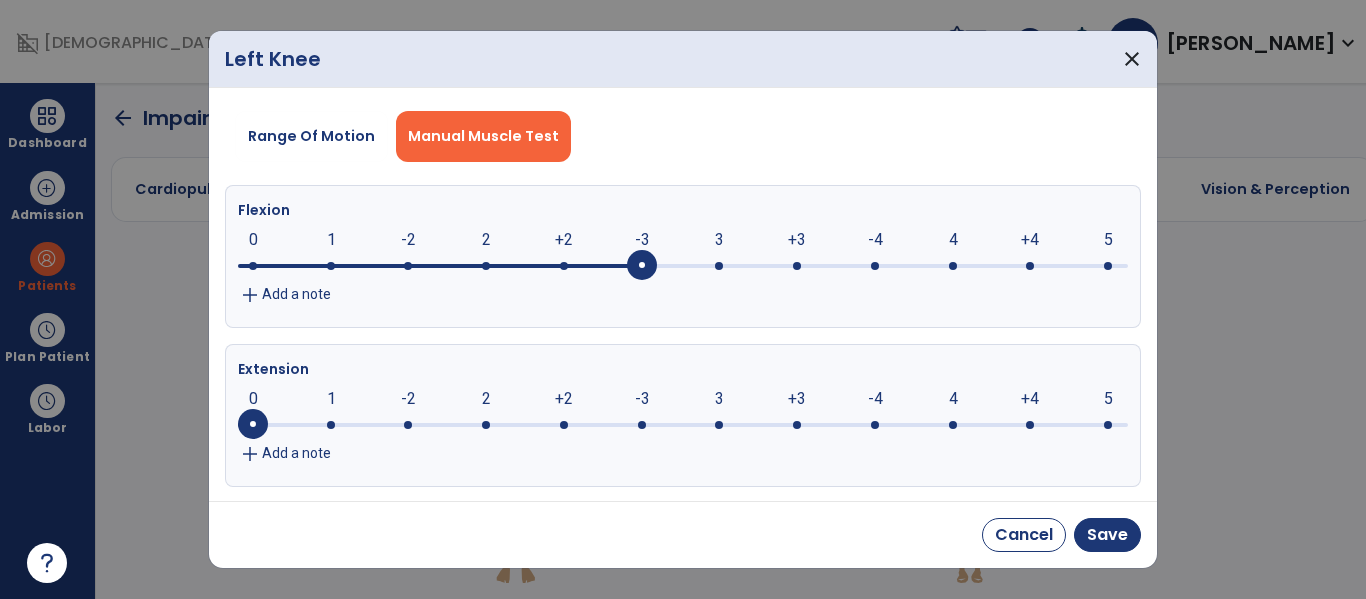 click on "0     0      1      -2      2      +2      -3      3      +3      -4      4      +4      5" 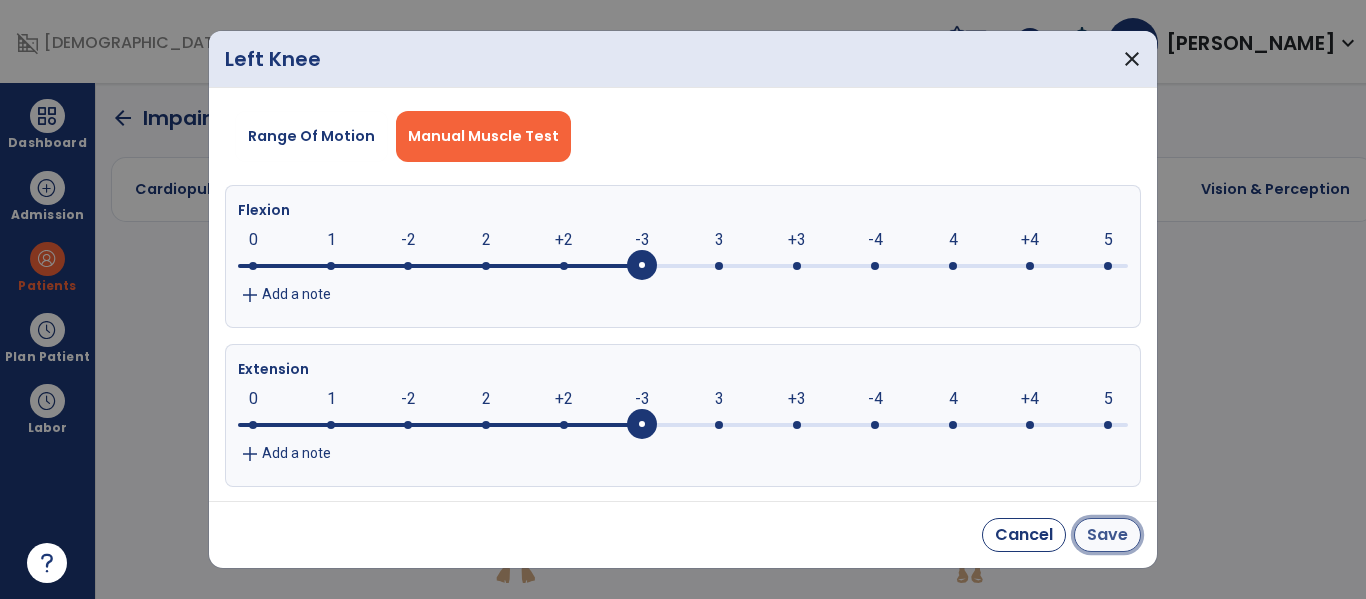 click on "Save" at bounding box center [1107, 535] 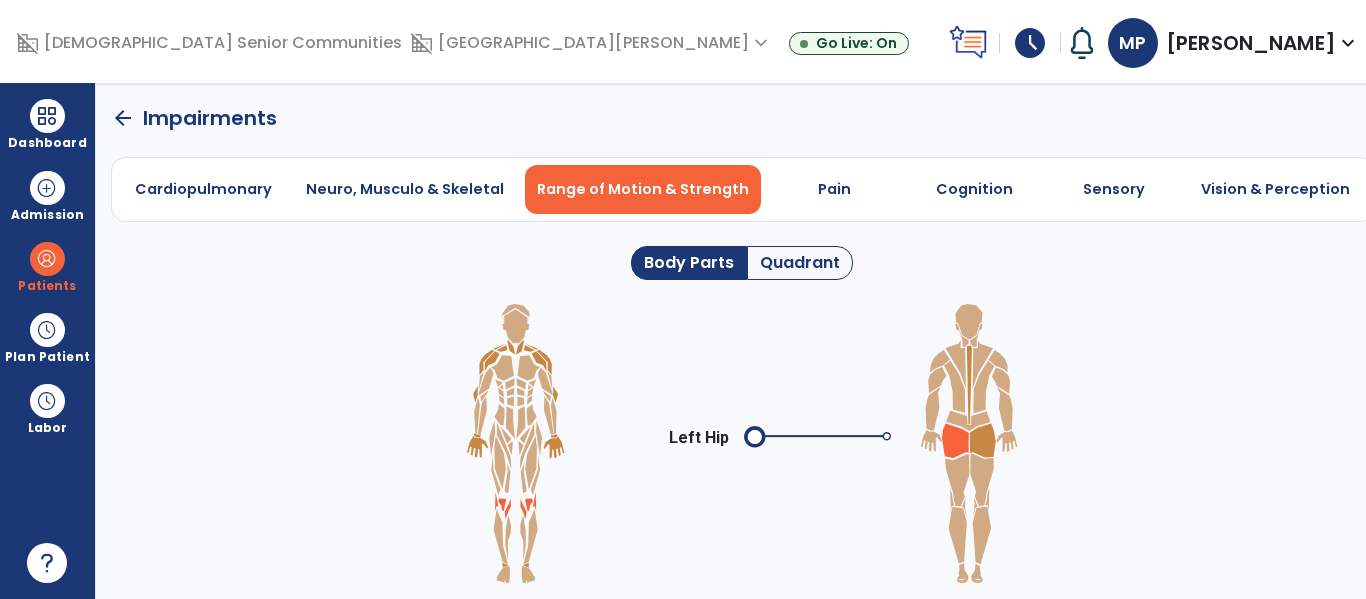 click 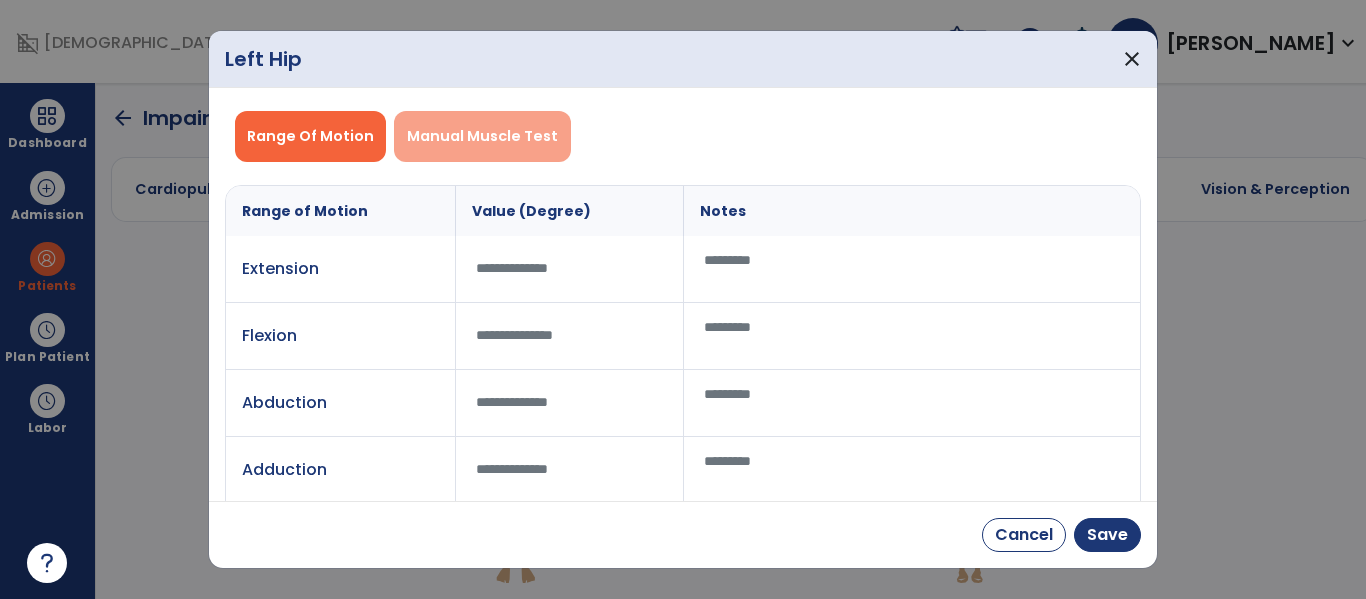 click on "Manual Muscle Test" at bounding box center (482, 136) 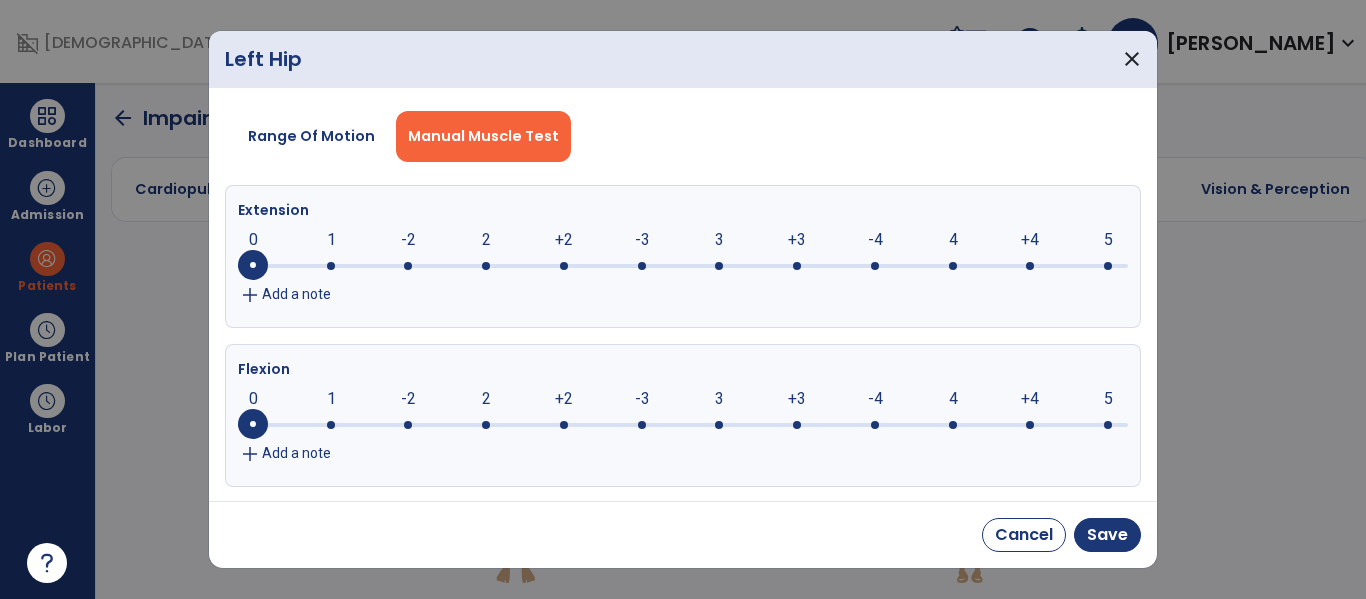 click on "-3" 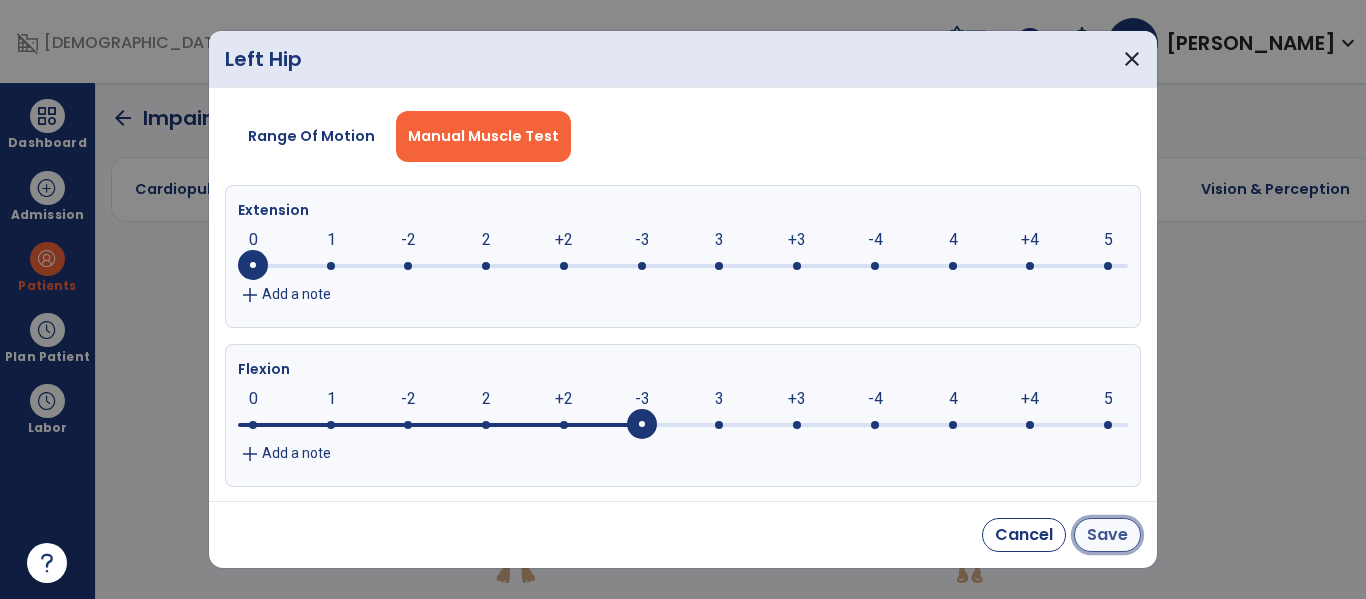 click on "Save" at bounding box center (1107, 535) 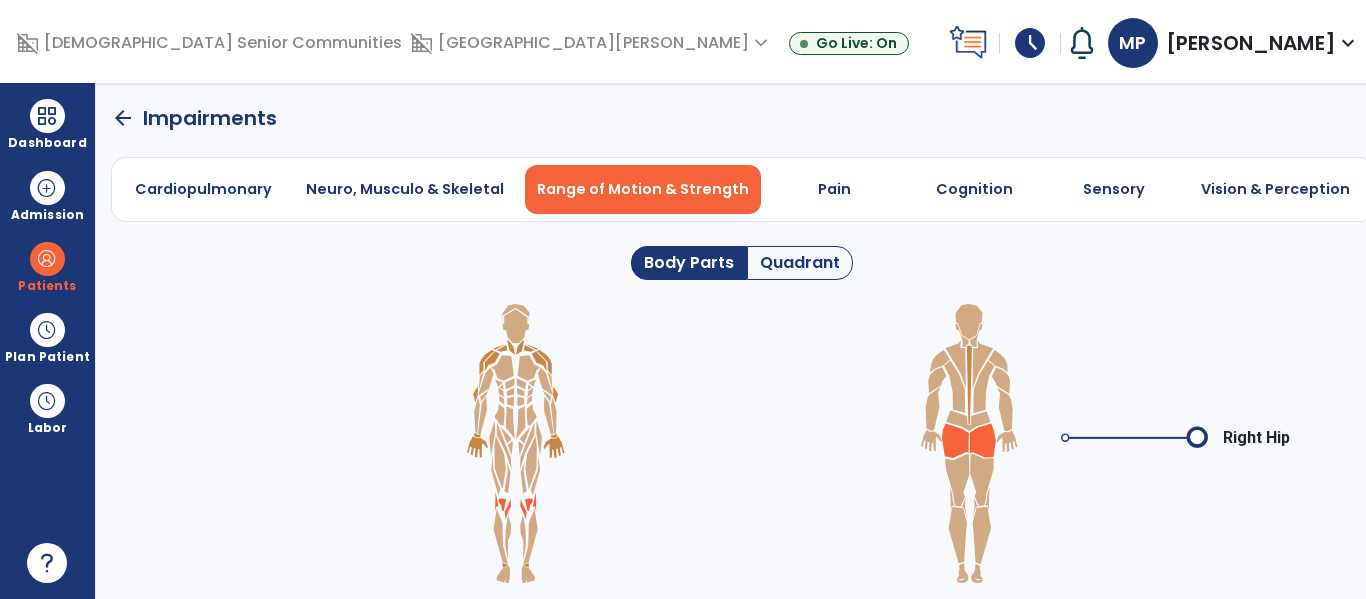 click 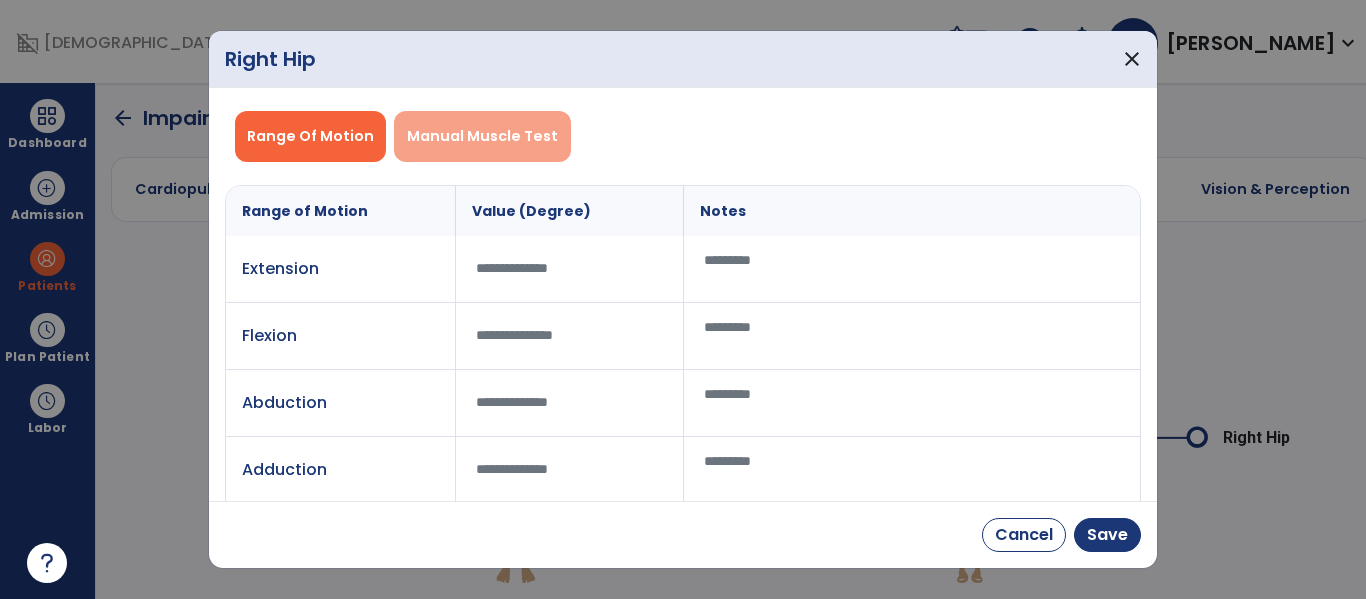 click on "Manual Muscle Test" at bounding box center [482, 136] 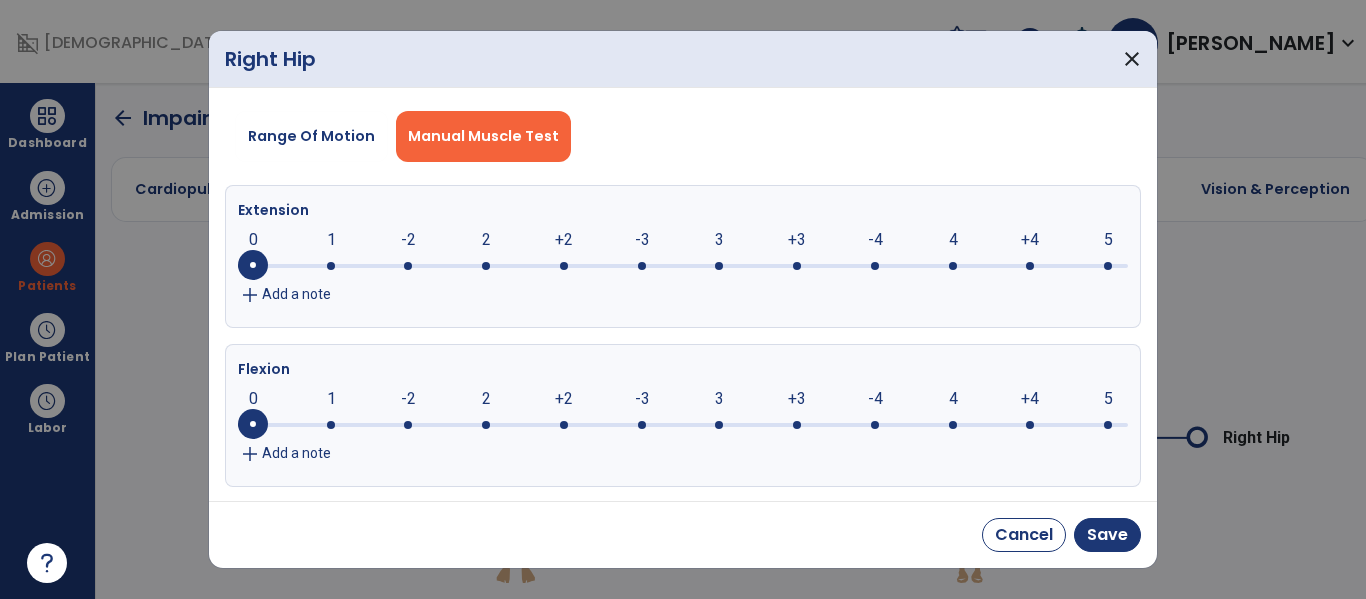 click on "-3" 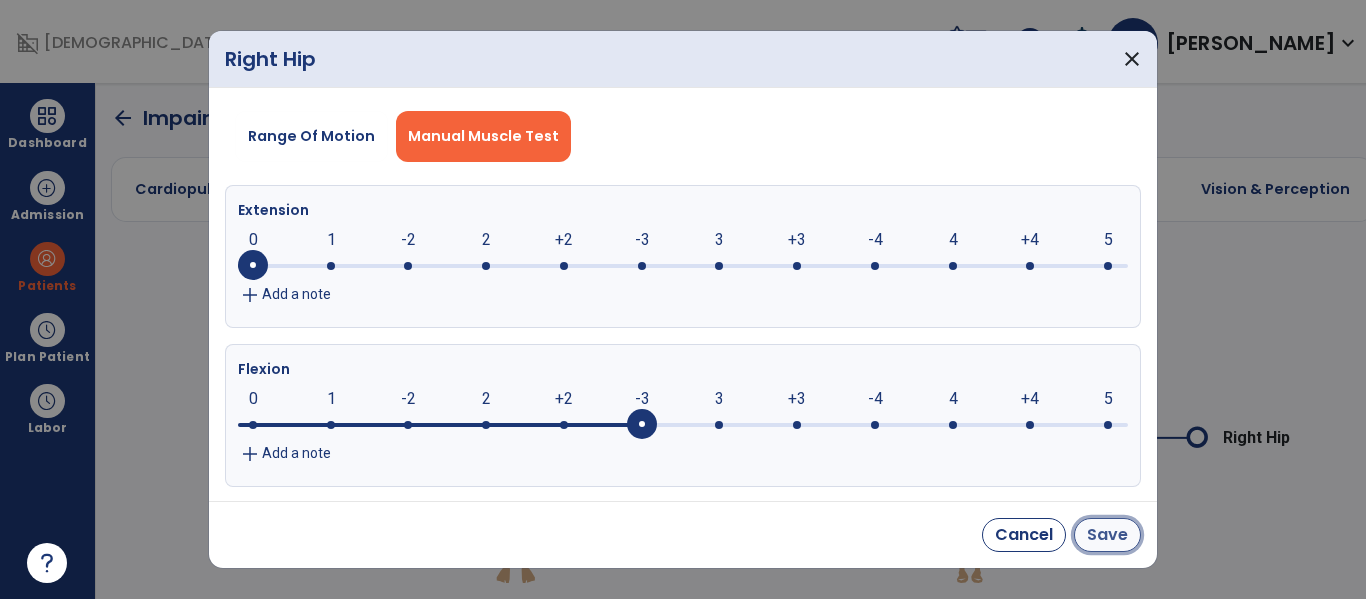 click on "Save" at bounding box center [1107, 535] 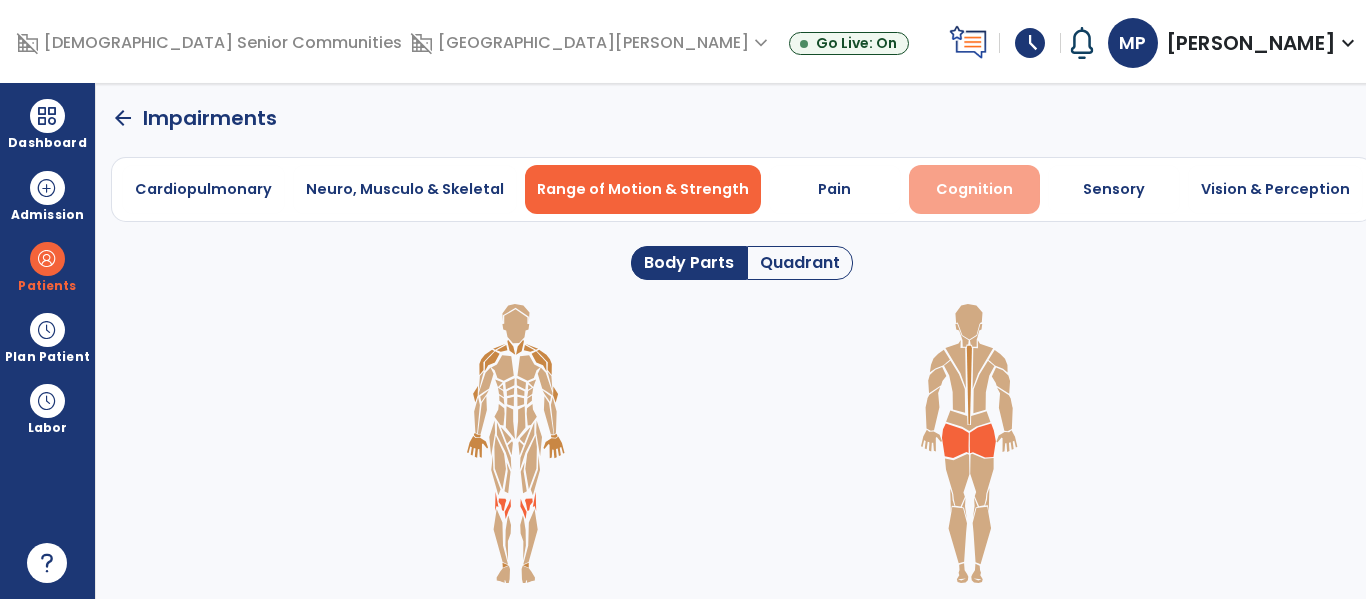 click on "Cognition" at bounding box center (975, 189) 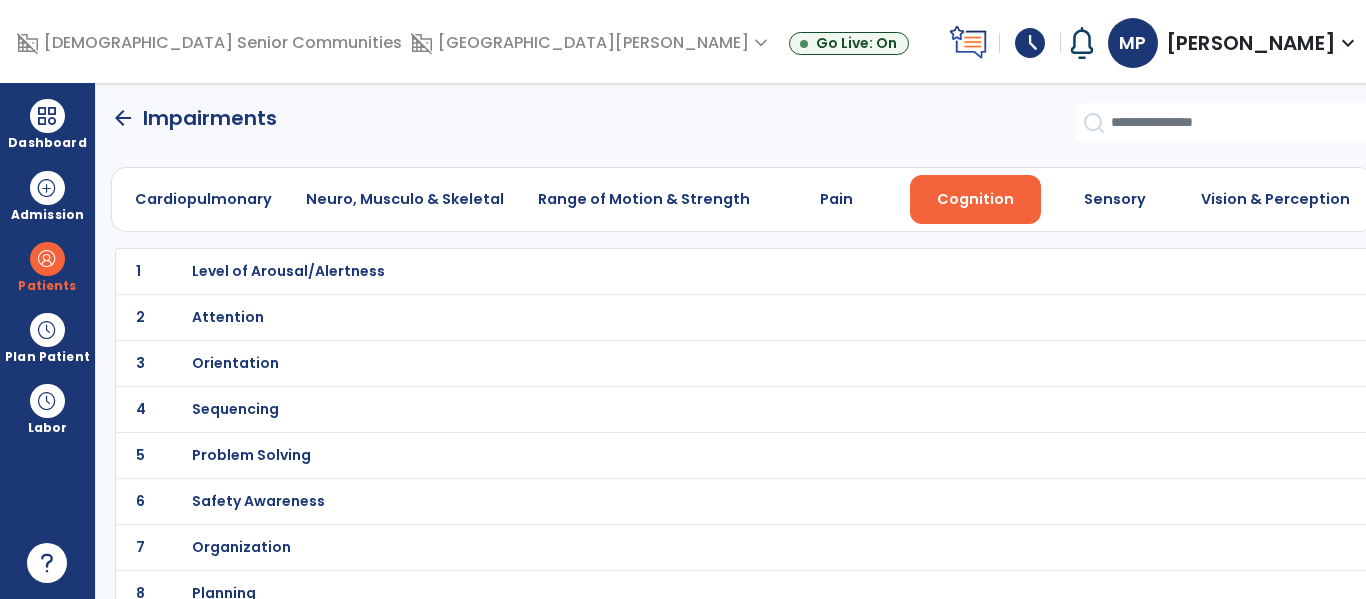 click on "Level of Arousal/Alertness" at bounding box center (288, 271) 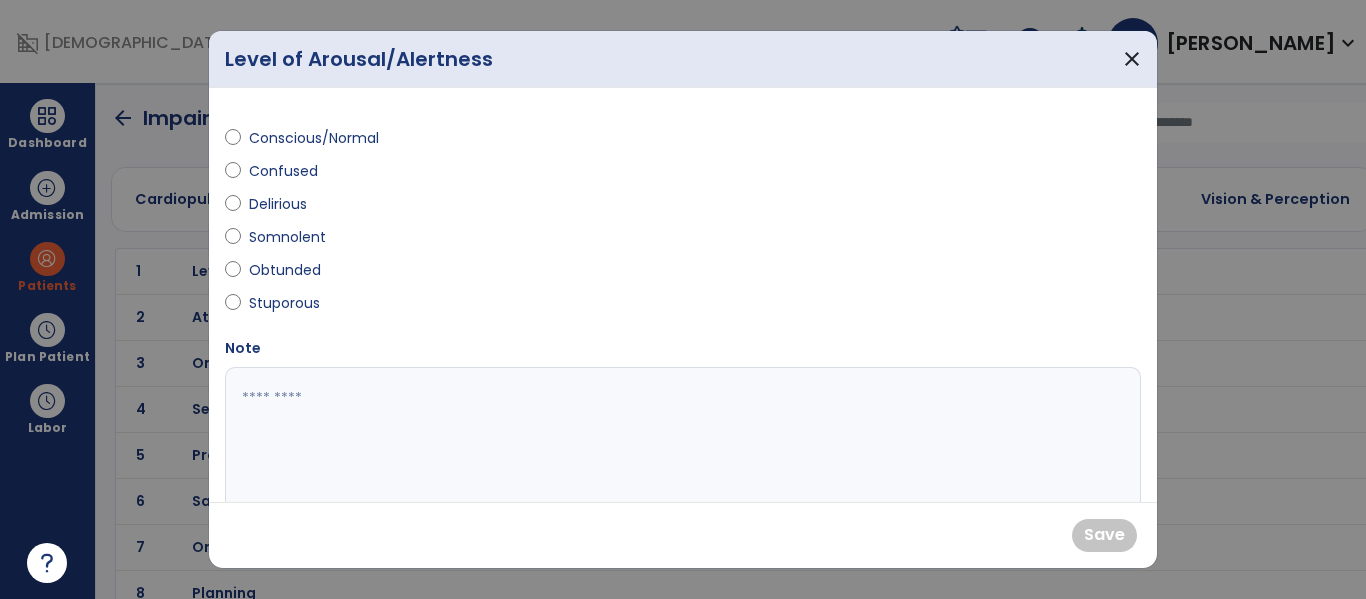 click on "Conscious/Normal" at bounding box center [448, 142] 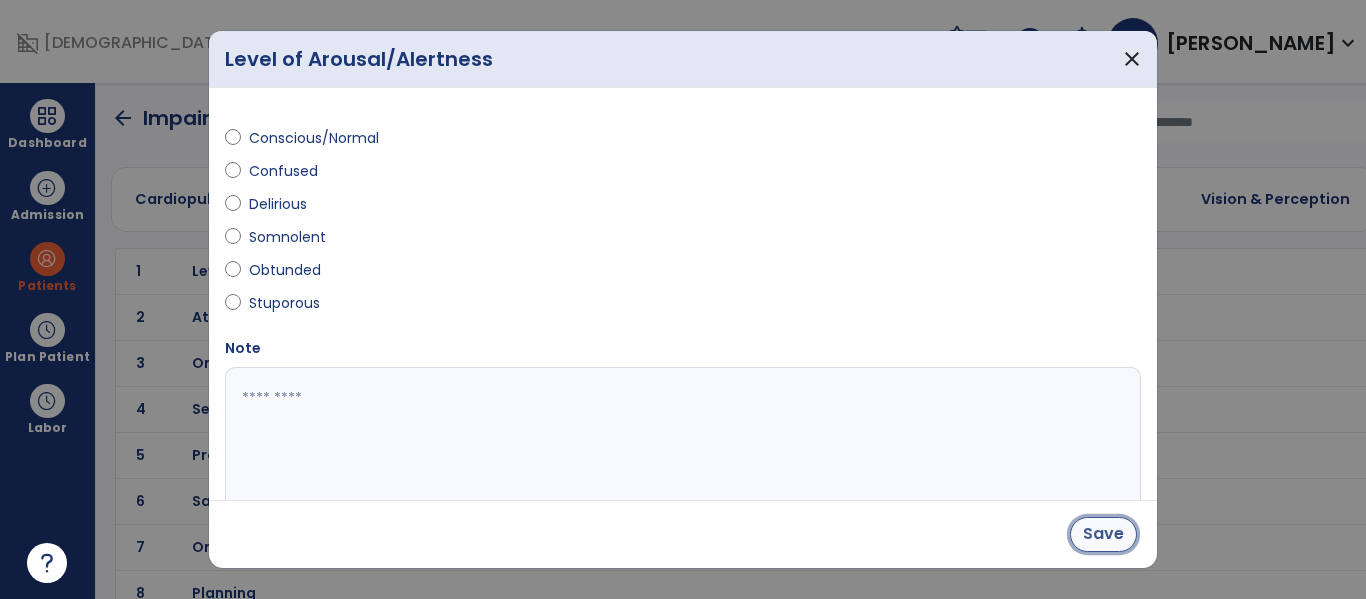 click on "Save" at bounding box center [1103, 534] 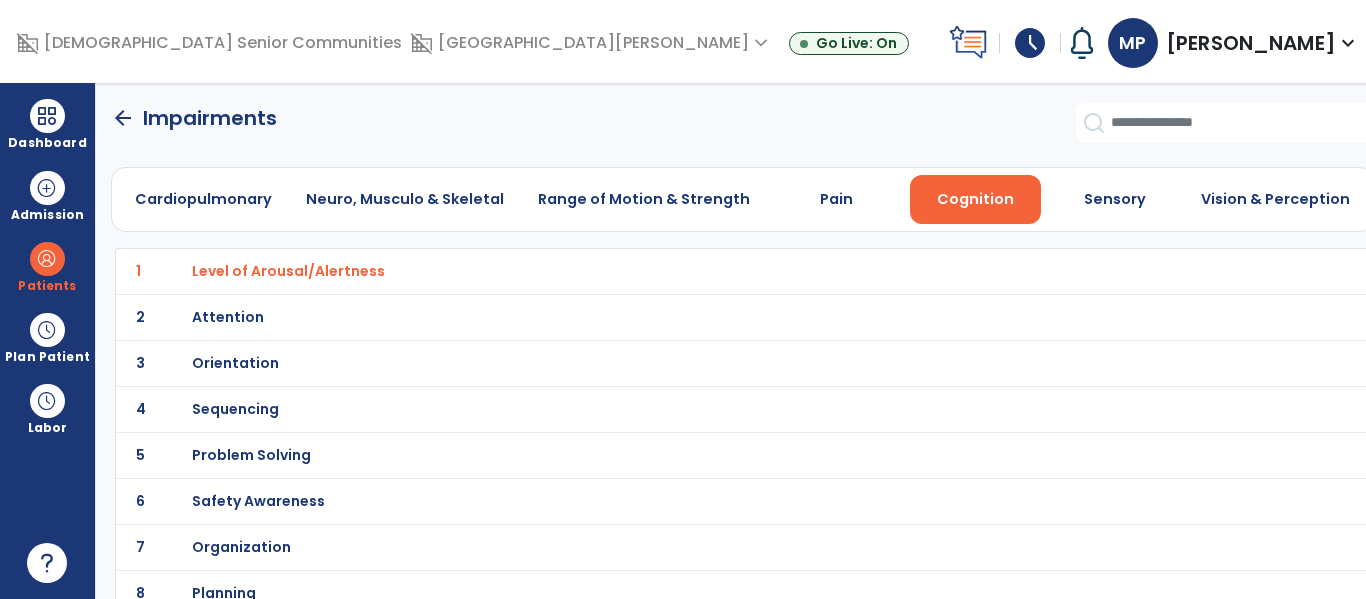 click on "Orientation" at bounding box center (698, 271) 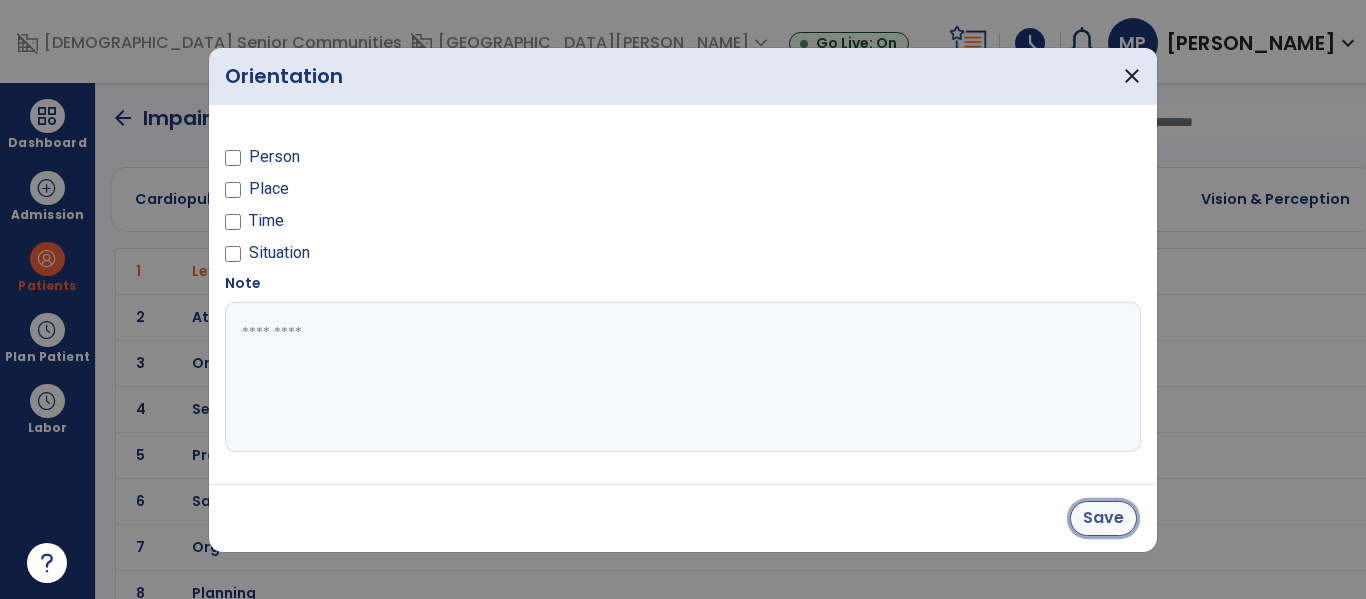 click on "Save" at bounding box center (1103, 518) 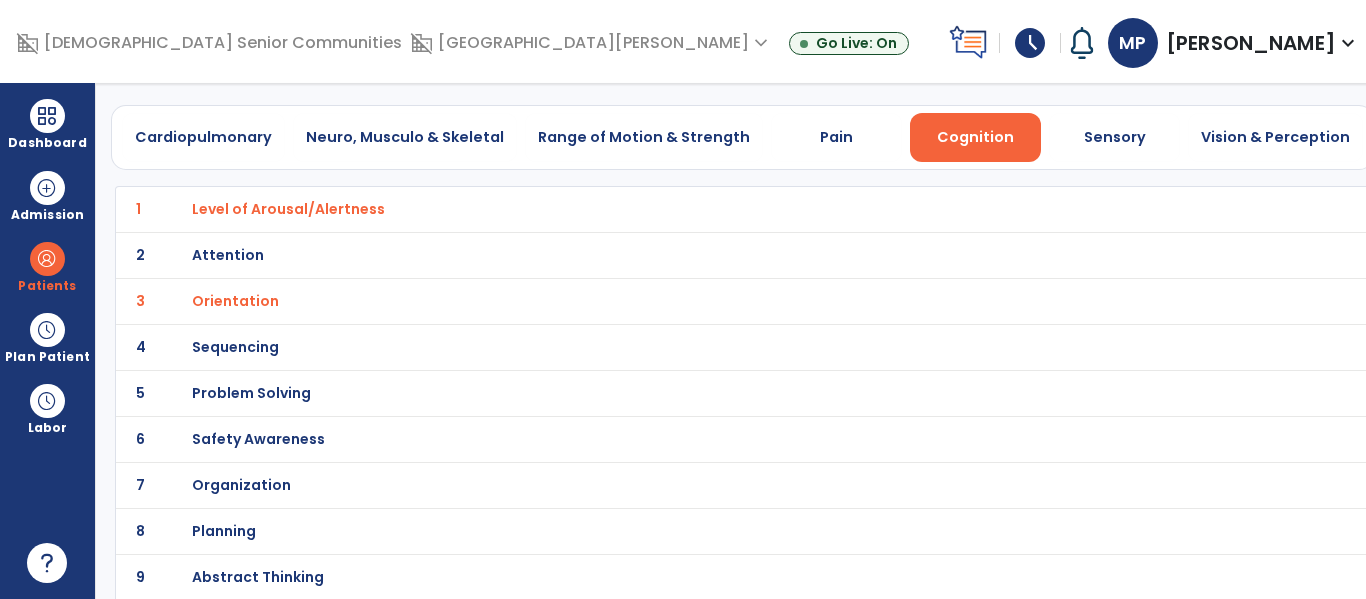 scroll, scrollTop: 0, scrollLeft: 0, axis: both 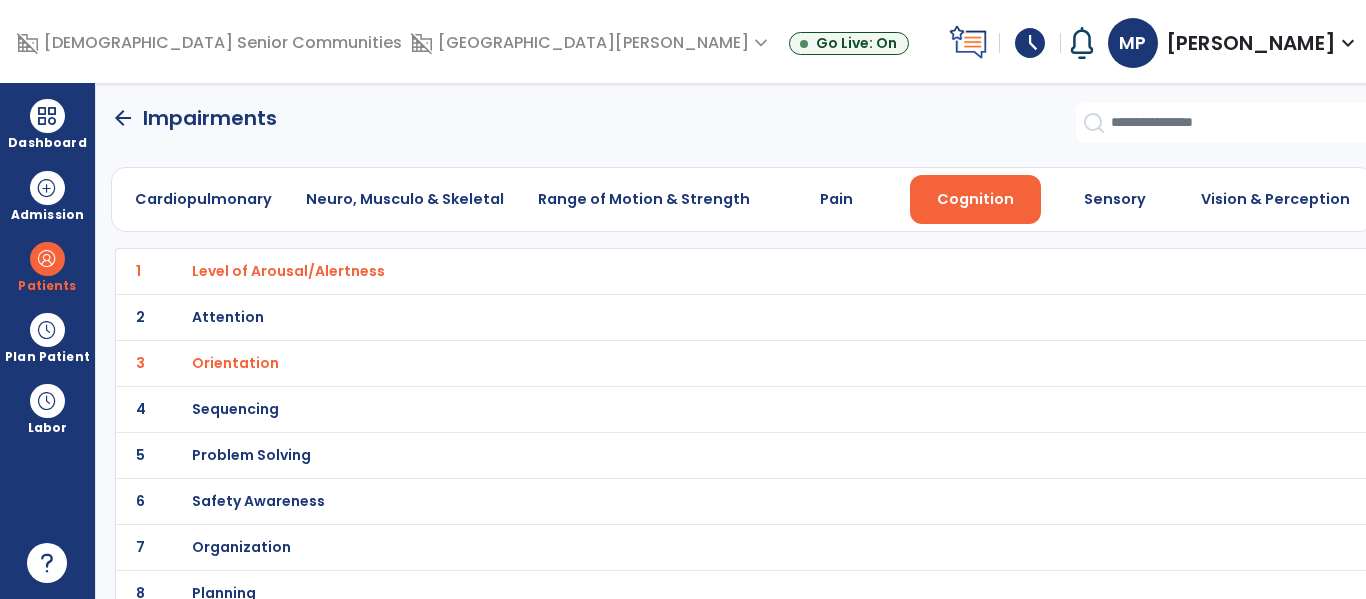 click on "arrow_back" 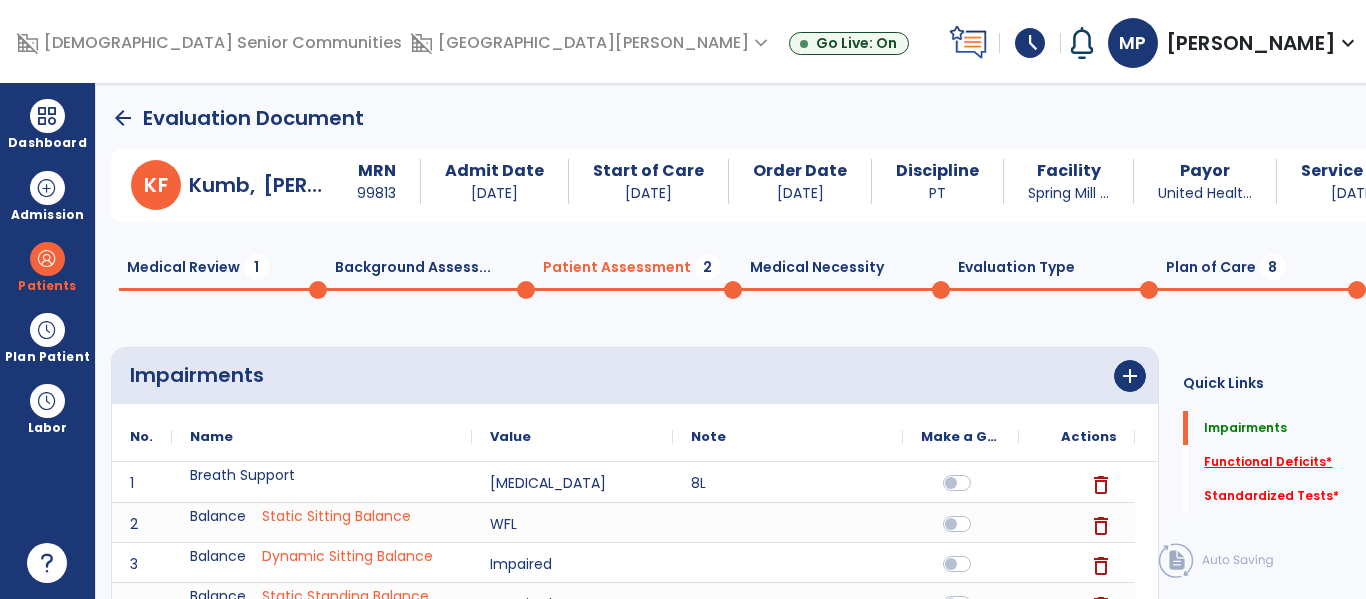 click on "Functional Deficits   *" 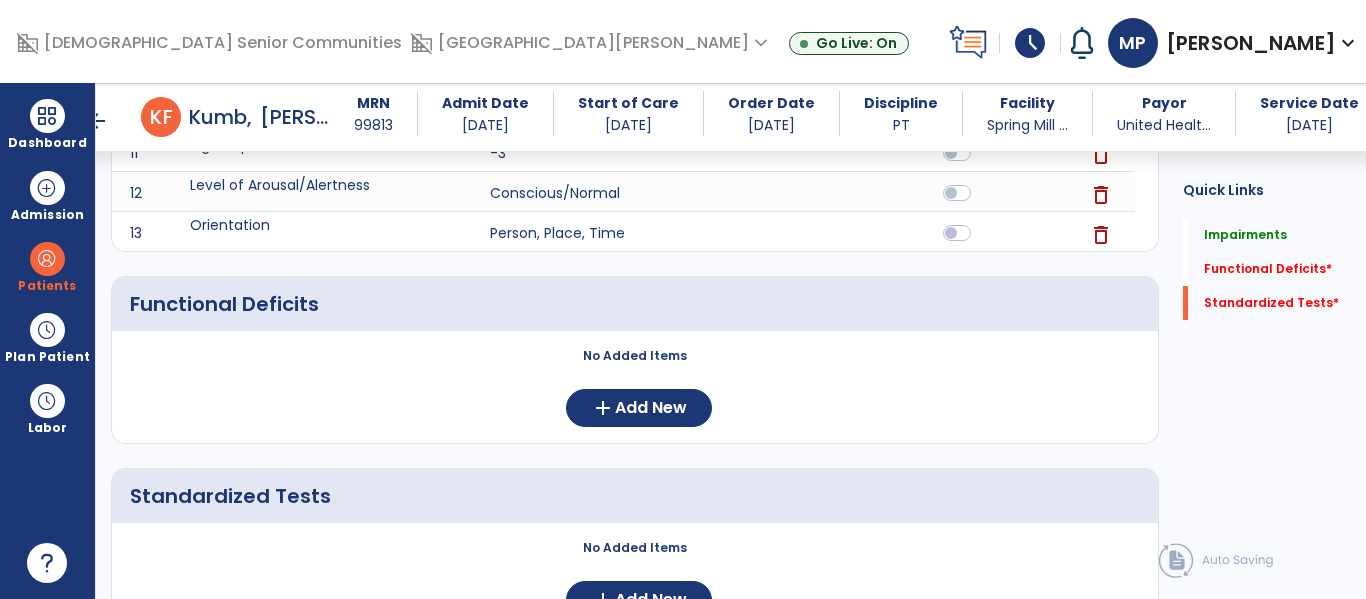 scroll, scrollTop: 751, scrollLeft: 0, axis: vertical 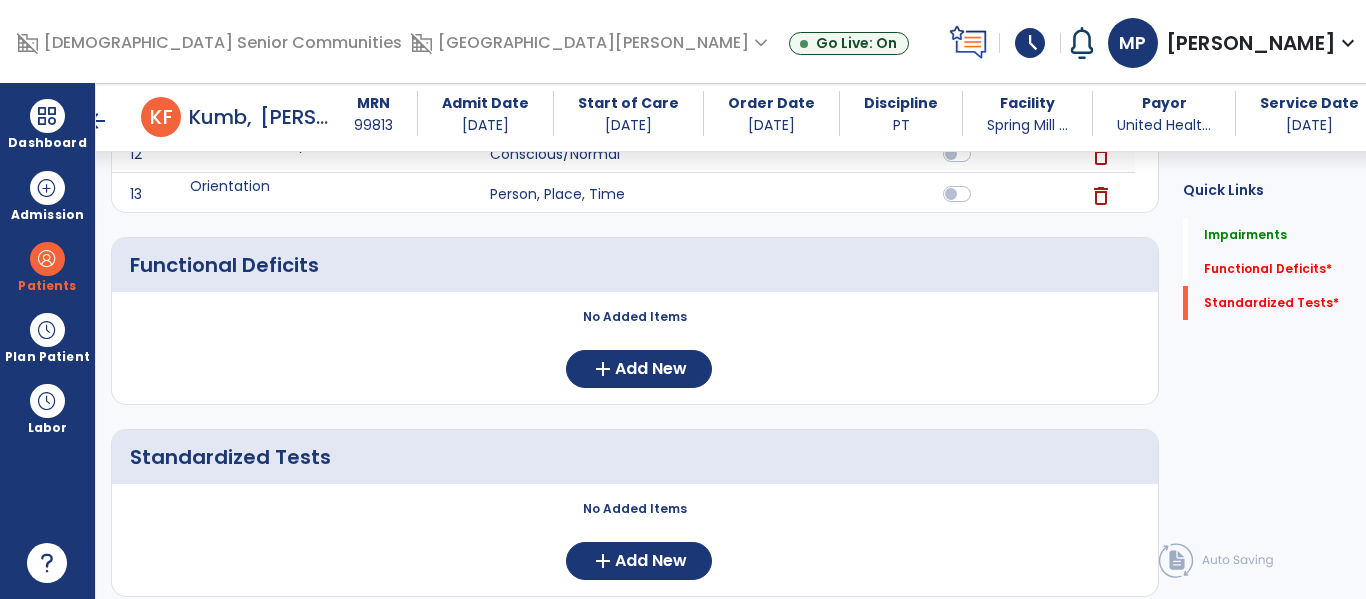 click on "No Added Items" 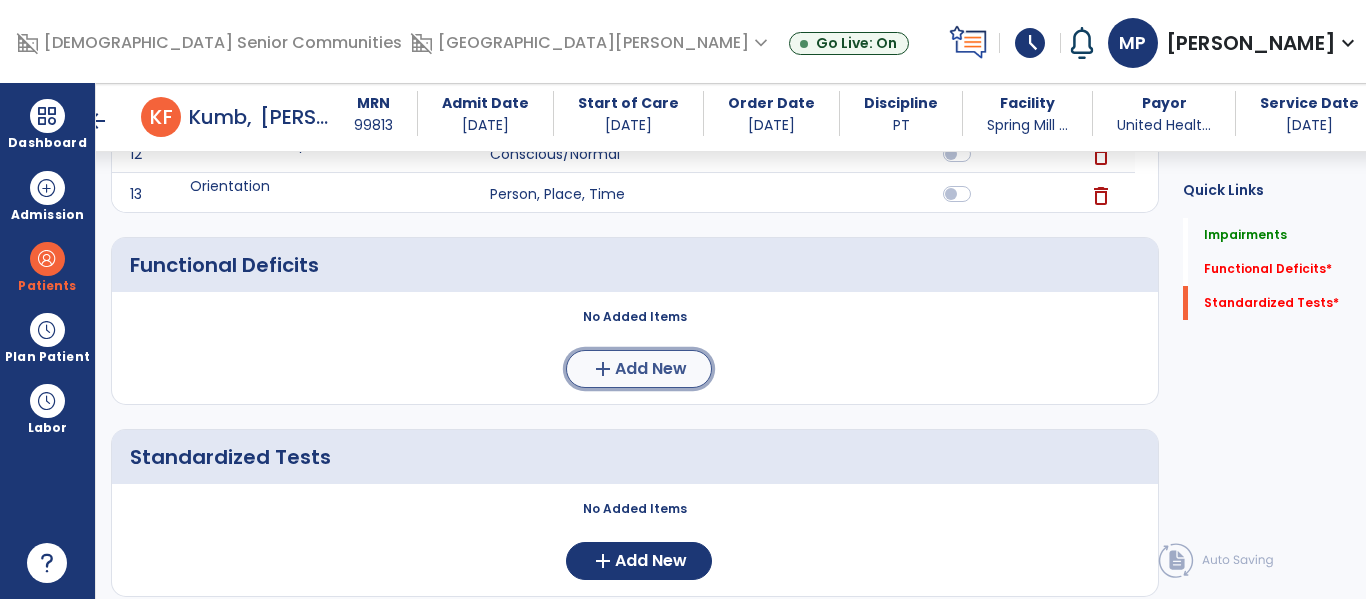 click on "Add New" 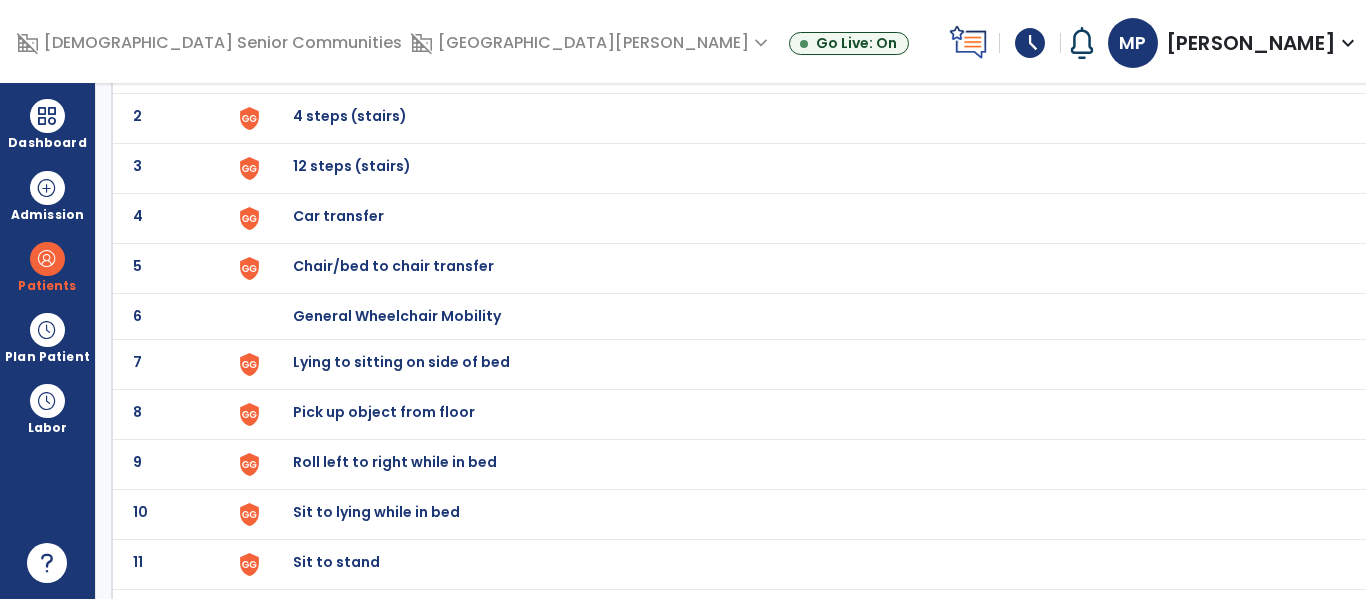 scroll, scrollTop: 212, scrollLeft: 0, axis: vertical 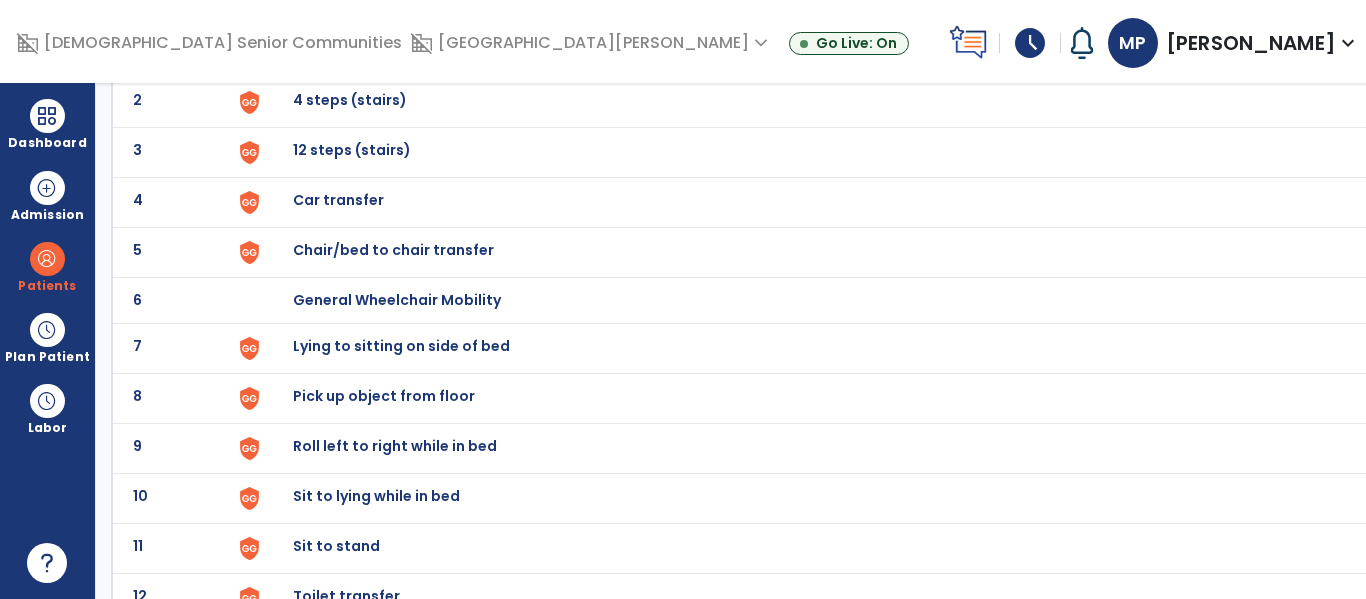 click on "Chair/bed to chair transfer" at bounding box center (339, 50) 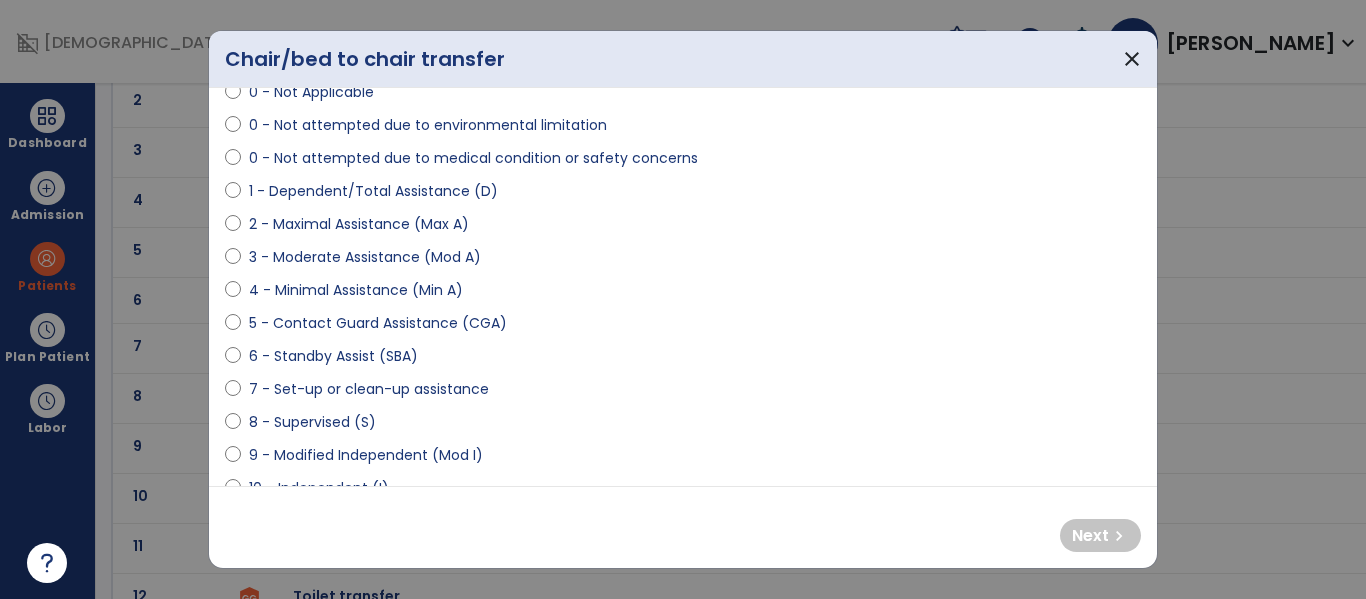 scroll, scrollTop: 183, scrollLeft: 0, axis: vertical 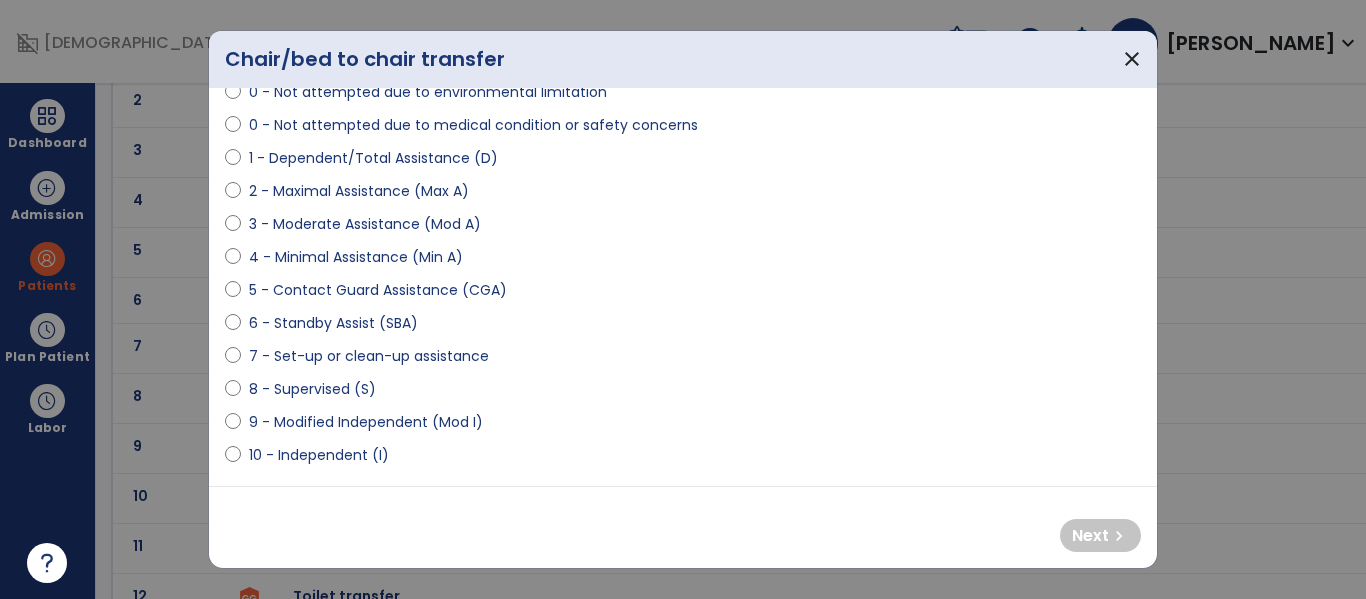 click on "2 - Maximal Assistance (Max A)" at bounding box center (359, 191) 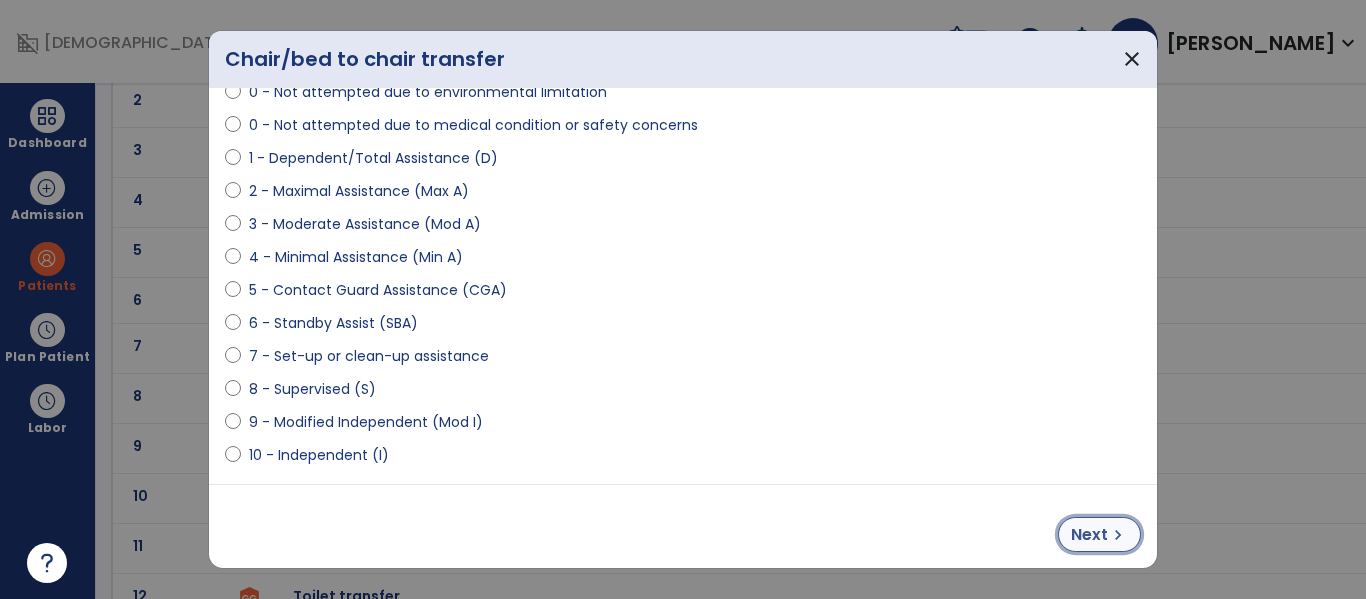 click on "Next" at bounding box center [1089, 535] 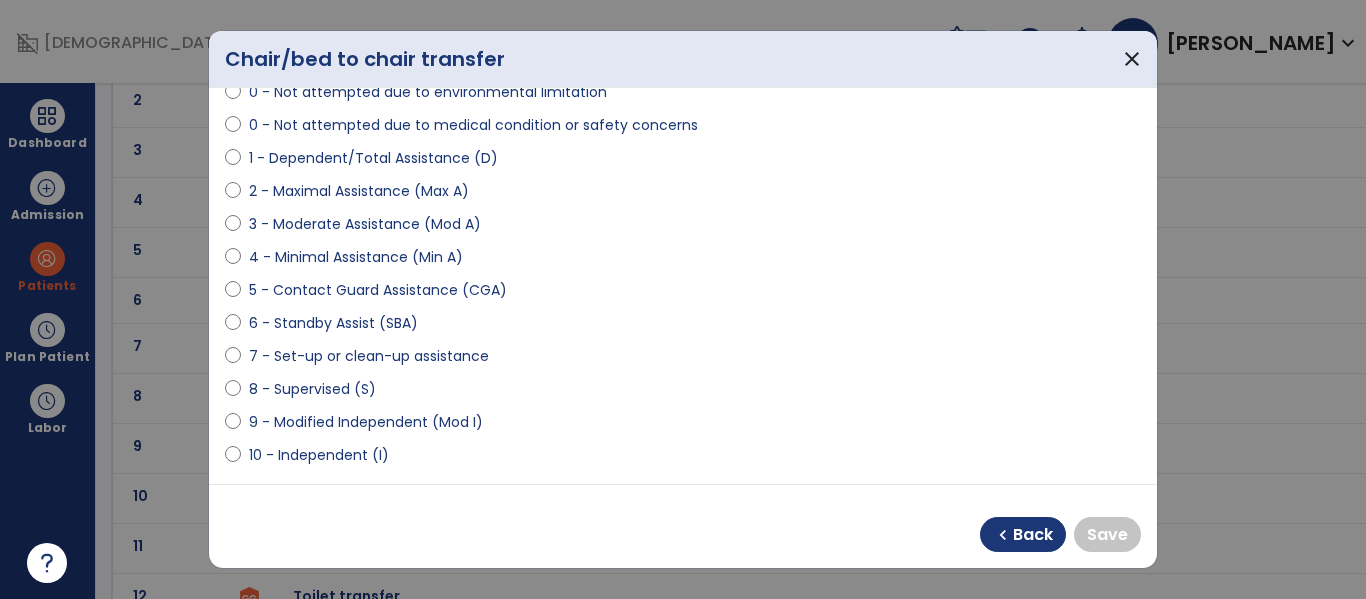select on "**********" 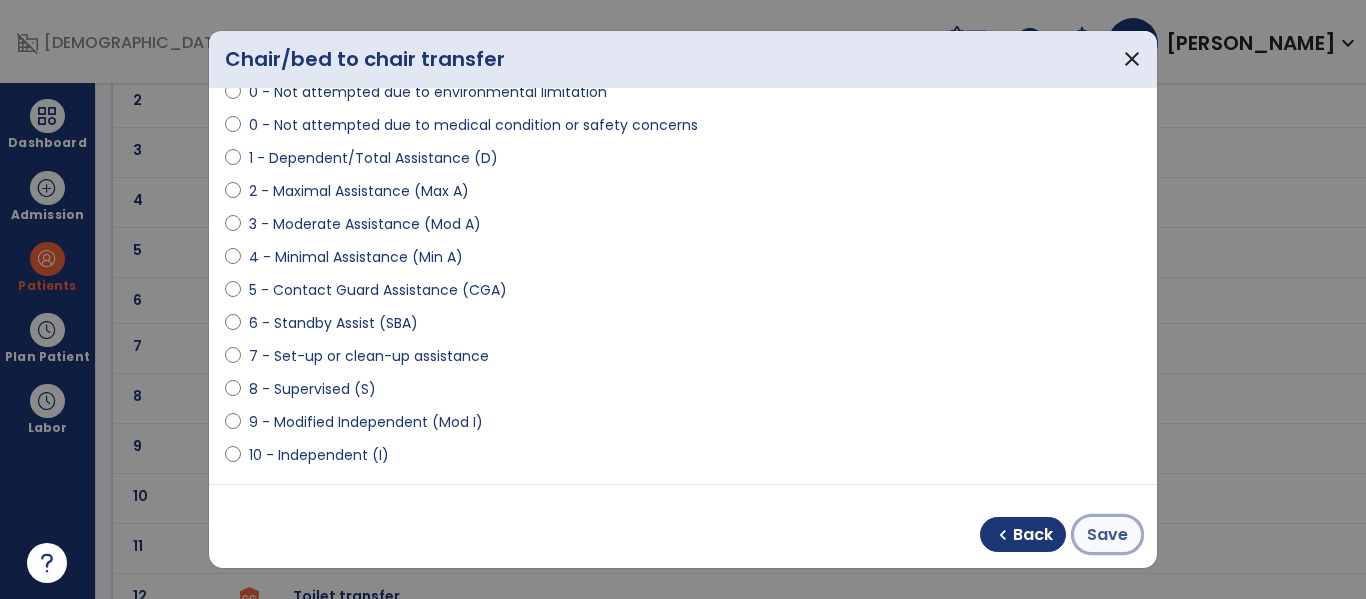 click on "Save" at bounding box center (1107, 535) 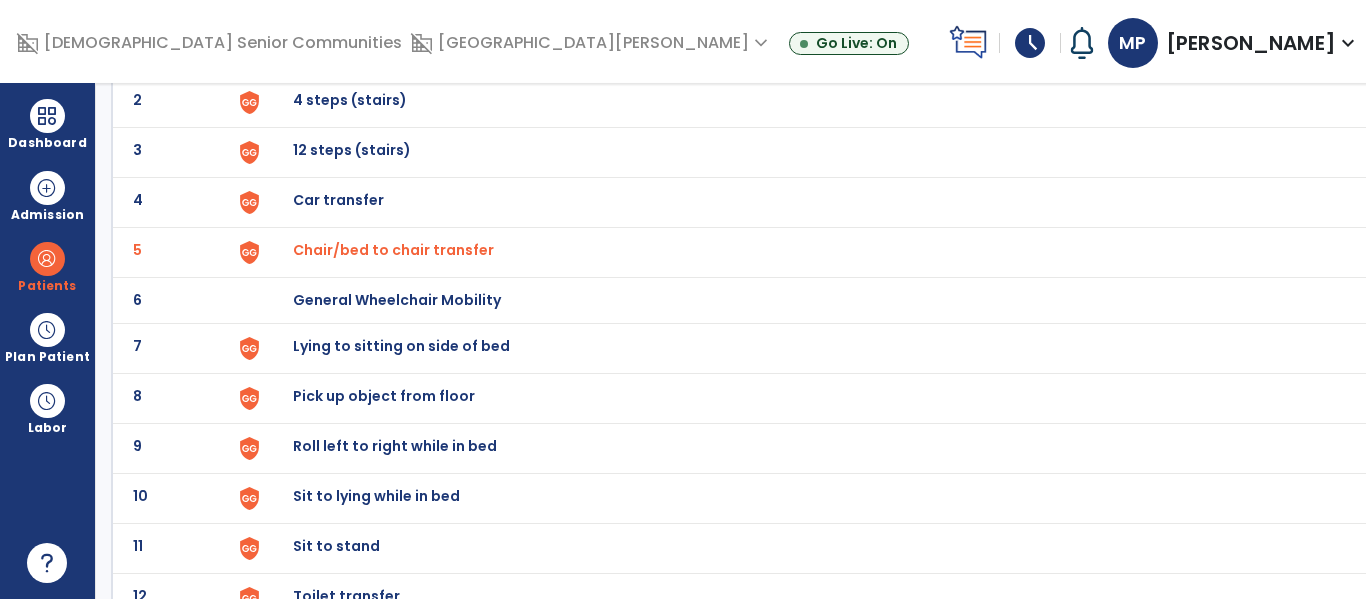 click on "Lying to sitting on side of bed" at bounding box center [339, 50] 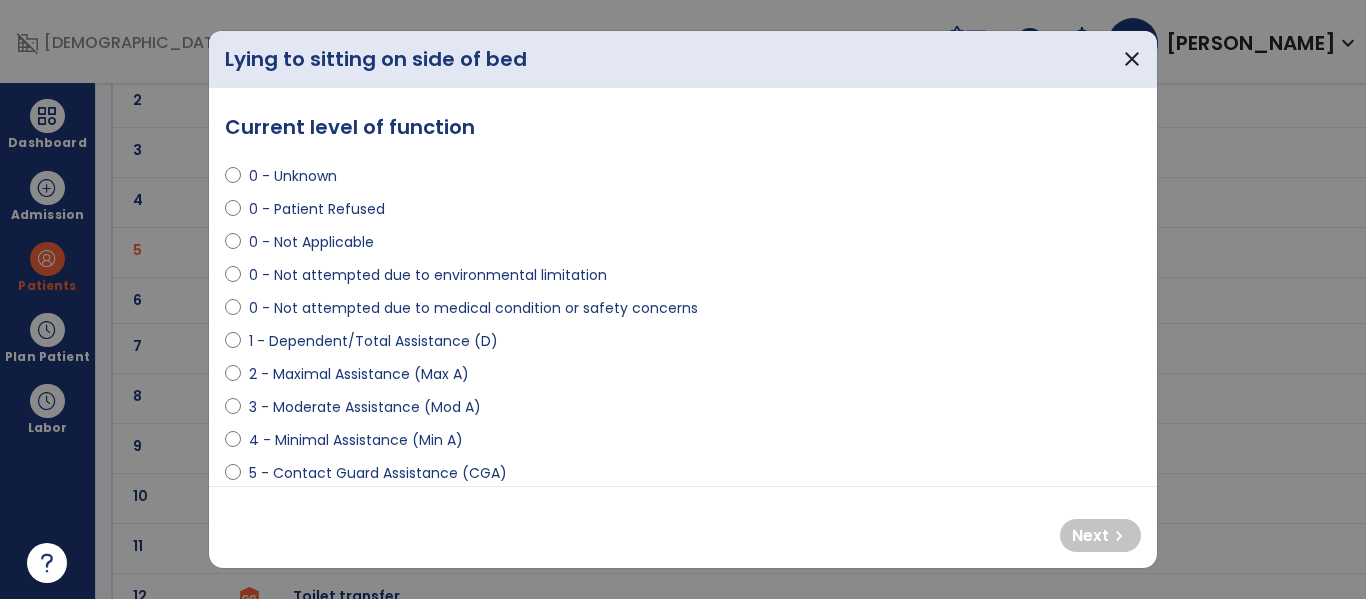 click on "2 - Maximal Assistance (Max A)" at bounding box center [359, 374] 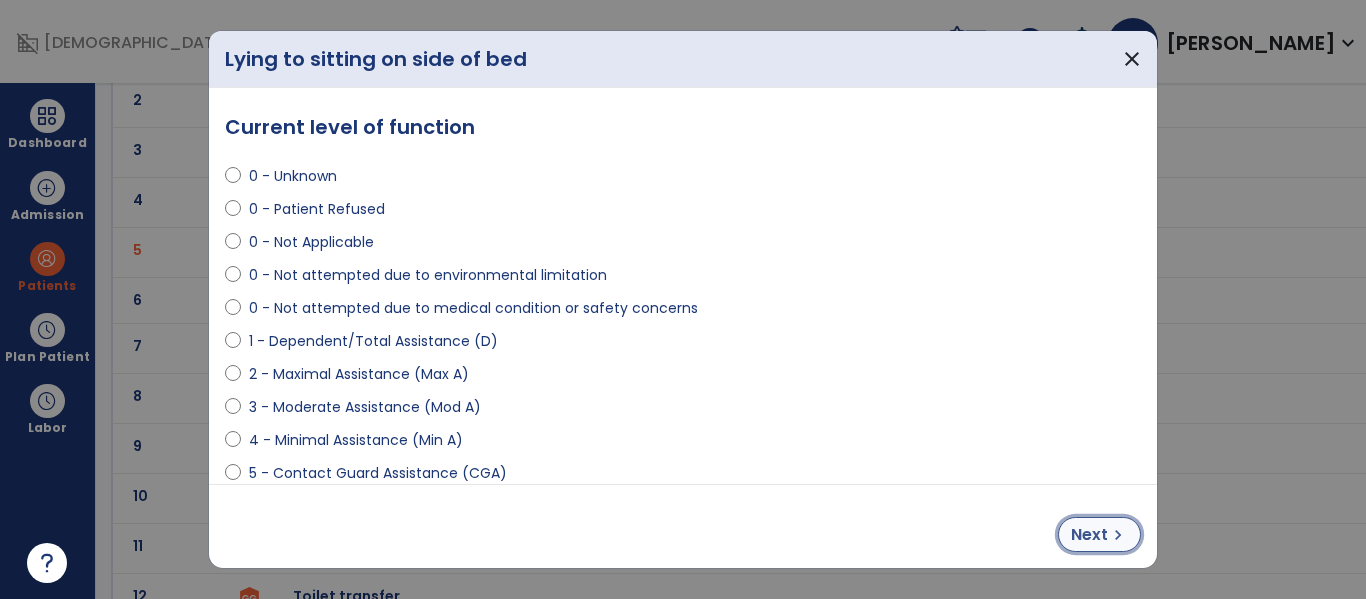 click on "Next" at bounding box center [1089, 535] 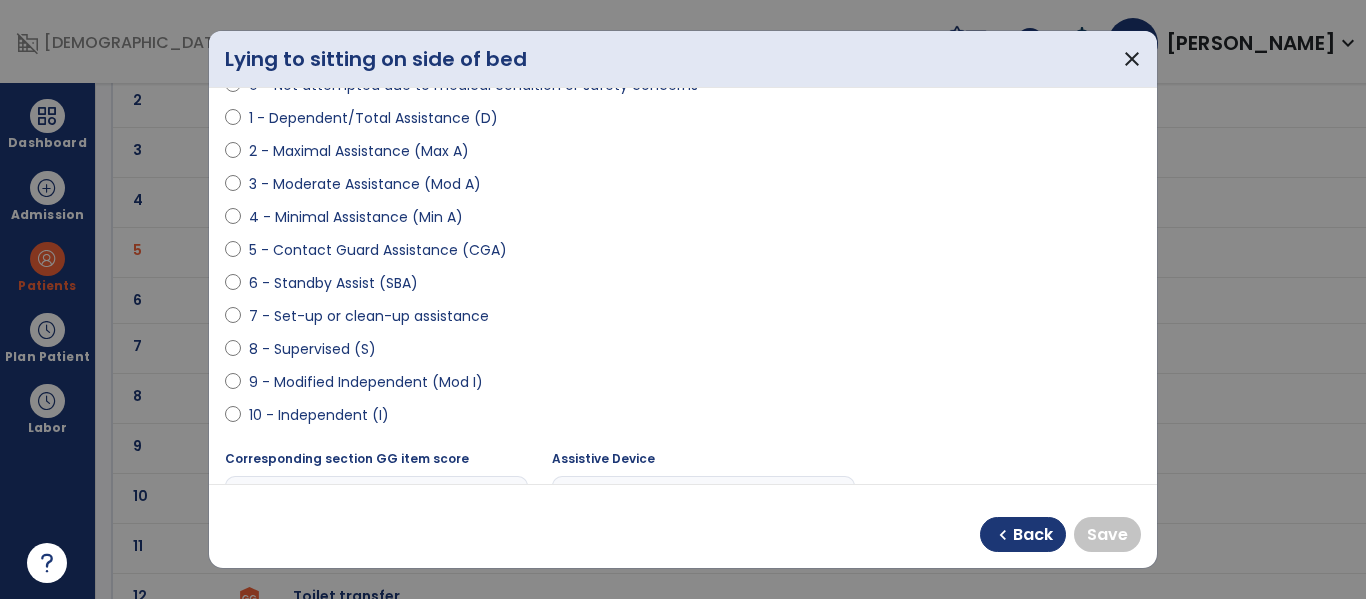 scroll, scrollTop: 230, scrollLeft: 0, axis: vertical 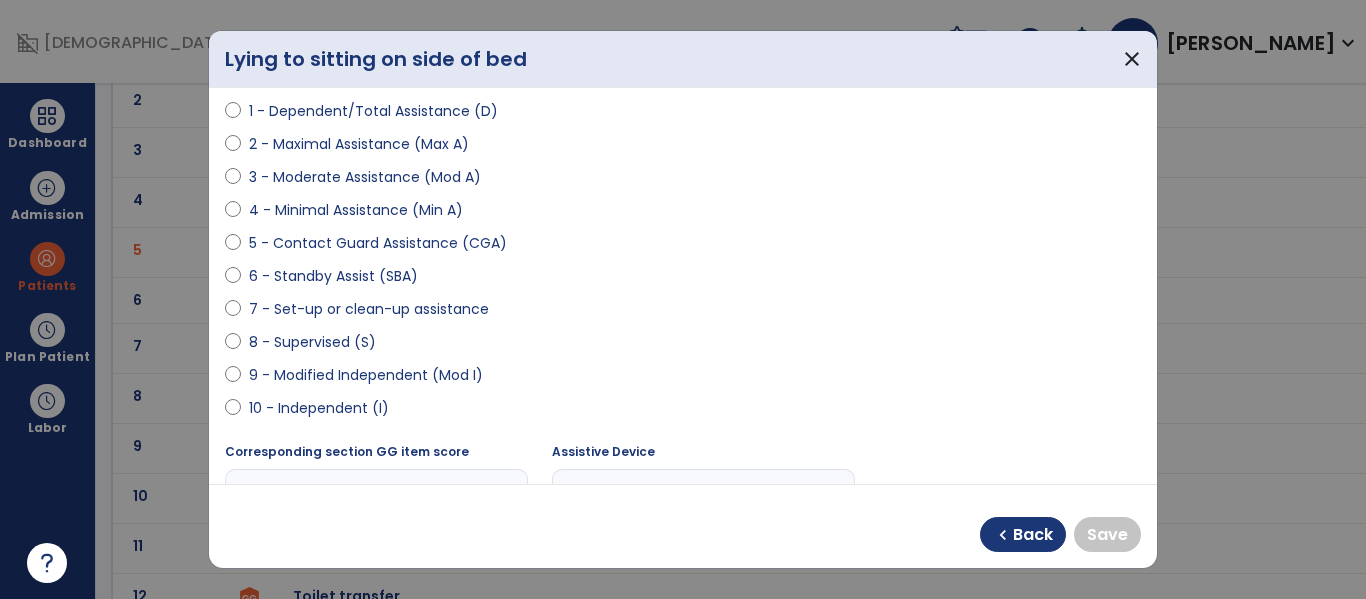 click on "9 - Modified Independent (Mod I)" at bounding box center (366, 375) 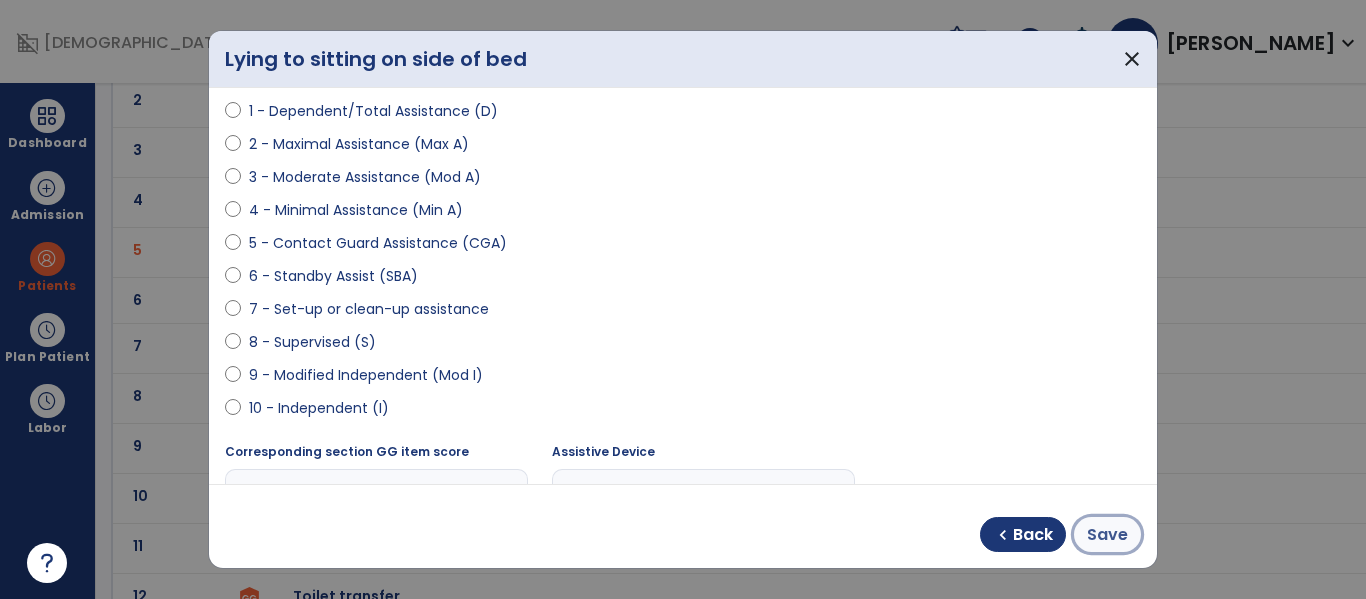 click on "Save" at bounding box center (1107, 535) 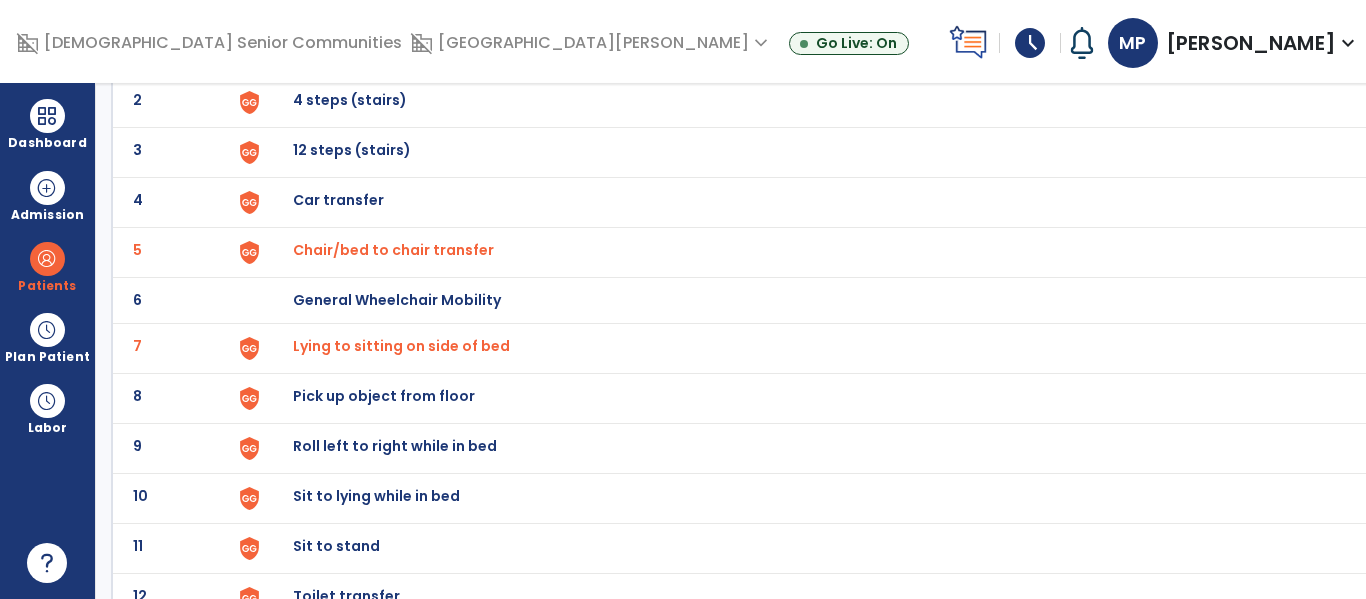 click on "Roll left to right while in bed" at bounding box center [339, 50] 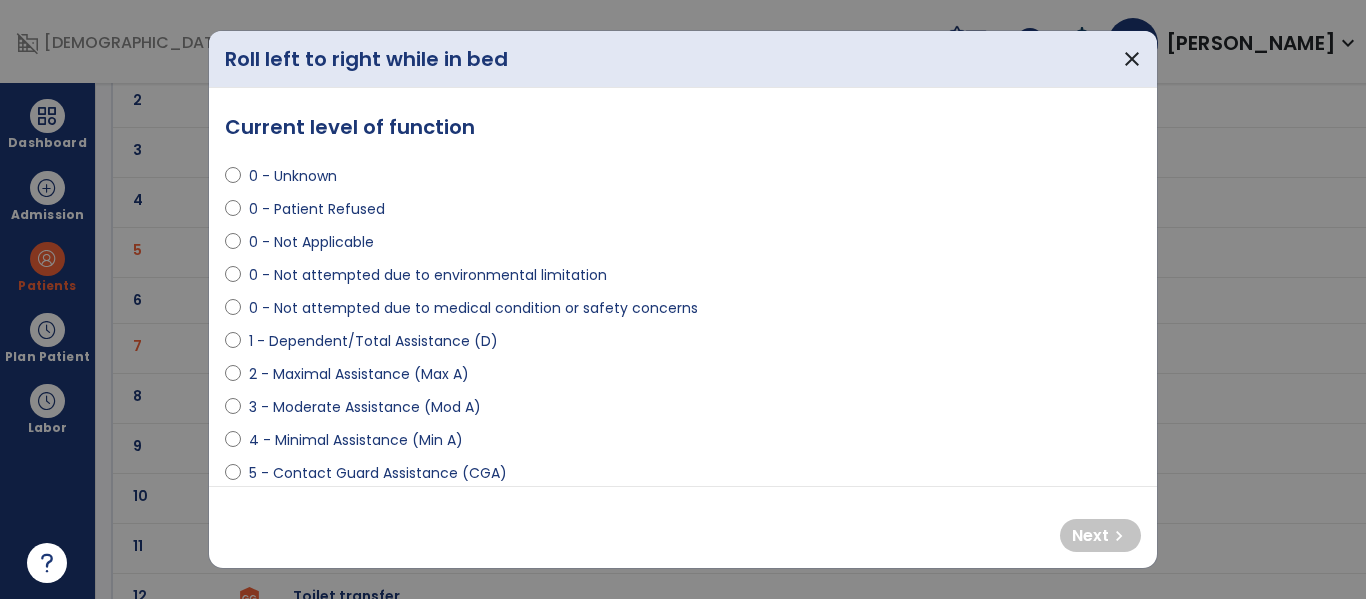 click on "2 - Maximal Assistance (Max A)" at bounding box center (359, 374) 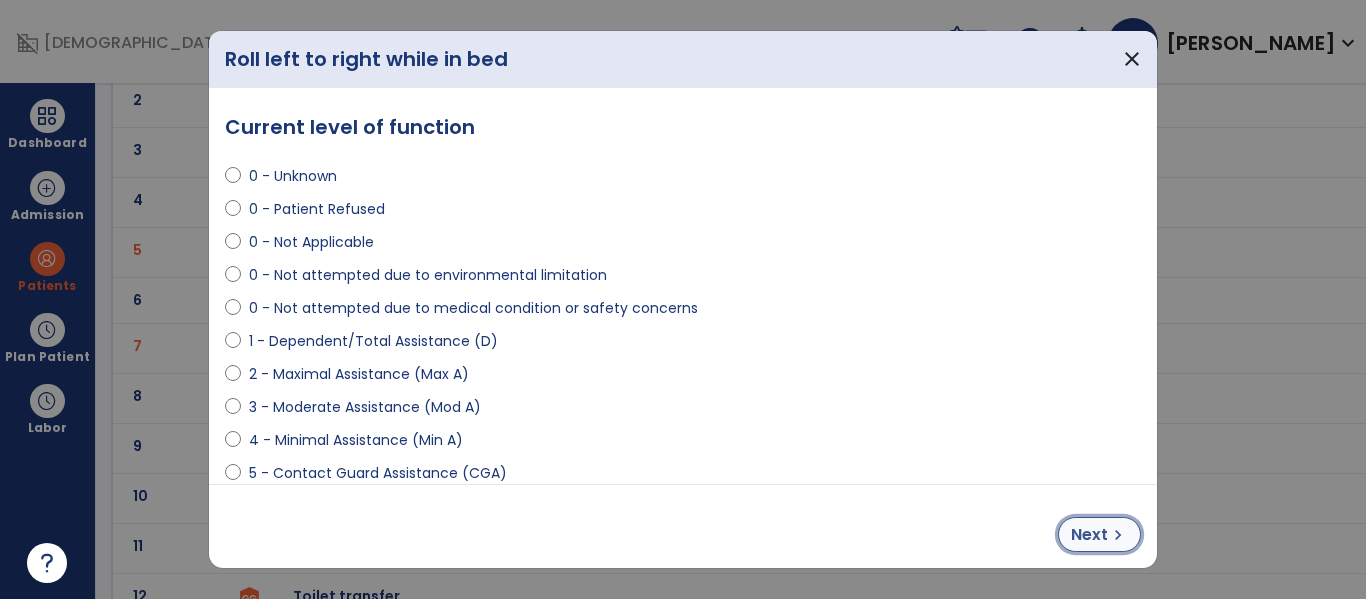 click on "chevron_right" at bounding box center [1118, 535] 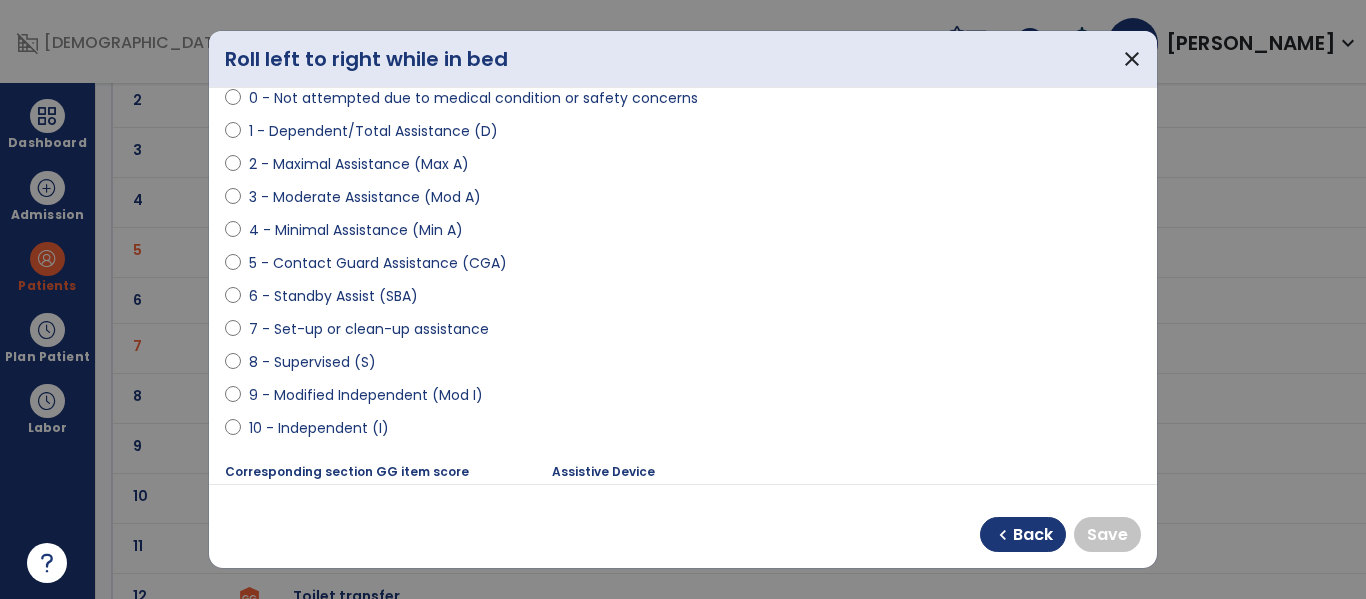 scroll, scrollTop: 217, scrollLeft: 0, axis: vertical 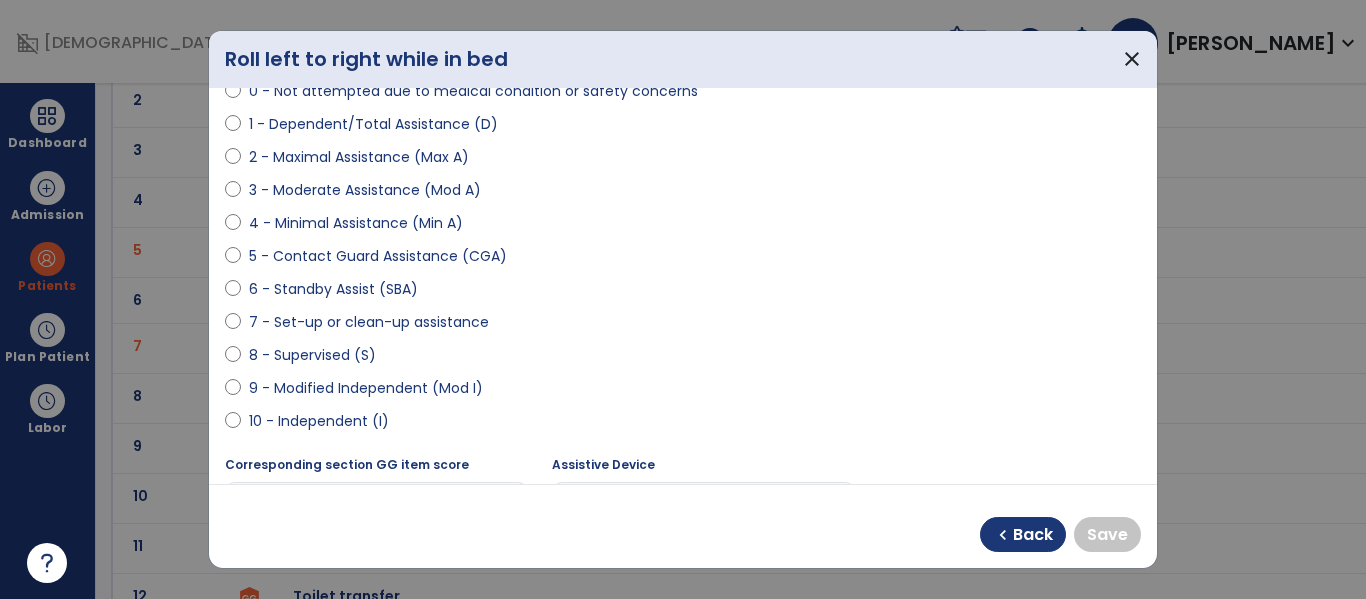 click on "0 - Unknown 0 - Patient Refused 0 - Not Applicable 0 - Not attempted due to environmental limitation 0 - Not attempted due to medical condition or safety concerns 1 - Dependent/Total Assistance (D) 2 - Maximal Assistance (Max A) 3 - Moderate Assistance (Mod A) 4 - Minimal Assistance (Min A) 5 - Contact Guard Assistance (CGA) 6 - Standby Assist (SBA) 7 - Set-up or clean-up assistance 8 - Supervised (S) 9 - Modified Independent (Mod I) 10 - Independent (I)" at bounding box center [683, 182] 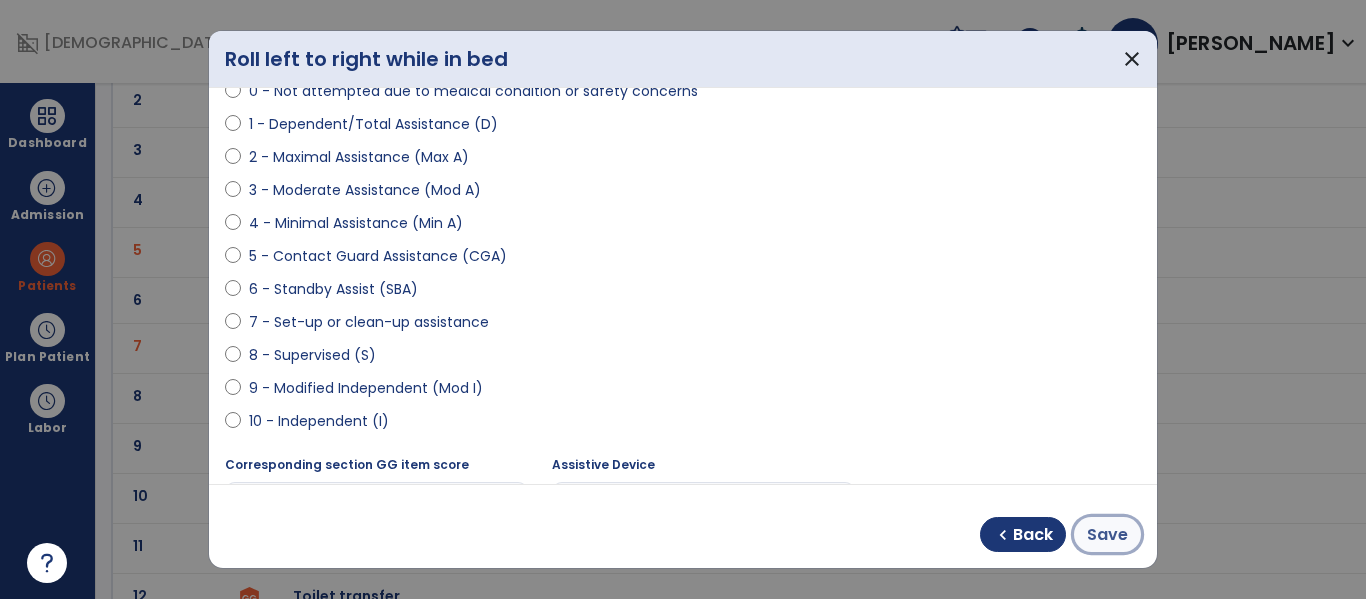 click on "Save" at bounding box center (1107, 535) 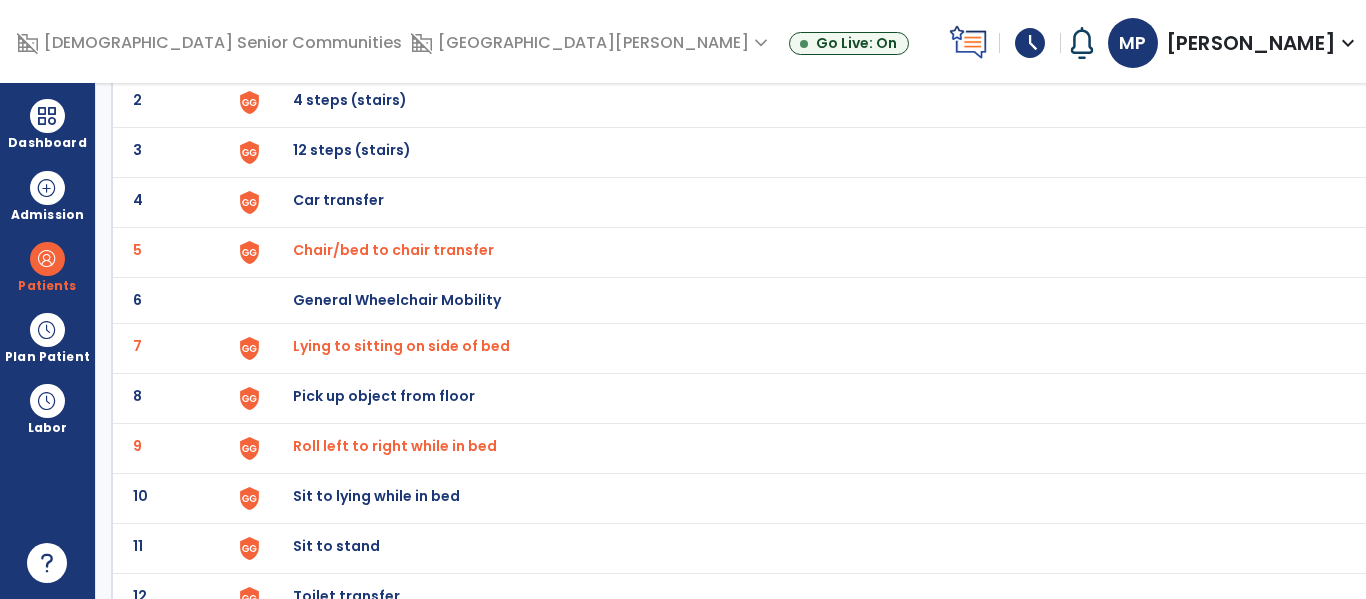 click on "Sit to lying while in bed" at bounding box center [339, 50] 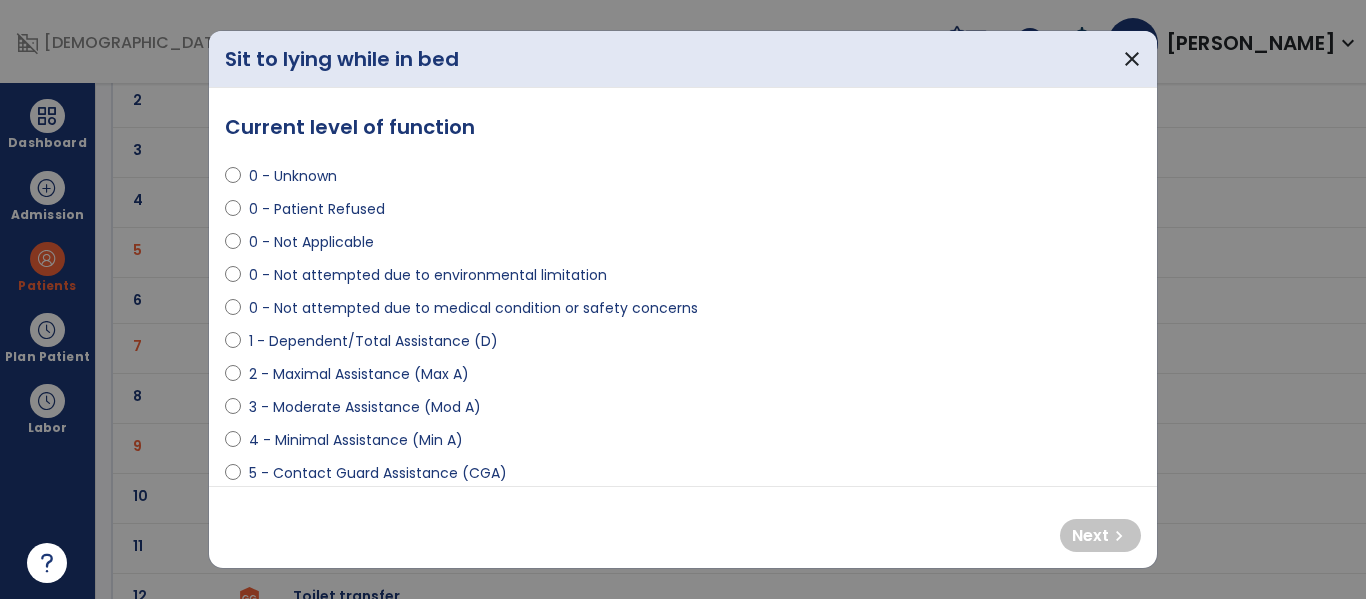 click on "2 - Maximal Assistance (Max A)" at bounding box center (359, 374) 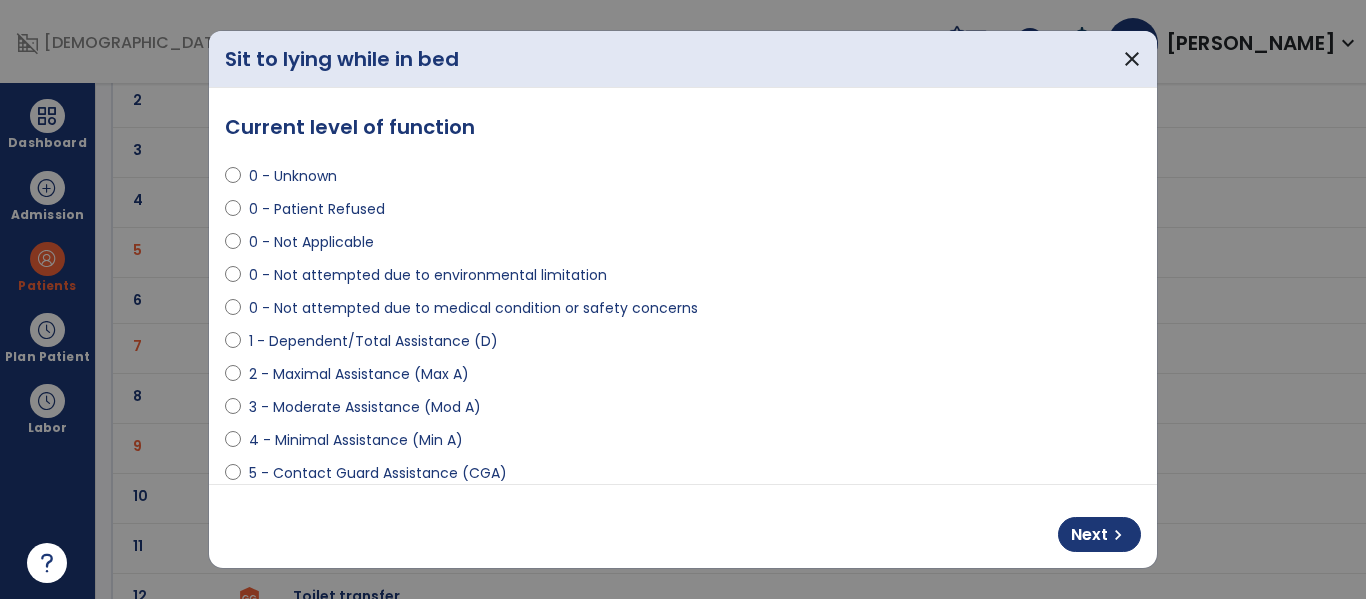 select on "**********" 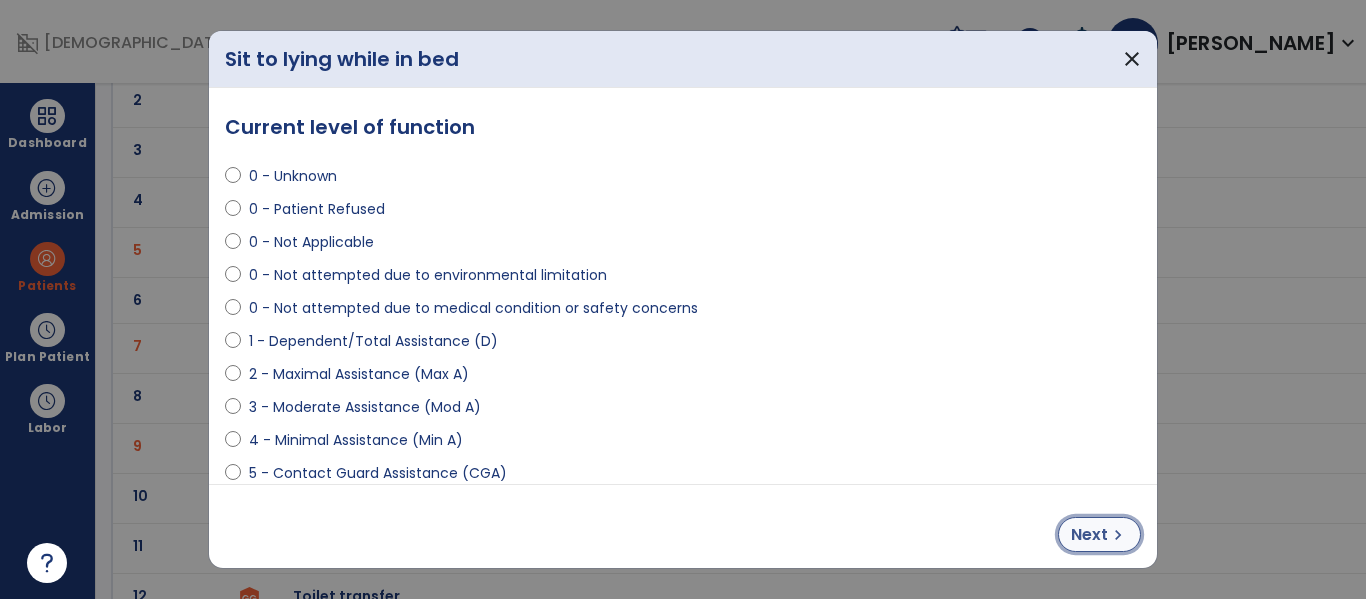click on "chevron_right" at bounding box center (1118, 535) 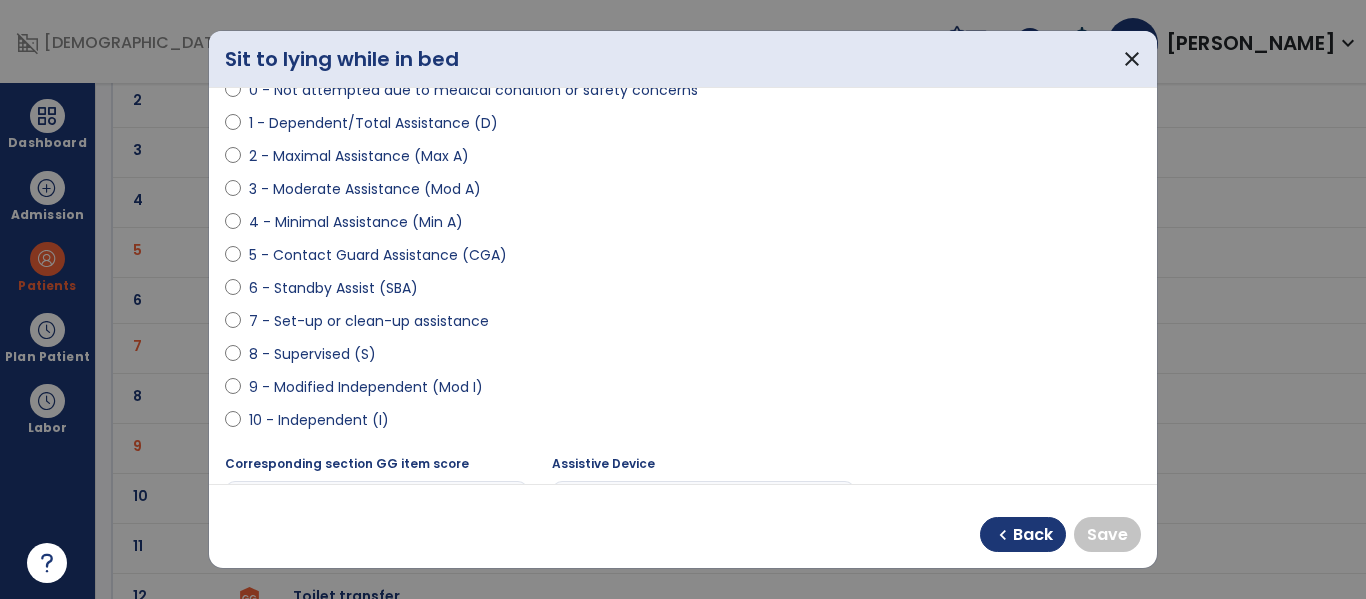 scroll, scrollTop: 221, scrollLeft: 0, axis: vertical 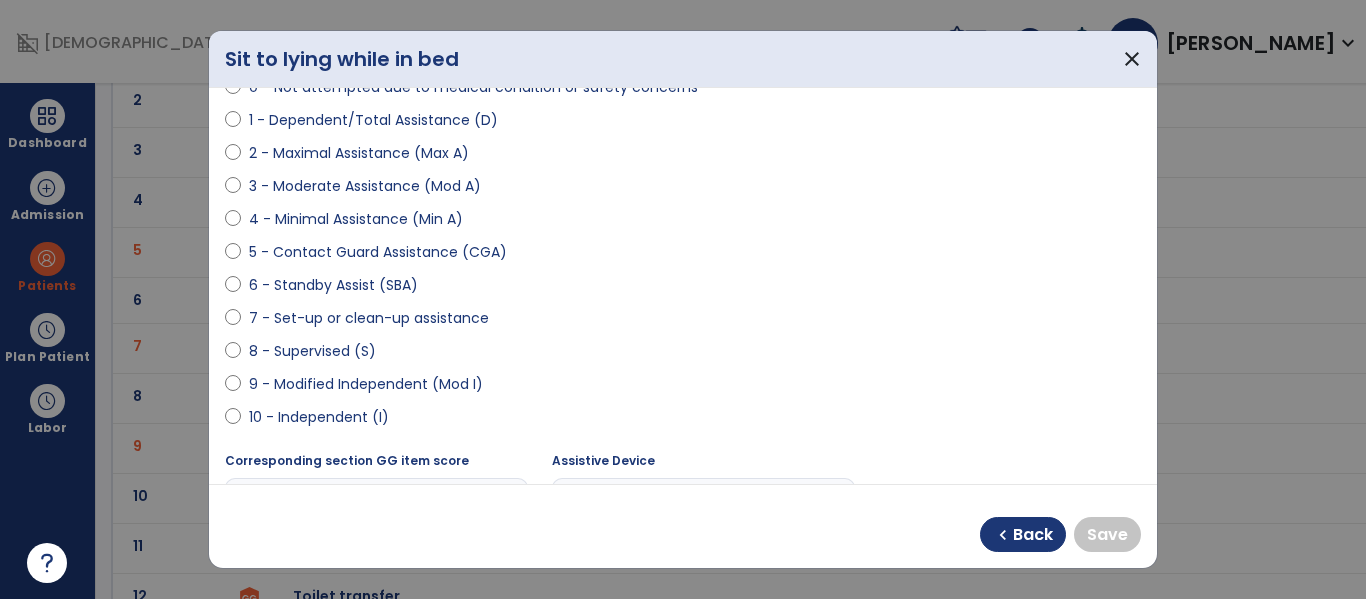 click on "10 - Independent (I)" at bounding box center (319, 417) 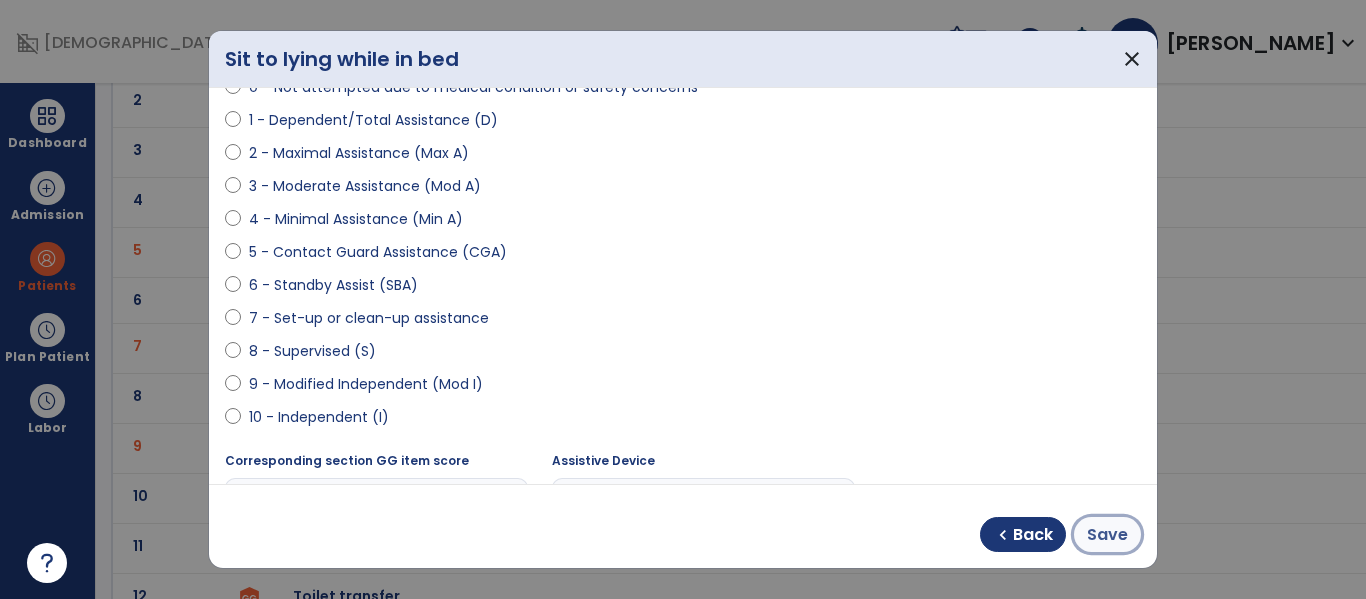 click on "Save" at bounding box center (1107, 535) 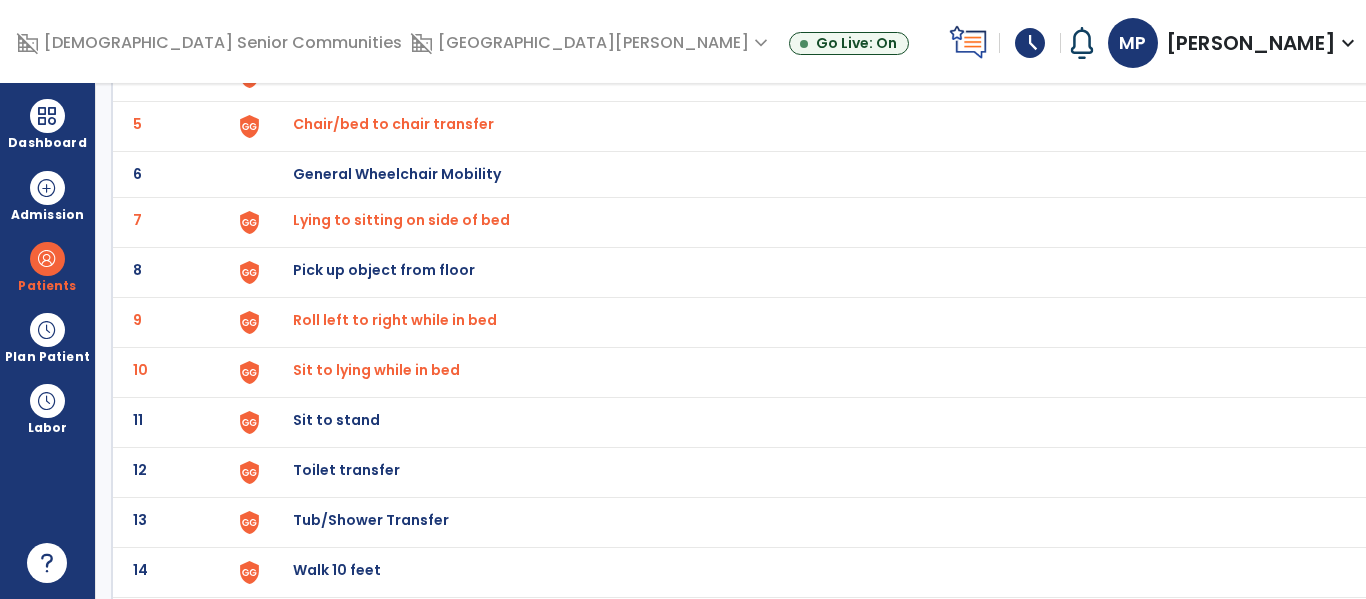 scroll, scrollTop: 379, scrollLeft: 0, axis: vertical 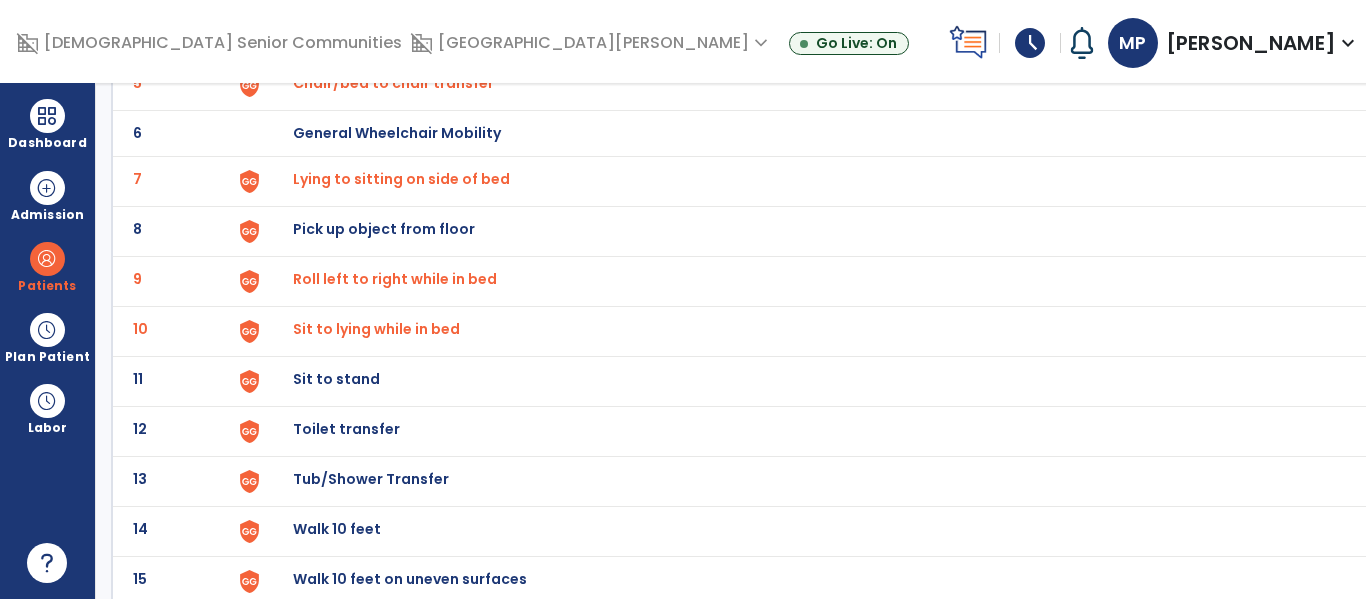 click on "Sit to stand" at bounding box center (339, -117) 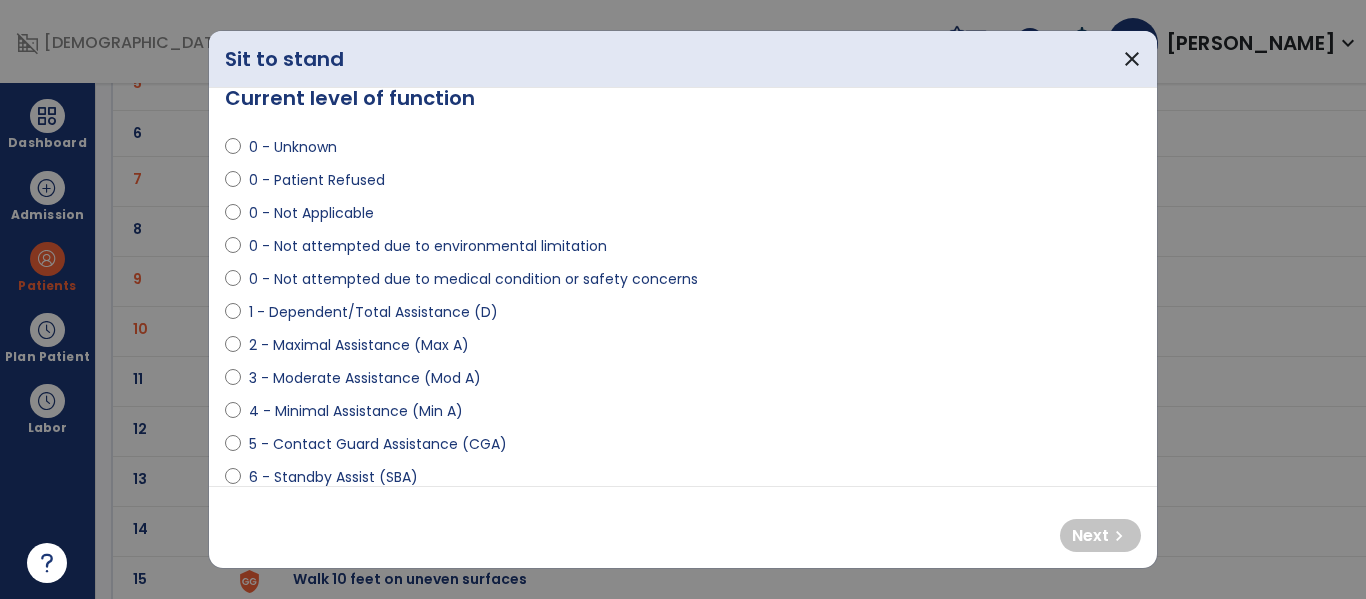 scroll, scrollTop: 33, scrollLeft: 0, axis: vertical 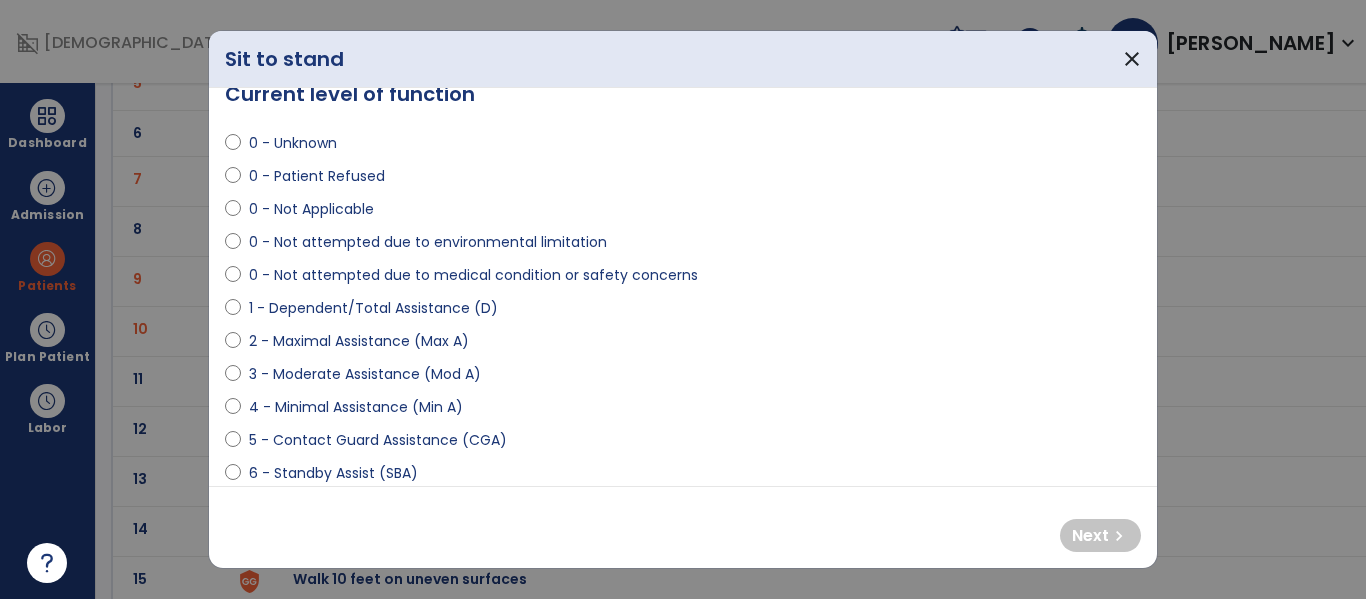 click on "2 - Maximal Assistance (Max A)" at bounding box center [359, 341] 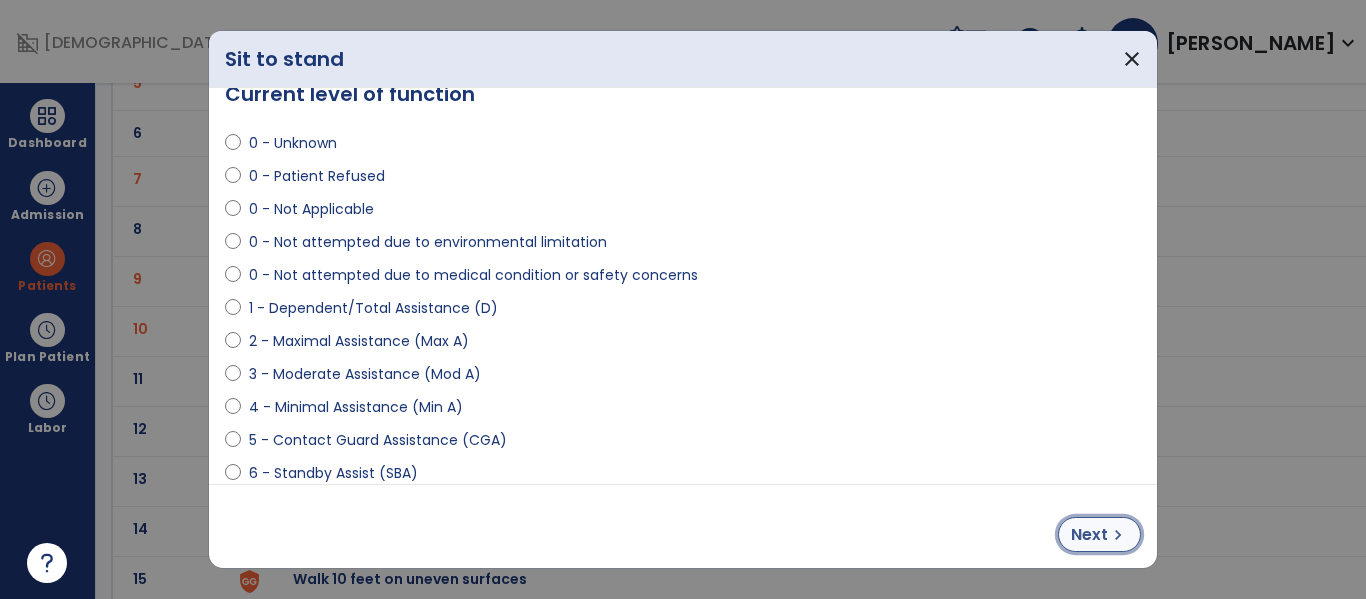 click on "Next" at bounding box center [1089, 535] 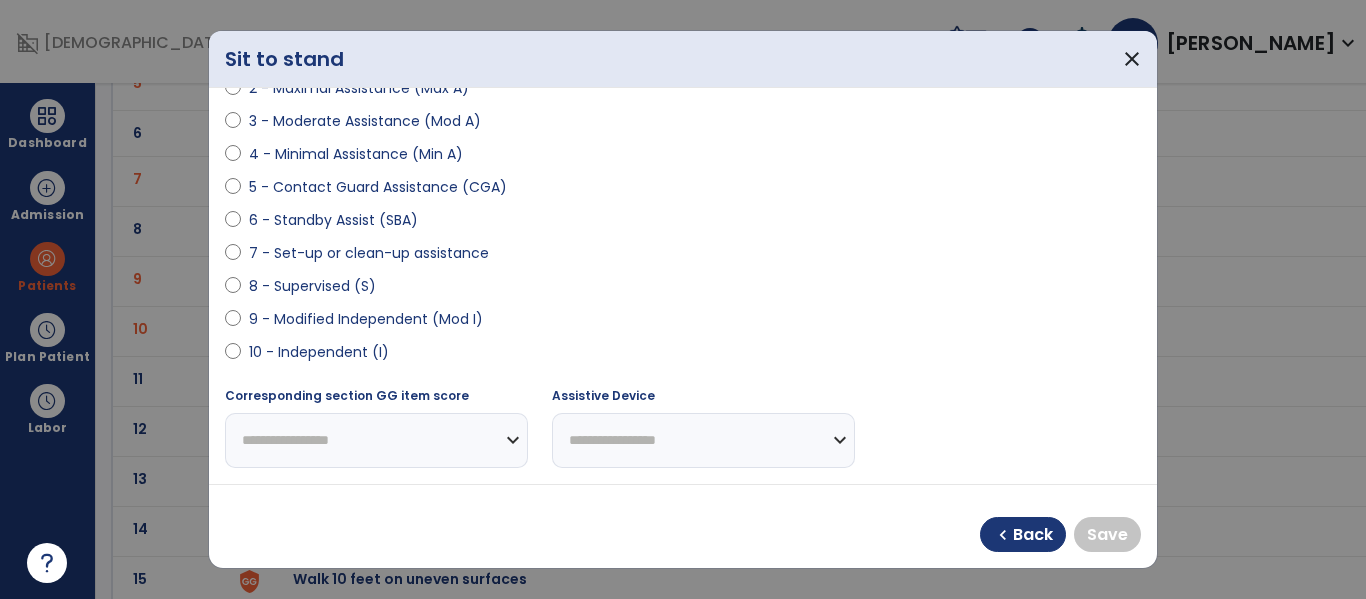 scroll, scrollTop: 298, scrollLeft: 0, axis: vertical 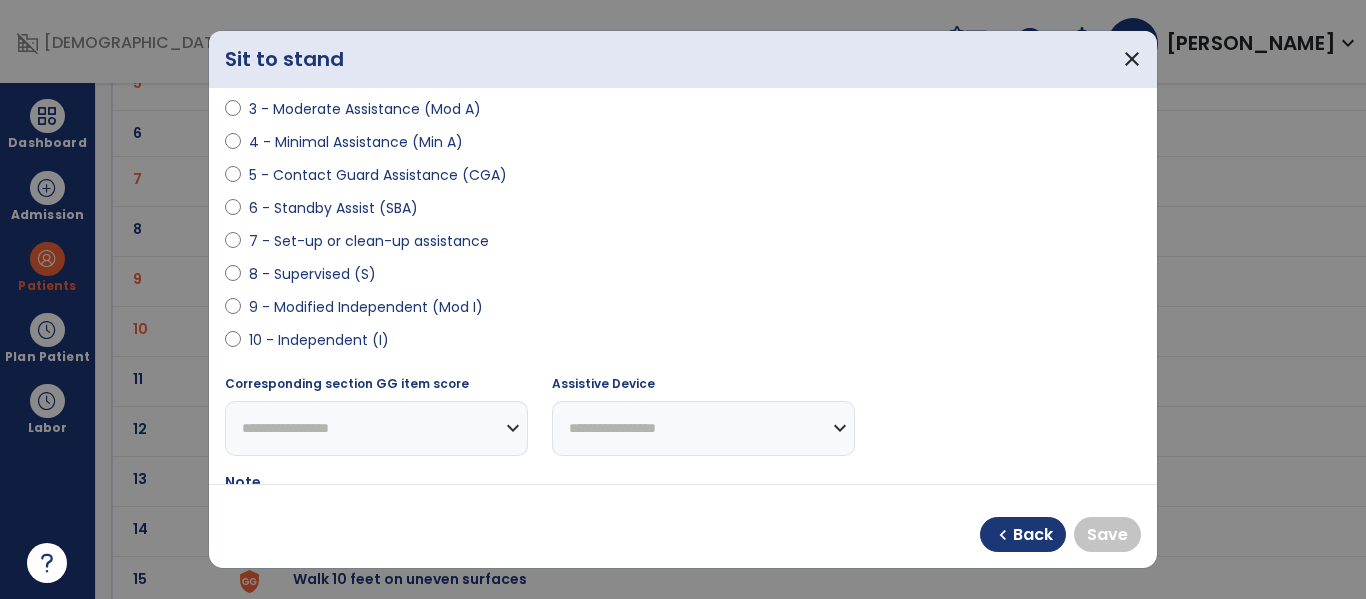click on "9 - Modified Independent (Mod I)" at bounding box center [366, 307] 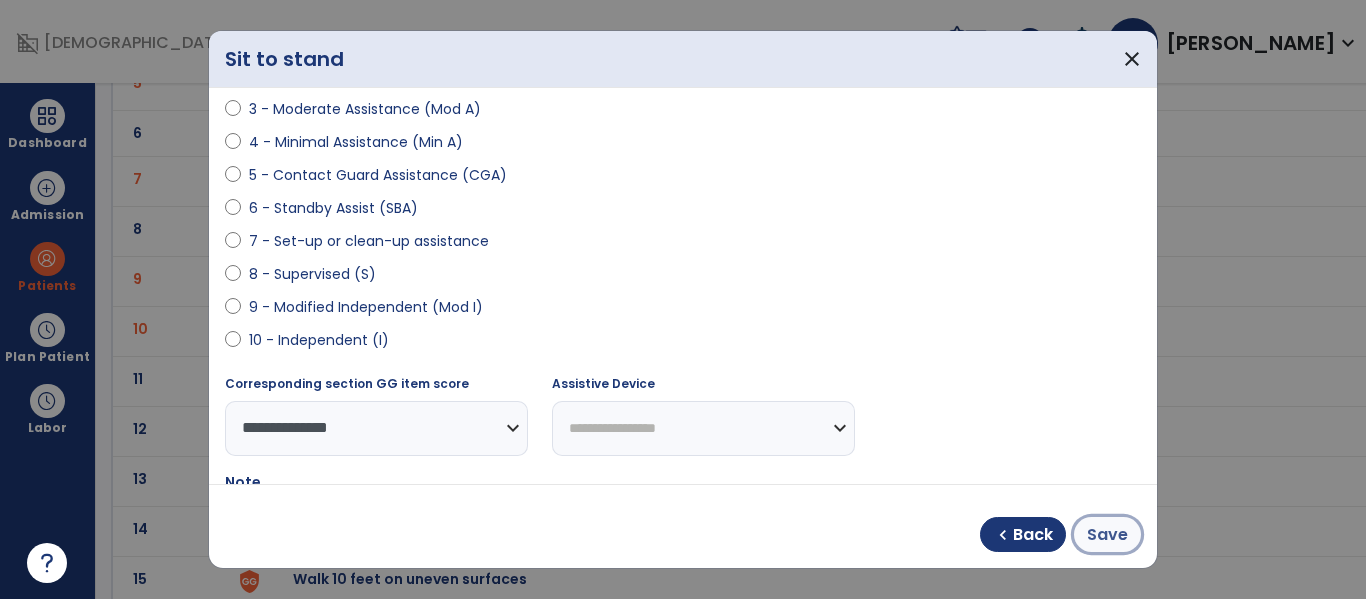 click on "Save" at bounding box center (1107, 535) 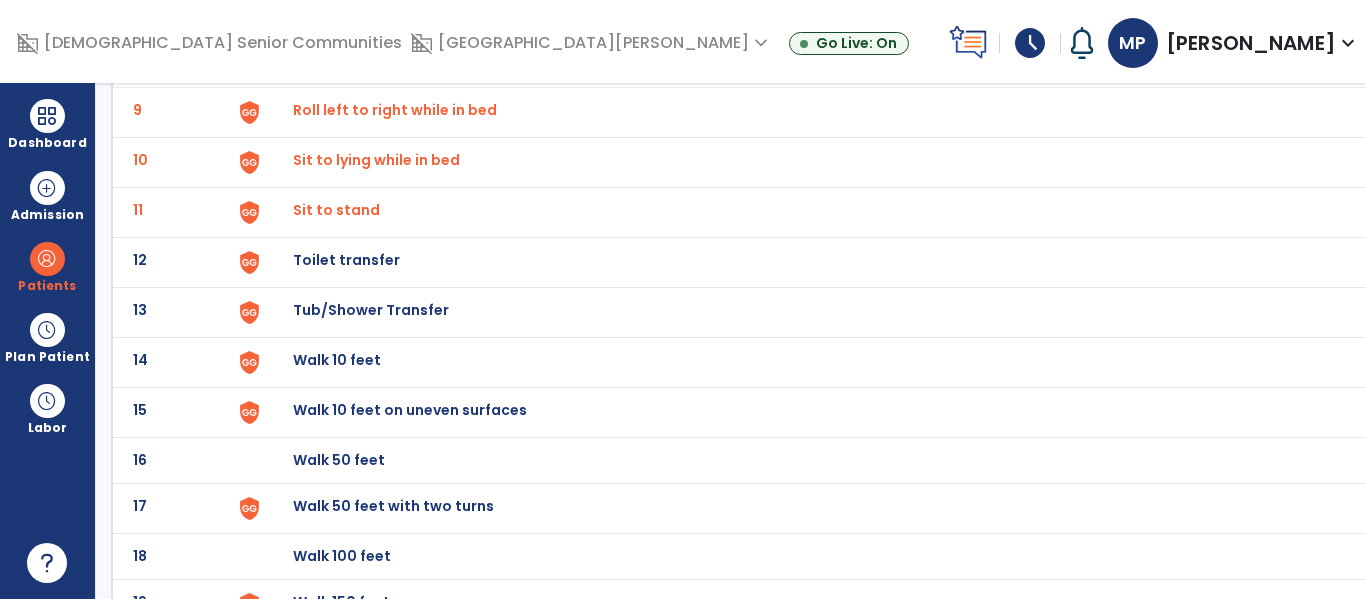 scroll, scrollTop: 555, scrollLeft: 0, axis: vertical 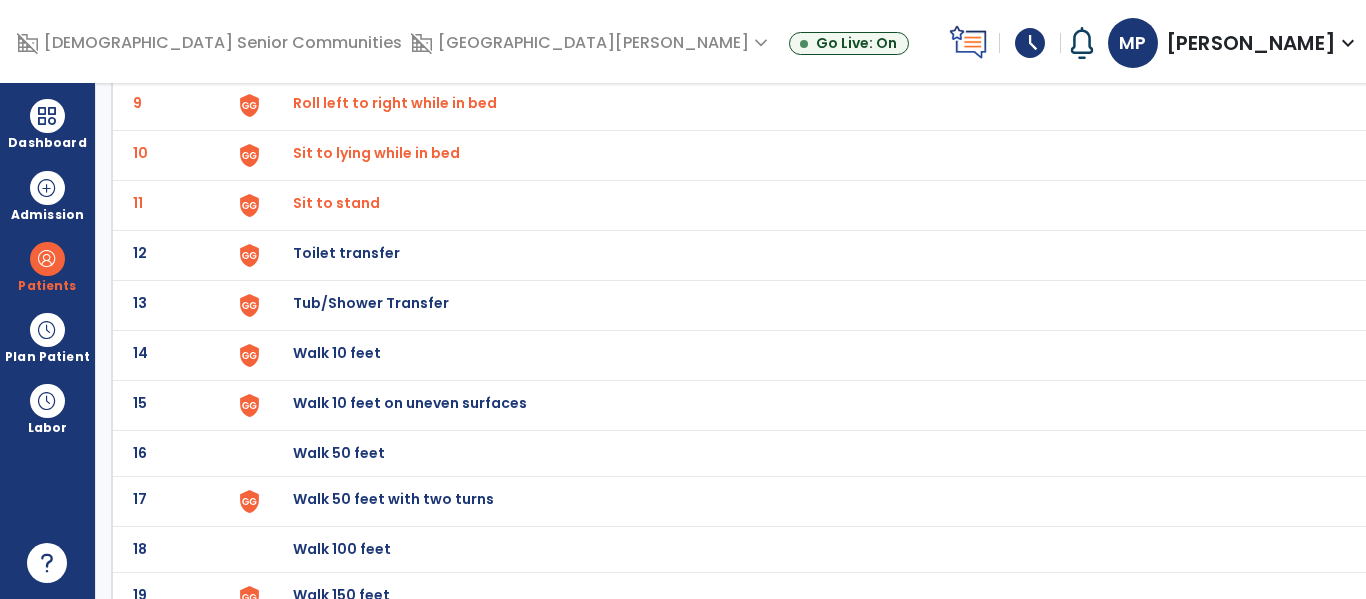 click on "Walk 10 feet" at bounding box center [339, -293] 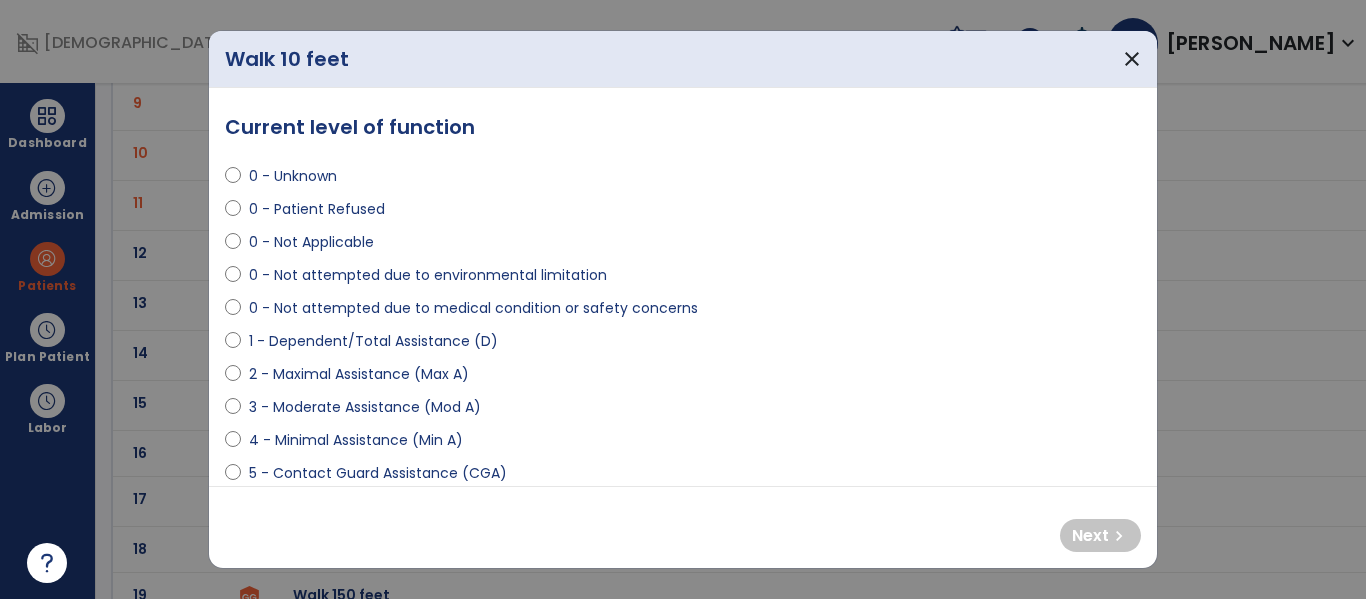 click on "0 - Not attempted due to medical condition or safety concerns" at bounding box center [473, 308] 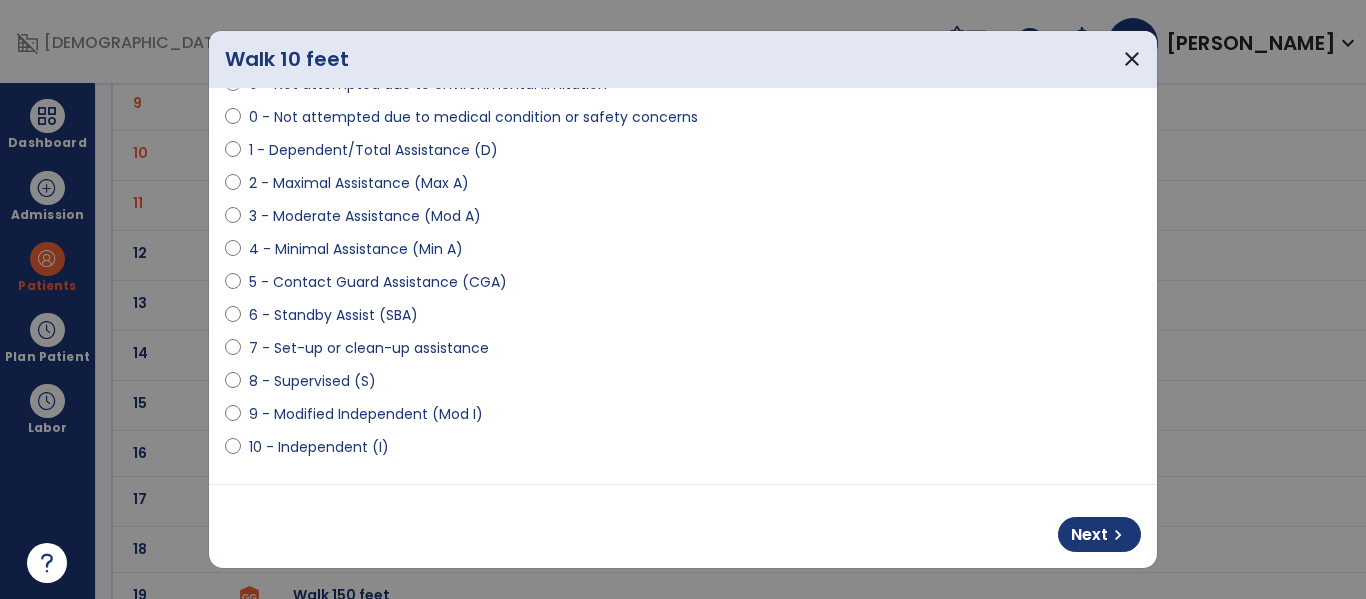 scroll, scrollTop: 201, scrollLeft: 0, axis: vertical 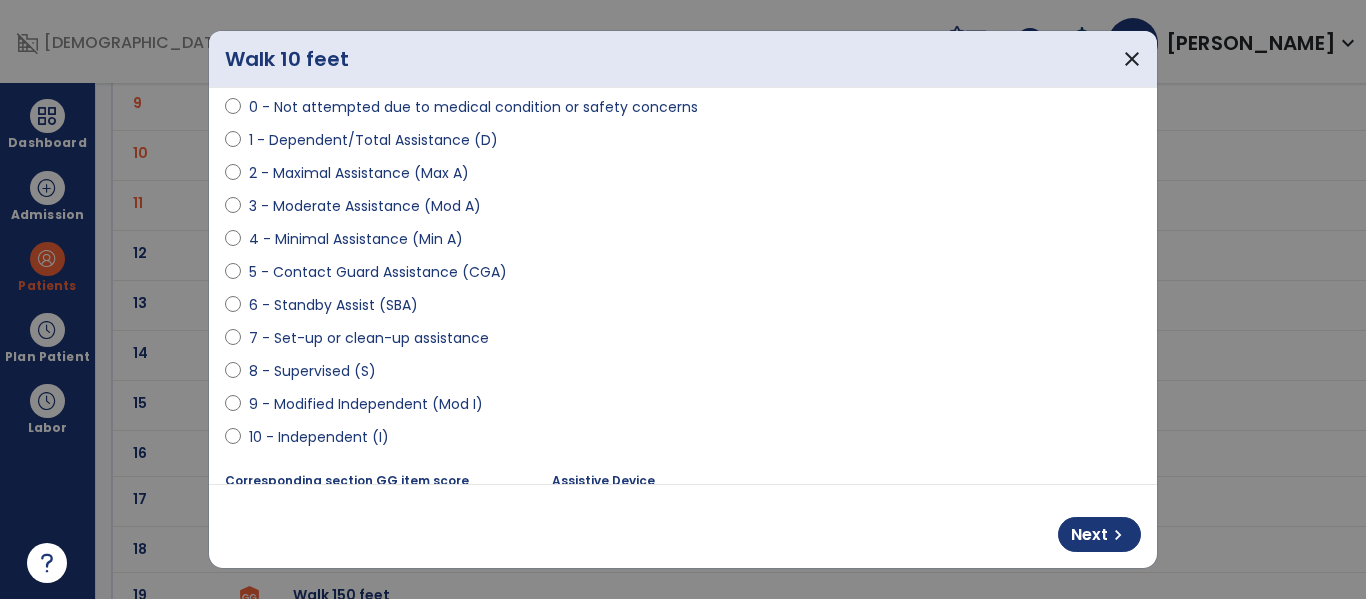 click on "9 - Modified Independent (Mod I)" at bounding box center (366, 404) 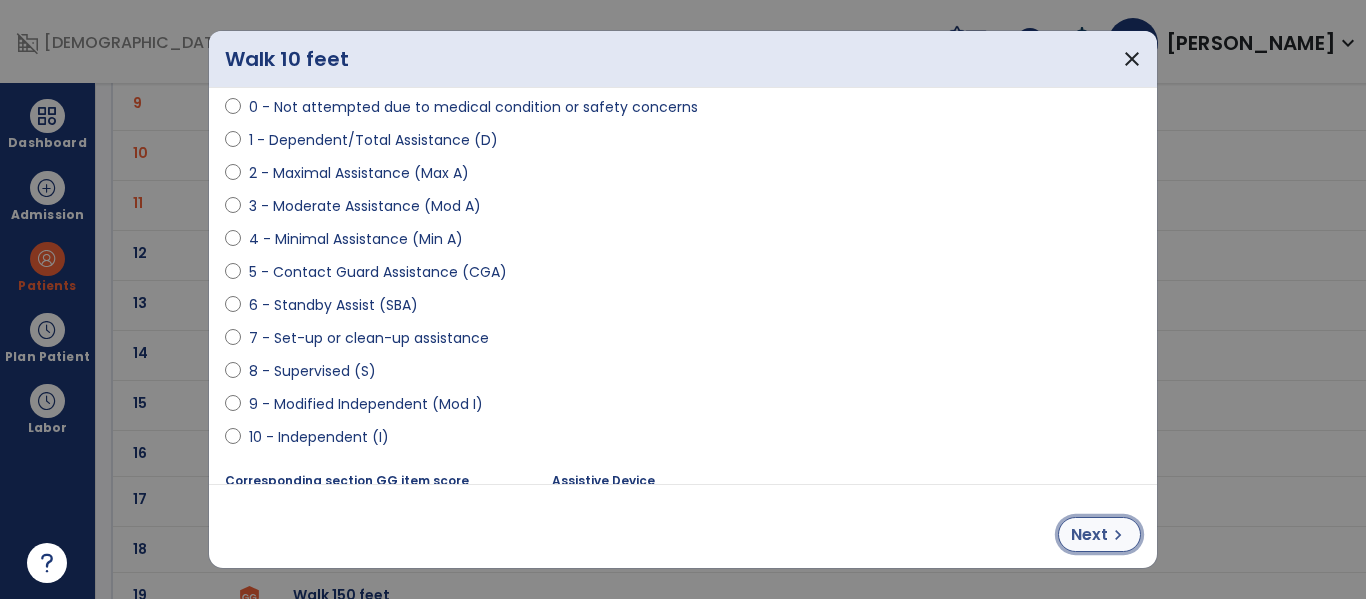 click on "chevron_right" at bounding box center [1118, 535] 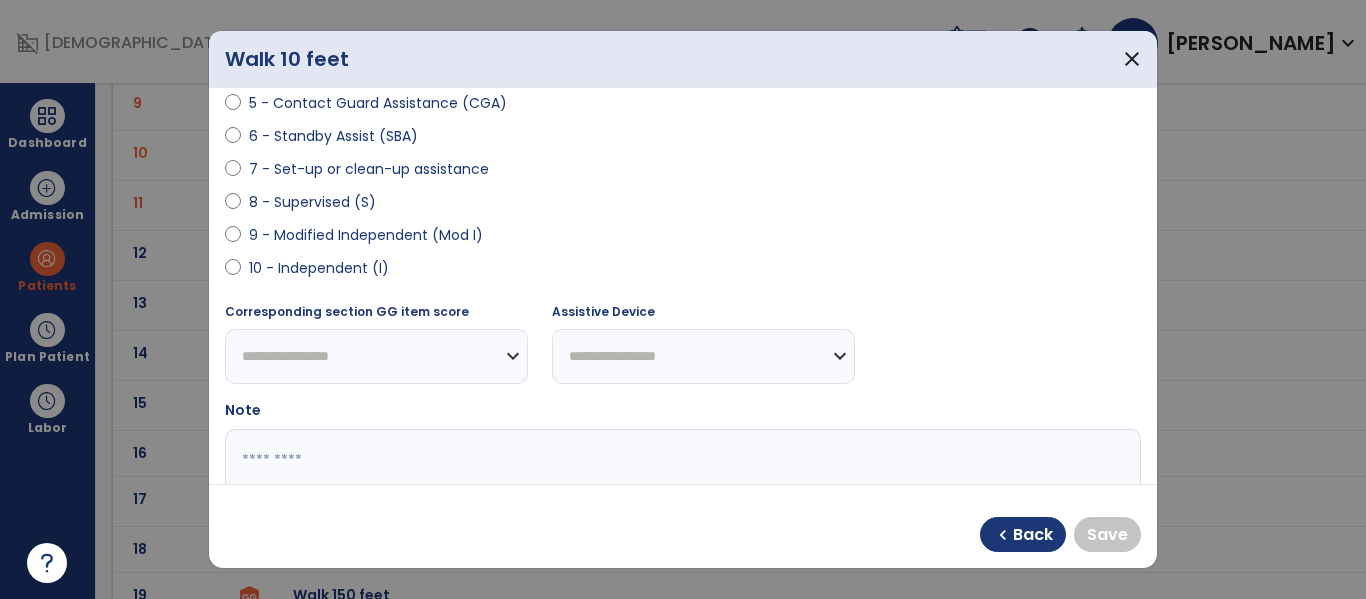 scroll, scrollTop: 374, scrollLeft: 0, axis: vertical 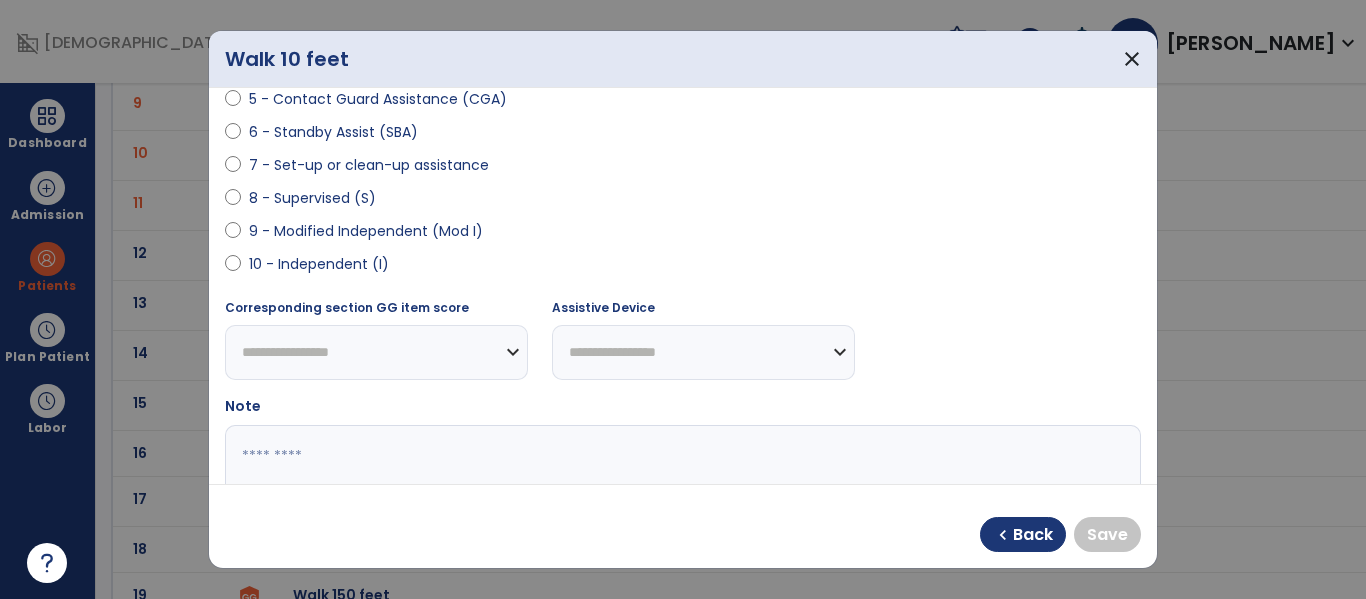 click on "10 - Independent (I)" at bounding box center [319, 264] 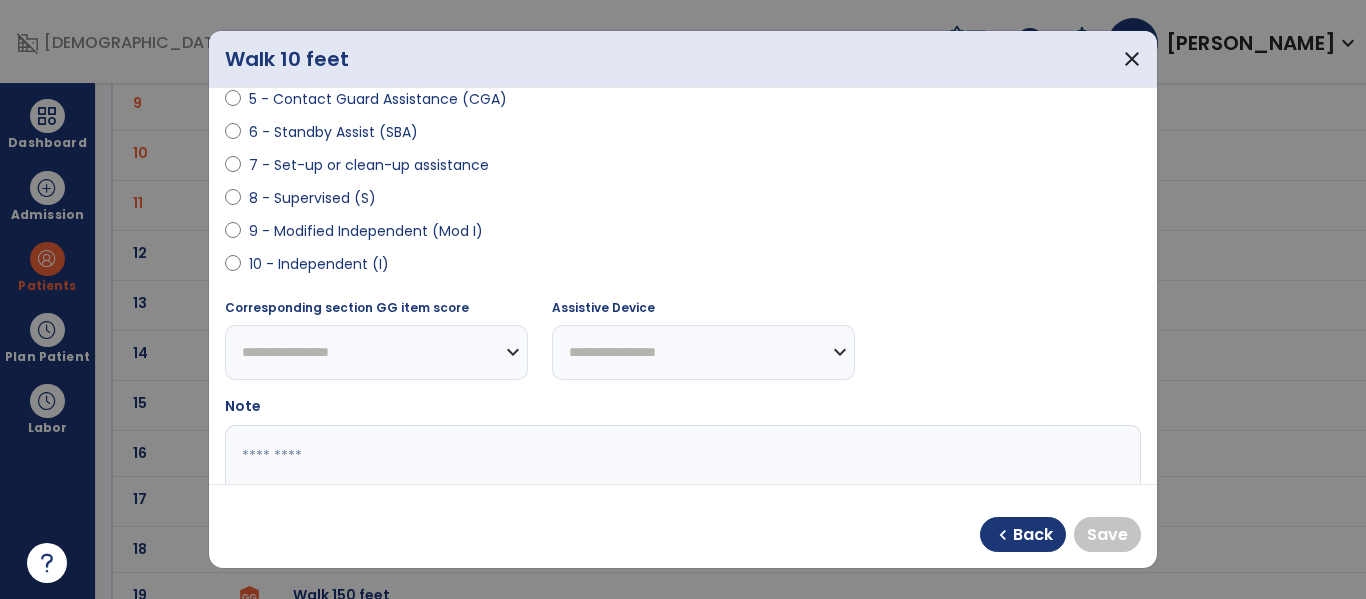 select on "**********" 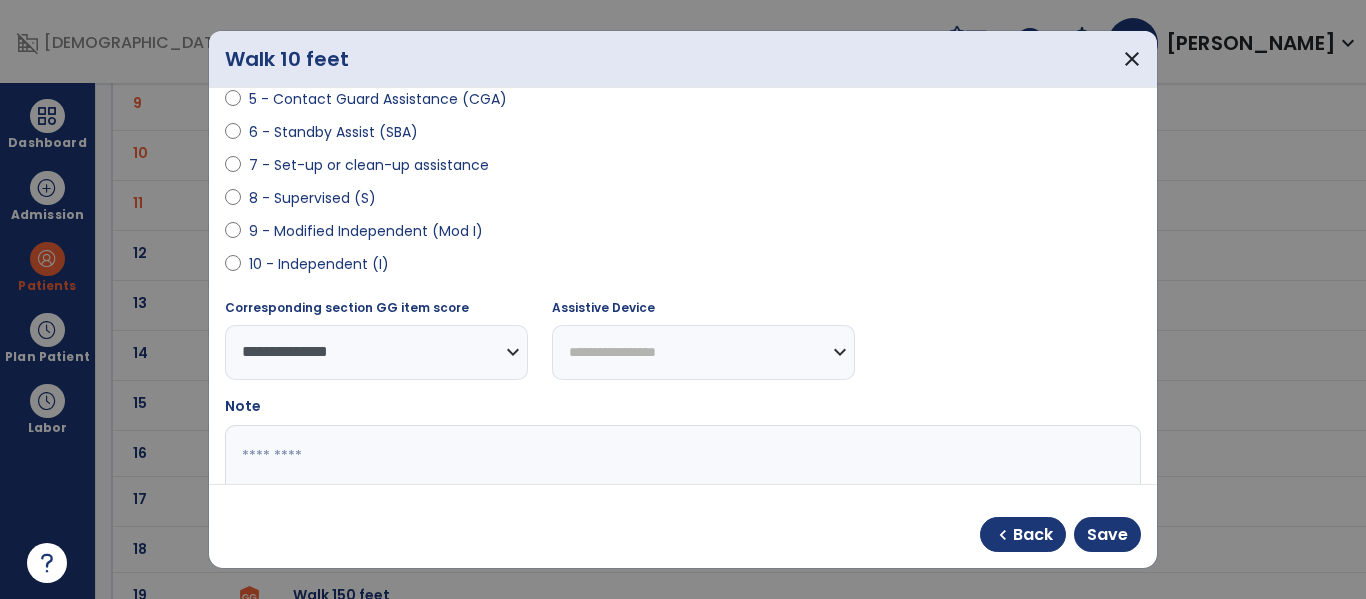click on "9 - Modified Independent (Mod I)" at bounding box center [366, 231] 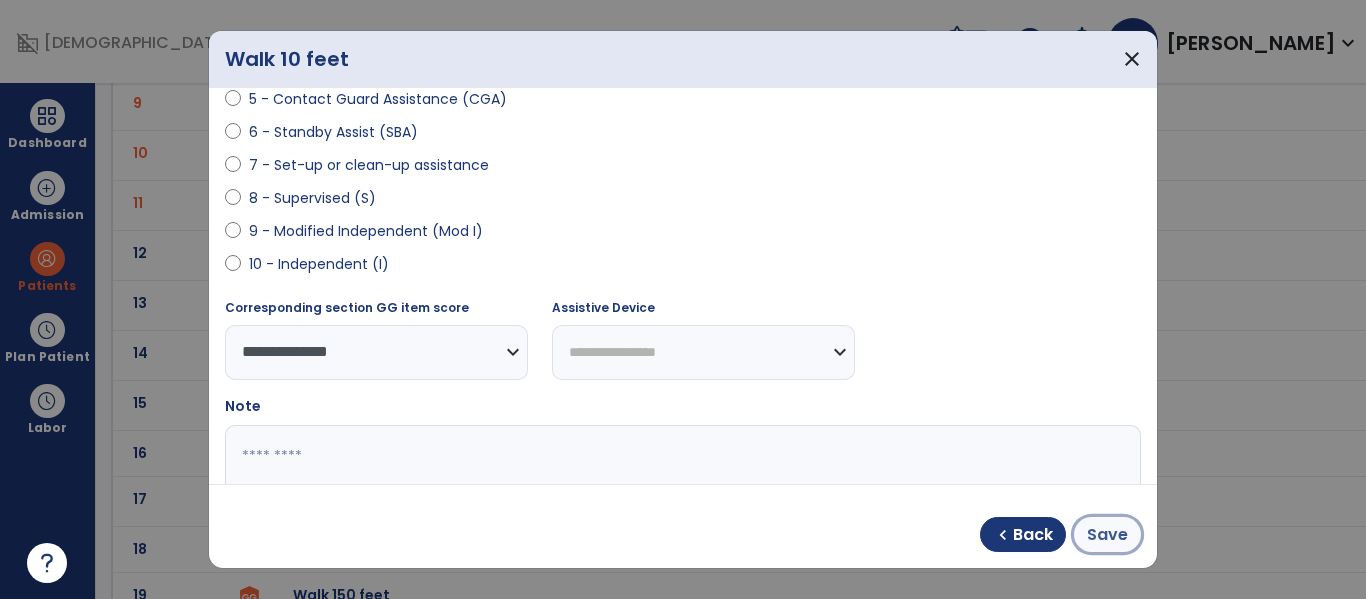 click on "Save" at bounding box center (1107, 535) 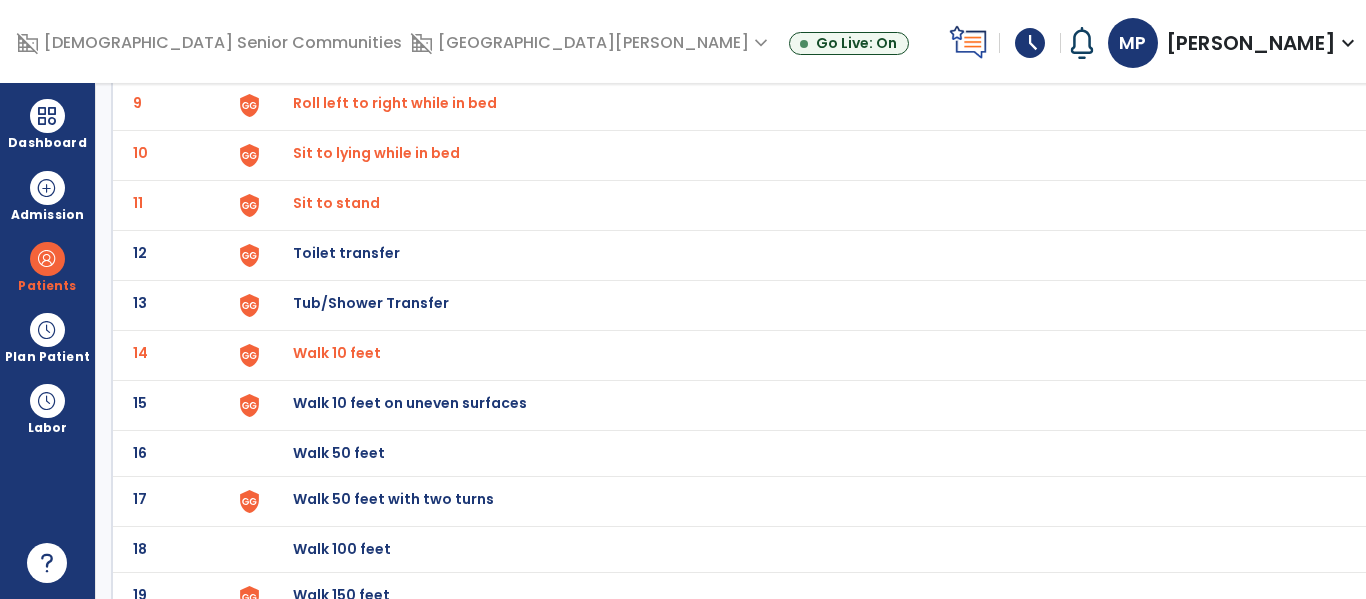 scroll, scrollTop: 624, scrollLeft: 0, axis: vertical 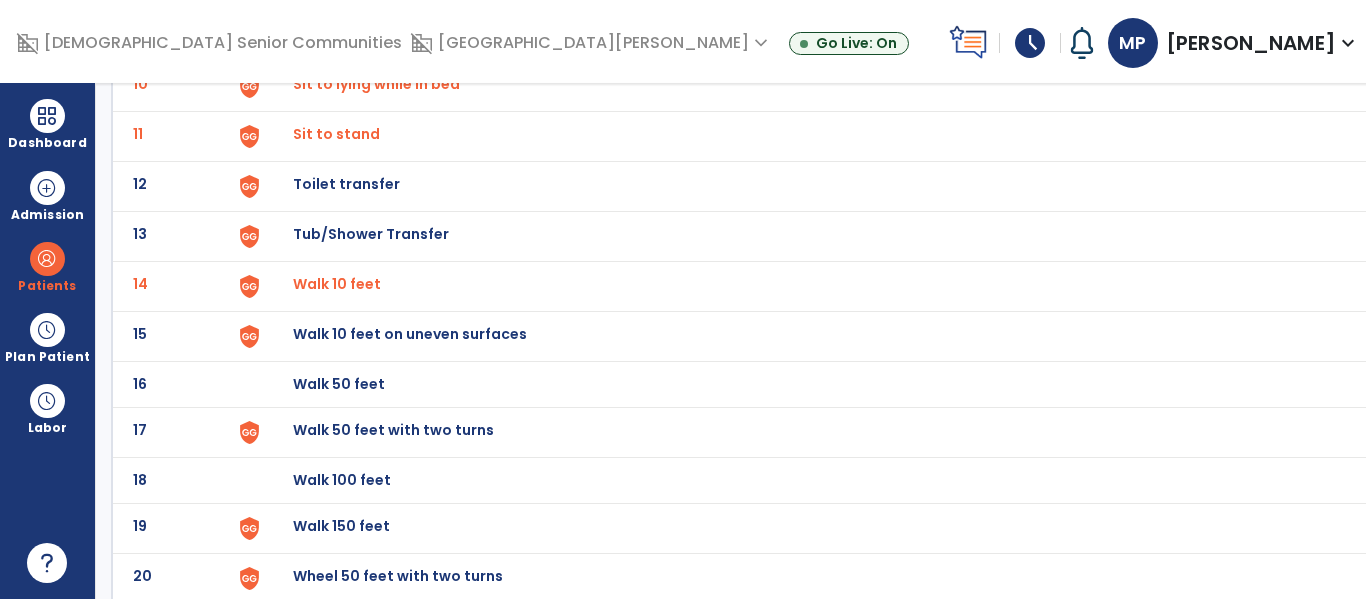 click on "Walk 50 feet with two turns" at bounding box center (339, -362) 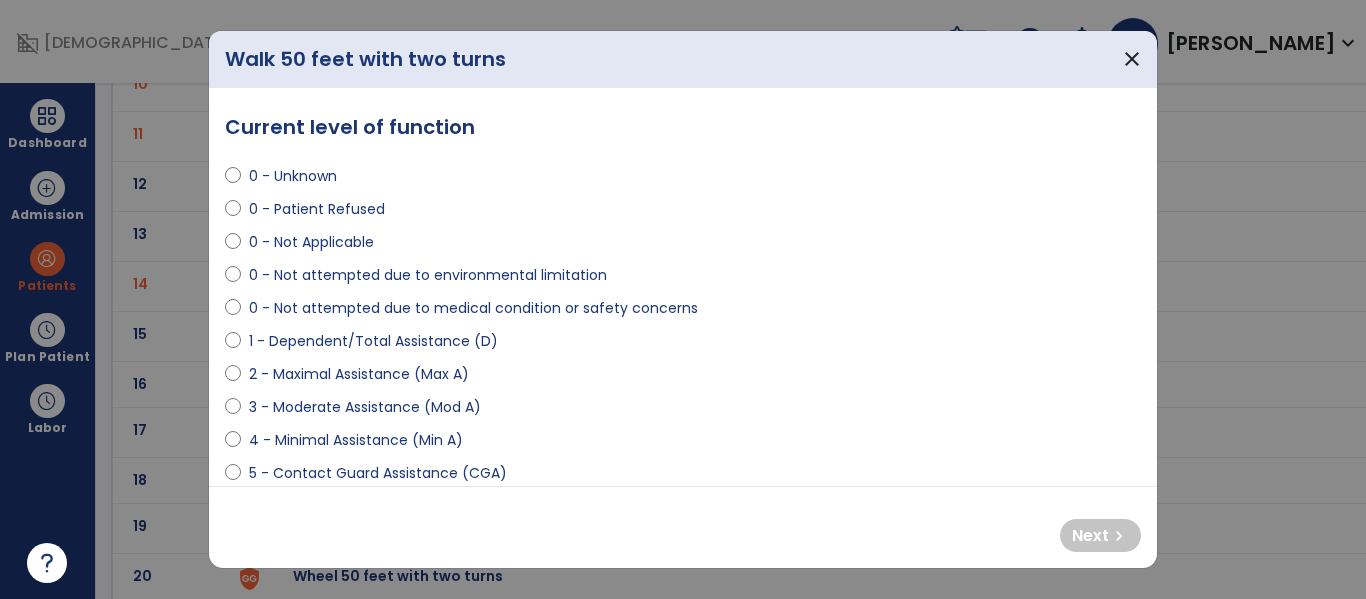 click on "0 - Not attempted due to medical condition or safety concerns" at bounding box center (473, 308) 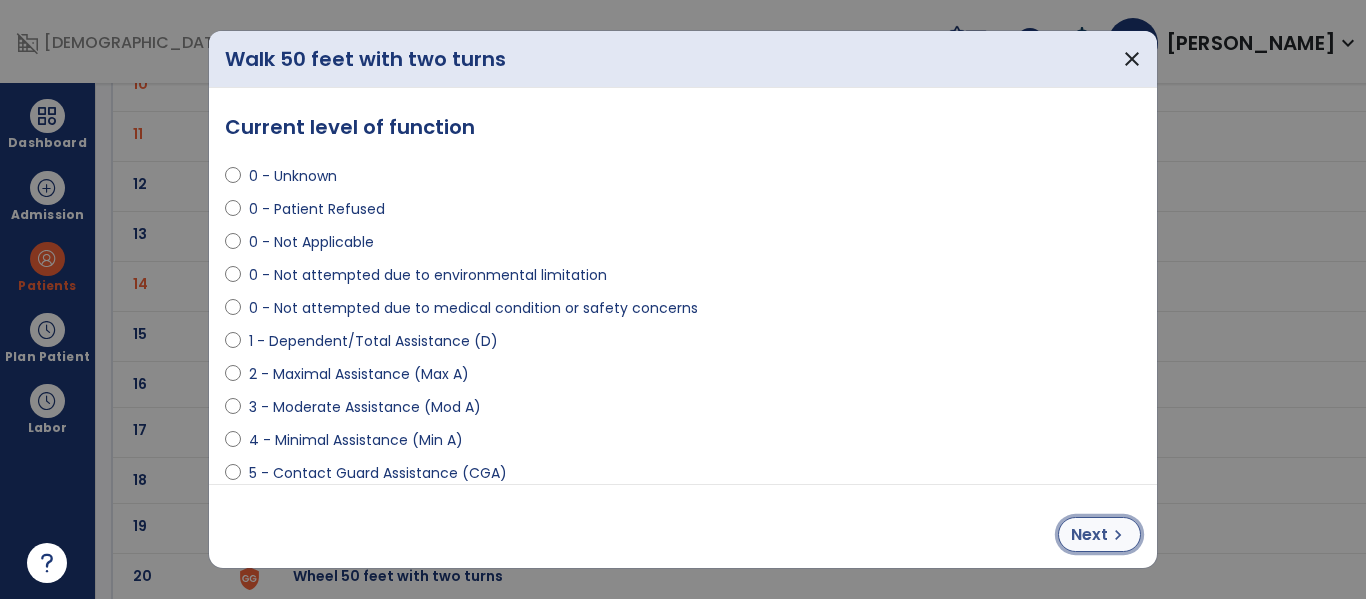 click on "chevron_right" at bounding box center [1118, 535] 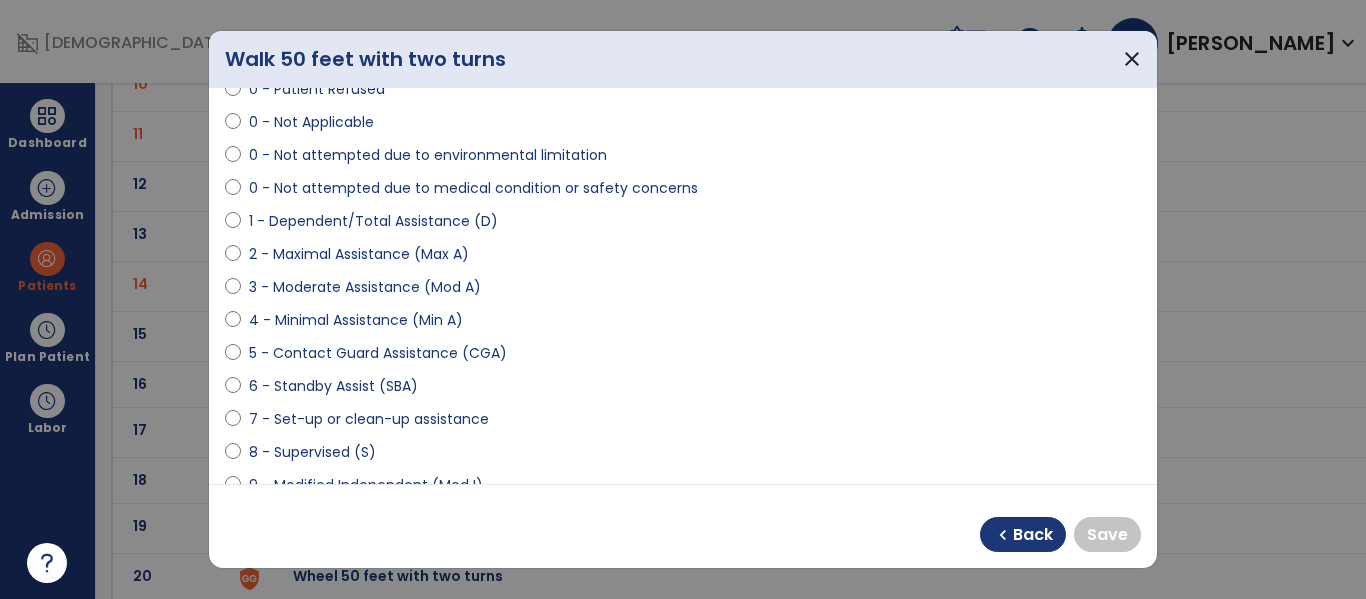 scroll, scrollTop: 148, scrollLeft: 0, axis: vertical 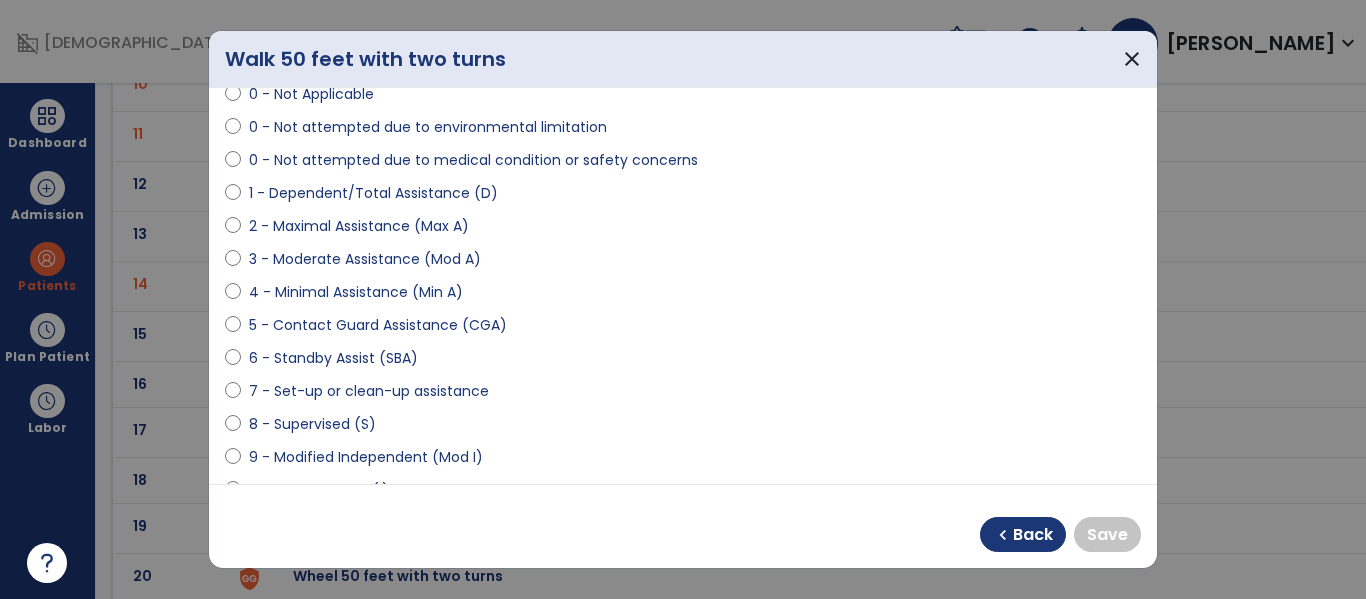 click on "9 - Modified Independent (Mod I)" at bounding box center (366, 457) 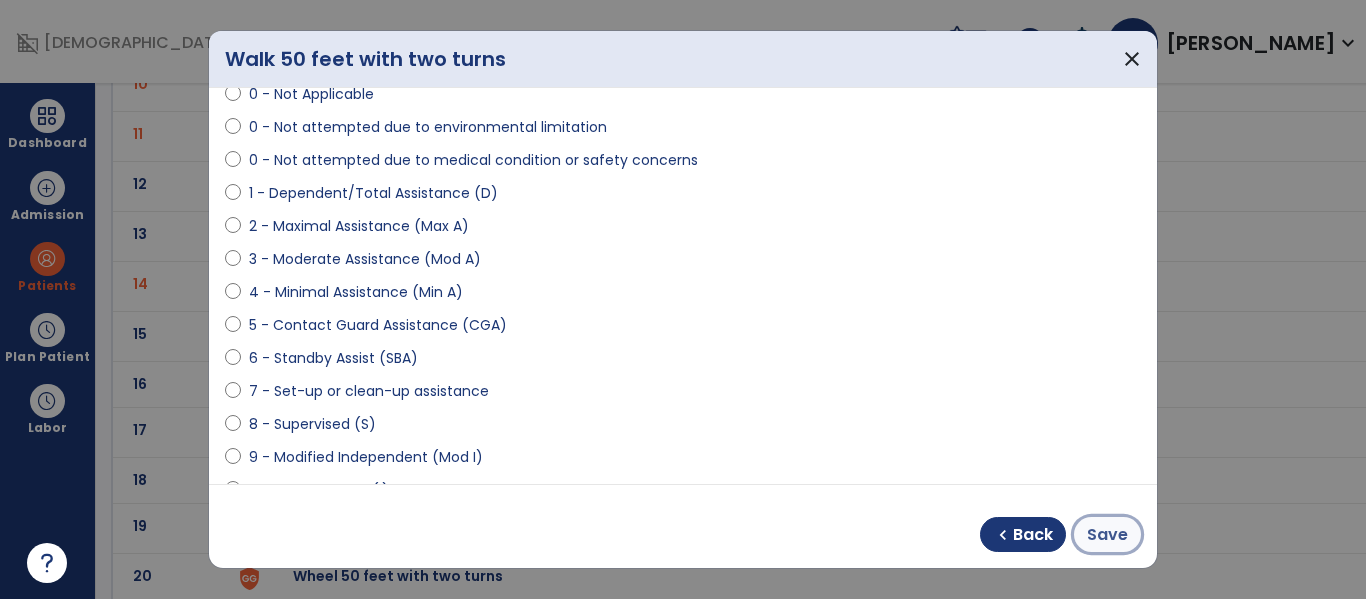 click on "Save" at bounding box center (1107, 535) 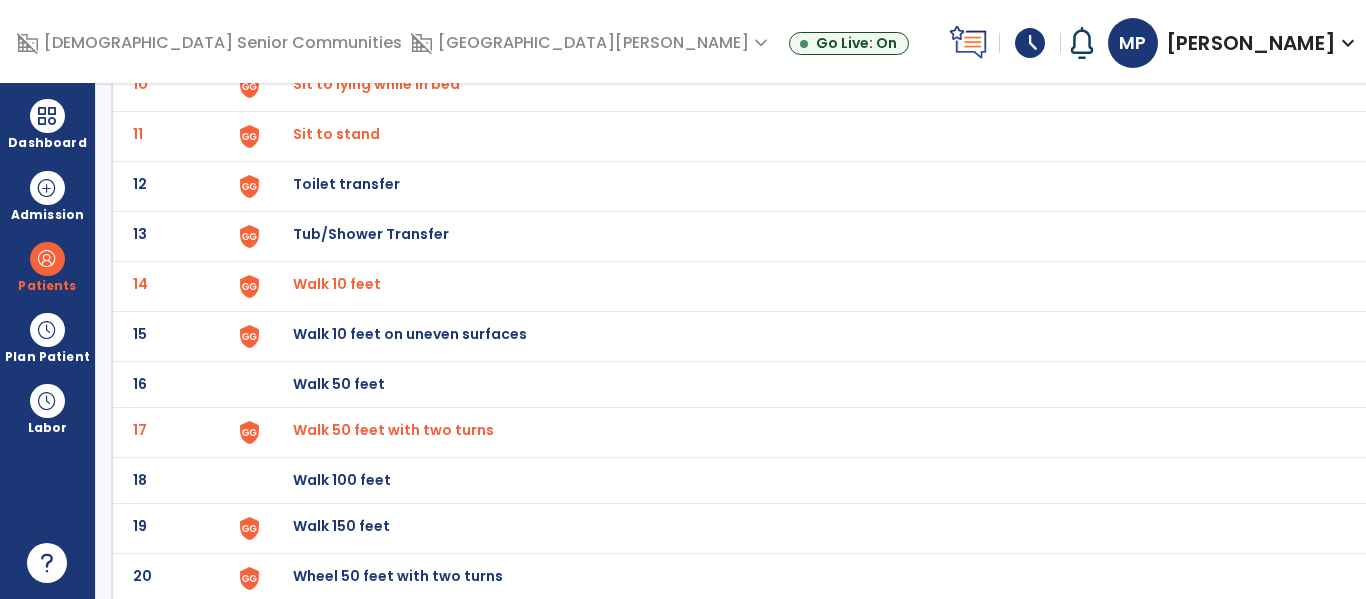 scroll, scrollTop: 0, scrollLeft: 0, axis: both 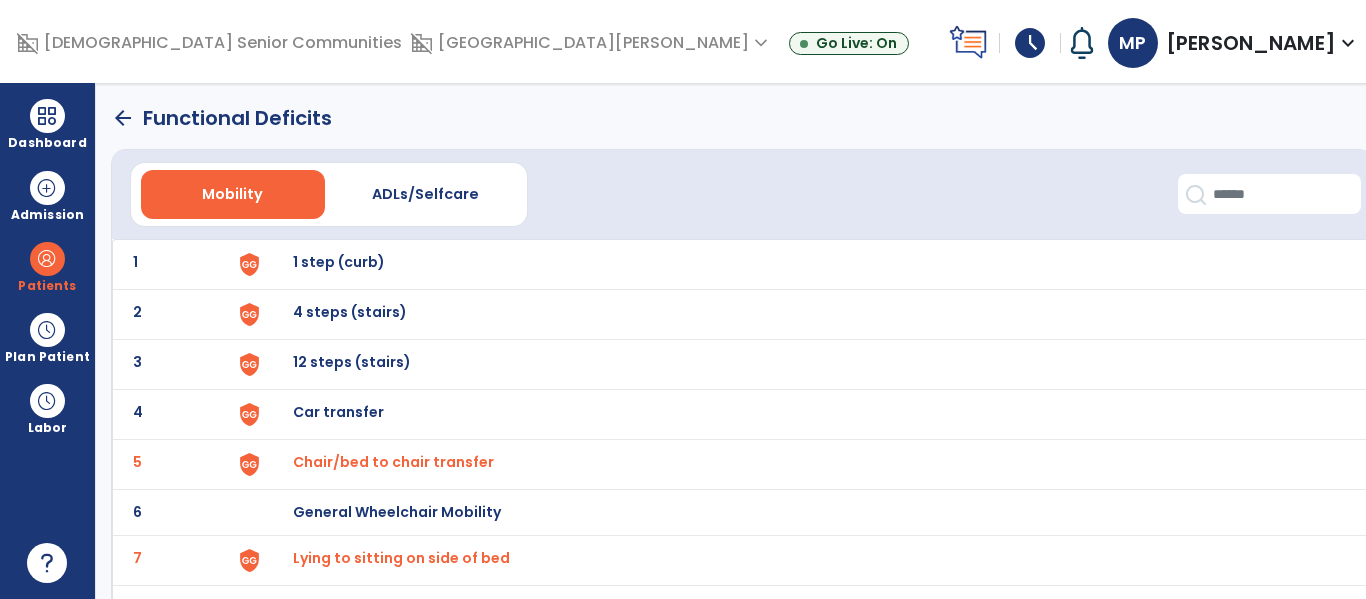 click on "arrow_back" 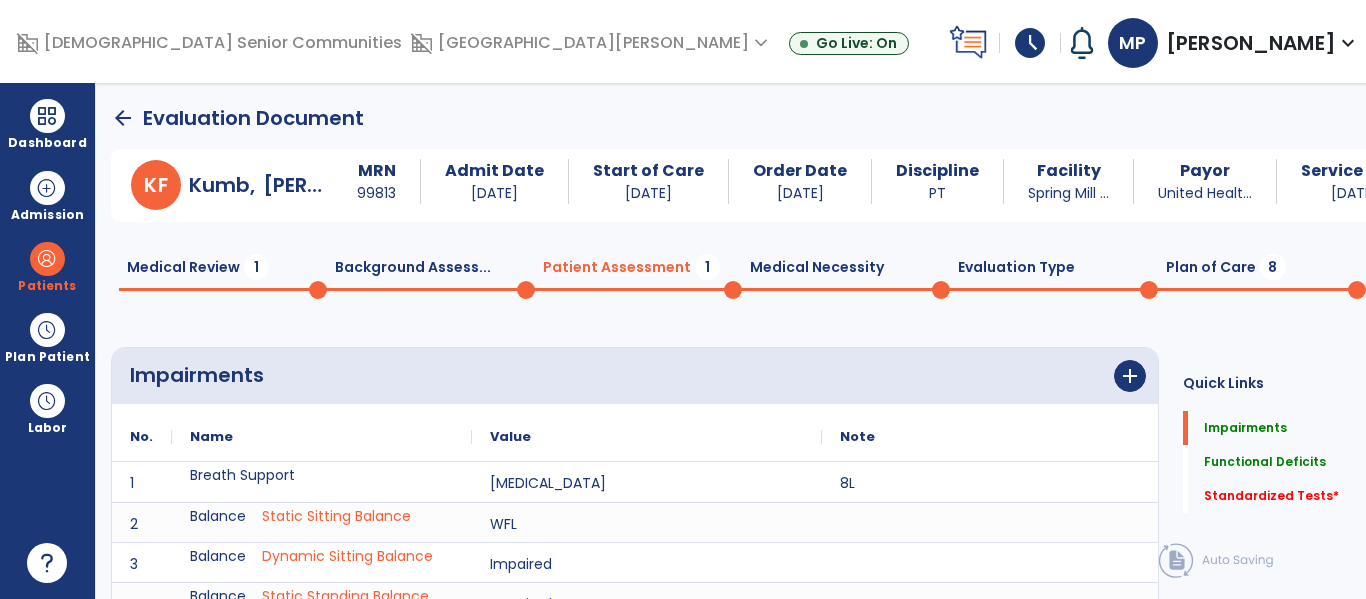 scroll, scrollTop: 20, scrollLeft: 0, axis: vertical 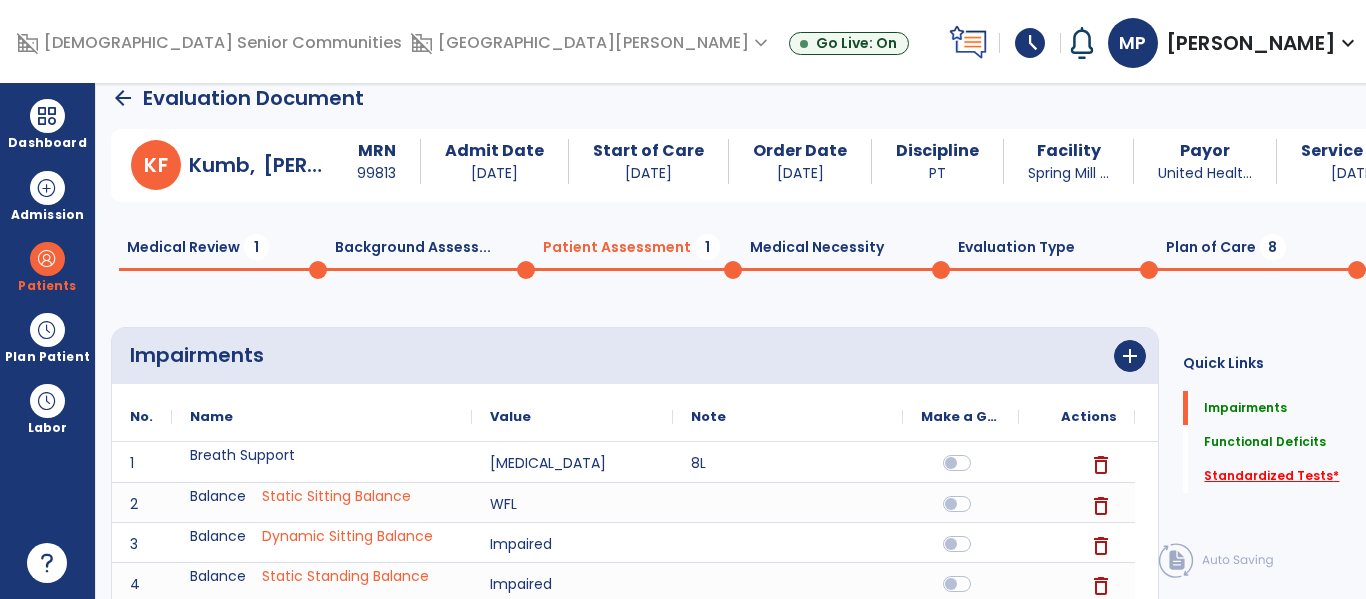 click on "Standardized Tests   *" 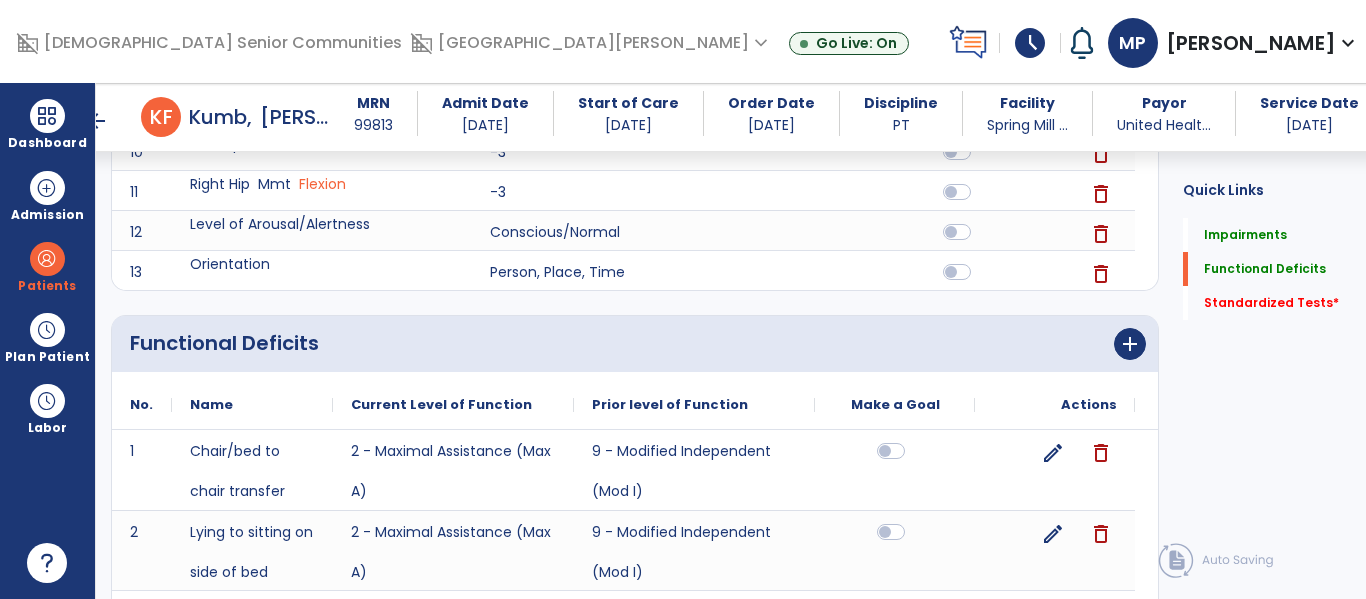 scroll, scrollTop: 1367, scrollLeft: 0, axis: vertical 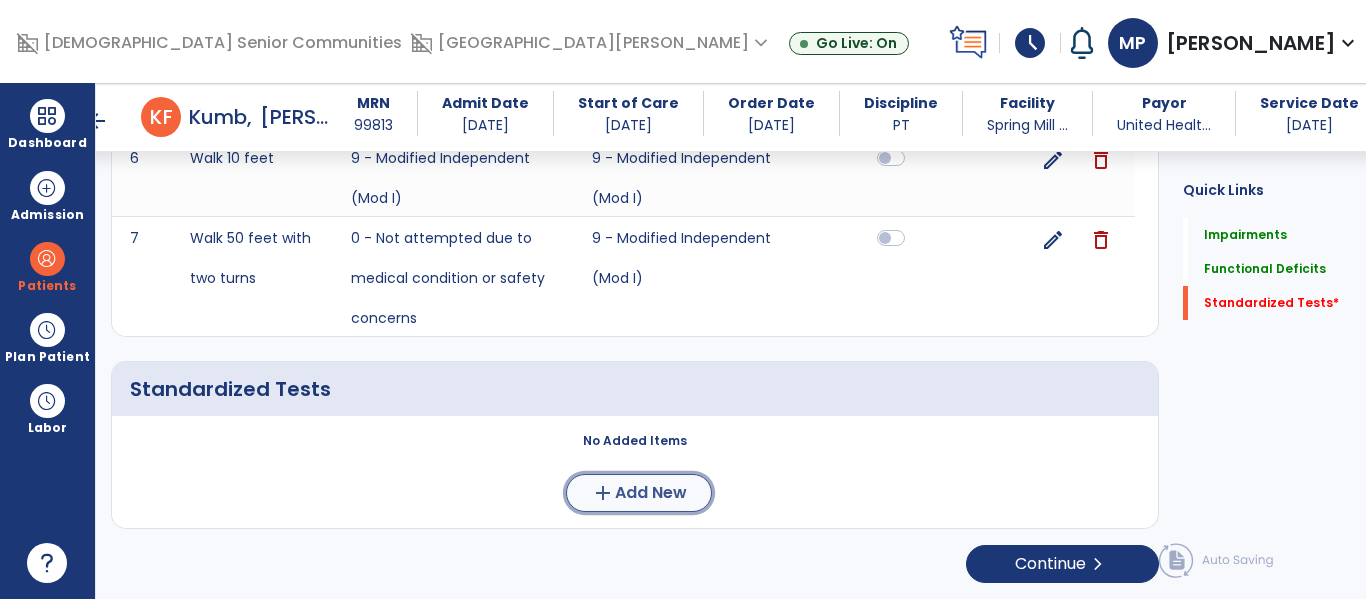 click on "add" 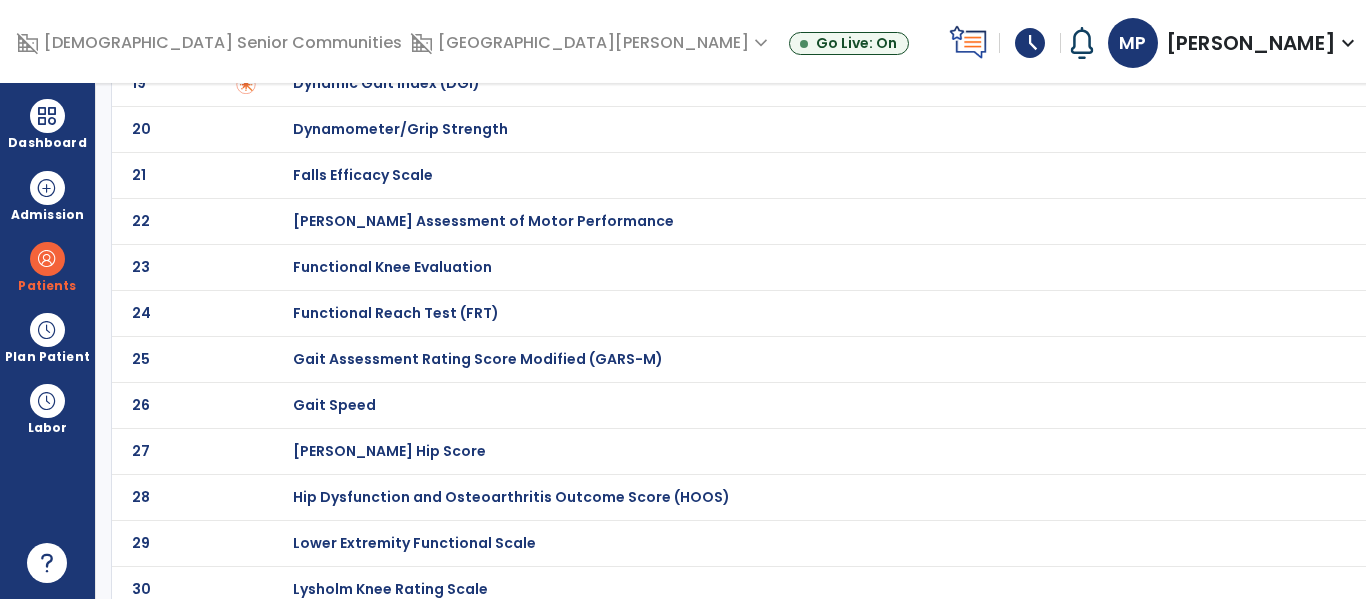 scroll, scrollTop: 942, scrollLeft: 0, axis: vertical 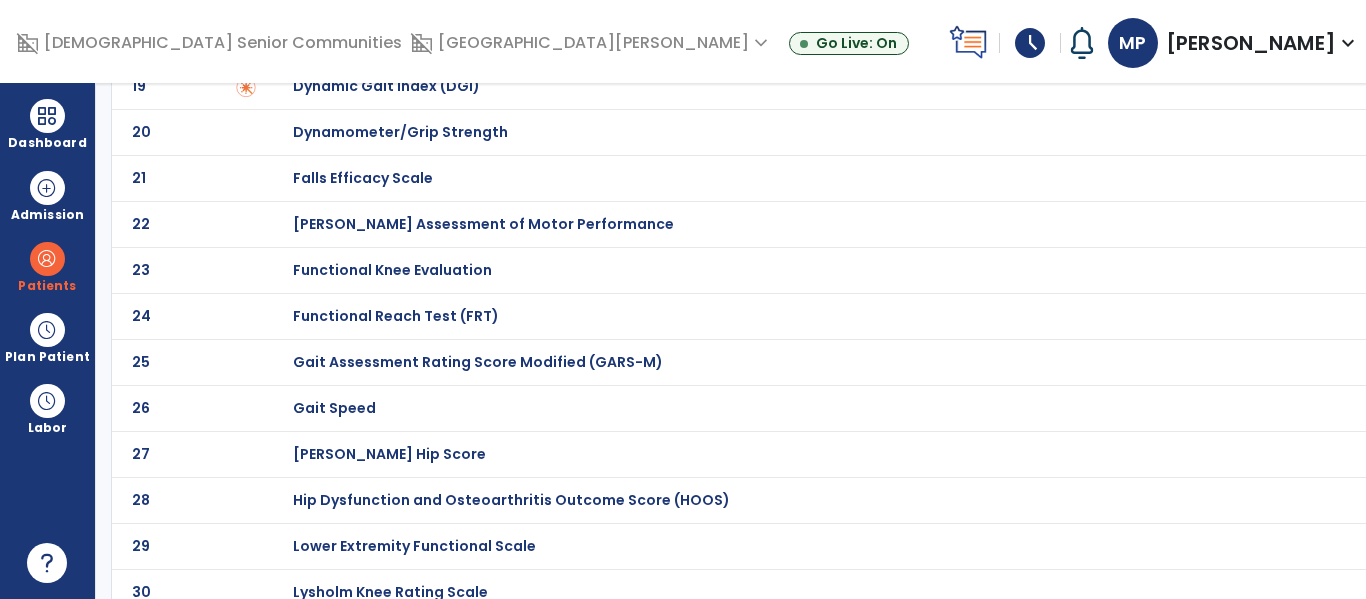 click on "Functional Reach Test (FRT)" at bounding box center (364, -742) 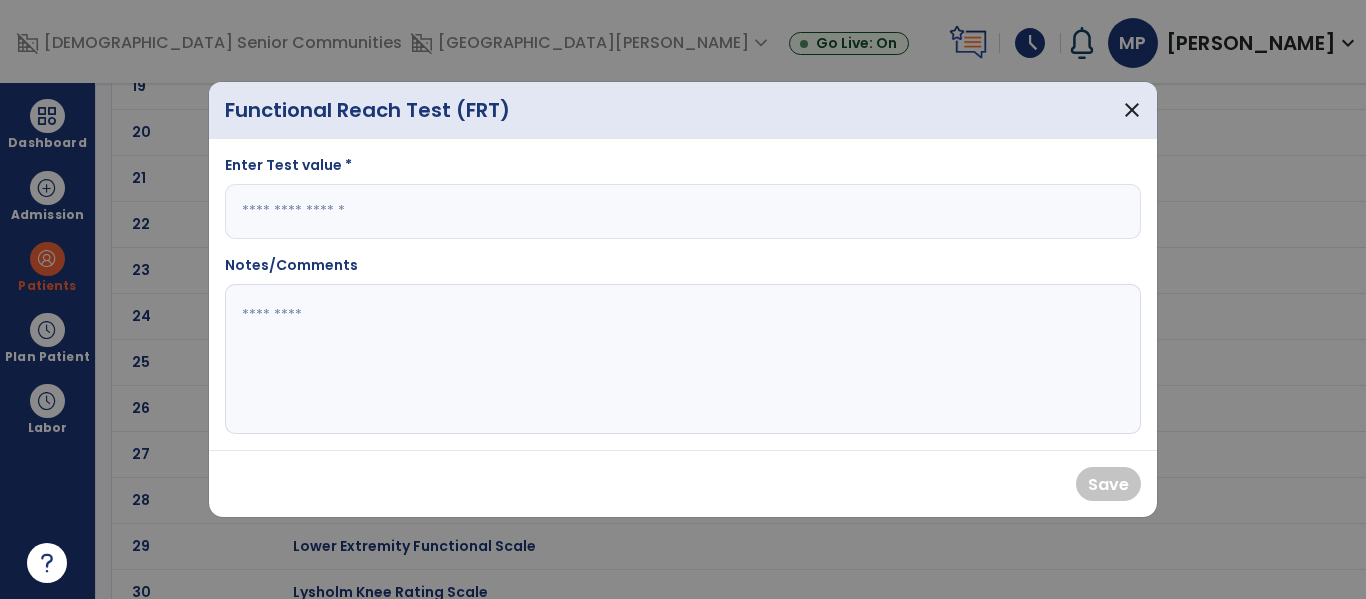 click at bounding box center [683, 211] 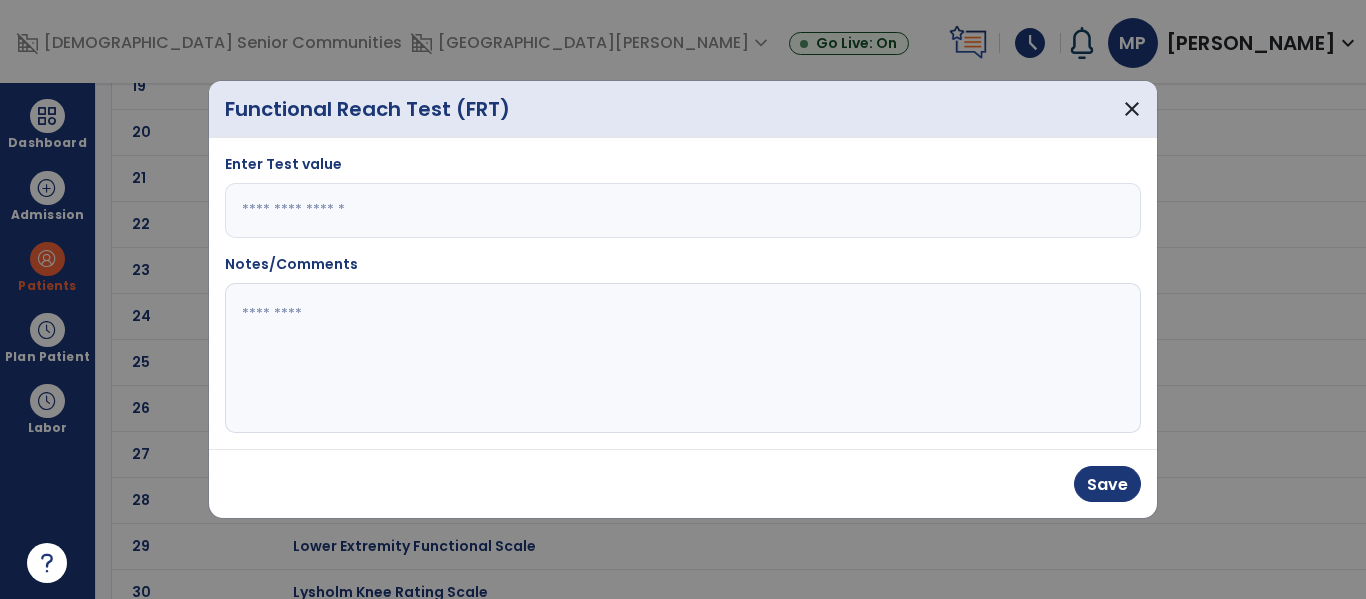 type on "*" 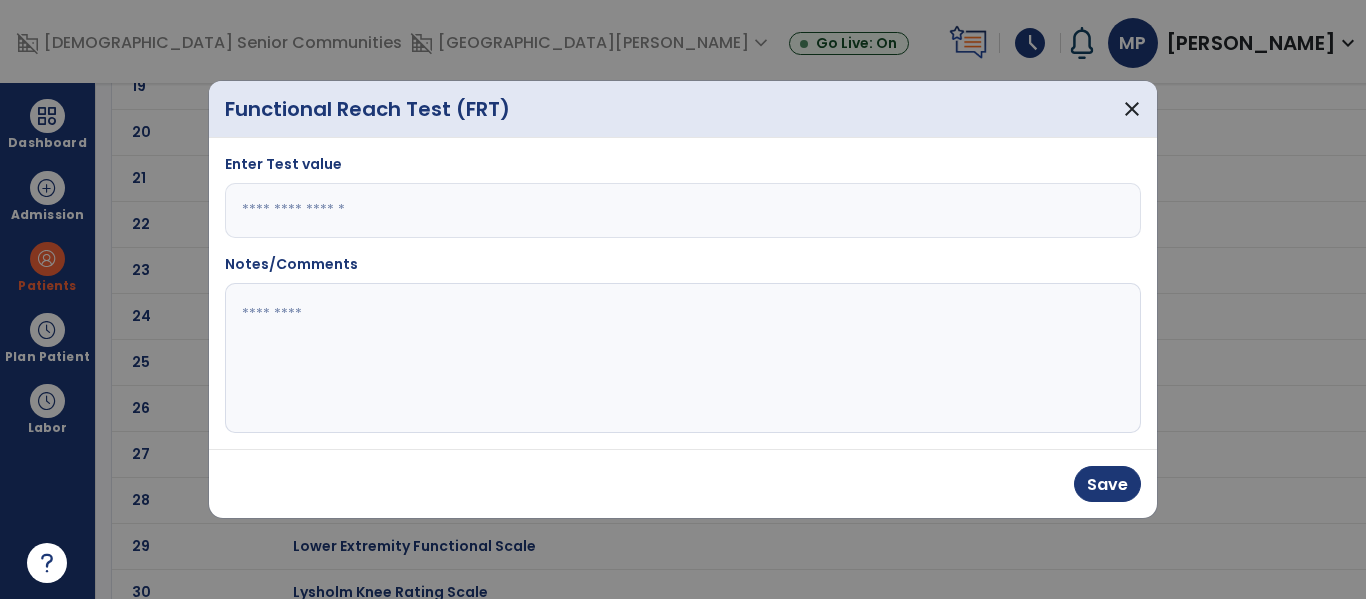 click 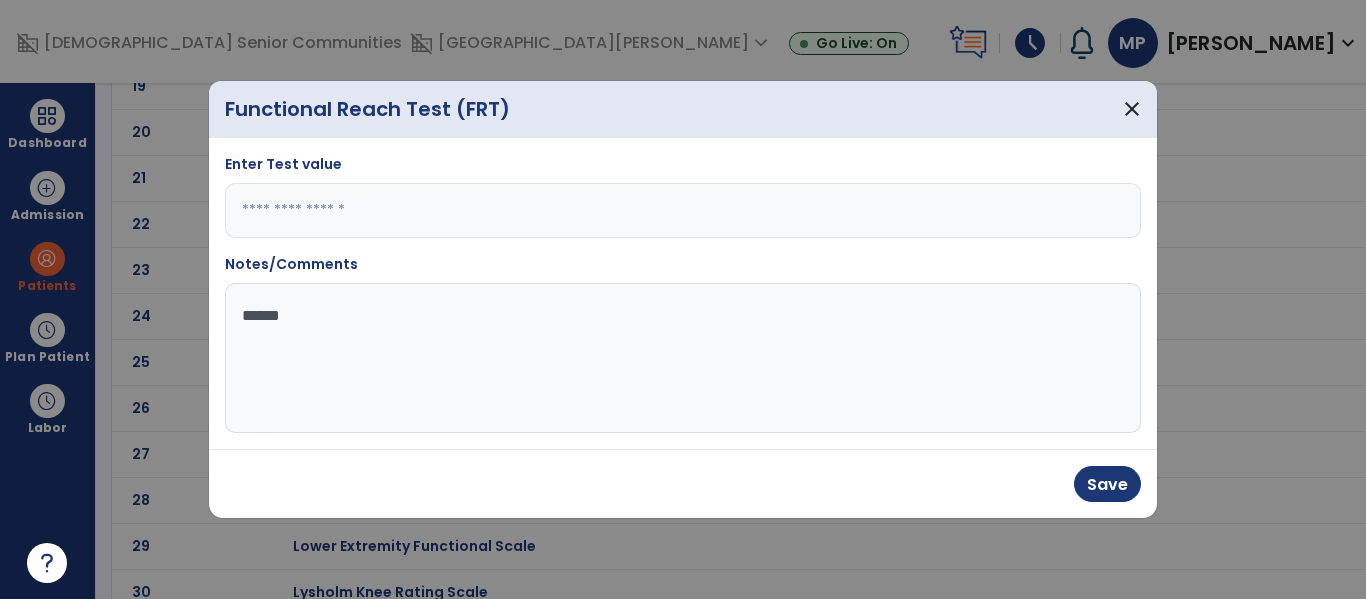 type on "******" 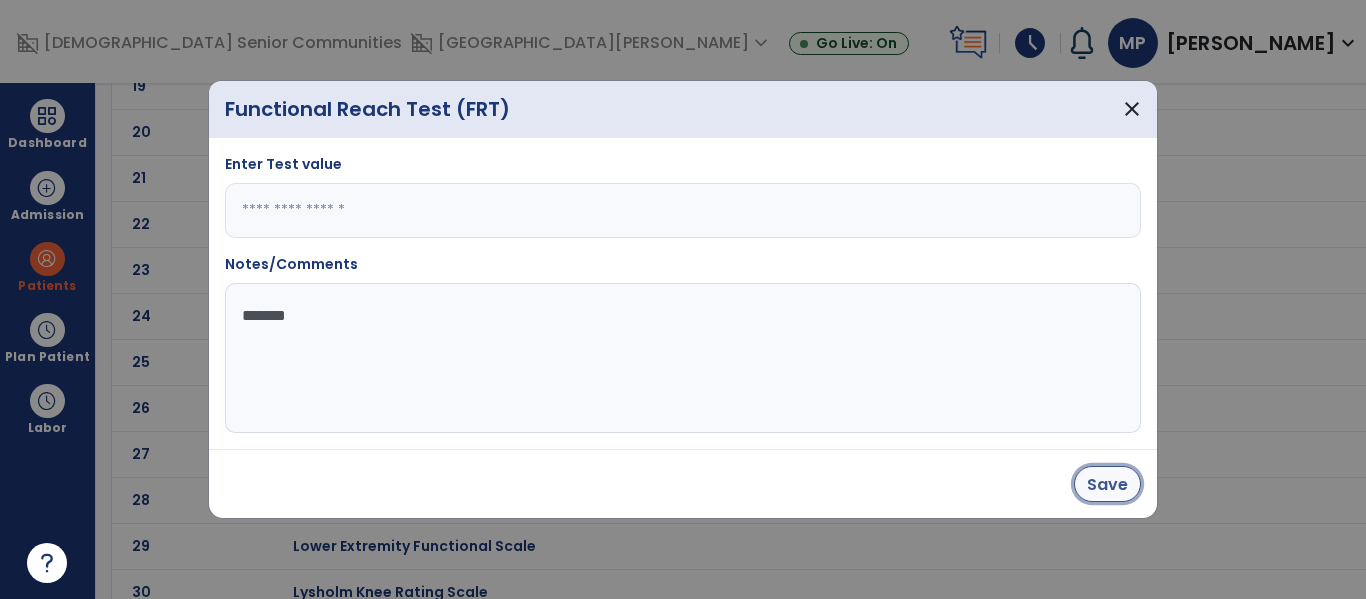 click on "Save" at bounding box center (1107, 484) 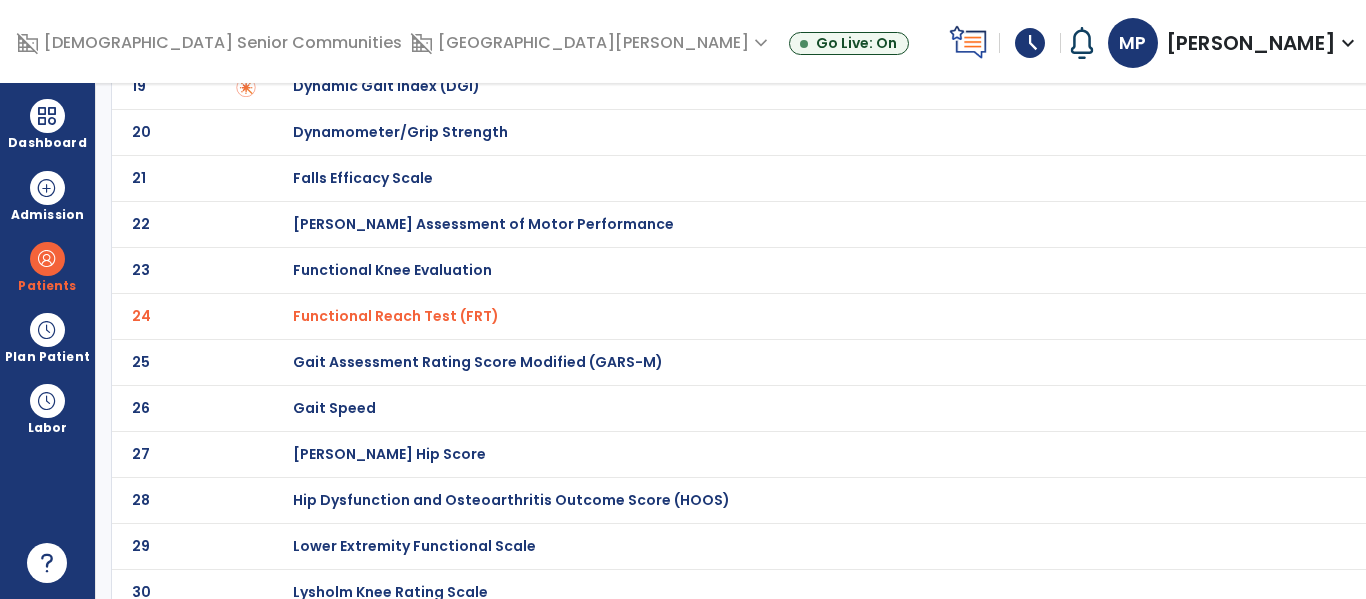 scroll, scrollTop: 0, scrollLeft: 0, axis: both 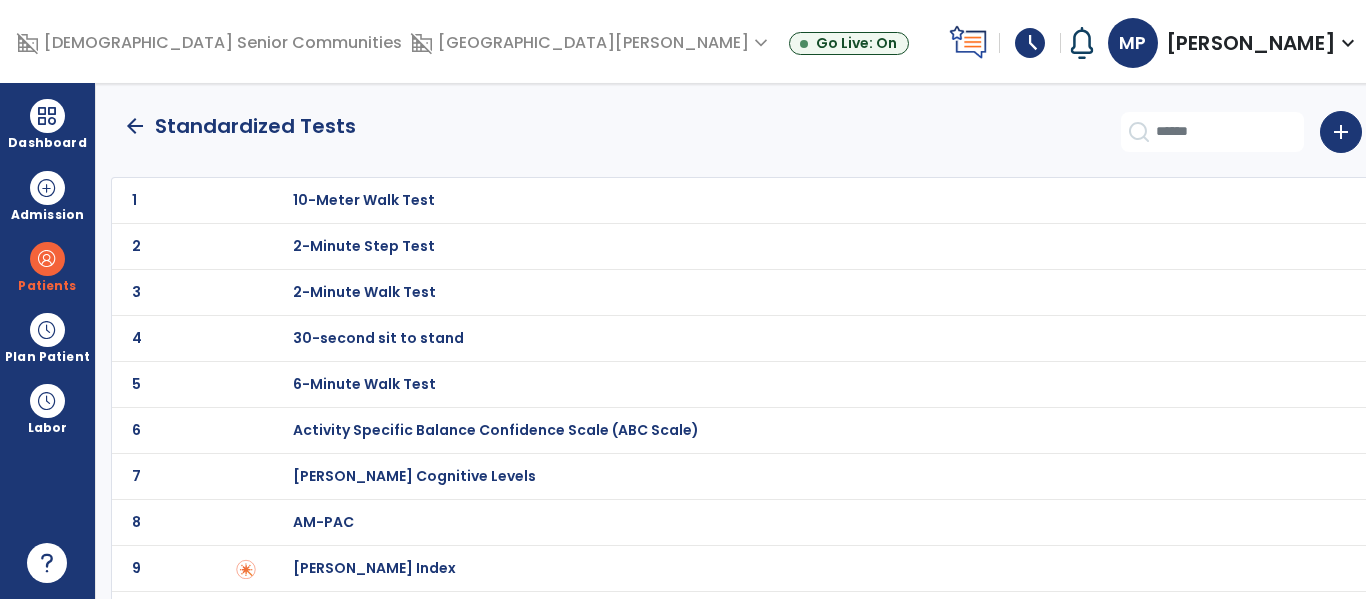 click on "arrow_back" 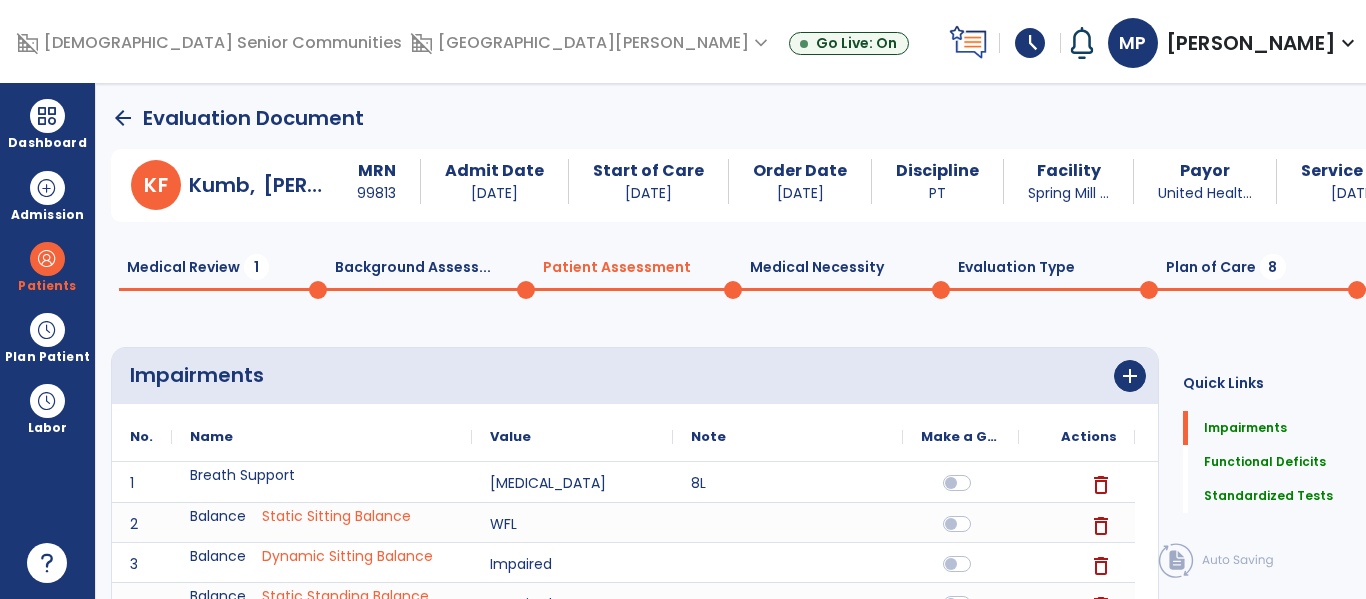 scroll, scrollTop: 20, scrollLeft: 0, axis: vertical 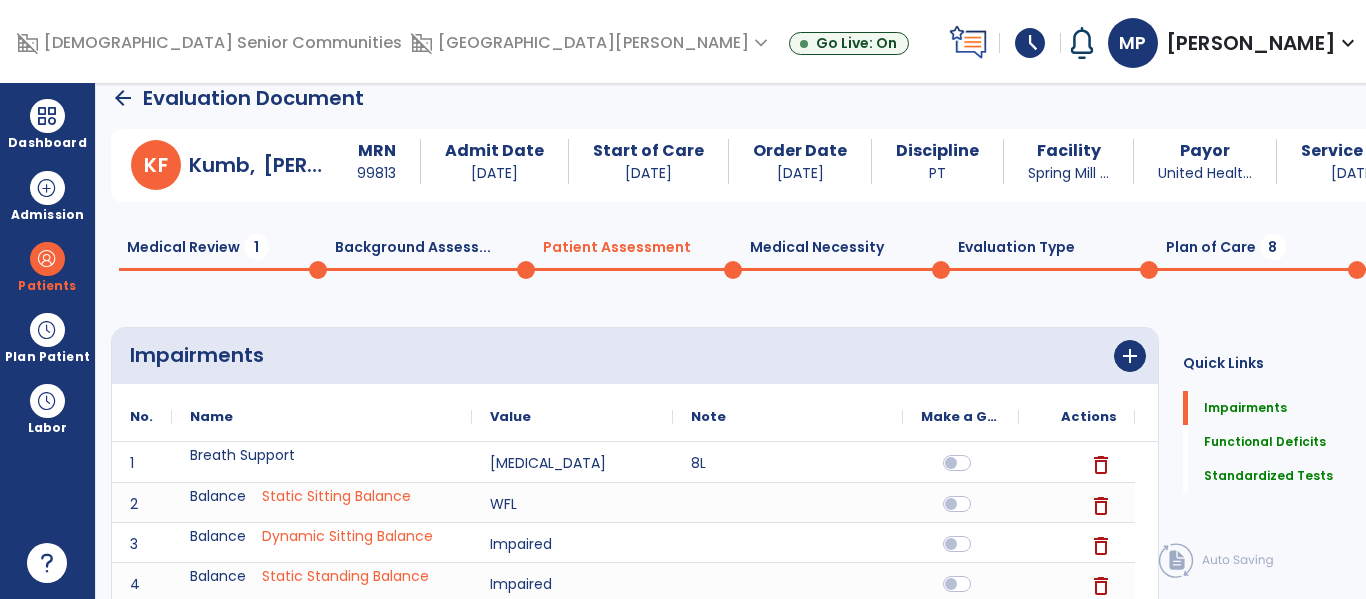 click on "Plan of Care  8" 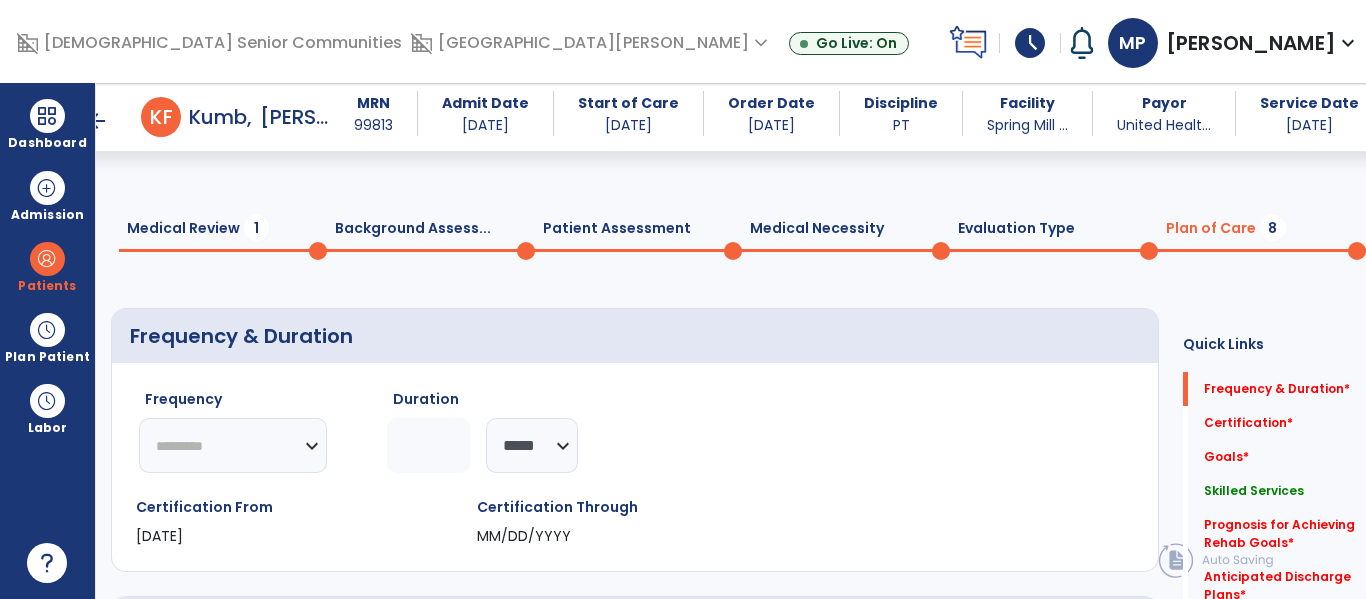 scroll, scrollTop: 142, scrollLeft: 0, axis: vertical 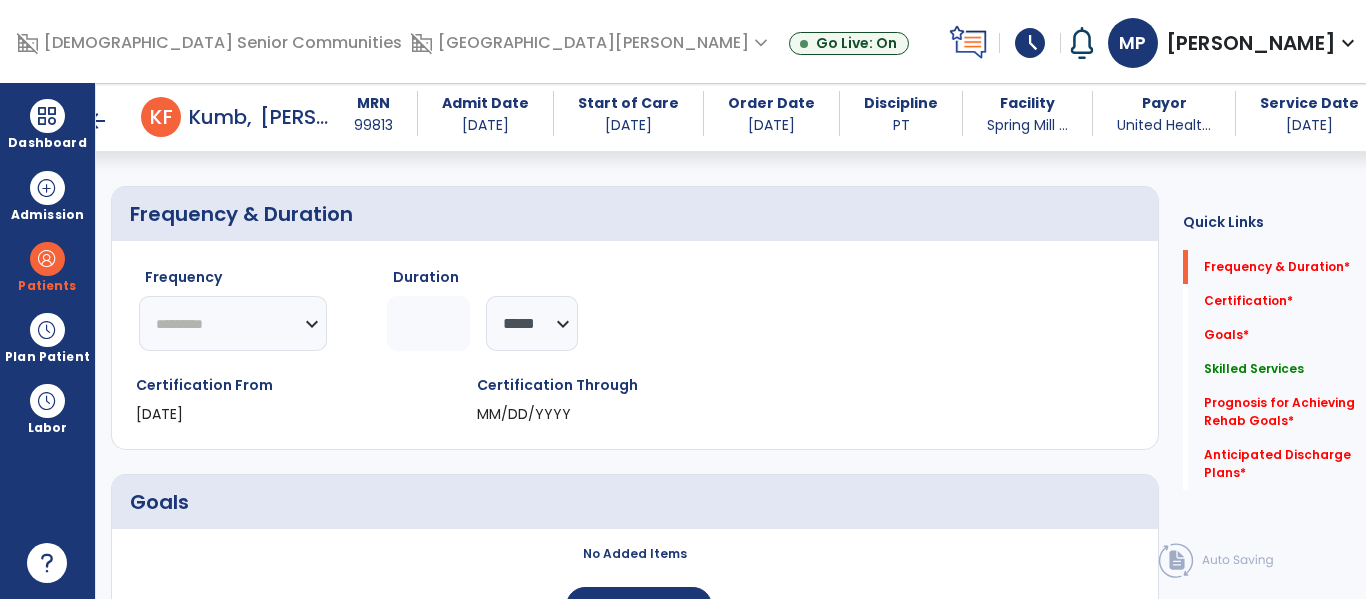 click on "********* ** ** ** ** ** ** **" 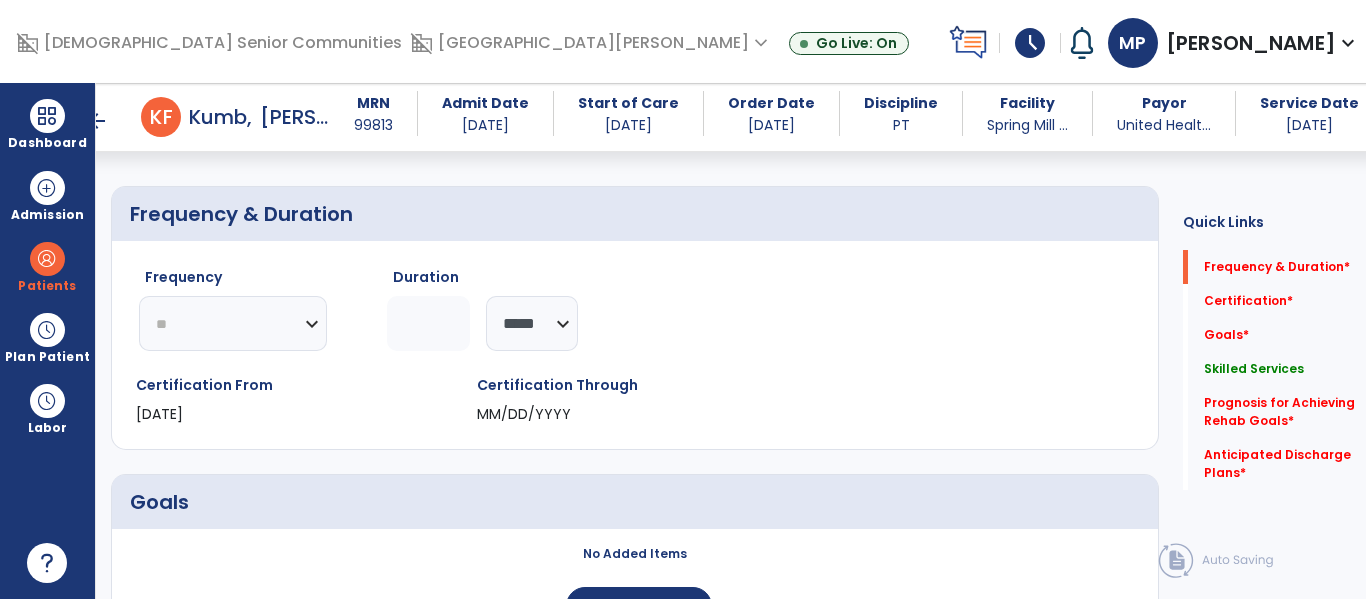 click on "********* ** ** ** ** ** ** **" 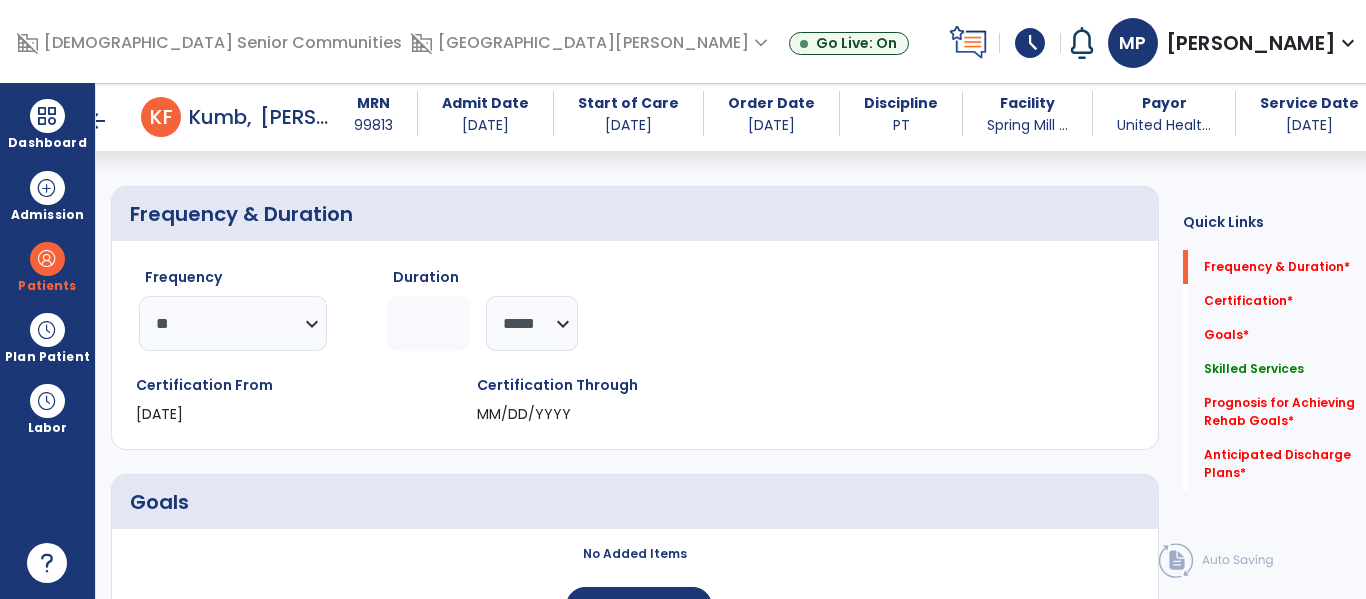 click 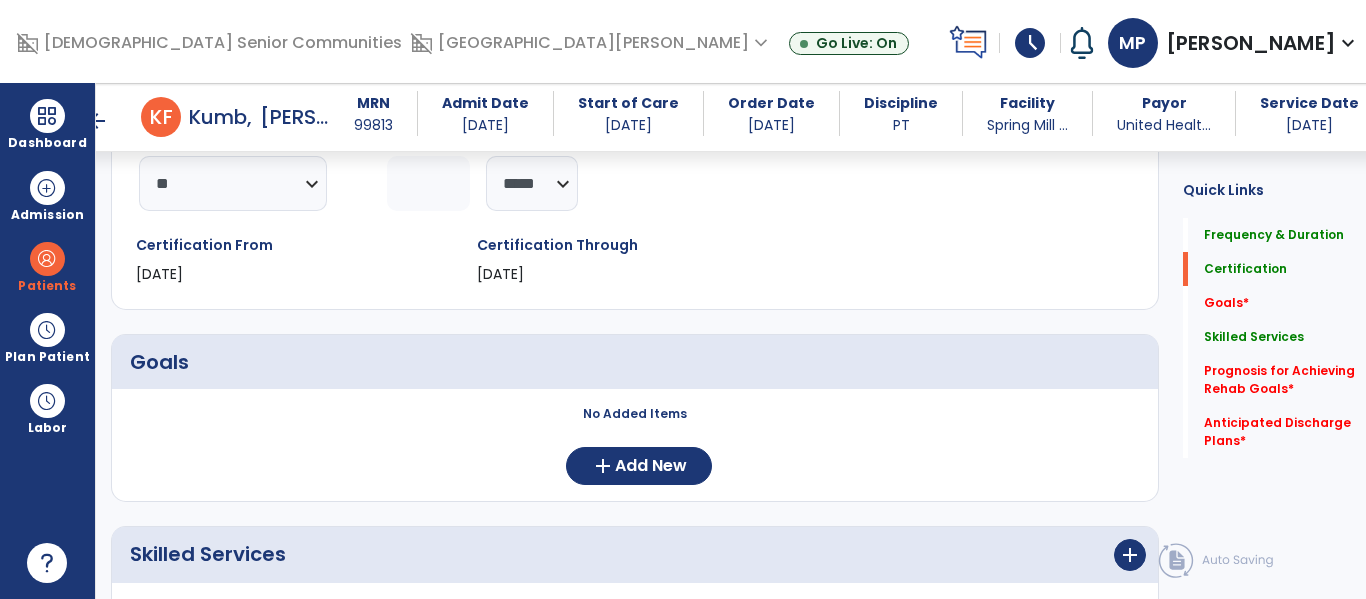 scroll, scrollTop: 330, scrollLeft: 0, axis: vertical 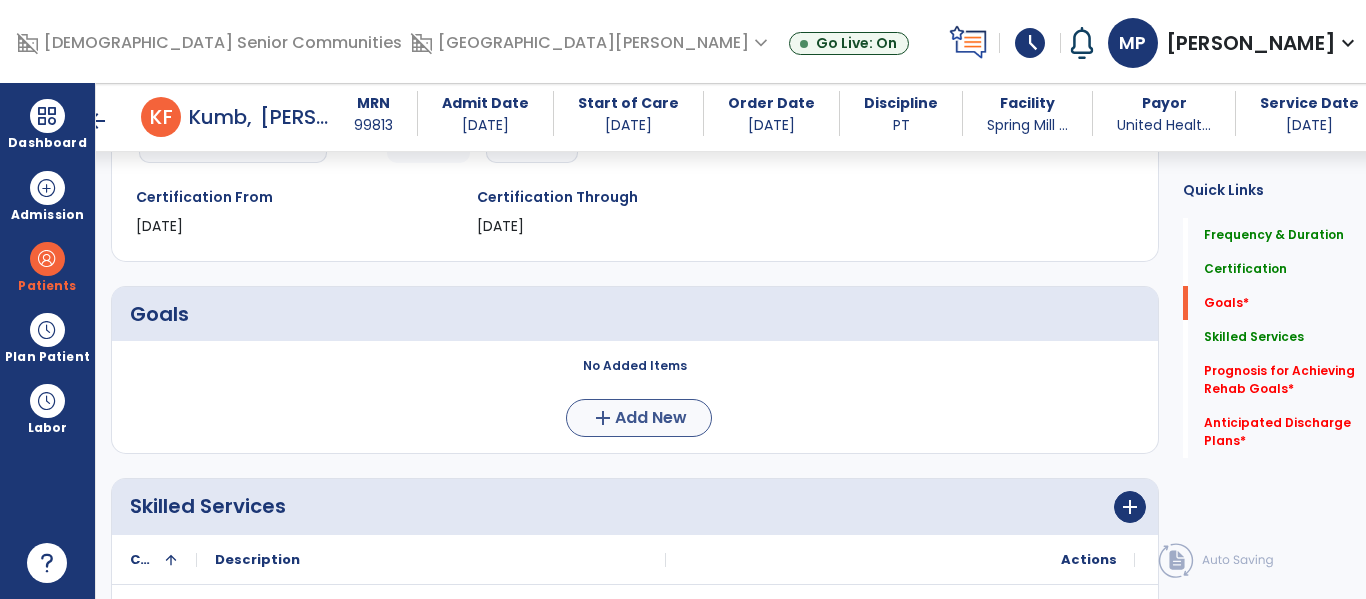type on "**" 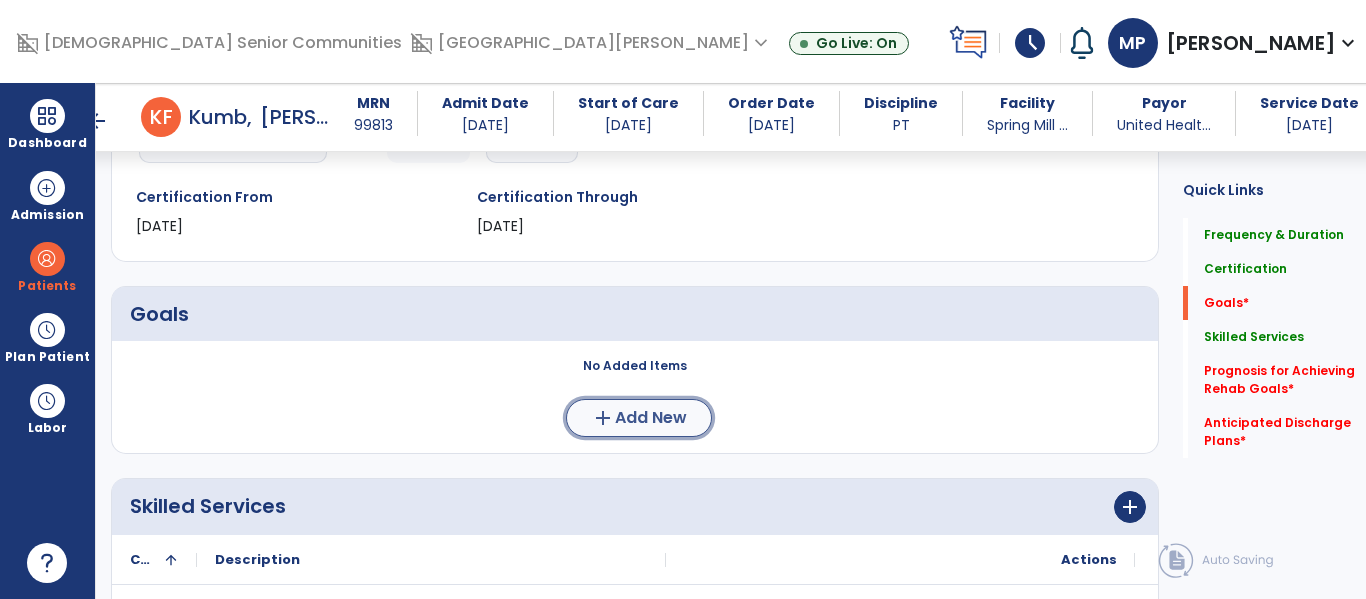 click on "Add New" at bounding box center [651, 418] 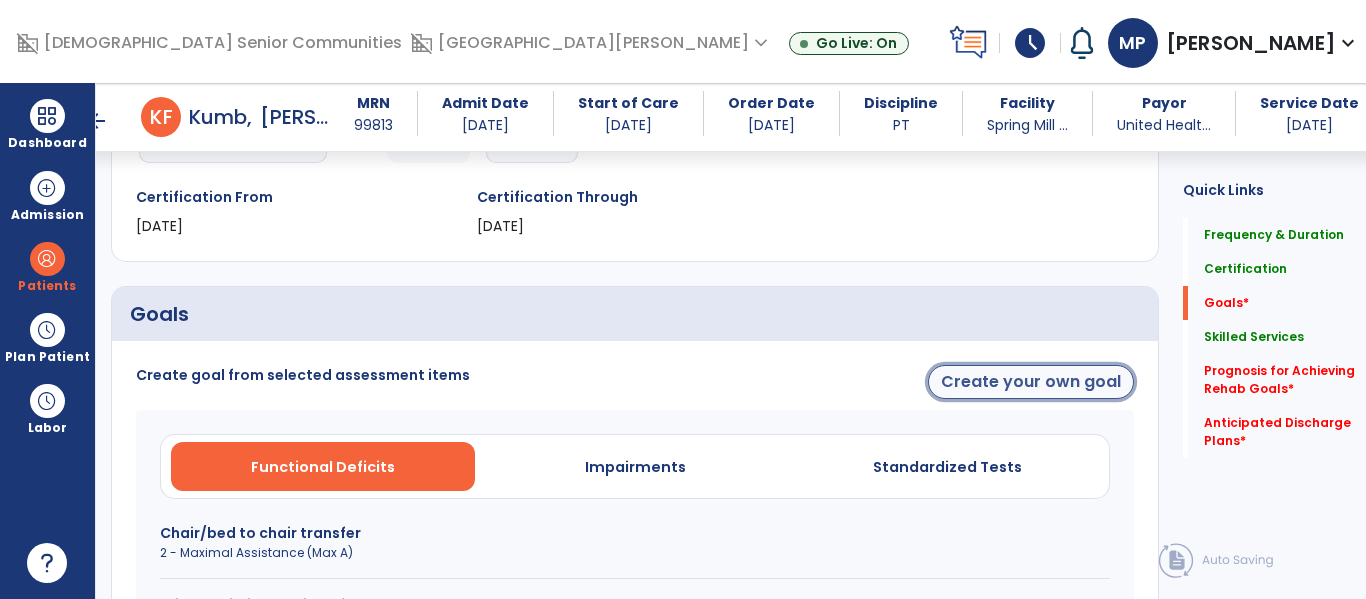 click on "Create your own goal" at bounding box center [1031, 382] 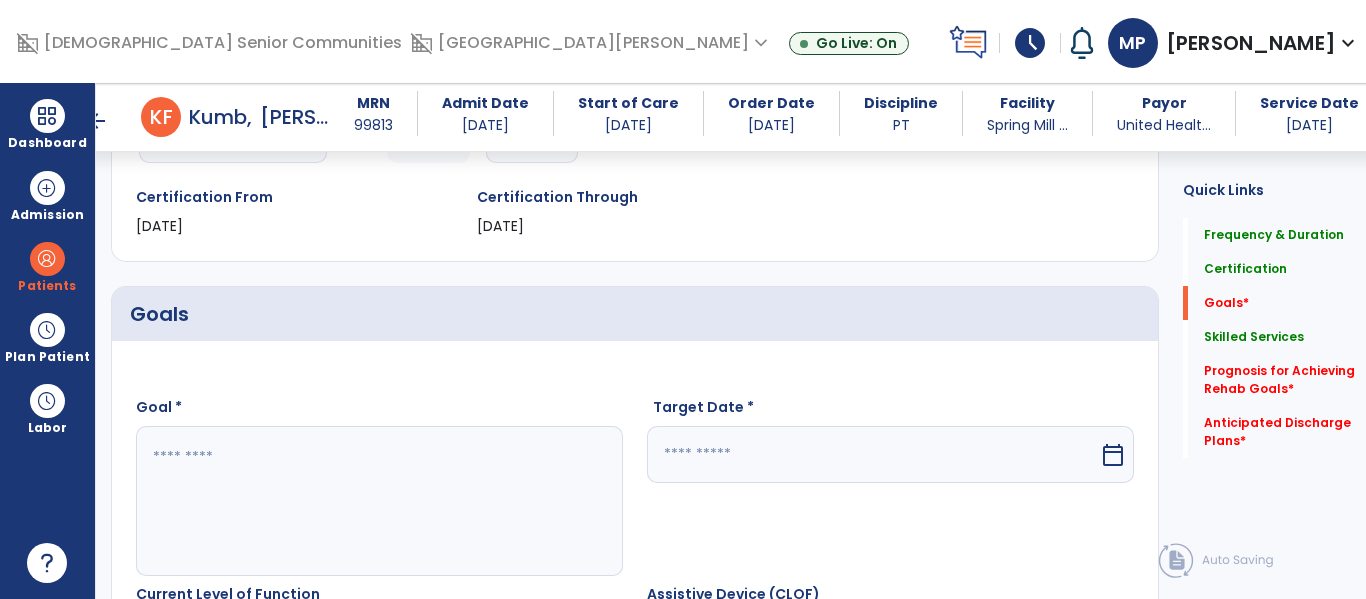 click at bounding box center [374, 501] 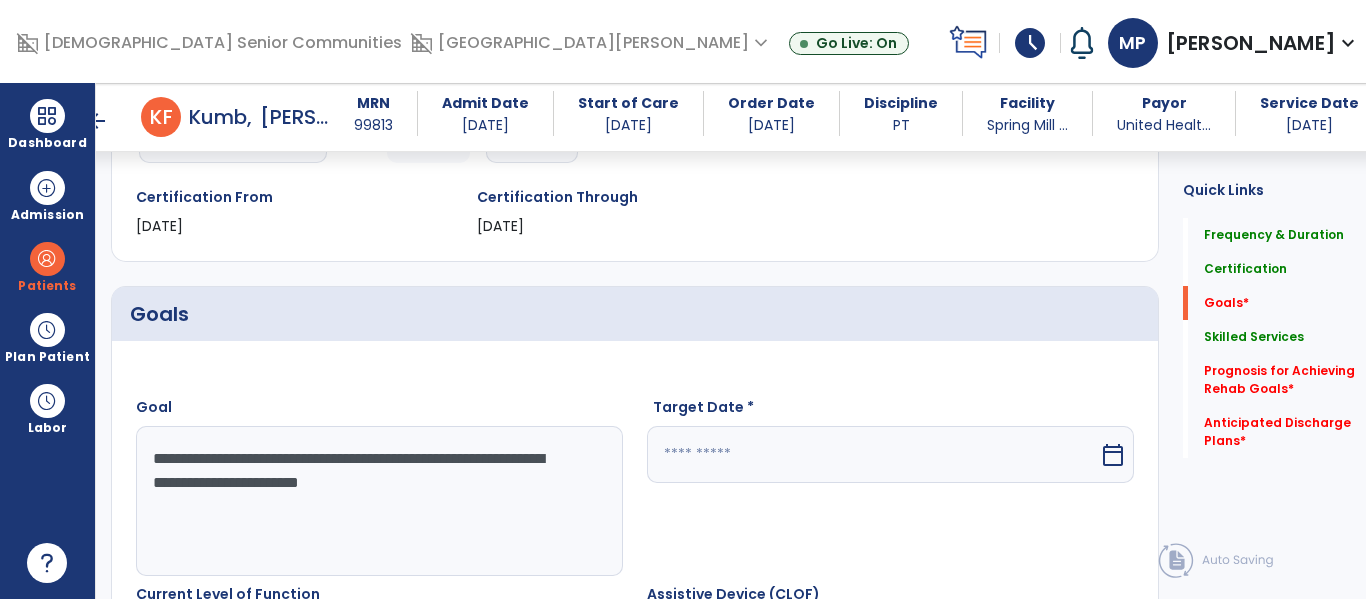 type on "**********" 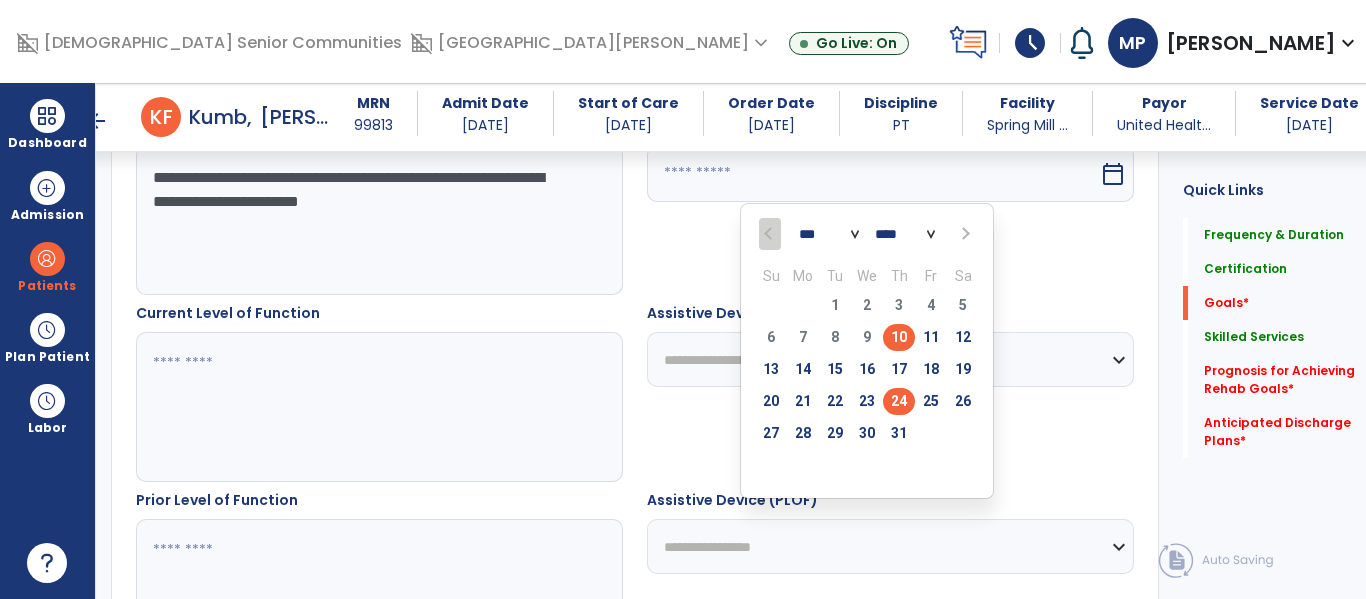 click on "24" at bounding box center [899, 401] 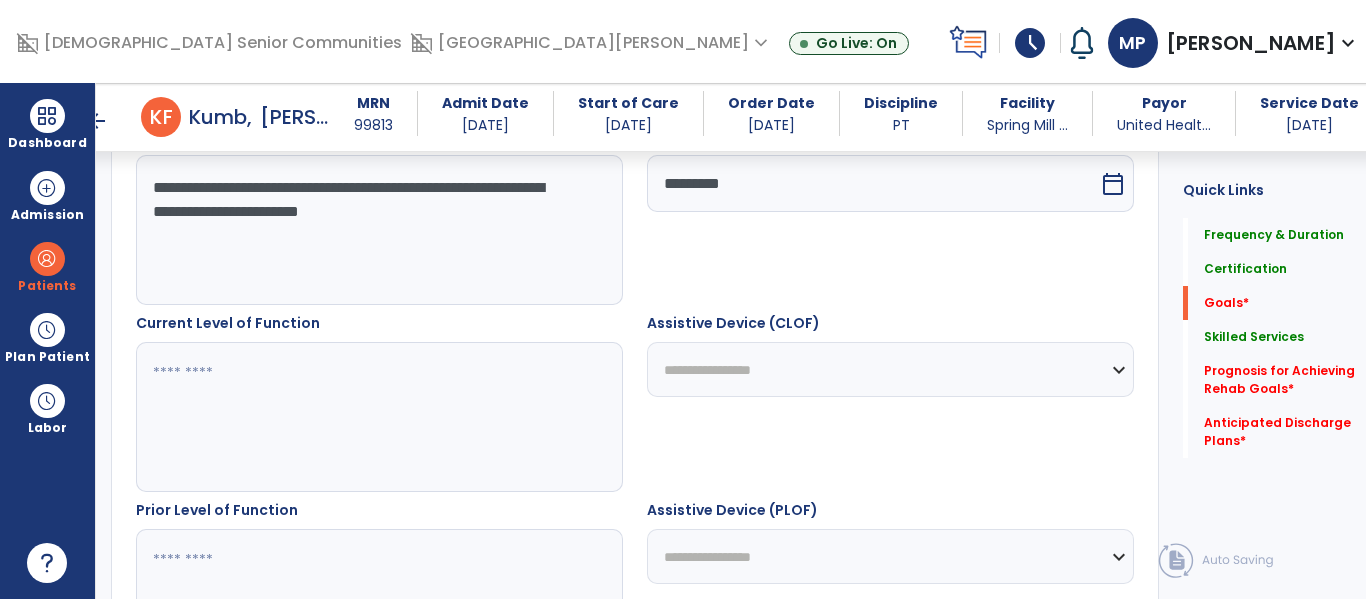 scroll, scrollTop: 619, scrollLeft: 0, axis: vertical 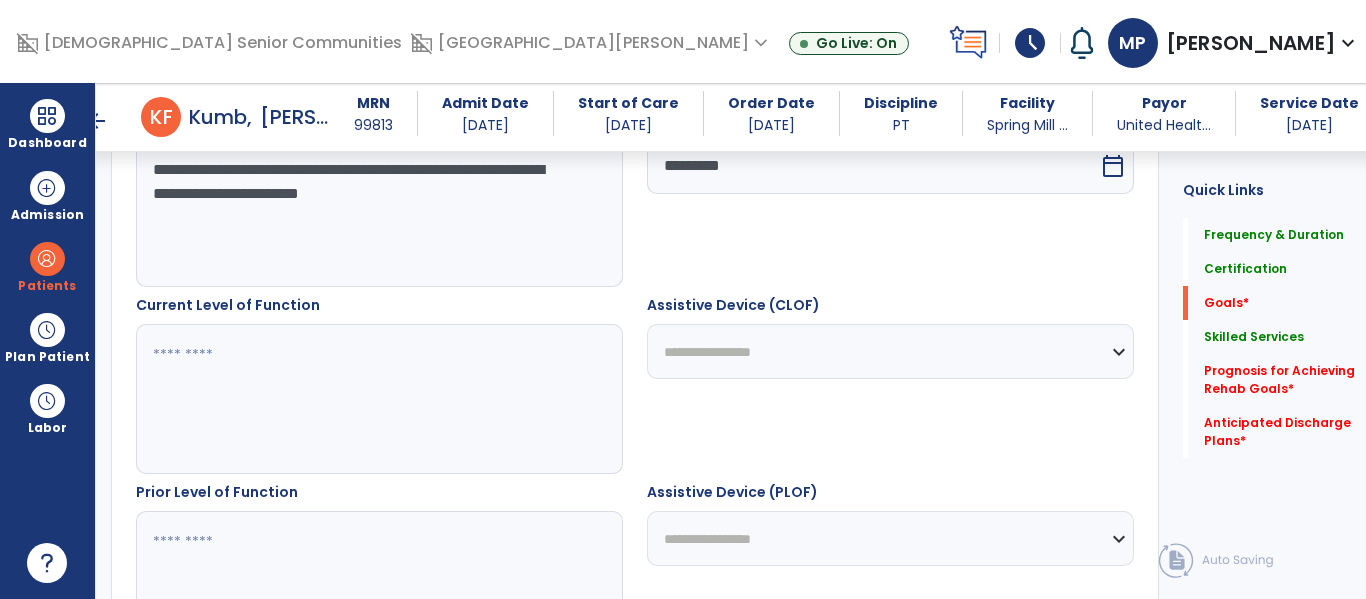 click at bounding box center [374, 399] 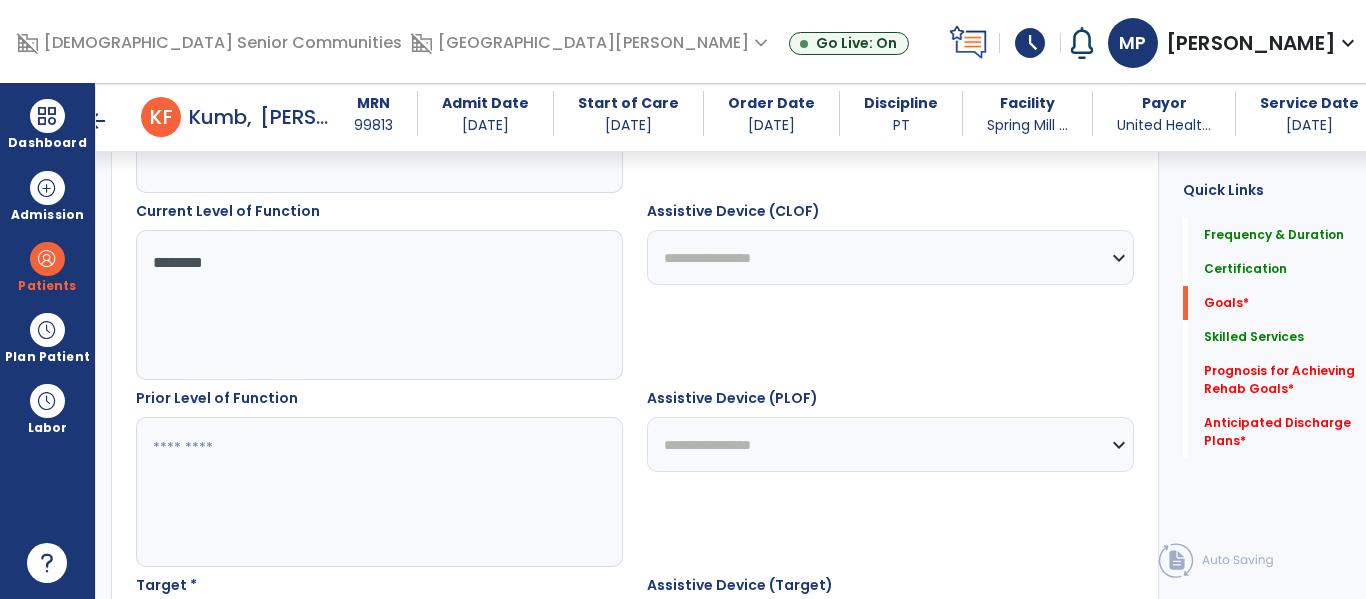 scroll, scrollTop: 734, scrollLeft: 0, axis: vertical 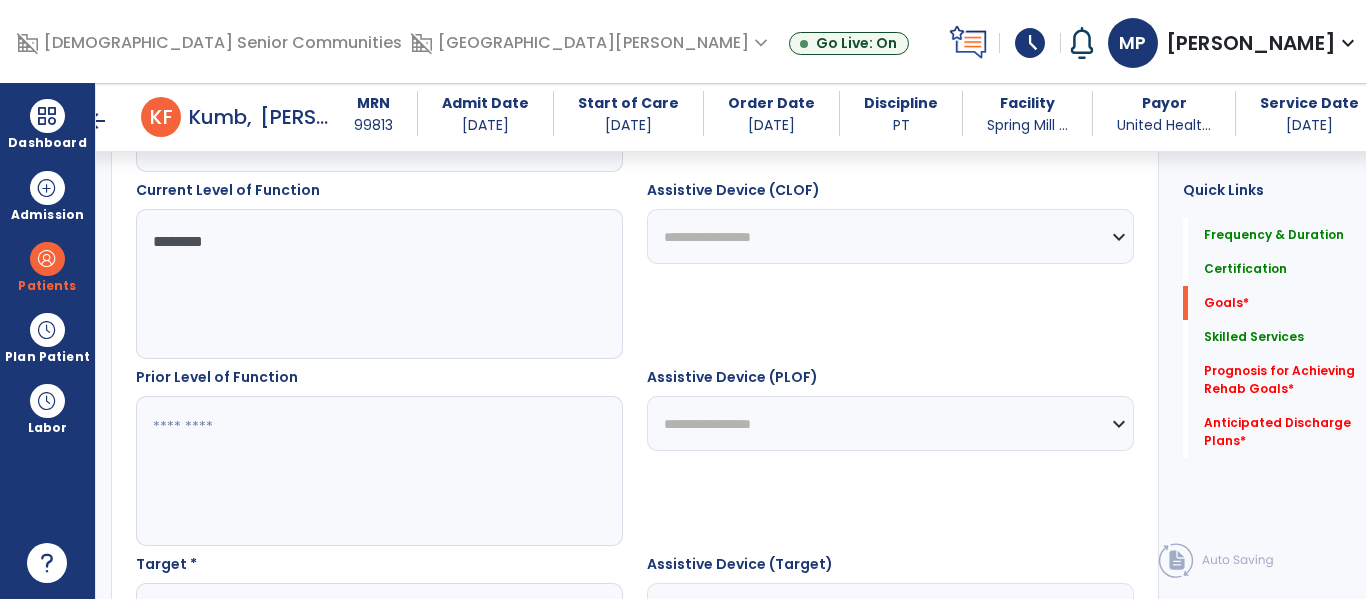 type on "********" 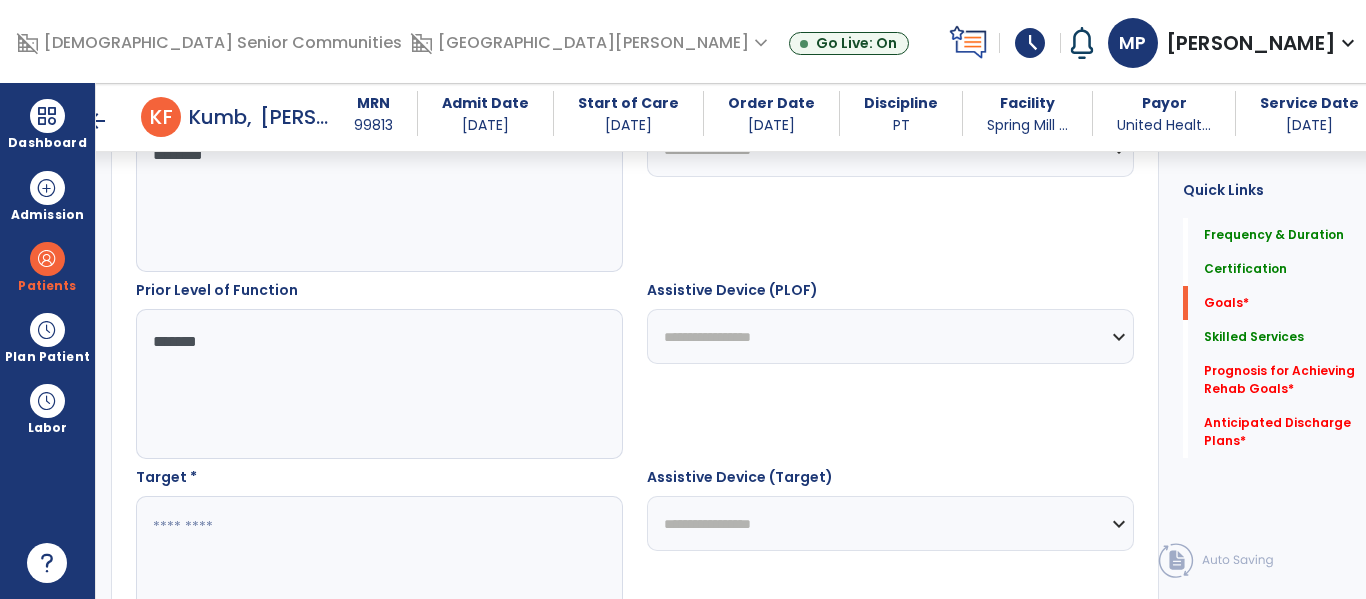 scroll, scrollTop: 832, scrollLeft: 0, axis: vertical 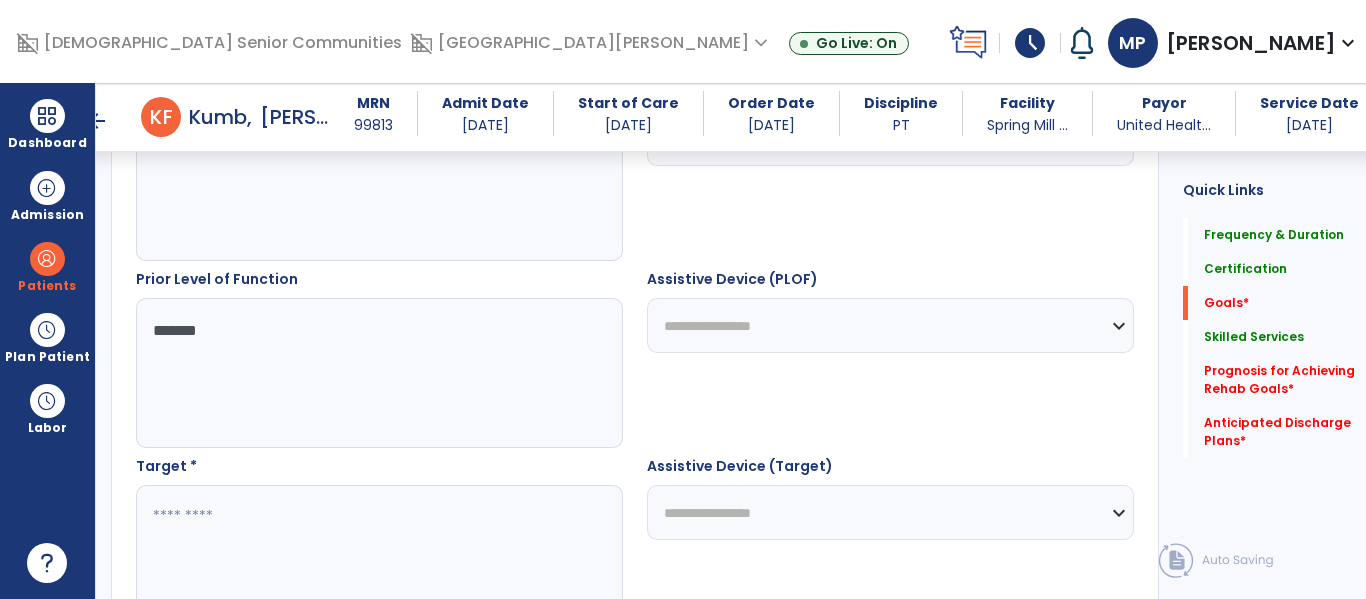 type on "*******" 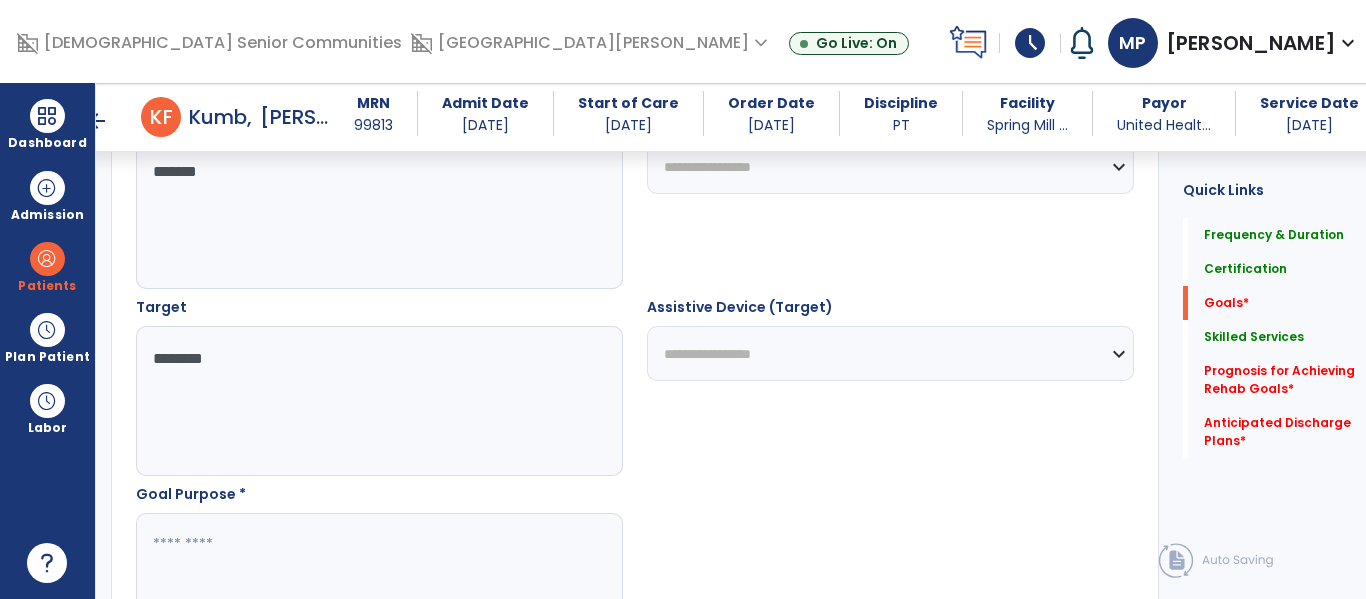scroll, scrollTop: 1010, scrollLeft: 0, axis: vertical 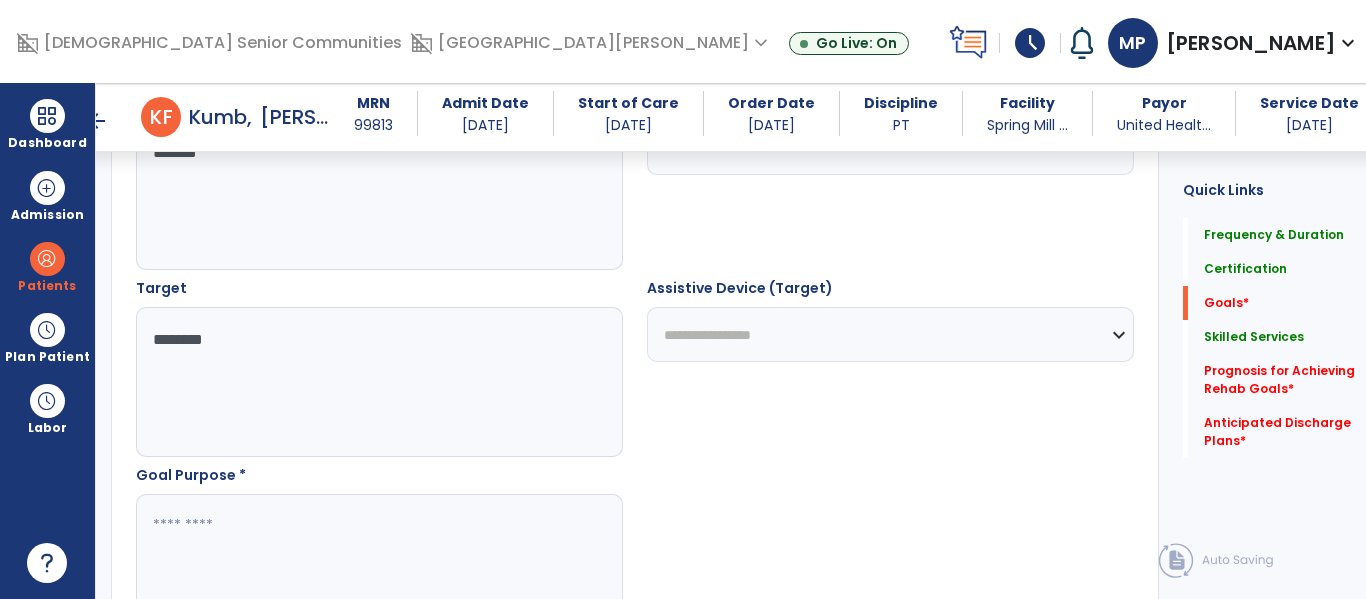 type on "********" 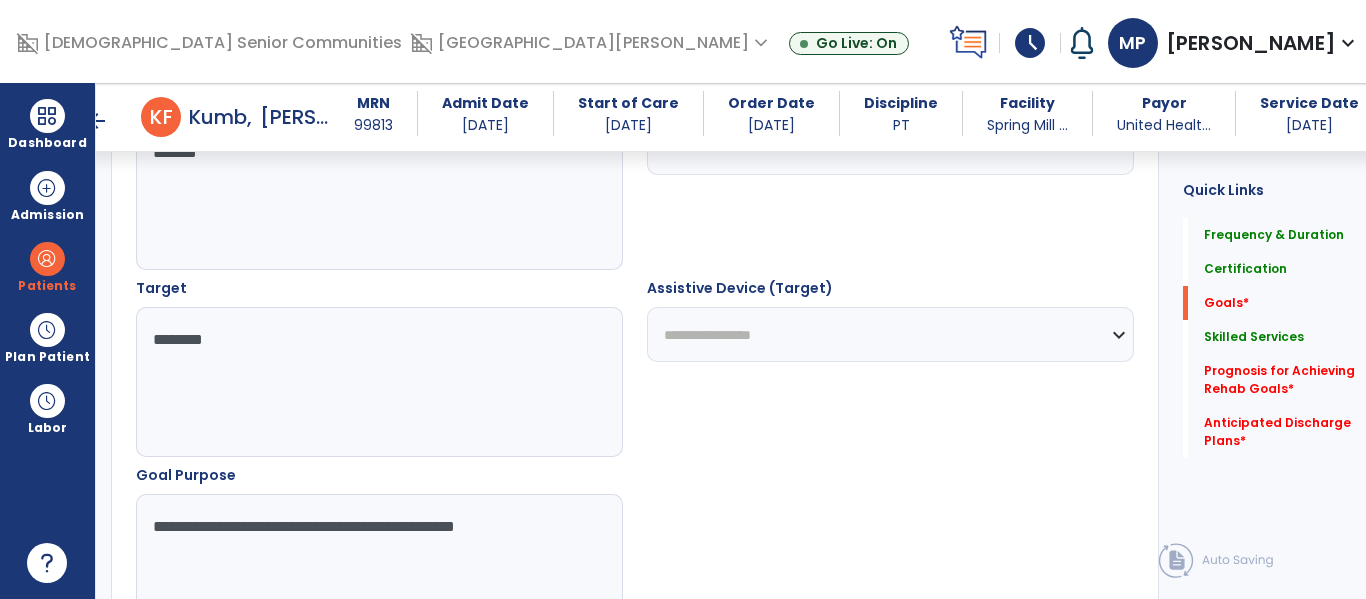 type on "**********" 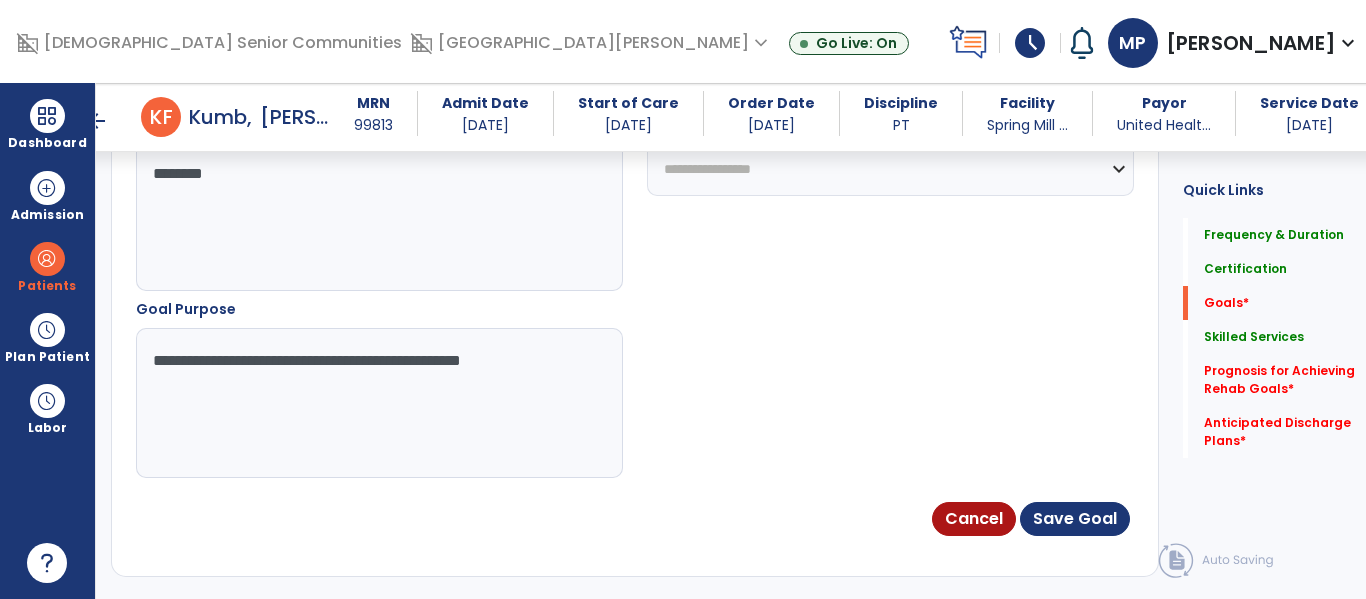 scroll, scrollTop: 1179, scrollLeft: 0, axis: vertical 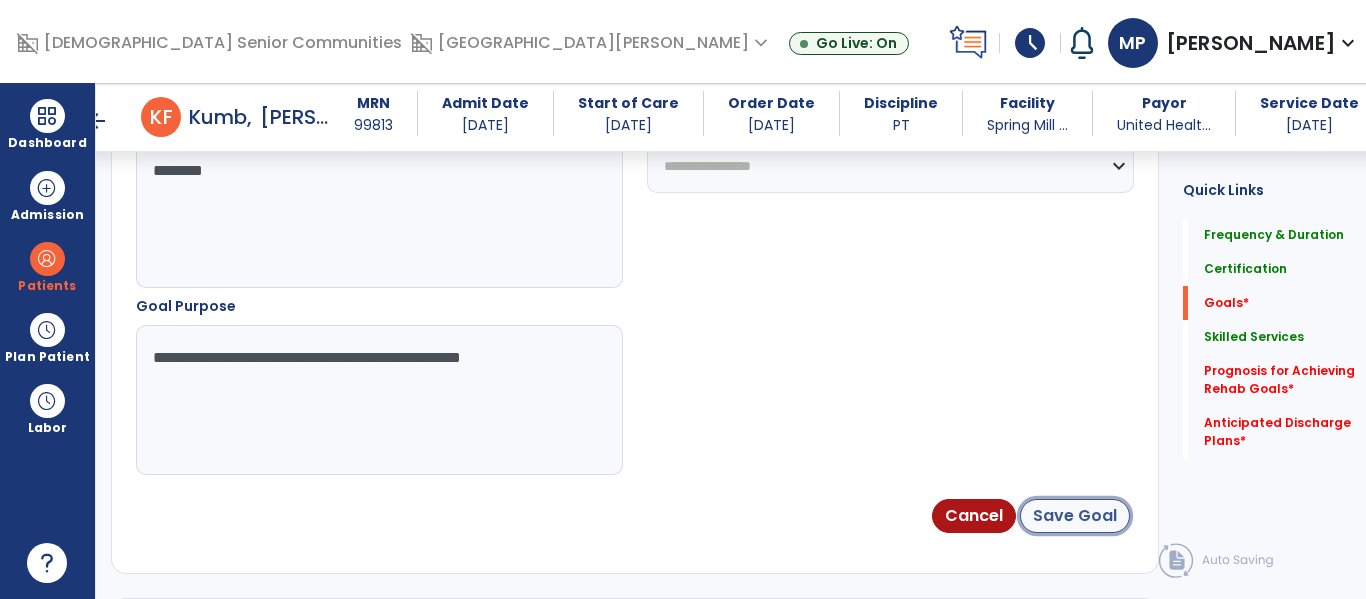 click on "Save Goal" at bounding box center [1075, 516] 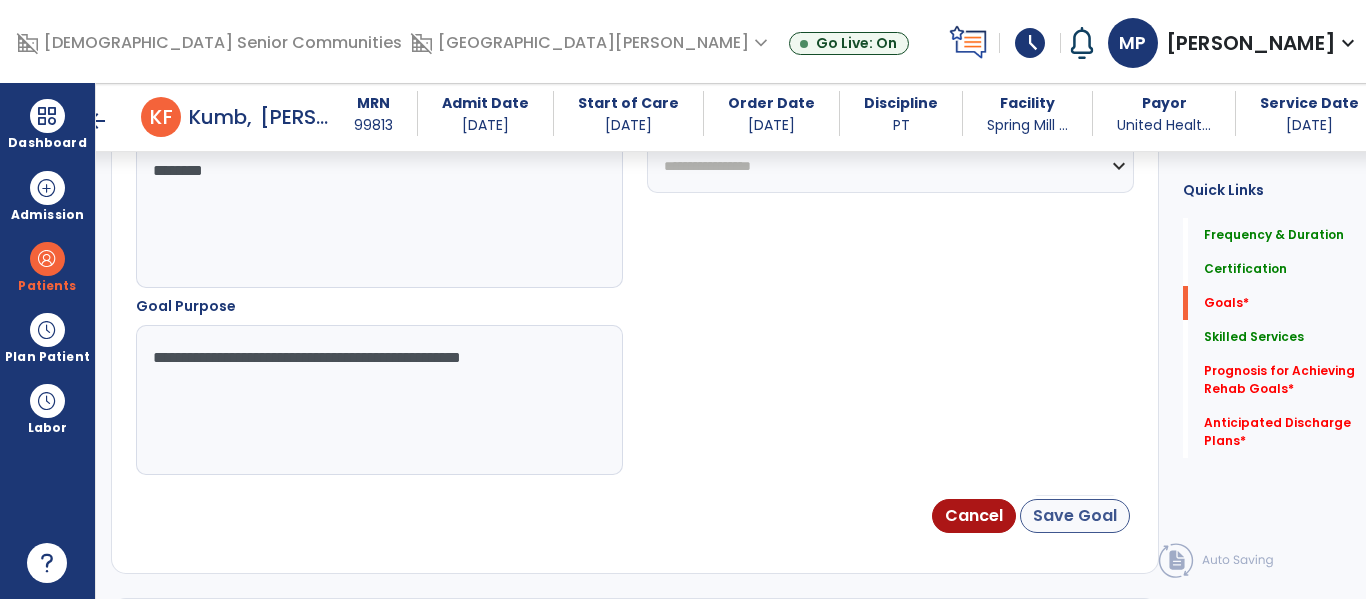 scroll, scrollTop: 100, scrollLeft: 0, axis: vertical 